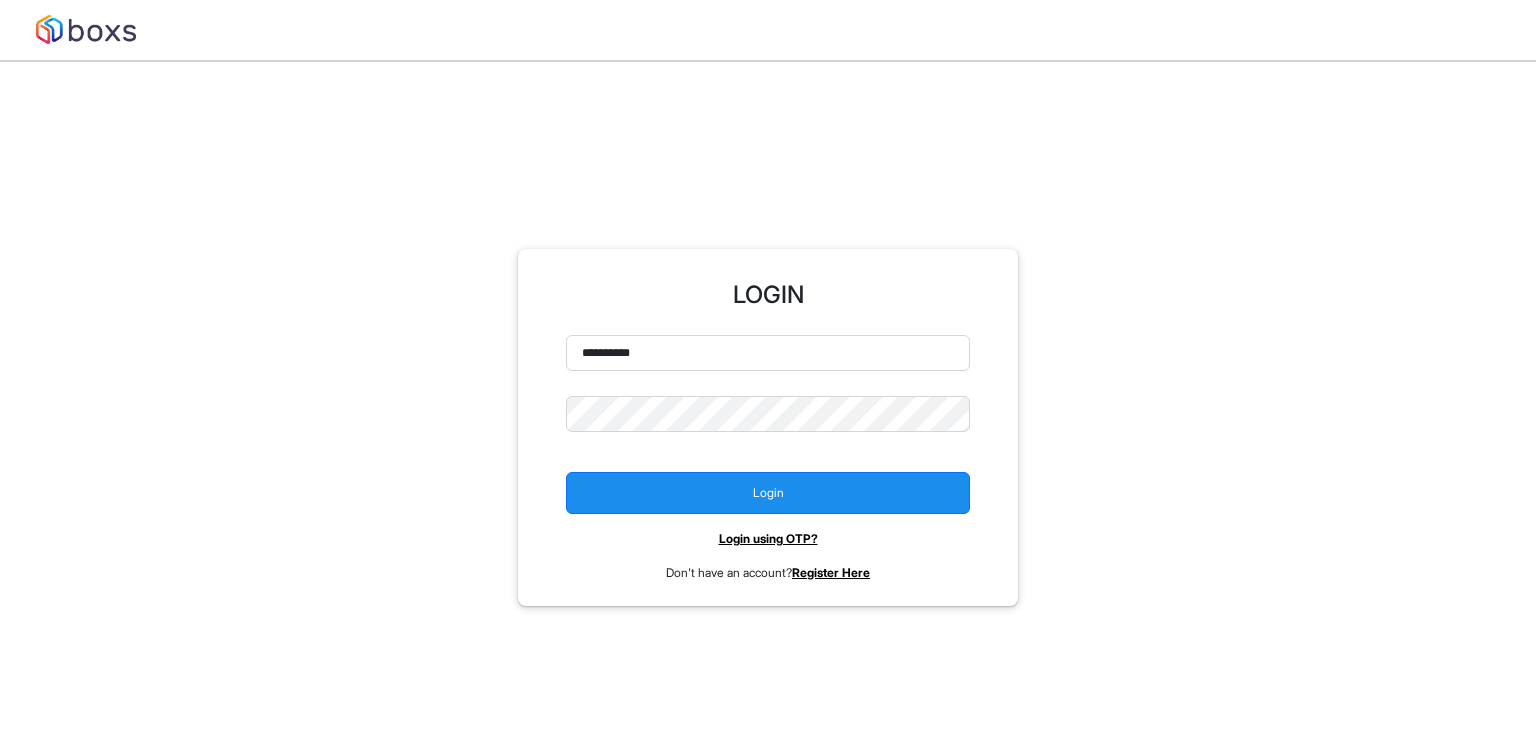 scroll, scrollTop: 0, scrollLeft: 0, axis: both 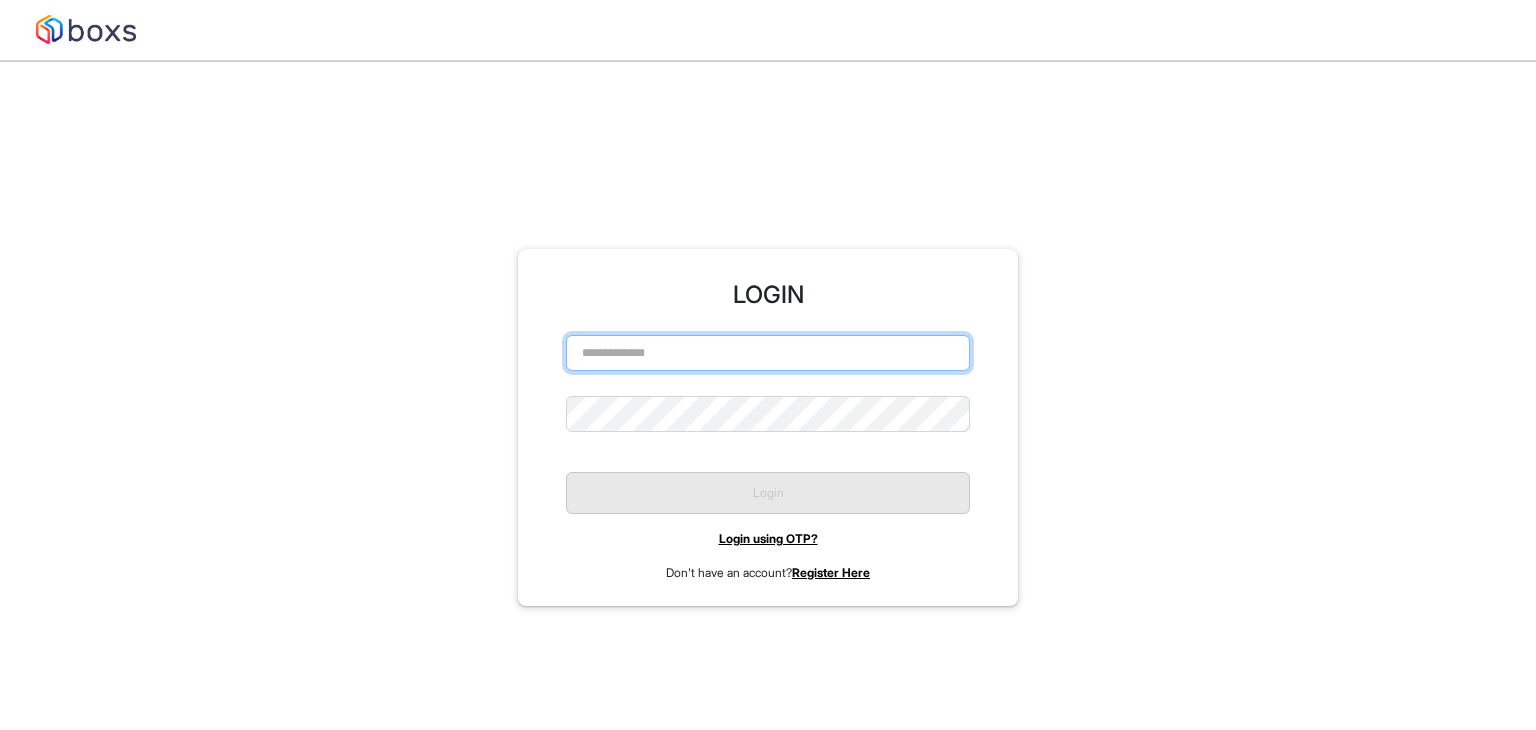 type on "**********" 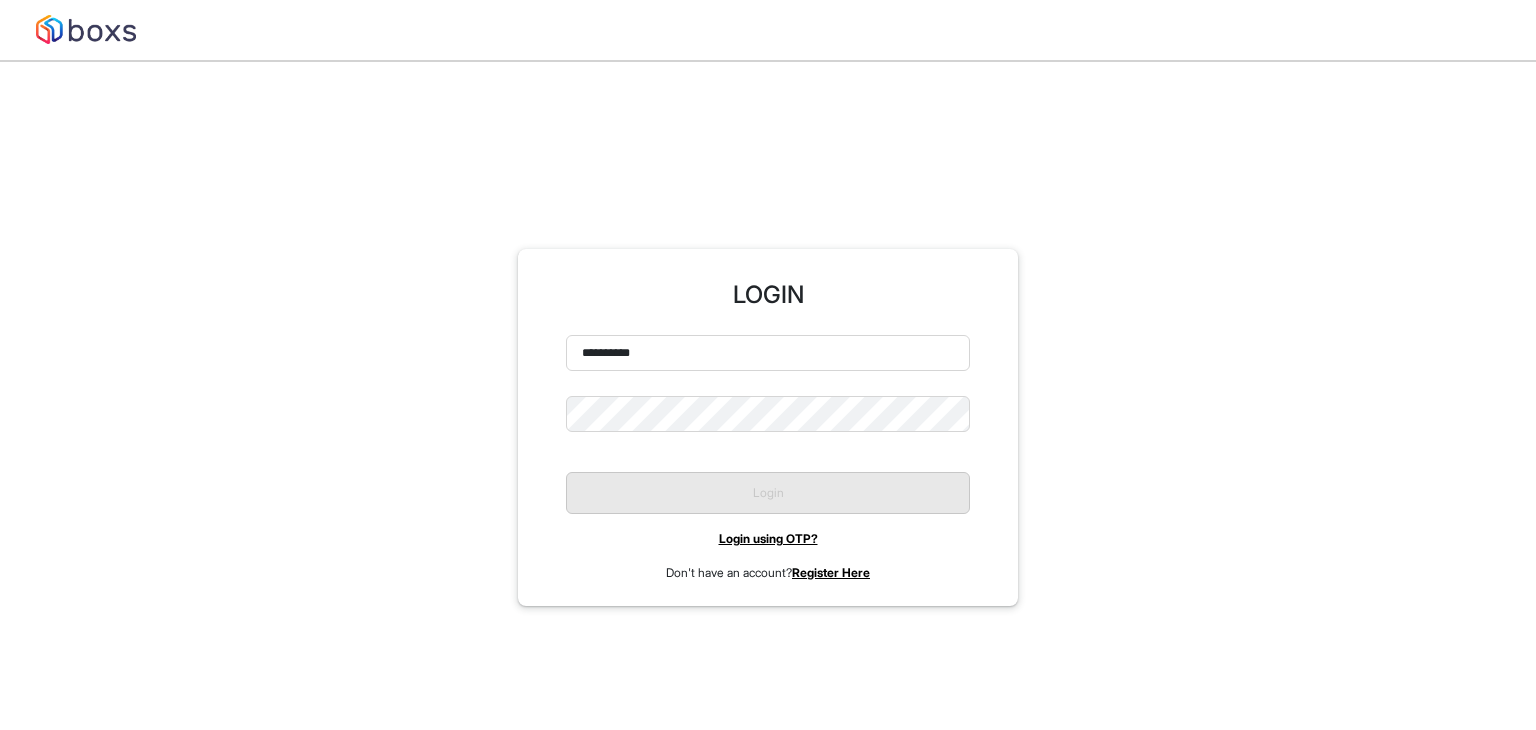 click on "Login" at bounding box center (768, 485) 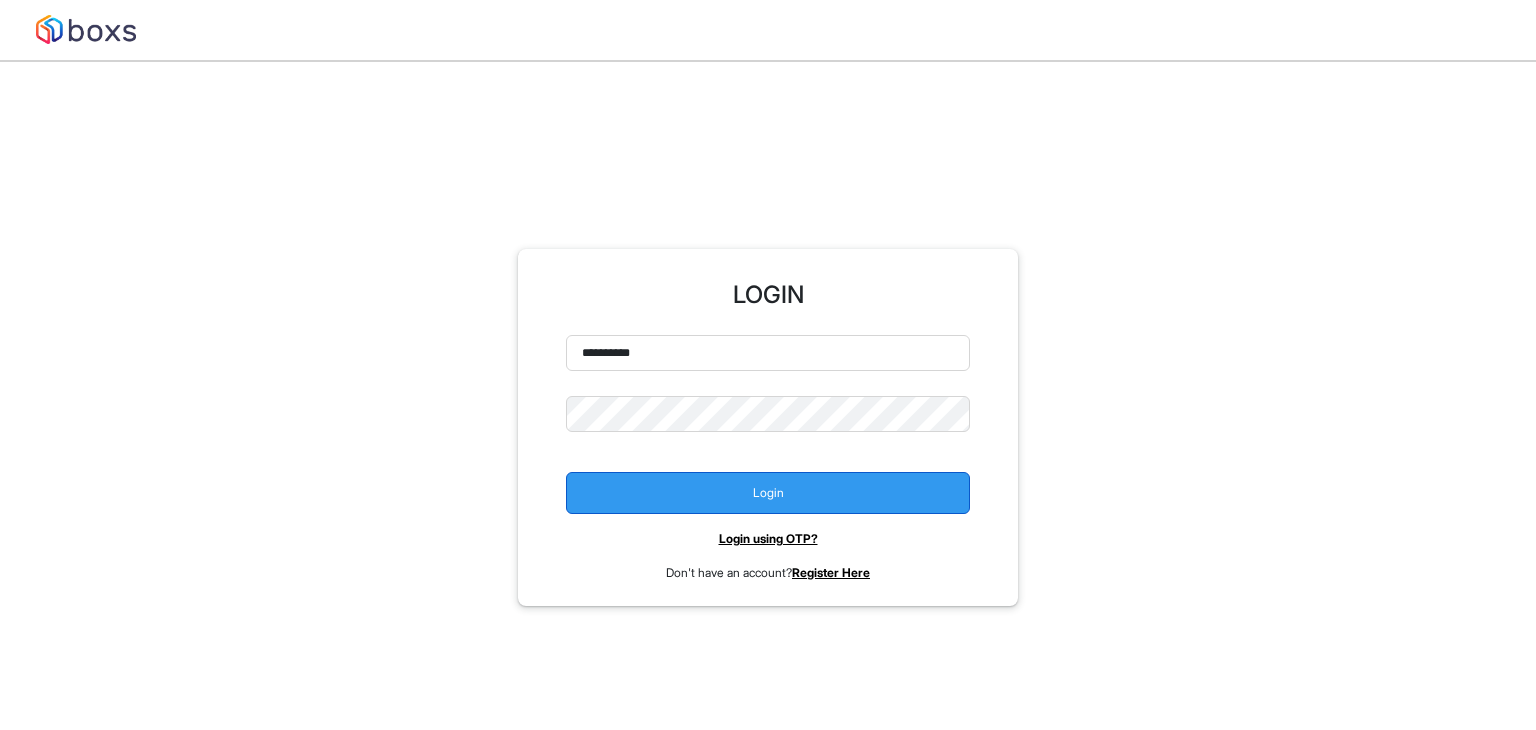 click on "Login" at bounding box center [768, 493] 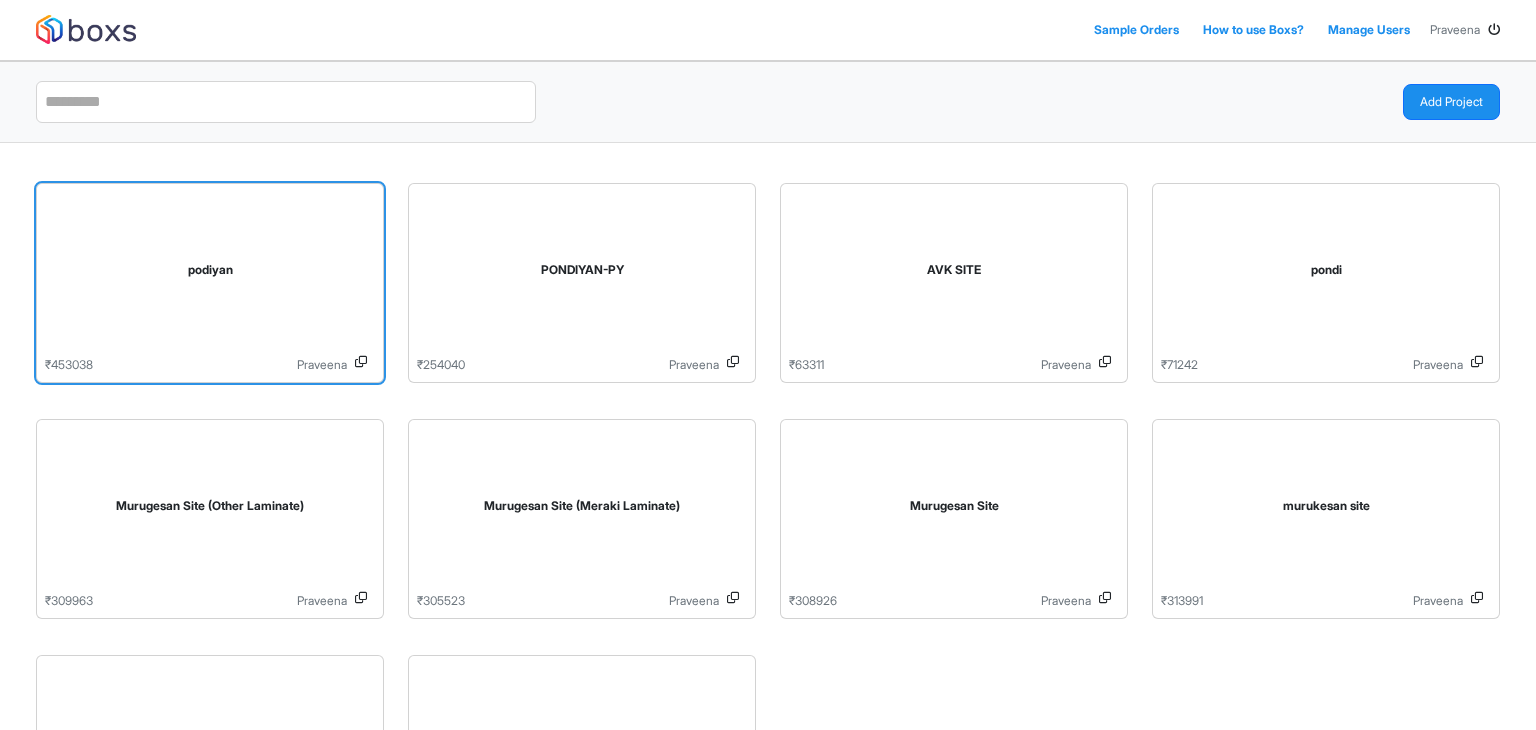 click on "podiyan" at bounding box center (210, 274) 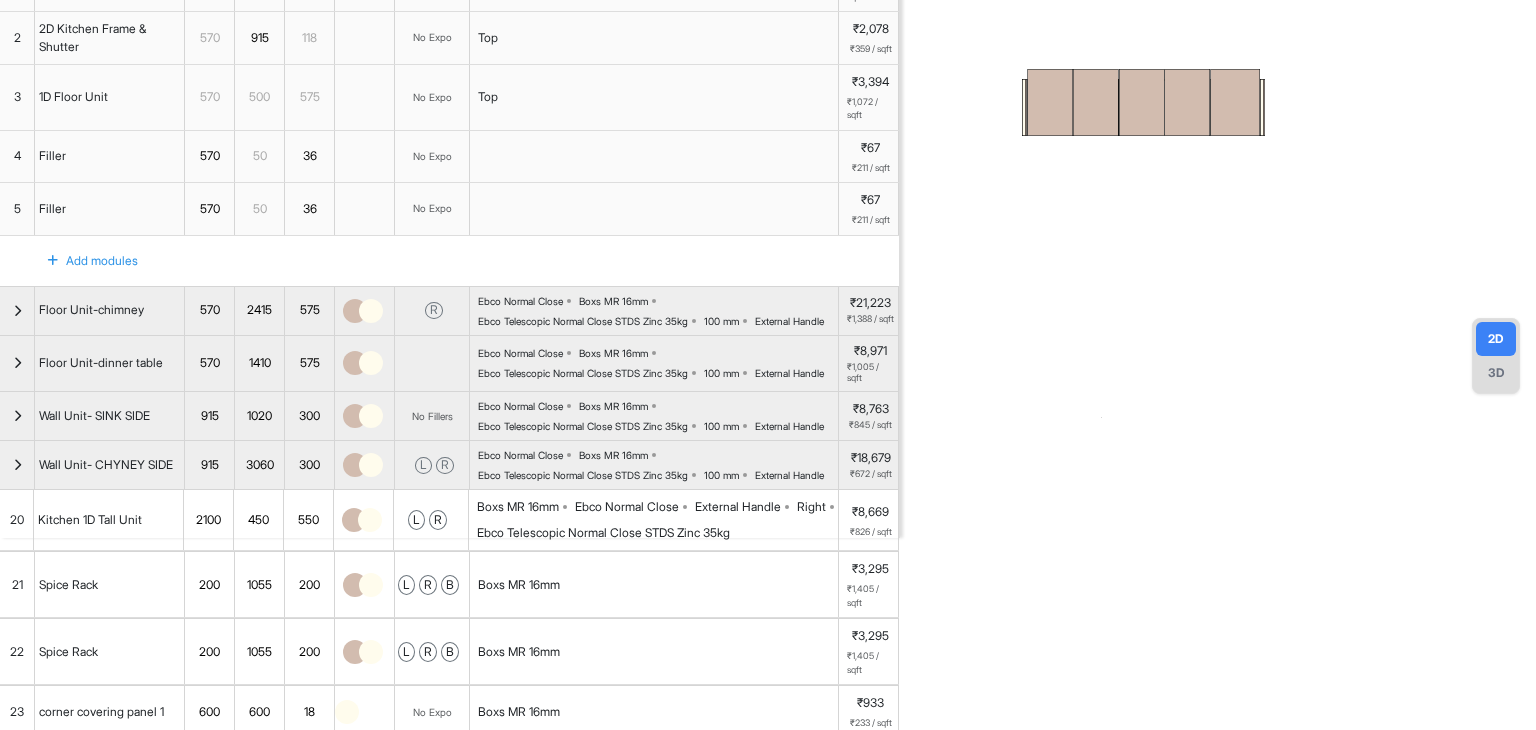 scroll, scrollTop: 0, scrollLeft: 0, axis: both 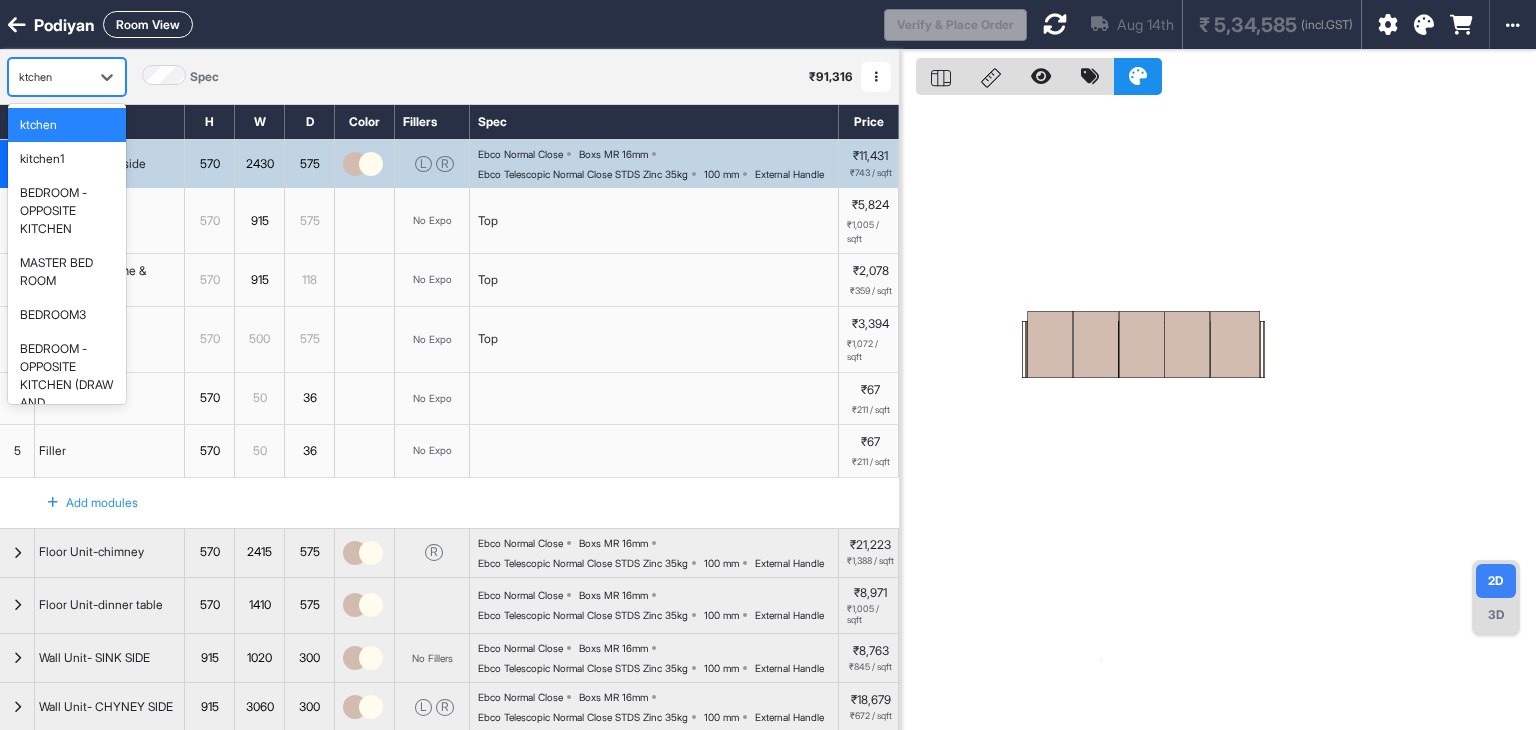 click on "ktchen" at bounding box center [49, 77] 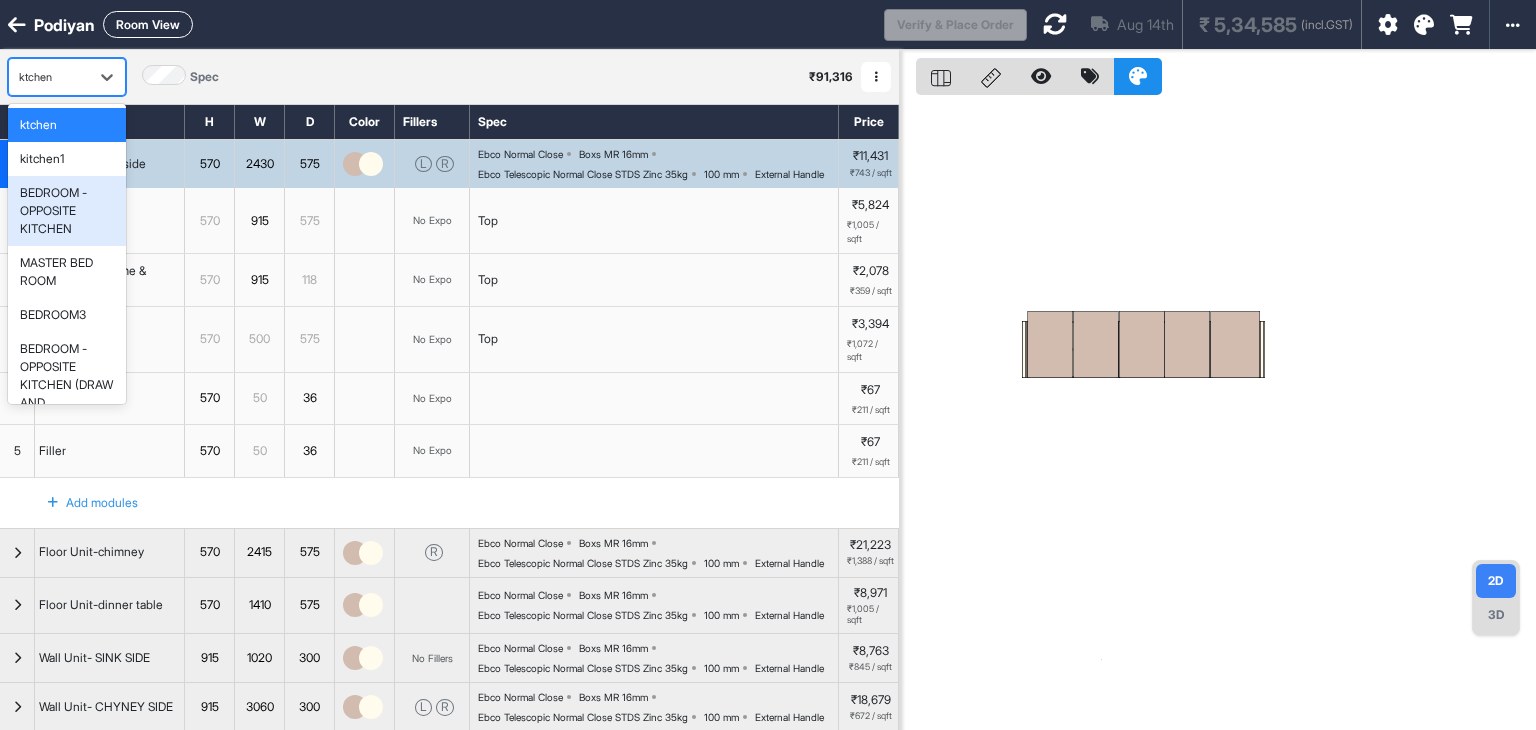 click on "BEDROOM -OPPOSITE KITCHEN" at bounding box center (67, 211) 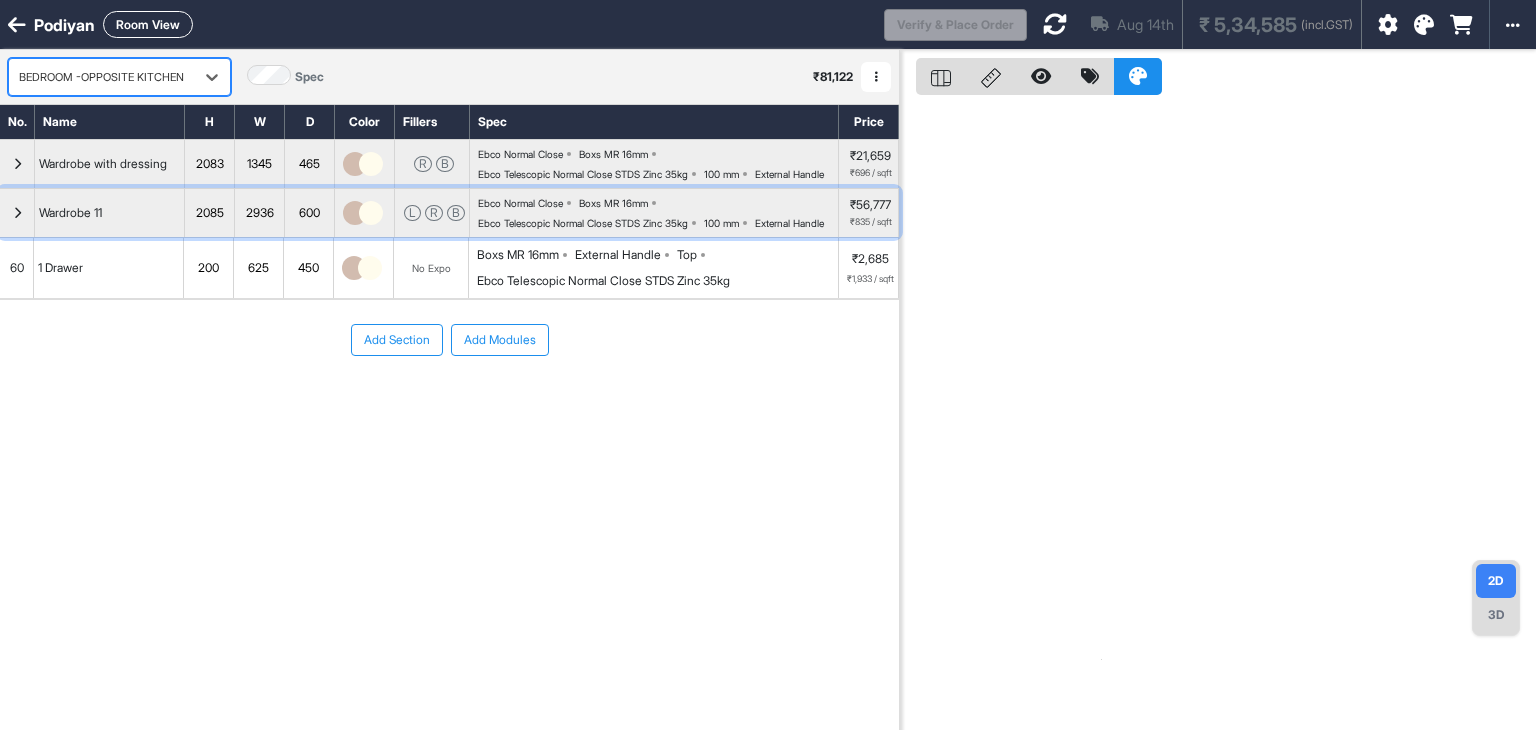 click at bounding box center [17, 213] 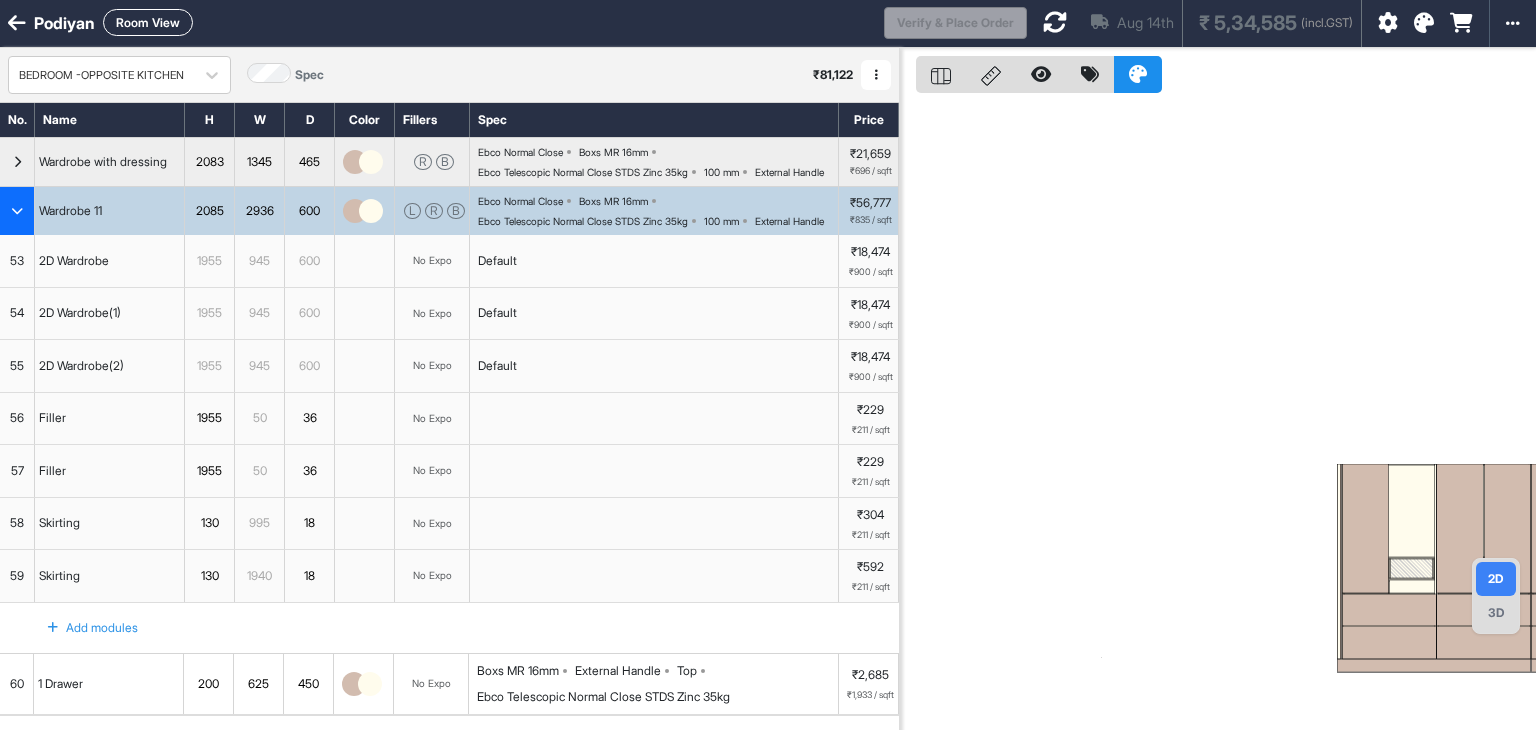 scroll, scrollTop: 0, scrollLeft: 0, axis: both 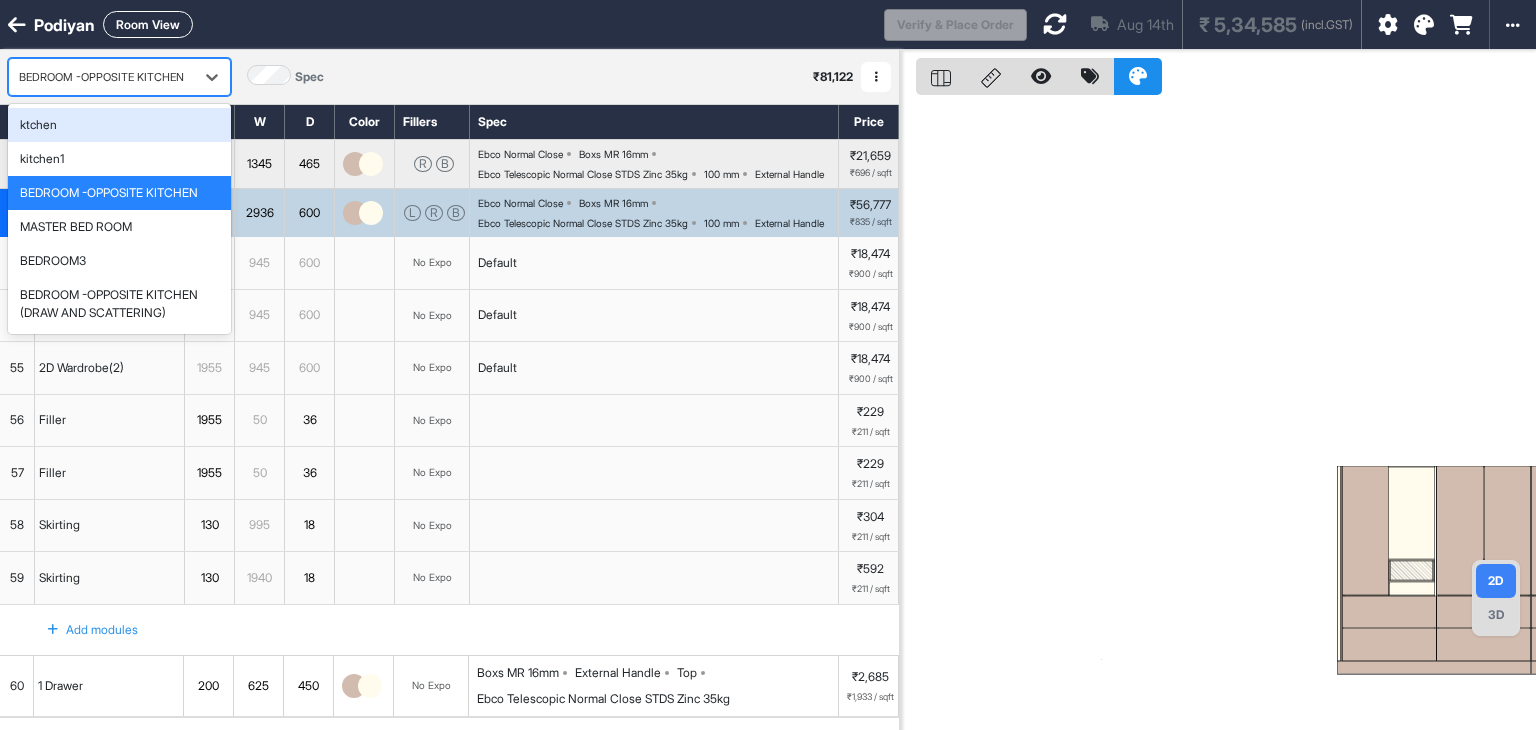 click on "BEDROOM -OPPOSITE KITCHEN" at bounding box center [101, 77] 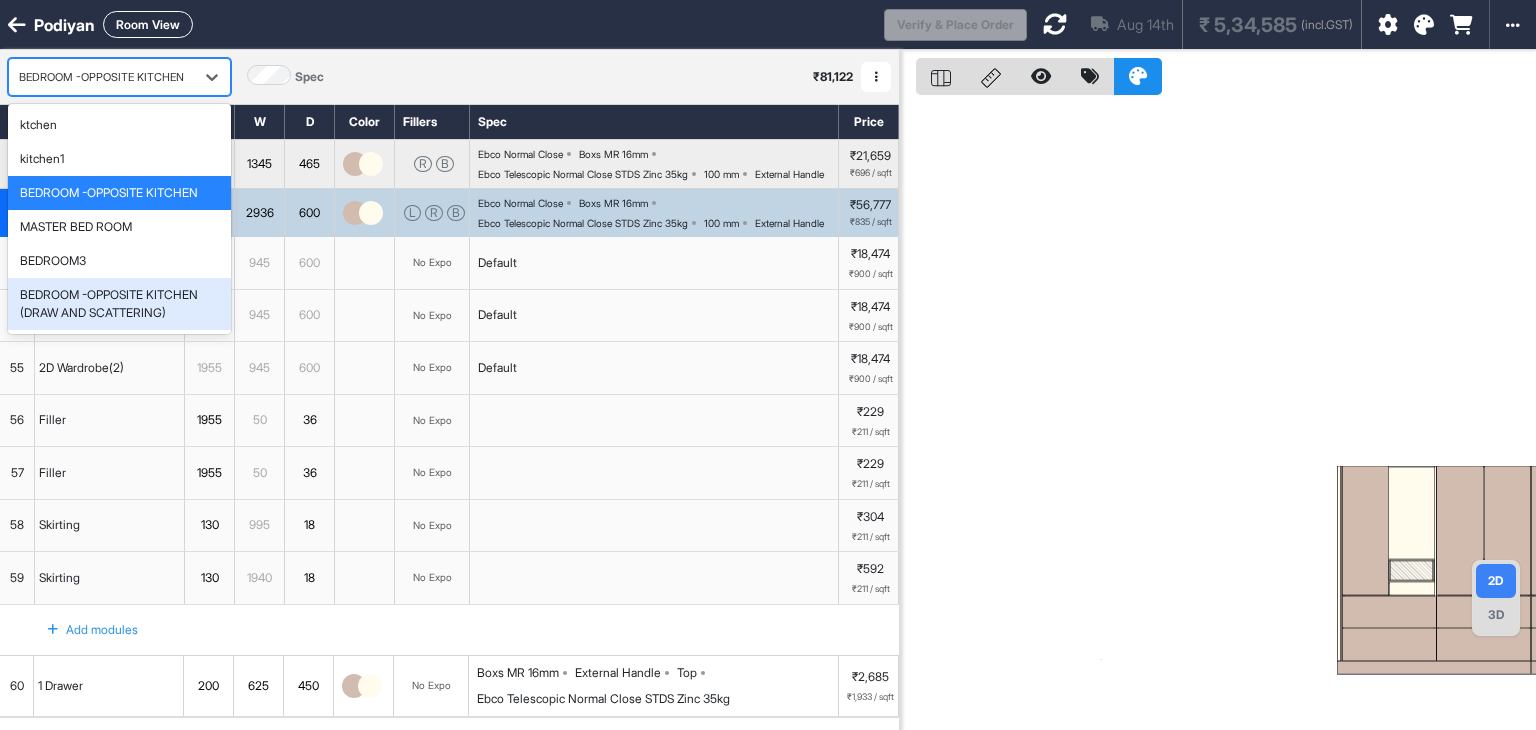 click on "BEDROOM -OPPOSITE KITCHEN (DRAW AND SCATTERING)" at bounding box center (119, 304) 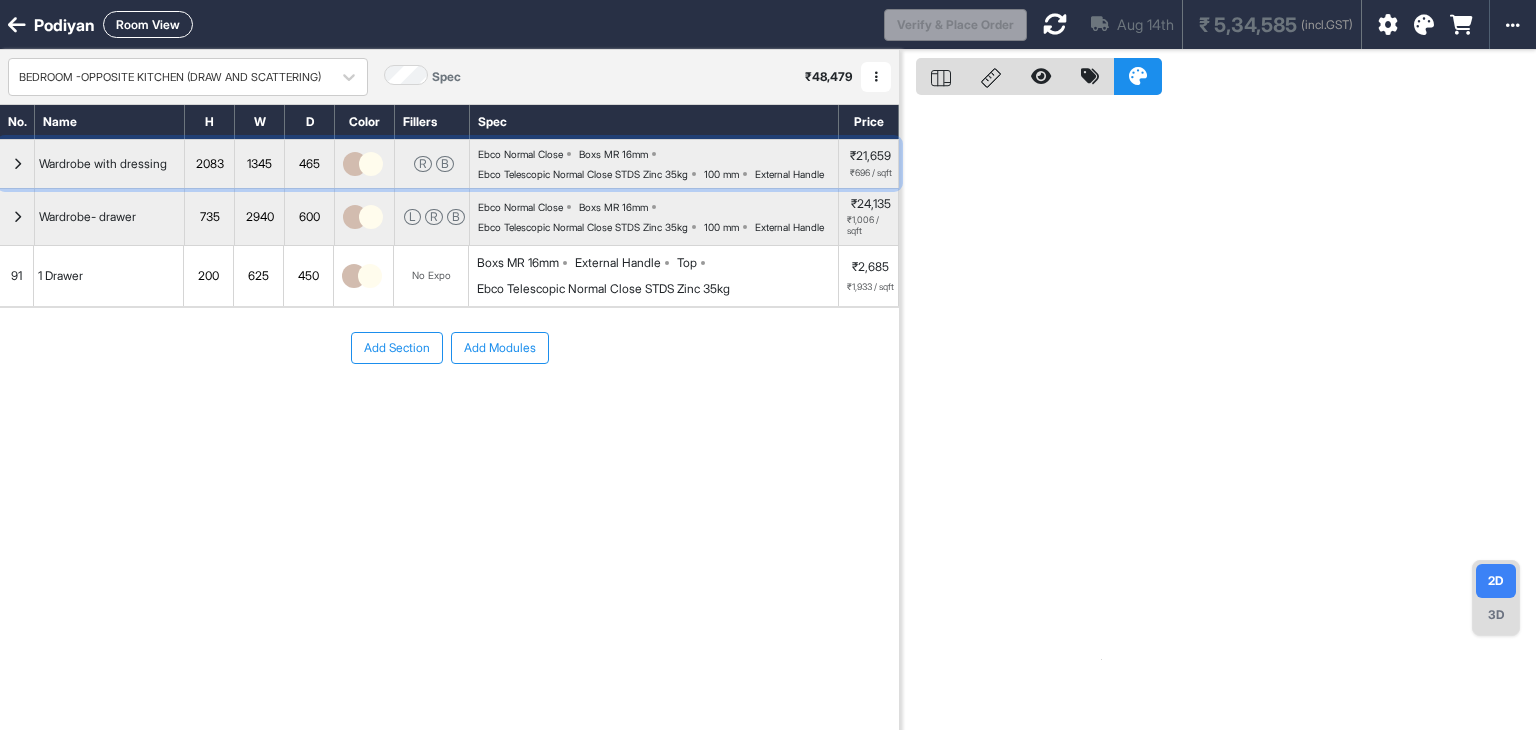 click at bounding box center [17, 164] 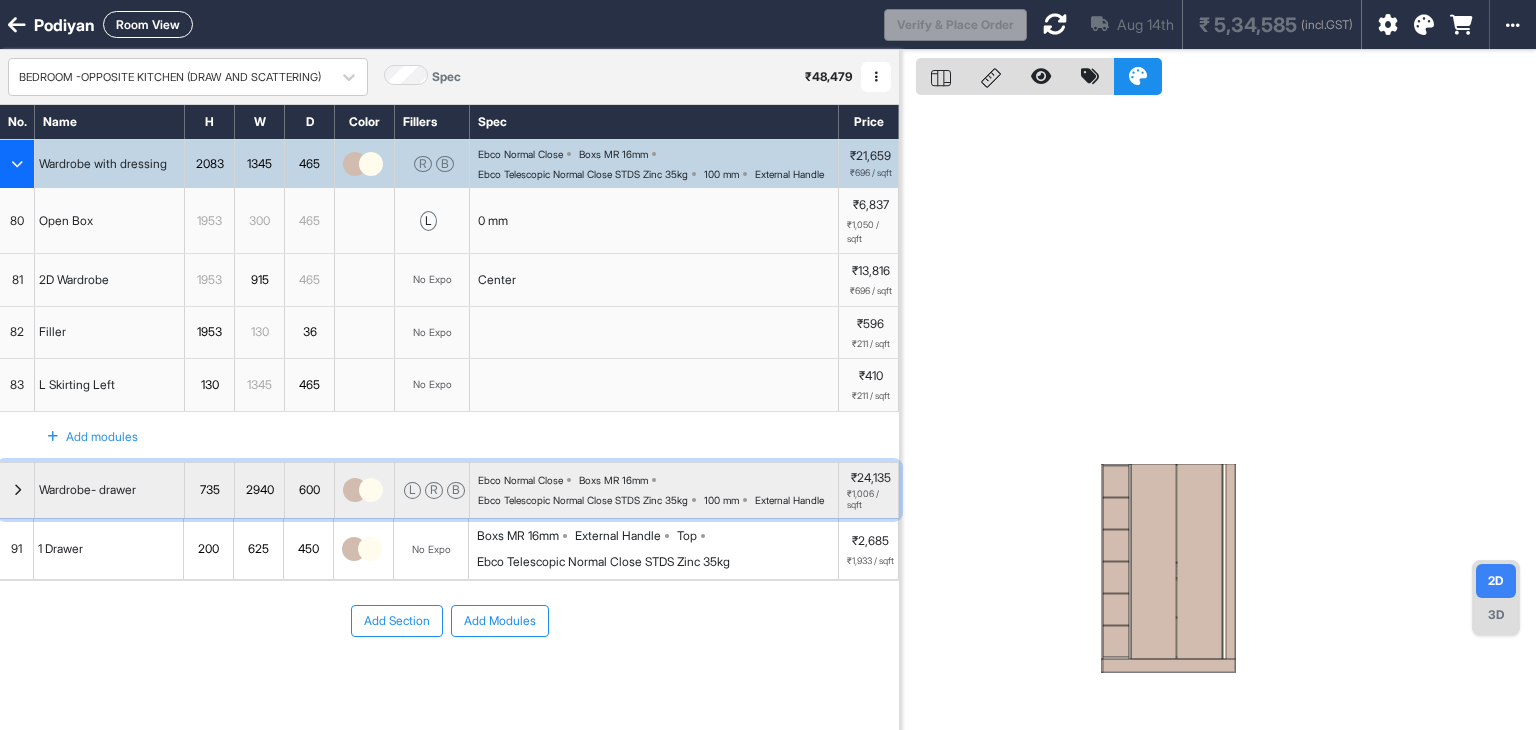 click at bounding box center [17, 491] 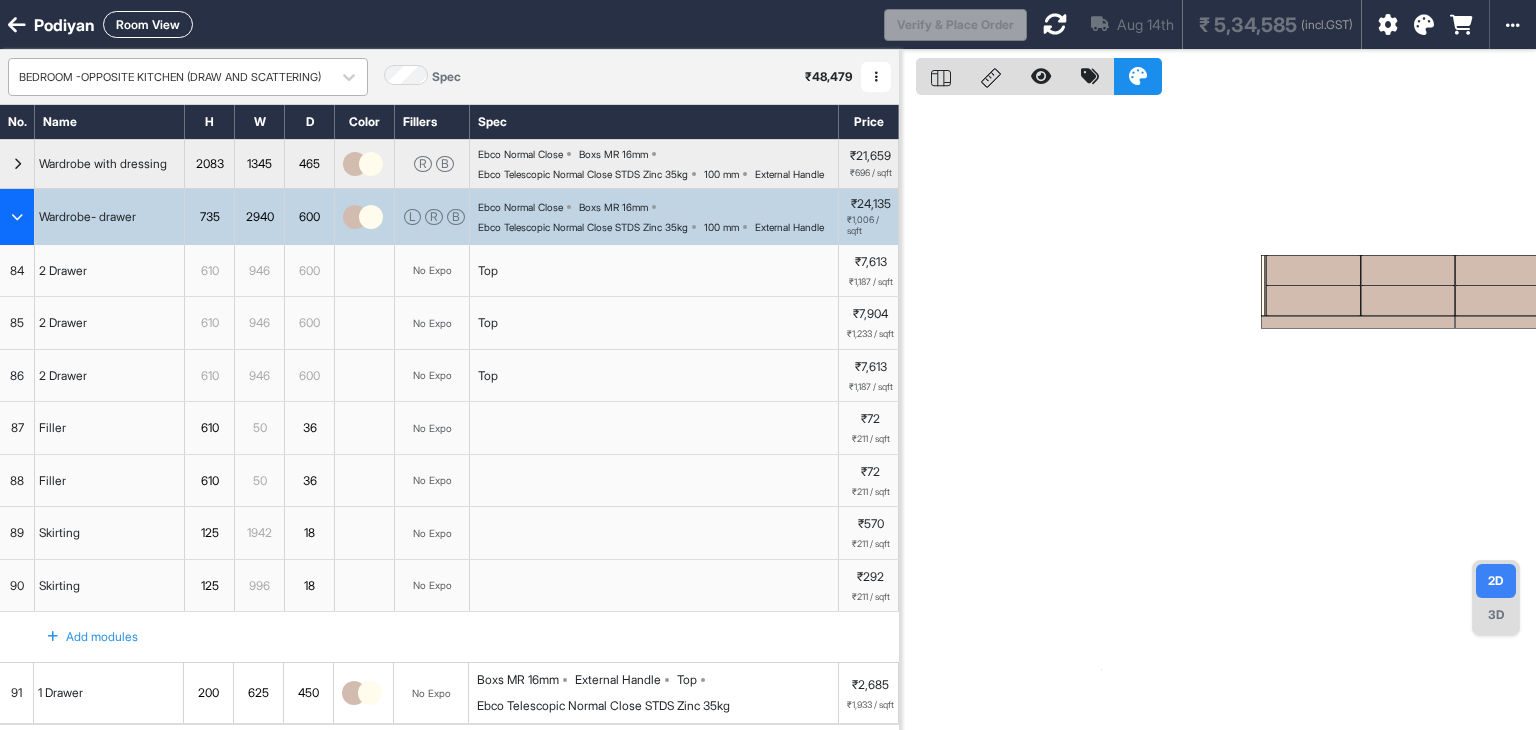 click on "BEDROOM -OPPOSITE KITCHEN (DRAW AND SCATTERING)" at bounding box center [170, 77] 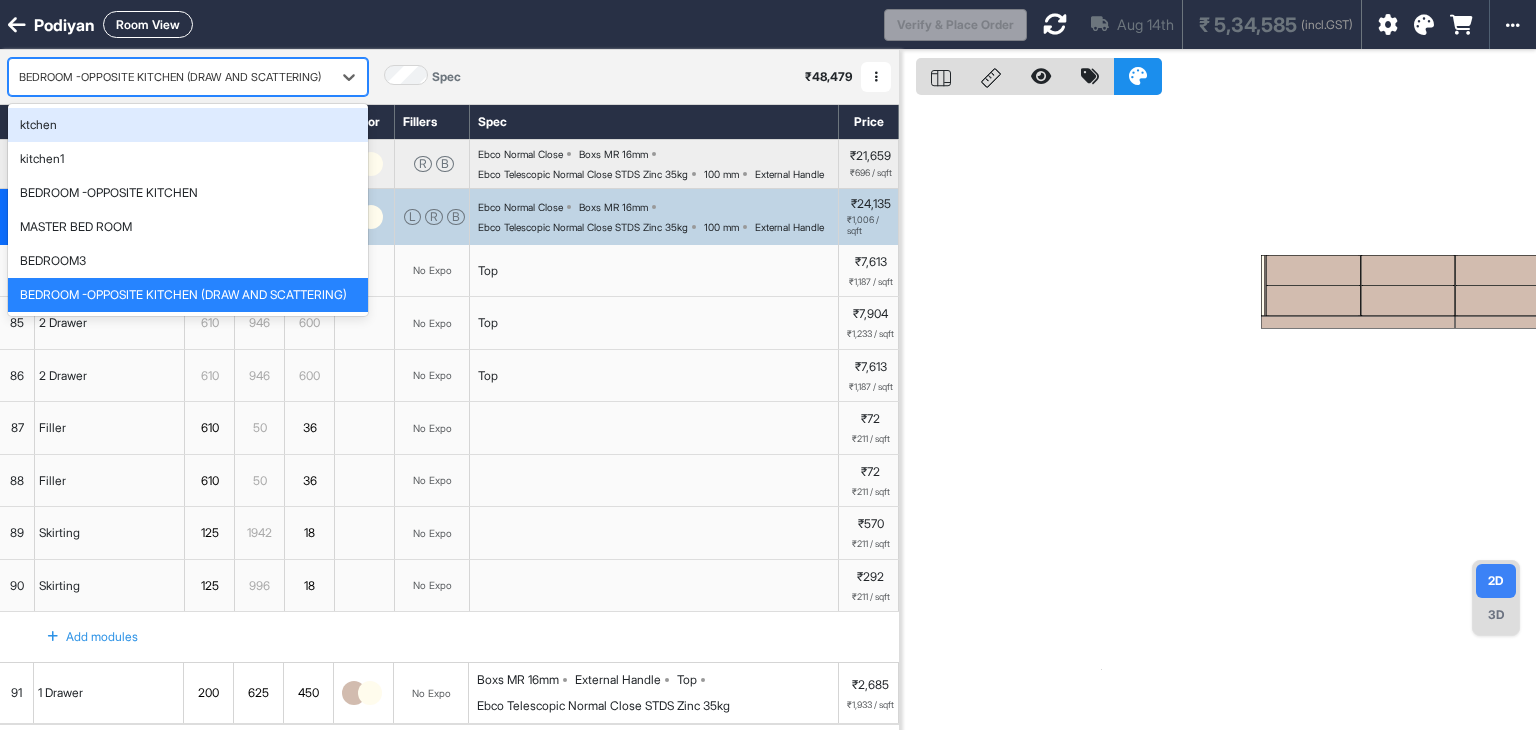 click on "ktchen" at bounding box center (188, 125) 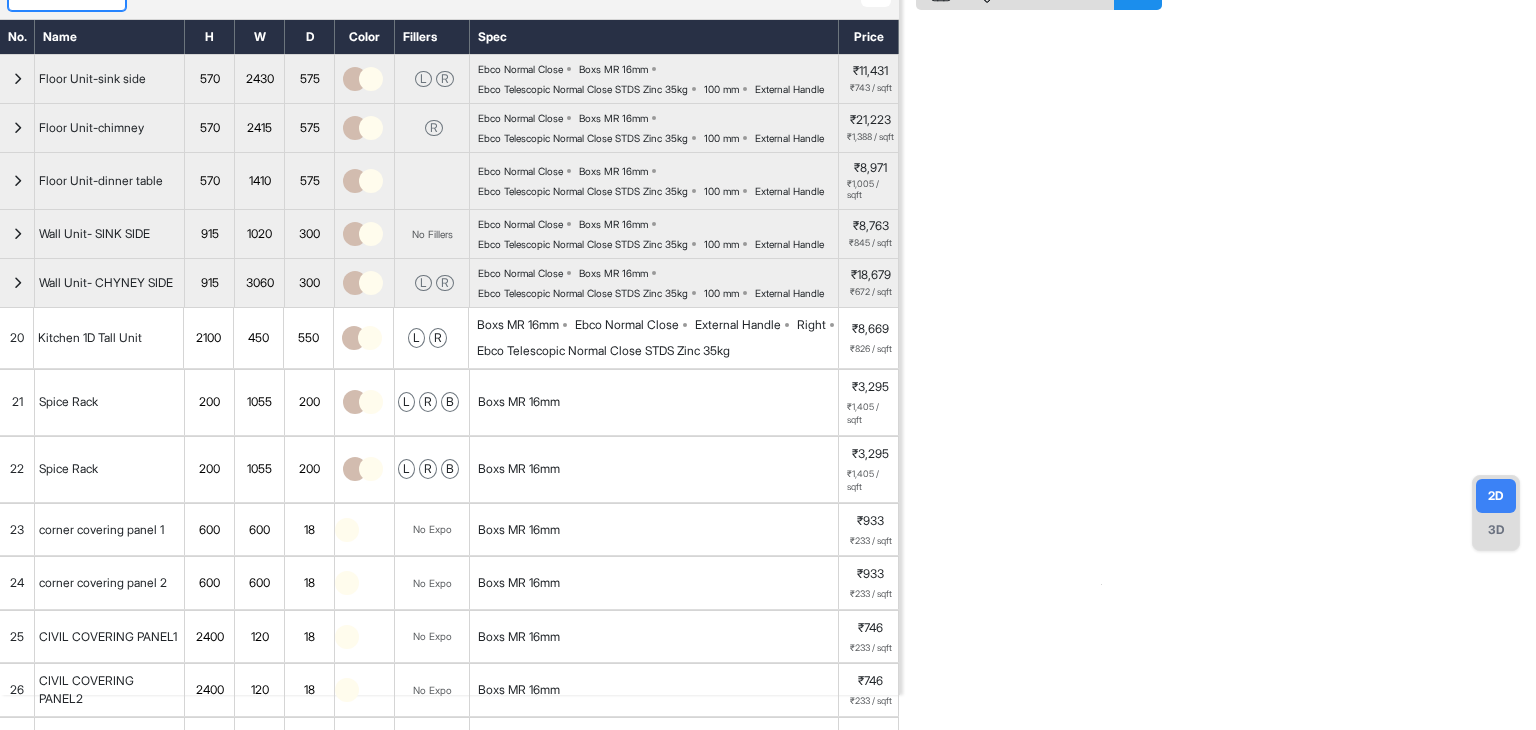 scroll, scrollTop: 0, scrollLeft: 0, axis: both 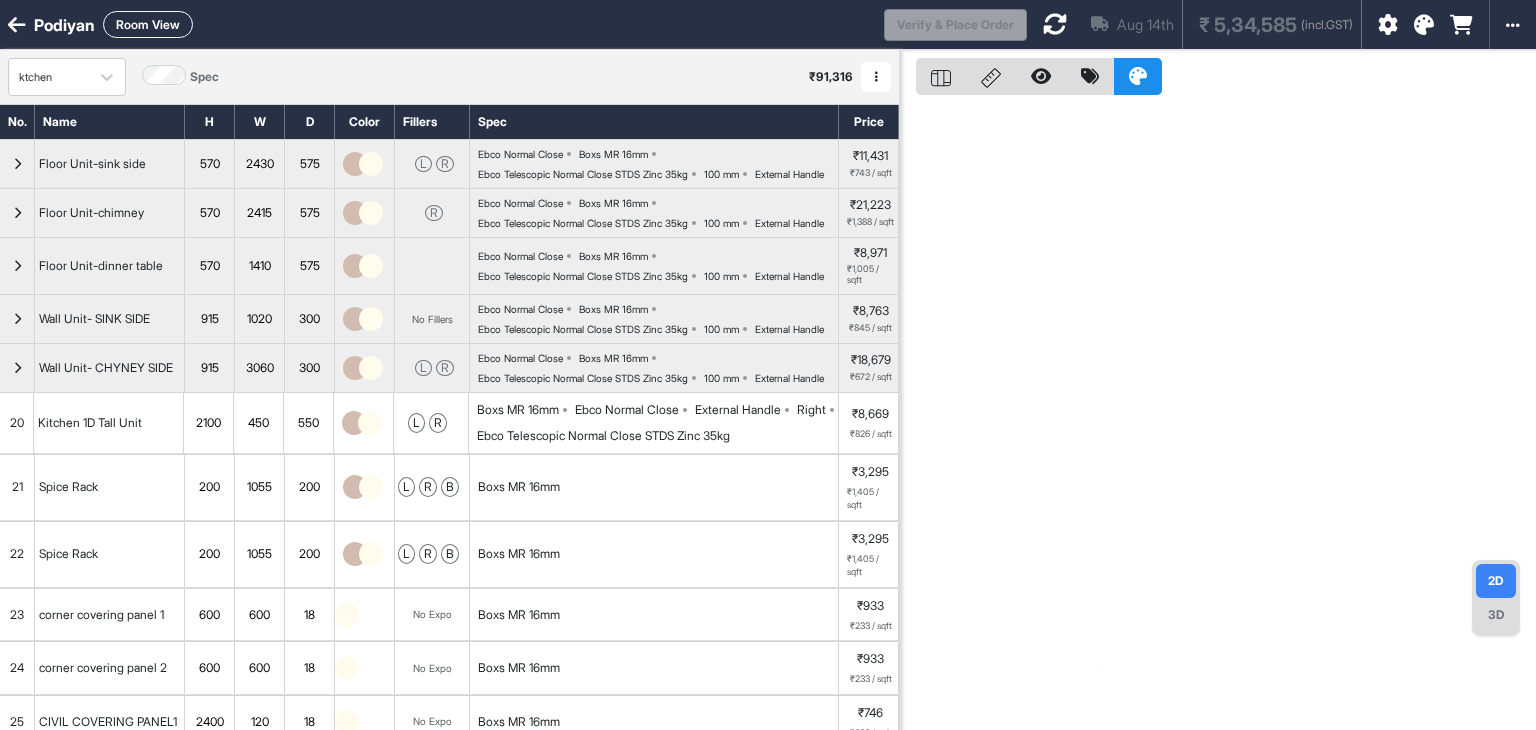 click on "Room View" at bounding box center (148, 24) 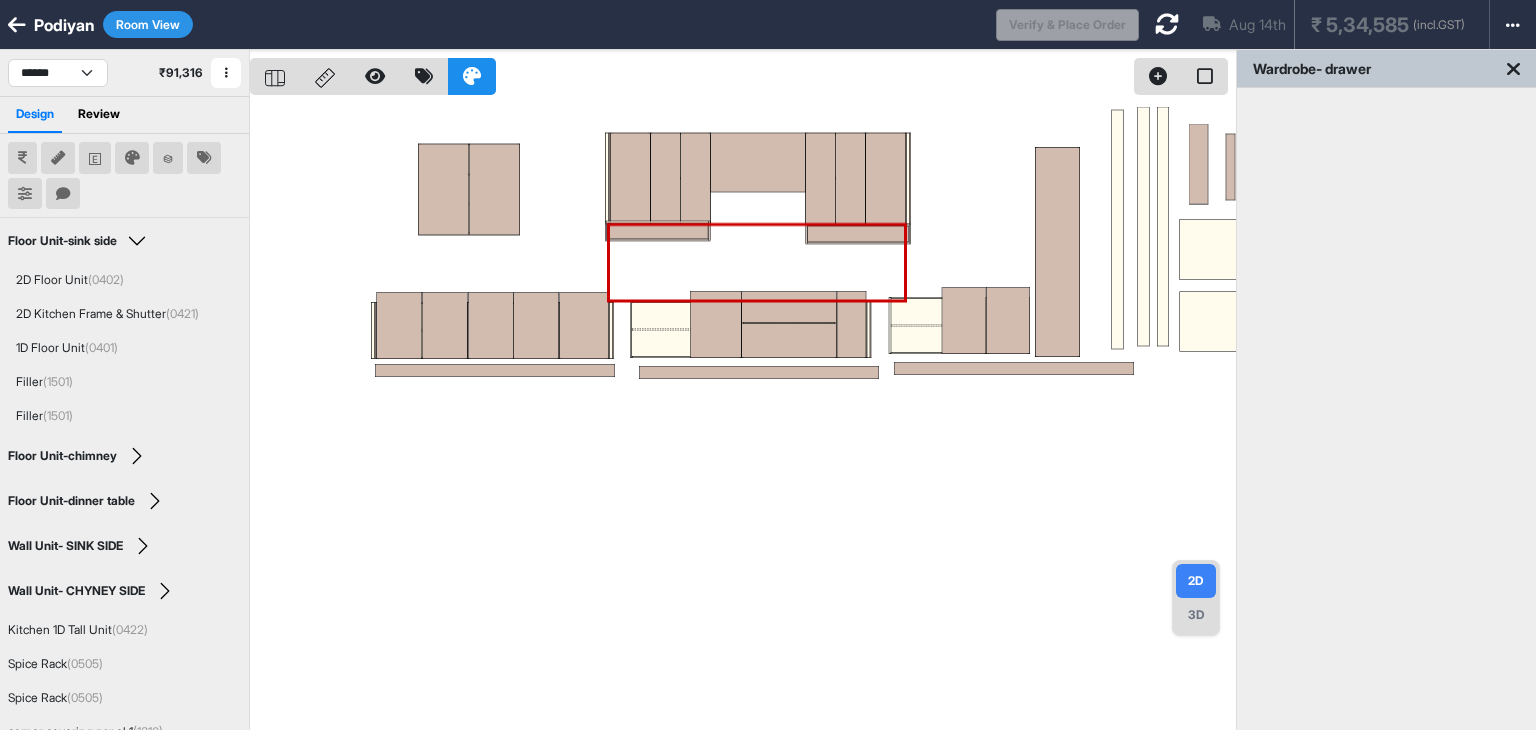 click on "3D" at bounding box center (1196, 615) 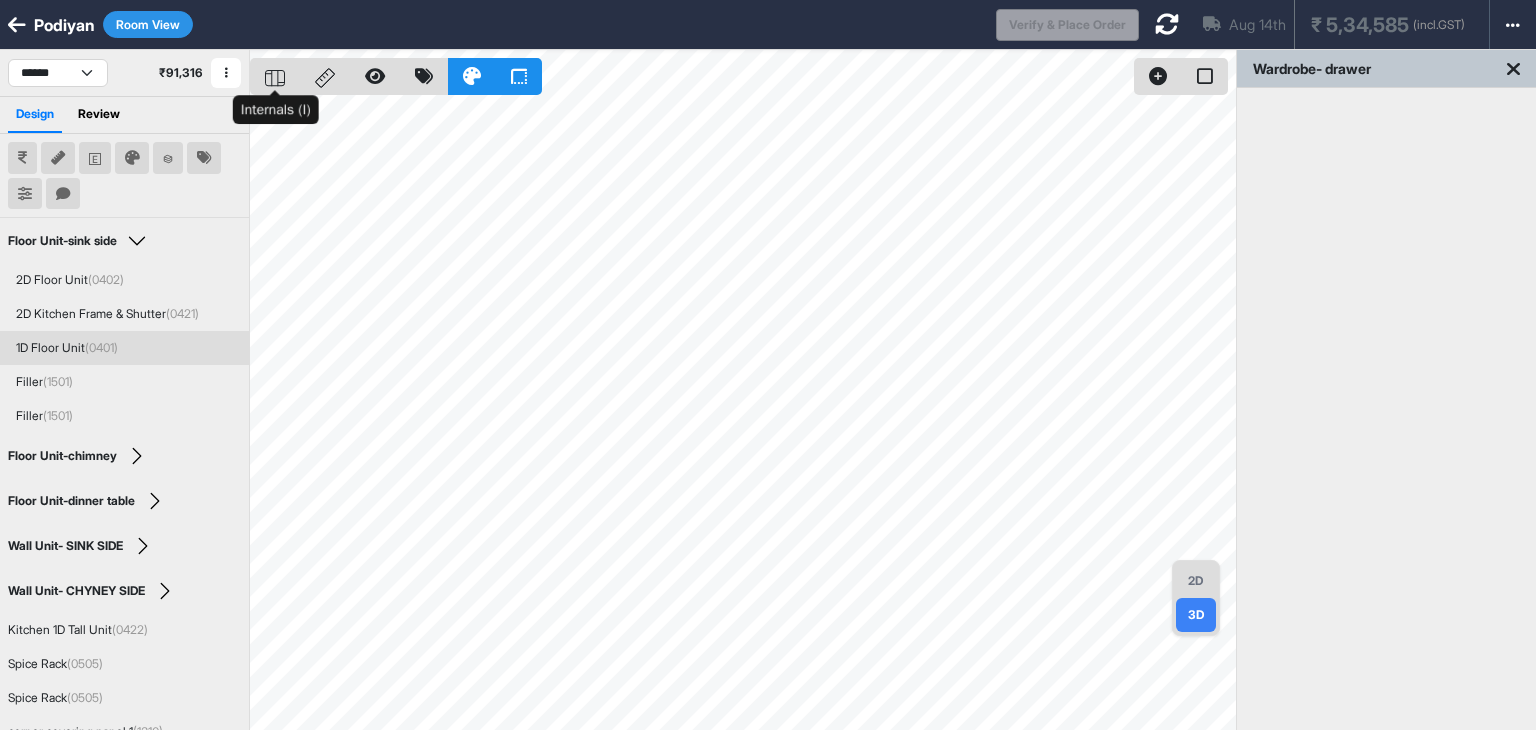 click 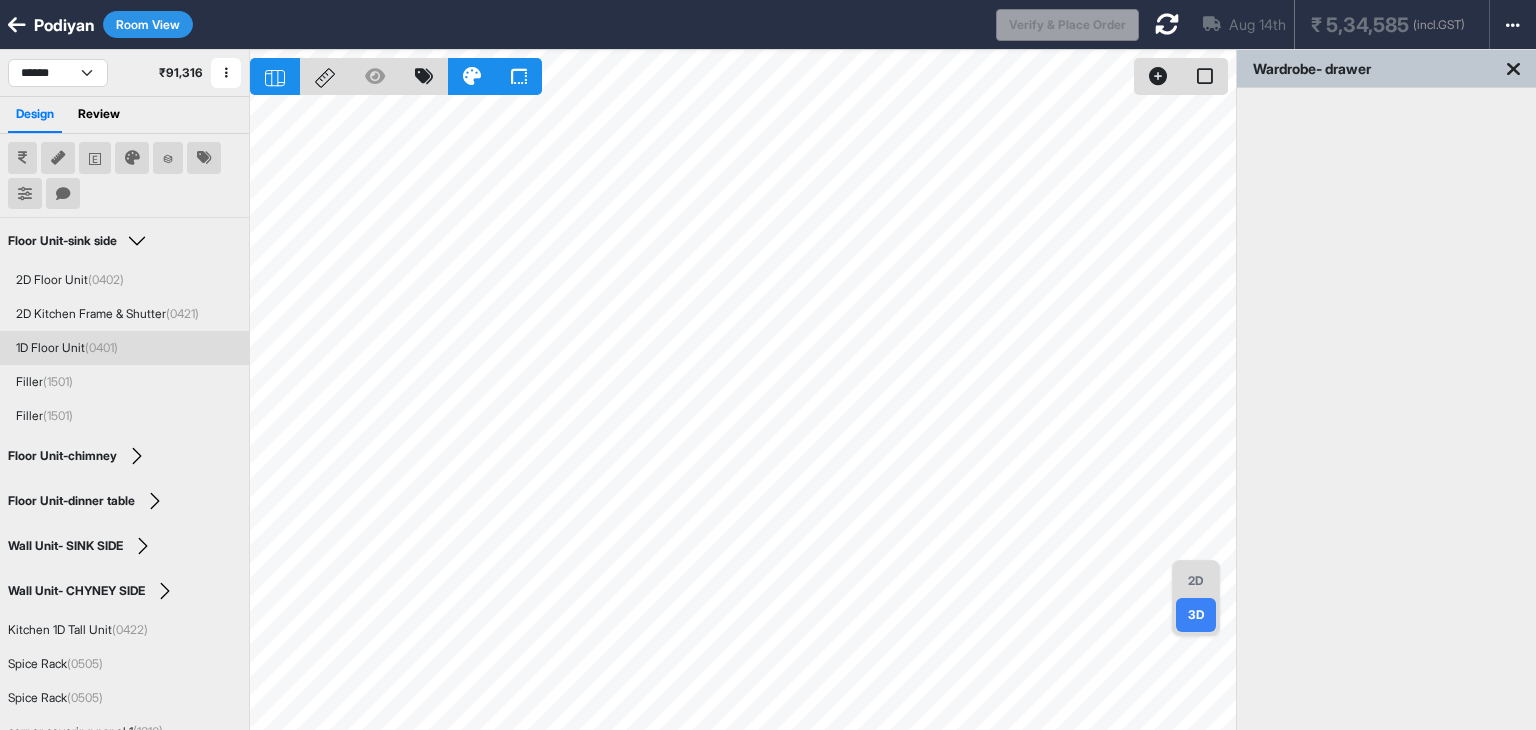 click on "2D" at bounding box center (1196, 581) 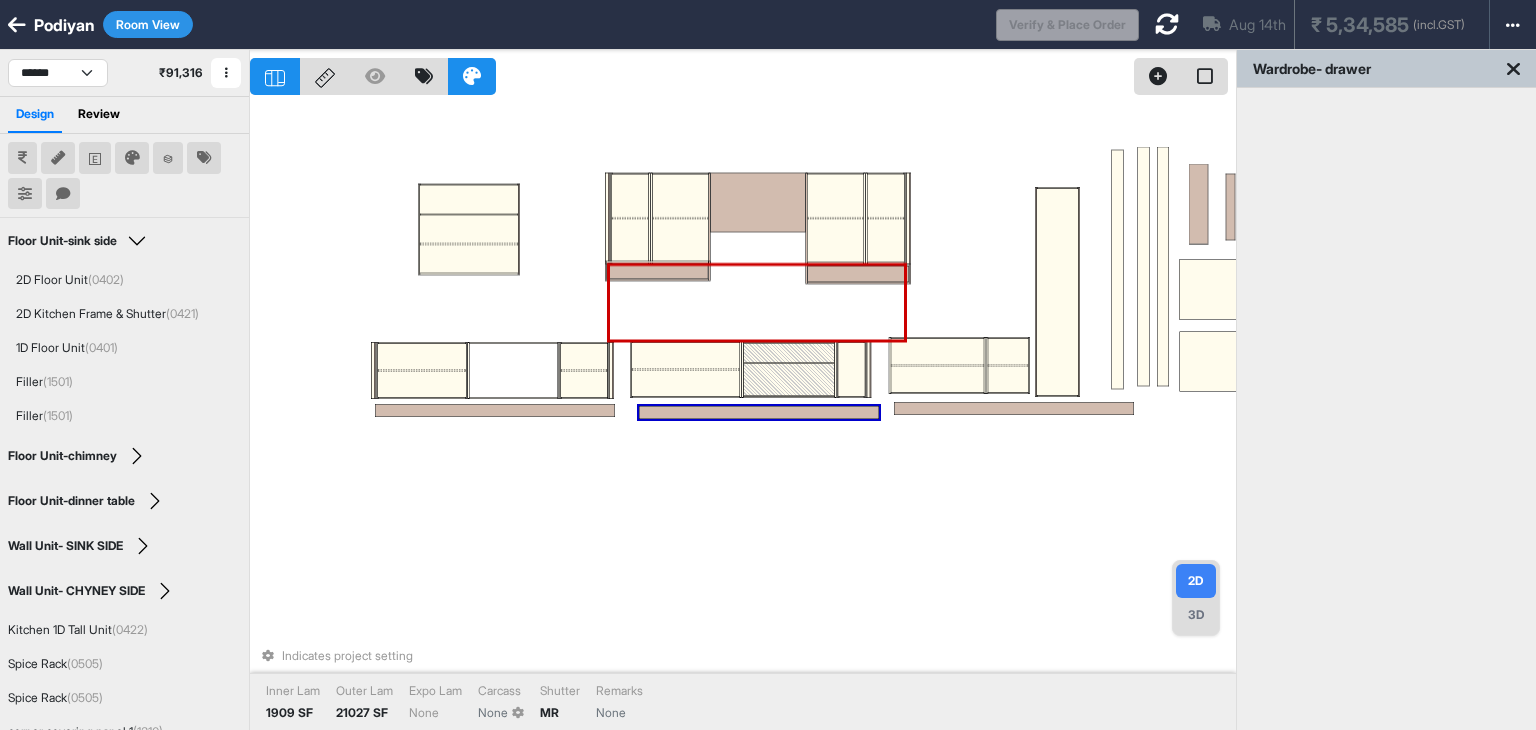 click on "3D" at bounding box center (1196, 615) 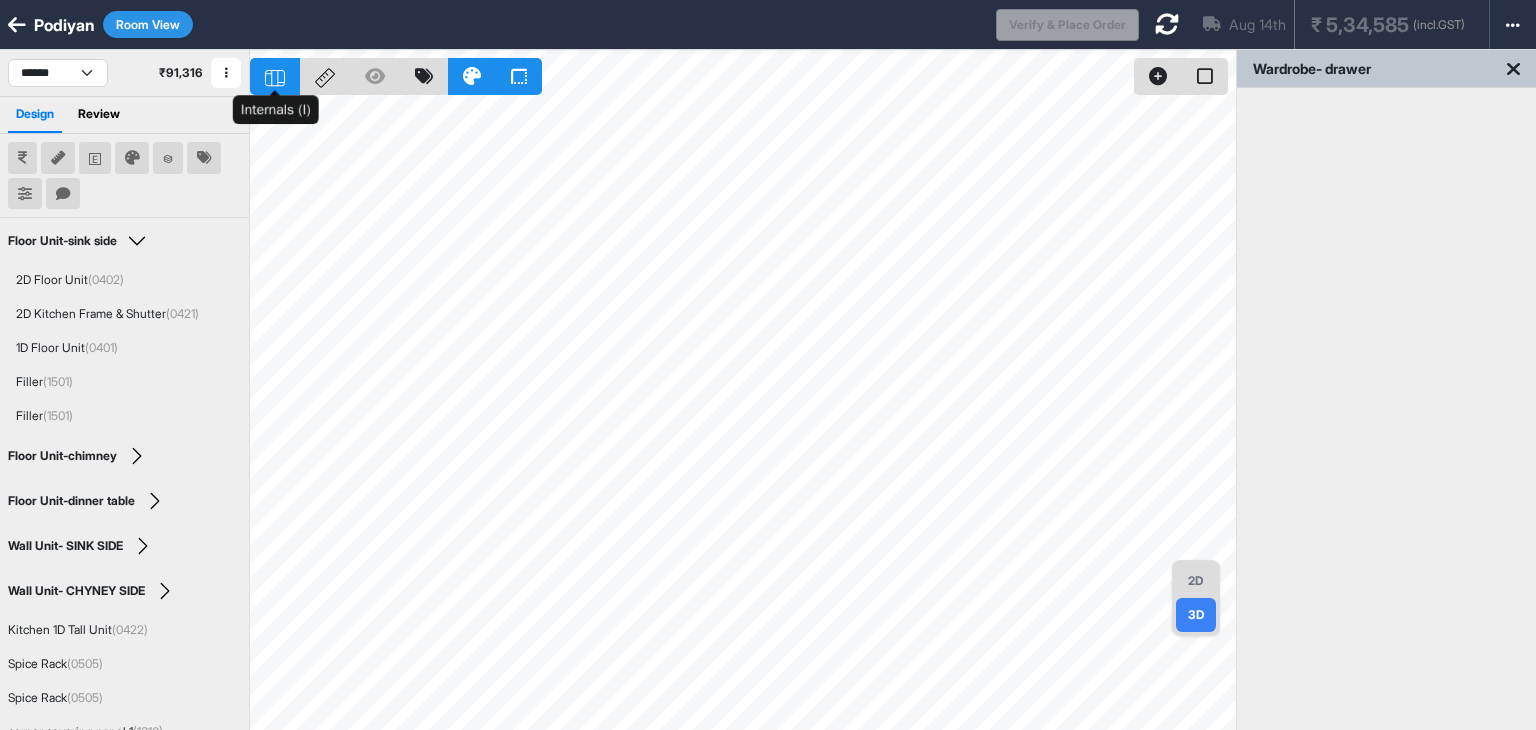 click at bounding box center [275, 76] 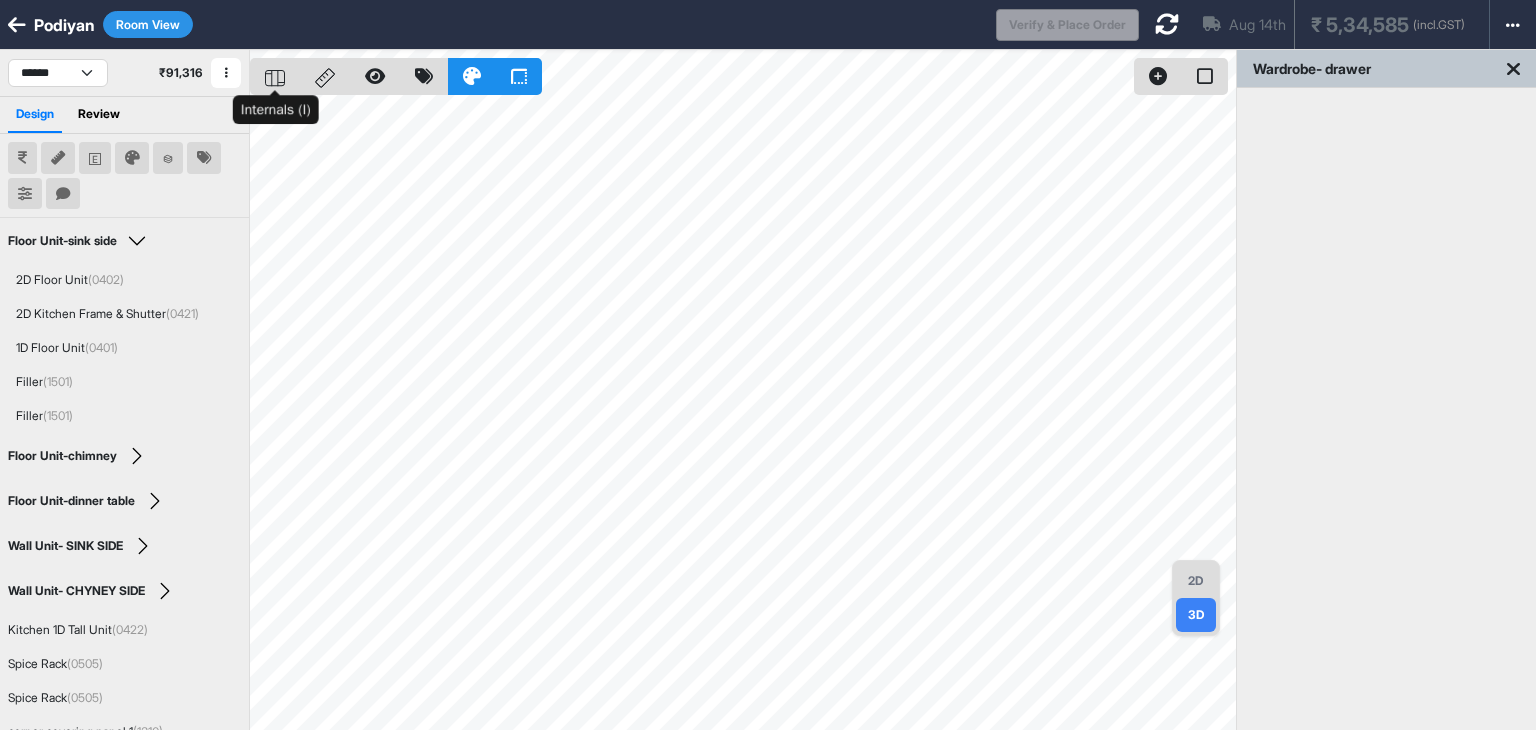 click 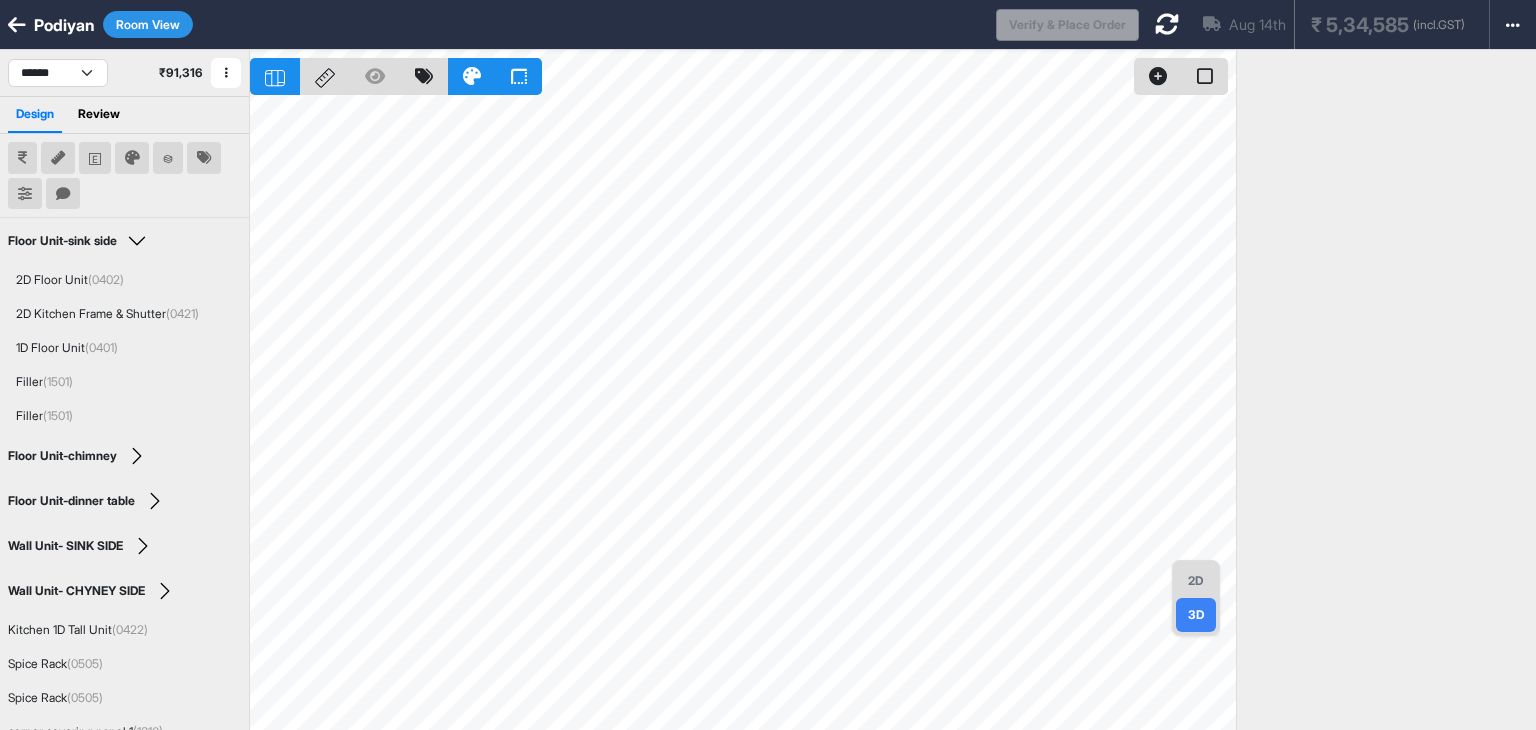 scroll, scrollTop: 53, scrollLeft: 0, axis: vertical 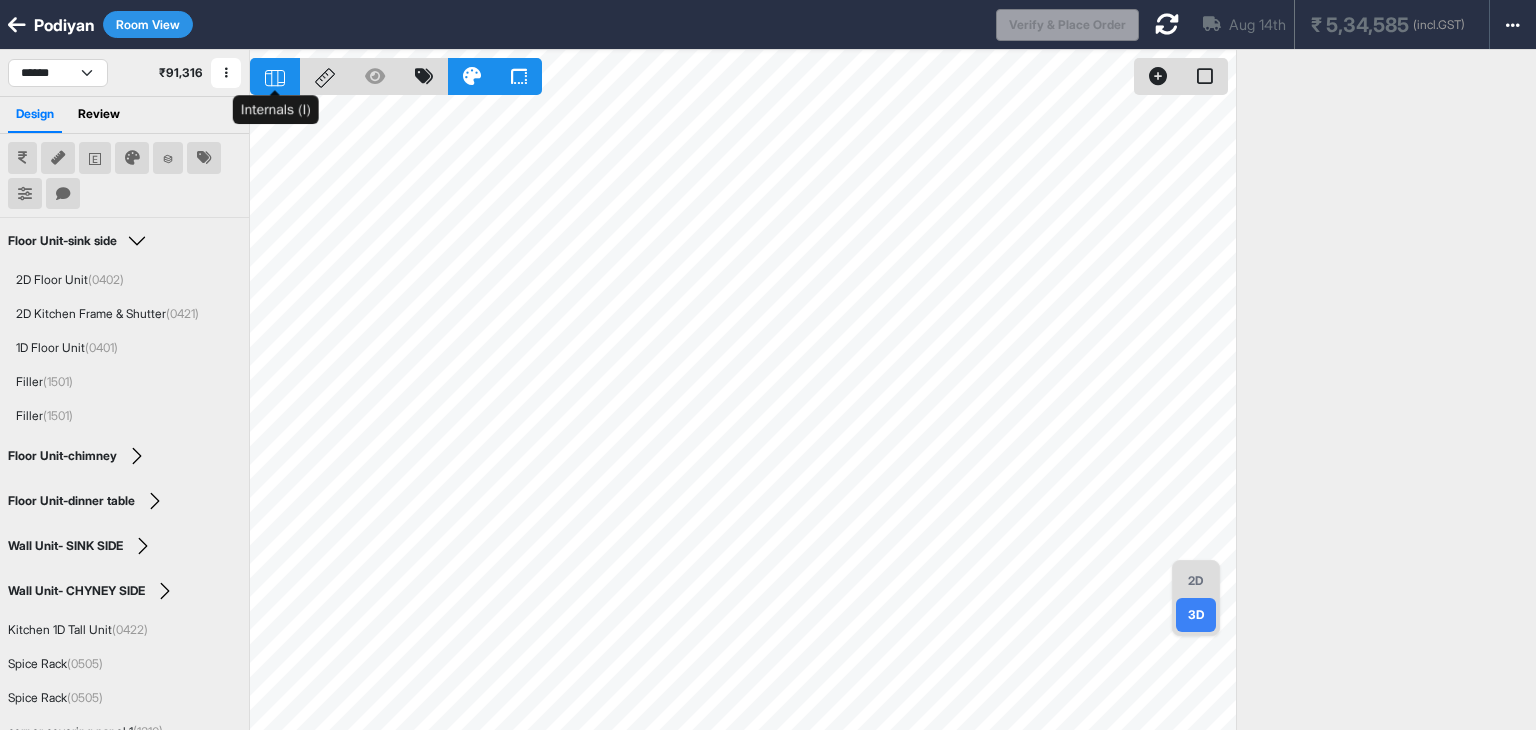 click 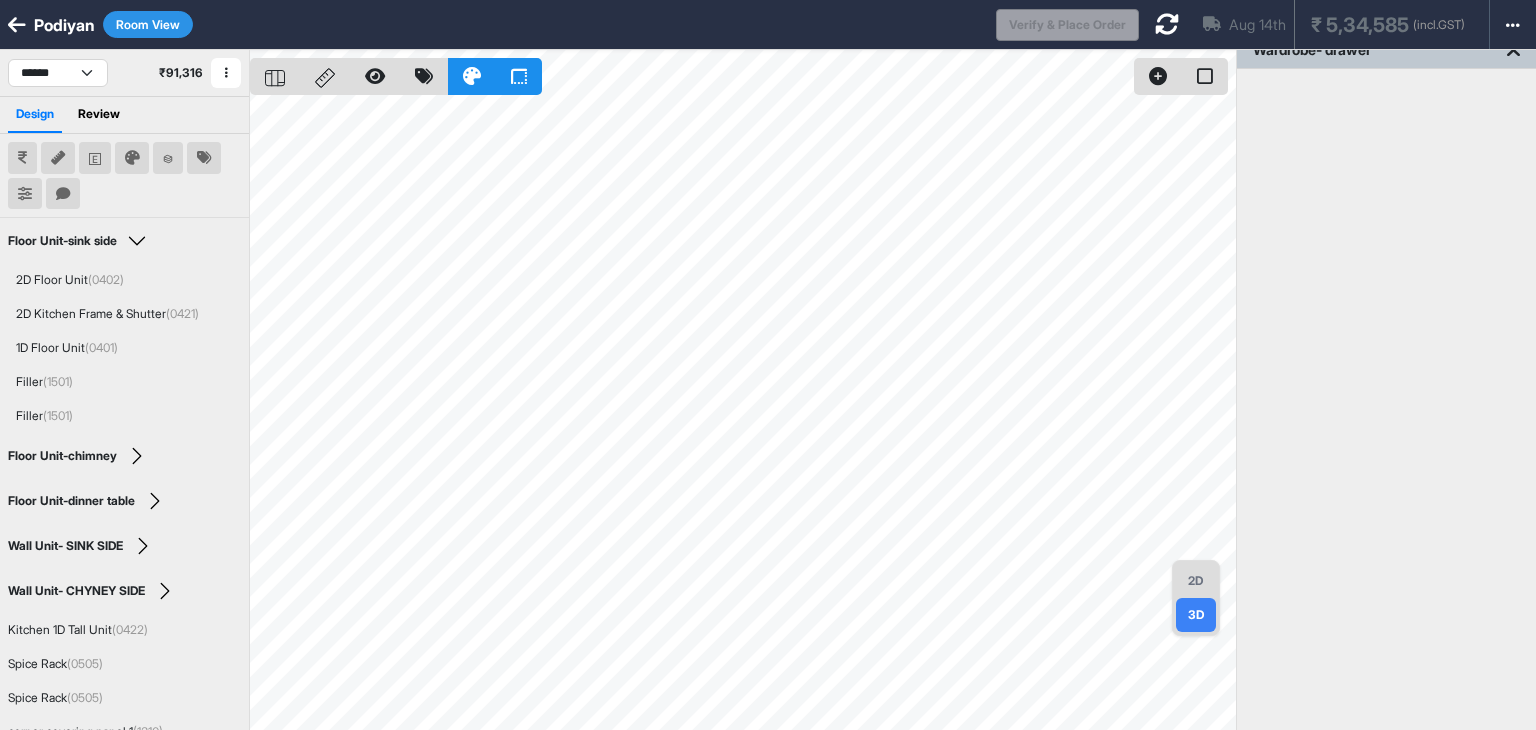 scroll, scrollTop: 53, scrollLeft: 0, axis: vertical 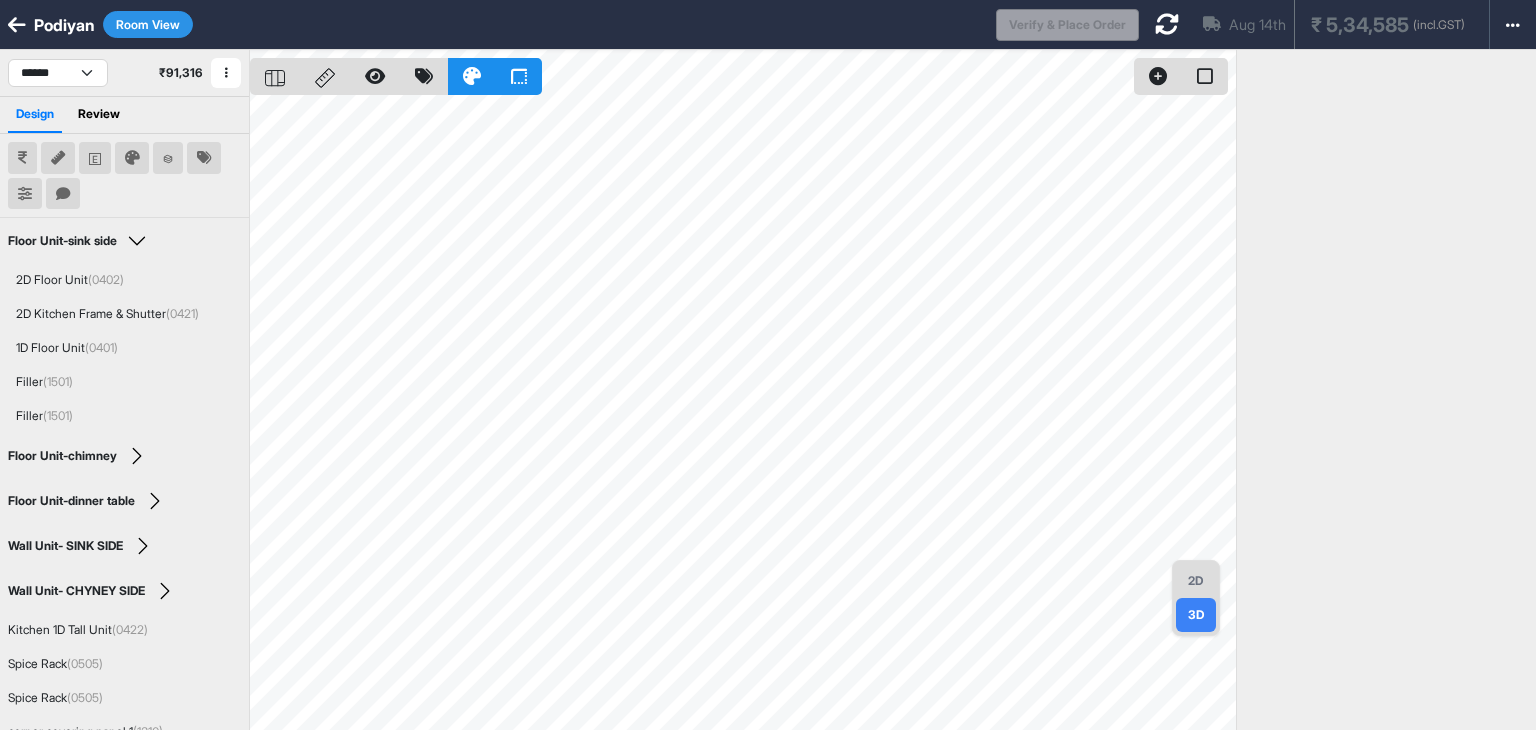 click 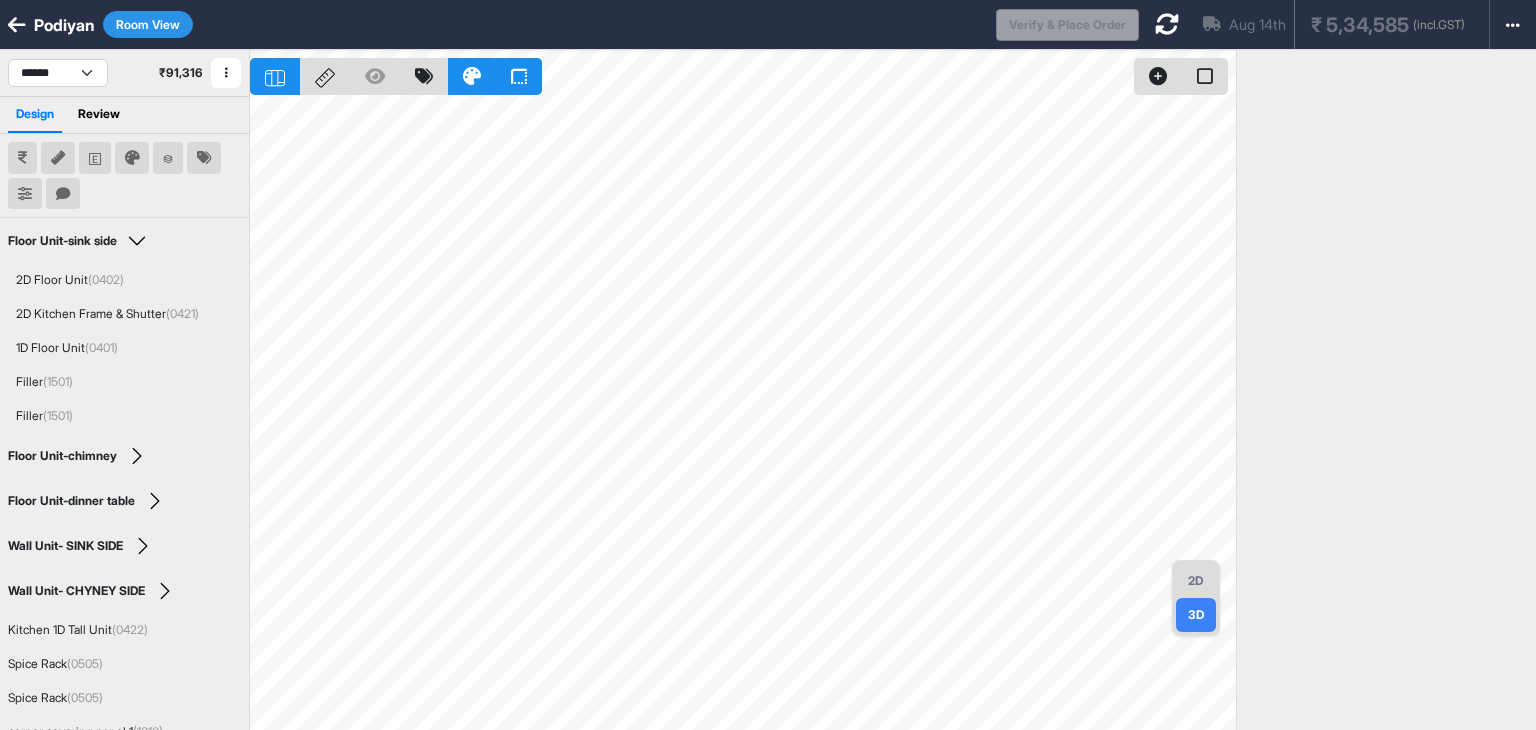 click 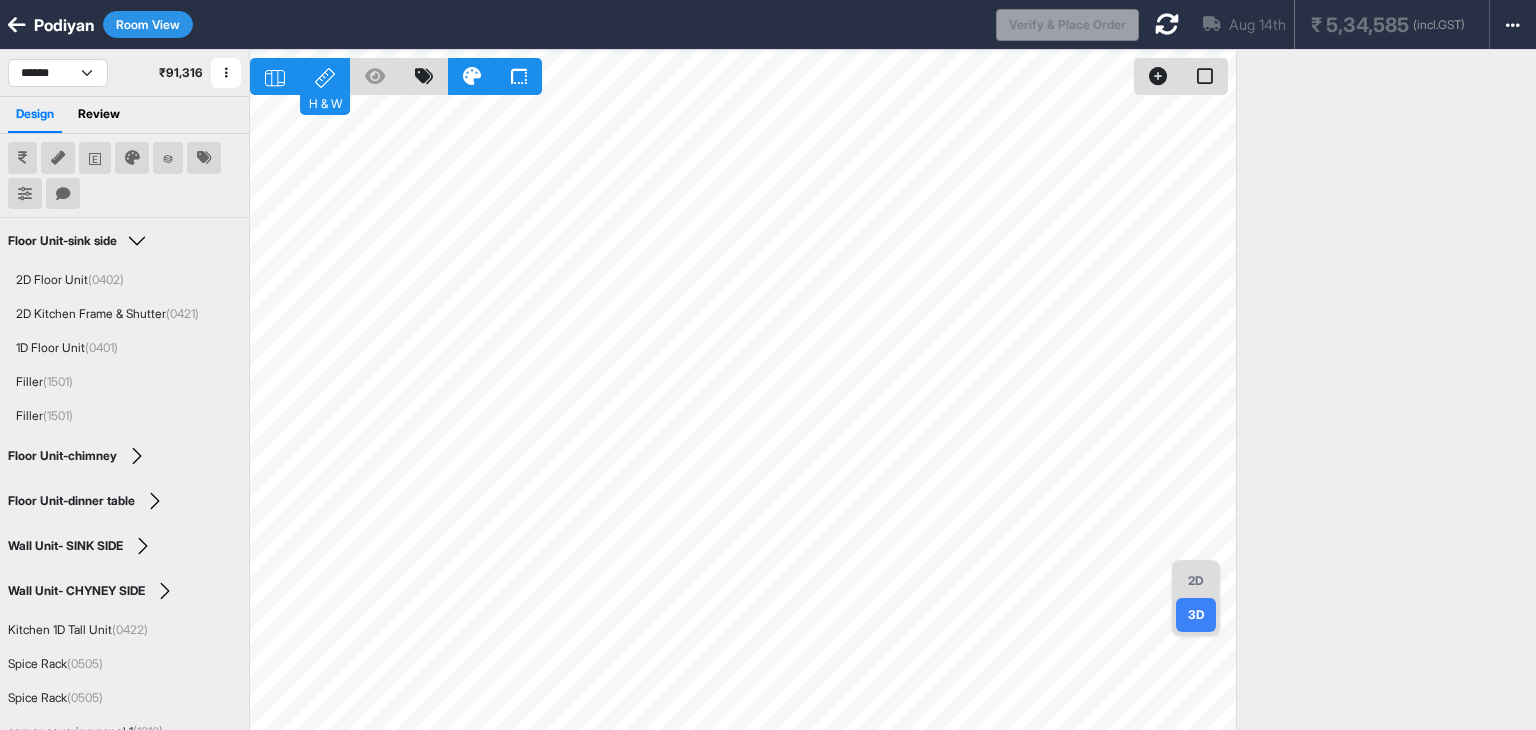 click on "2D" at bounding box center [1196, 581] 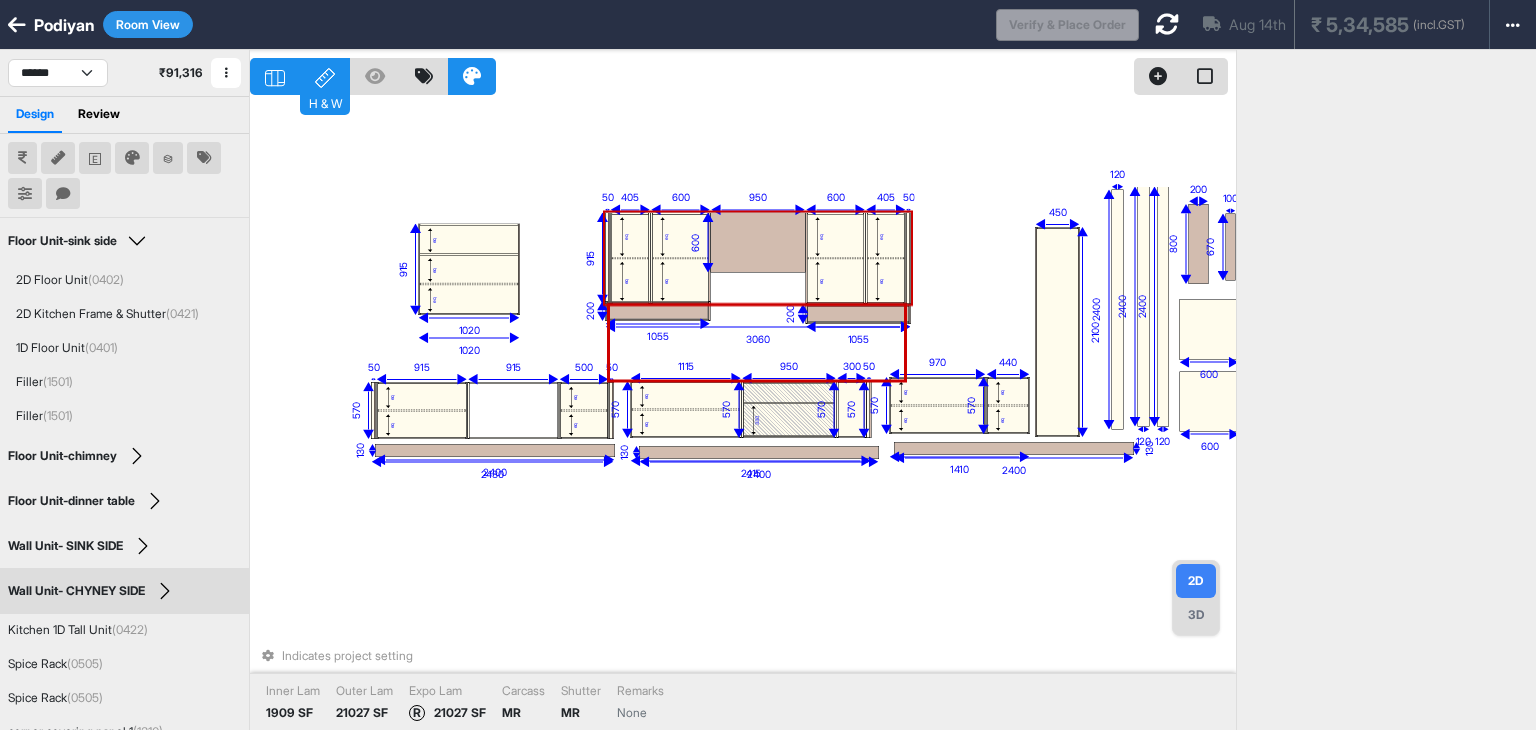 click on "eq" at bounding box center (680, 280) 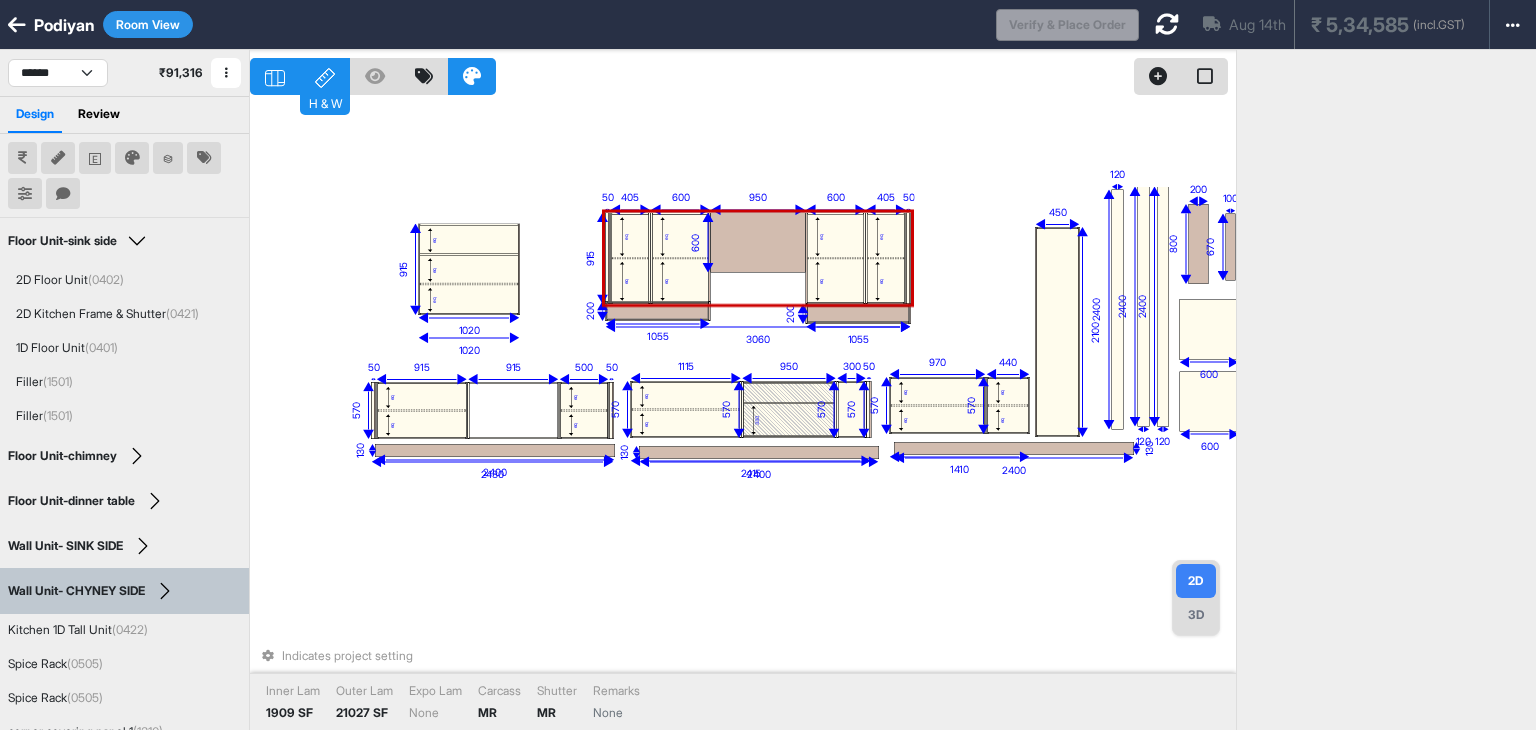 click at bounding box center [630, 258] 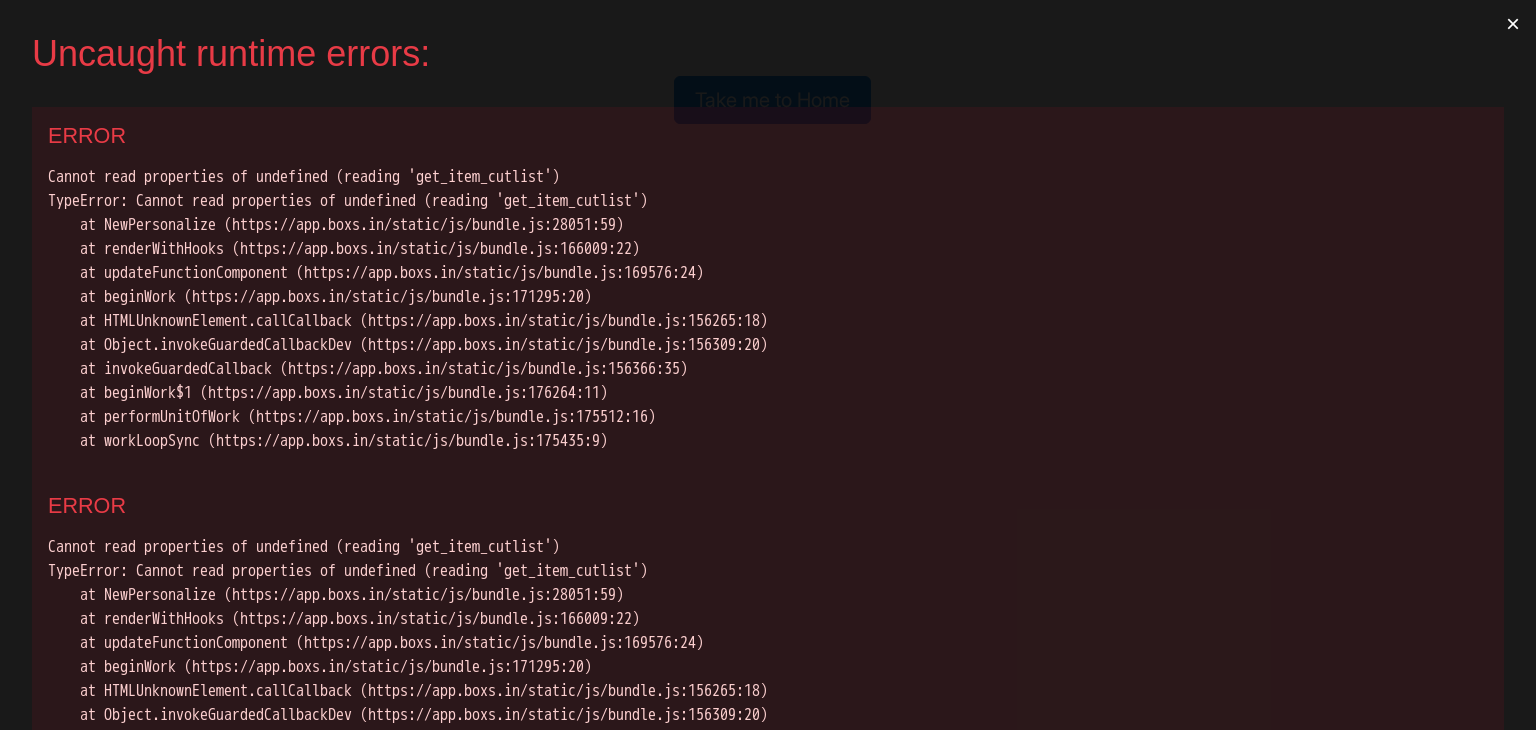 scroll, scrollTop: 0, scrollLeft: 0, axis: both 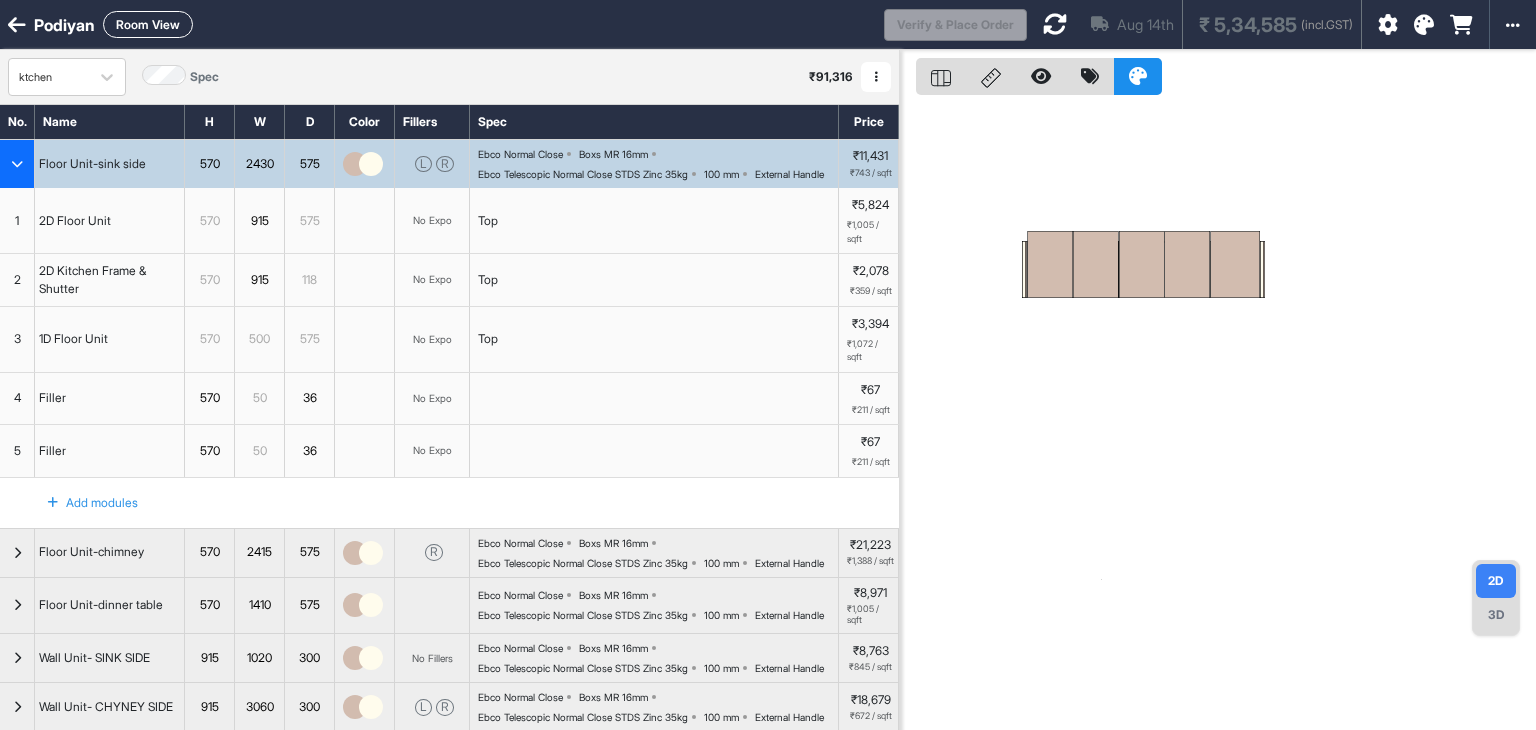 click on "Room View" at bounding box center [148, 24] 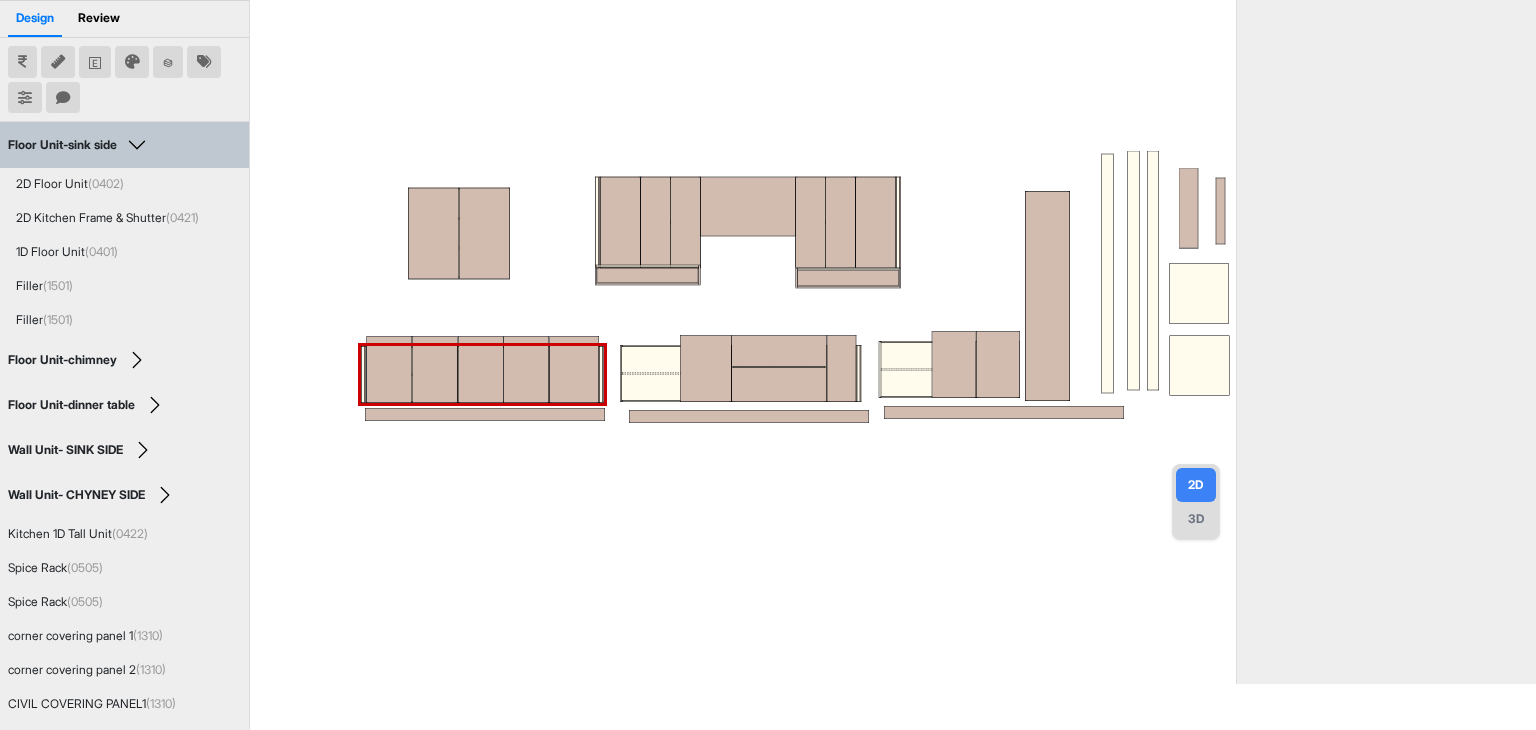 scroll, scrollTop: 217, scrollLeft: 0, axis: vertical 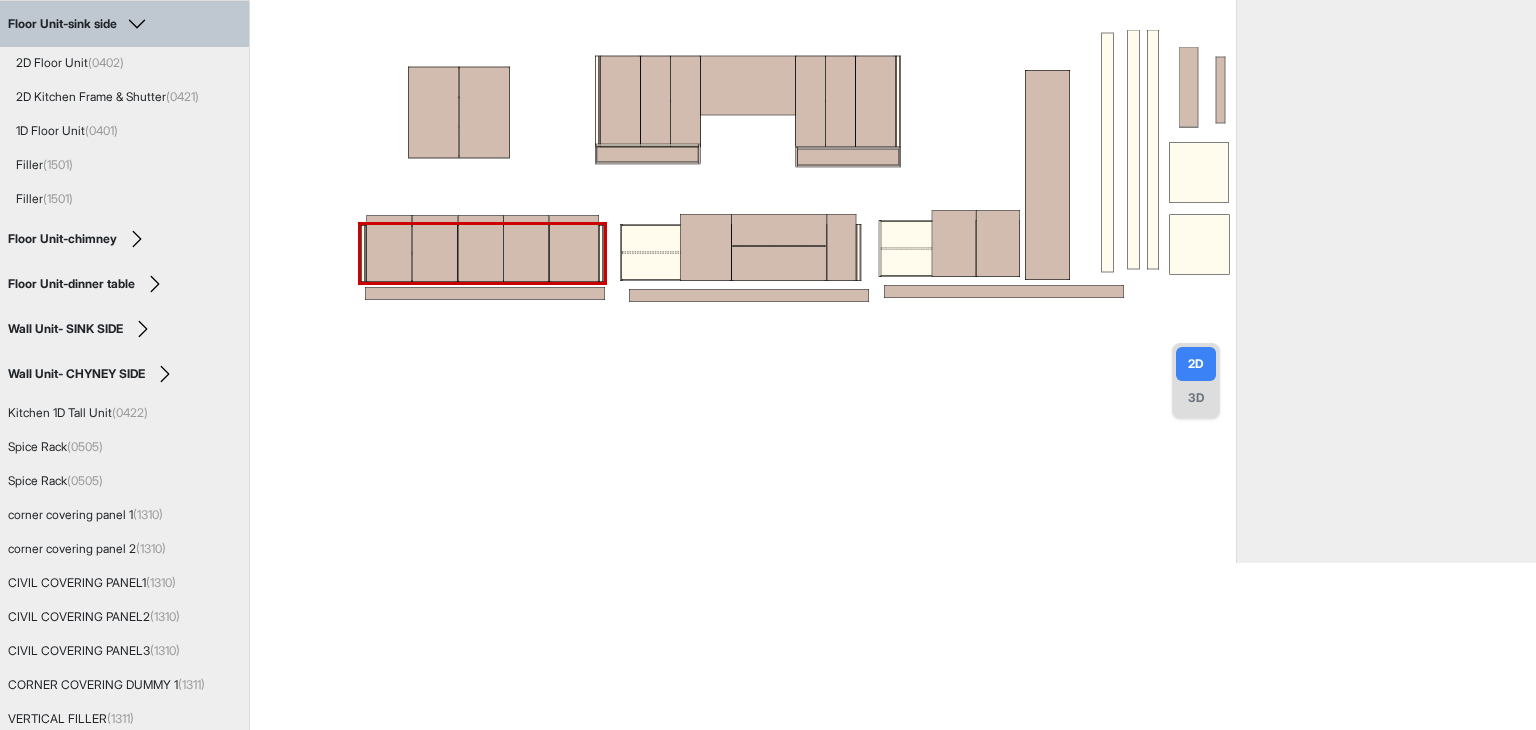 drag, startPoint x: 586, startPoint y: 399, endPoint x: 572, endPoint y: 647, distance: 248.39485 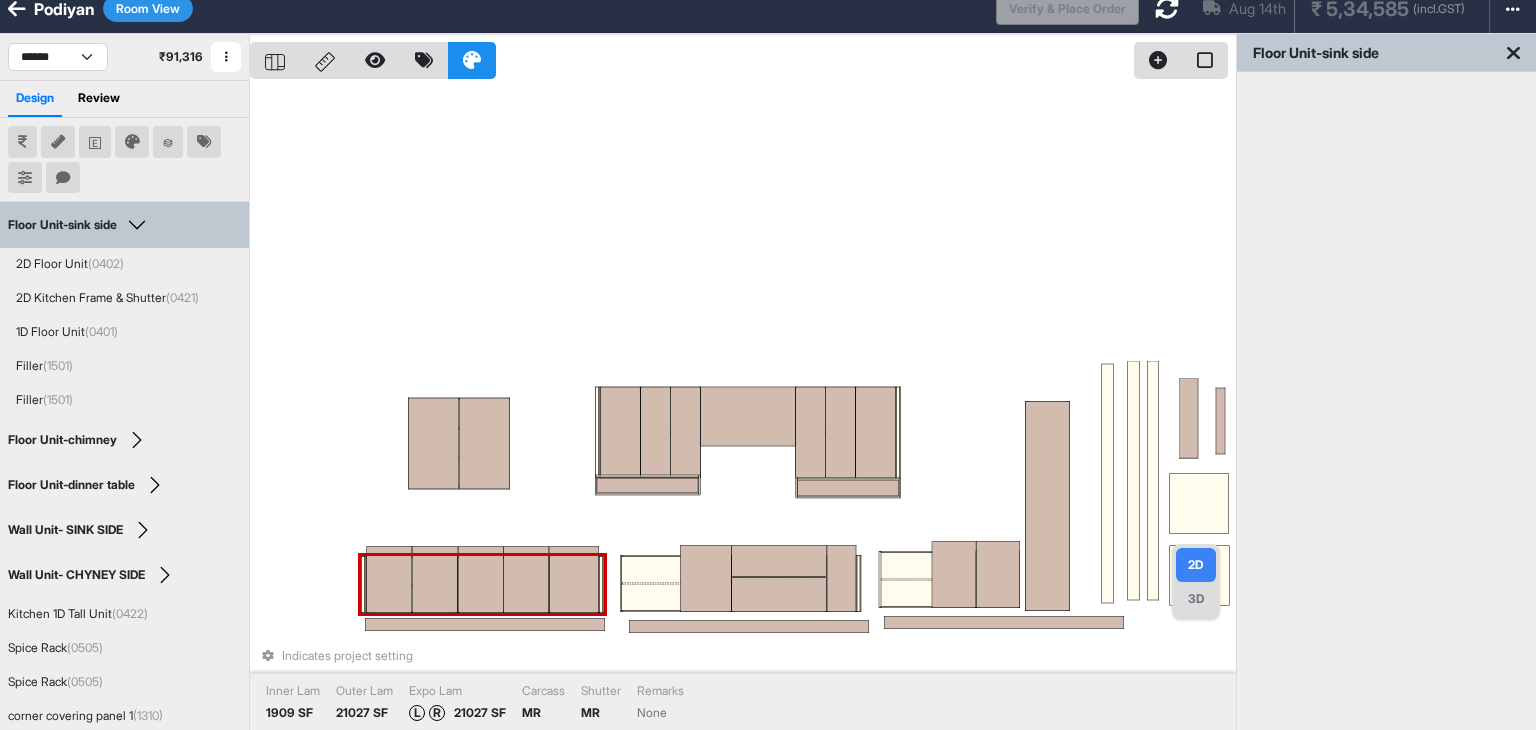 scroll, scrollTop: 0, scrollLeft: 0, axis: both 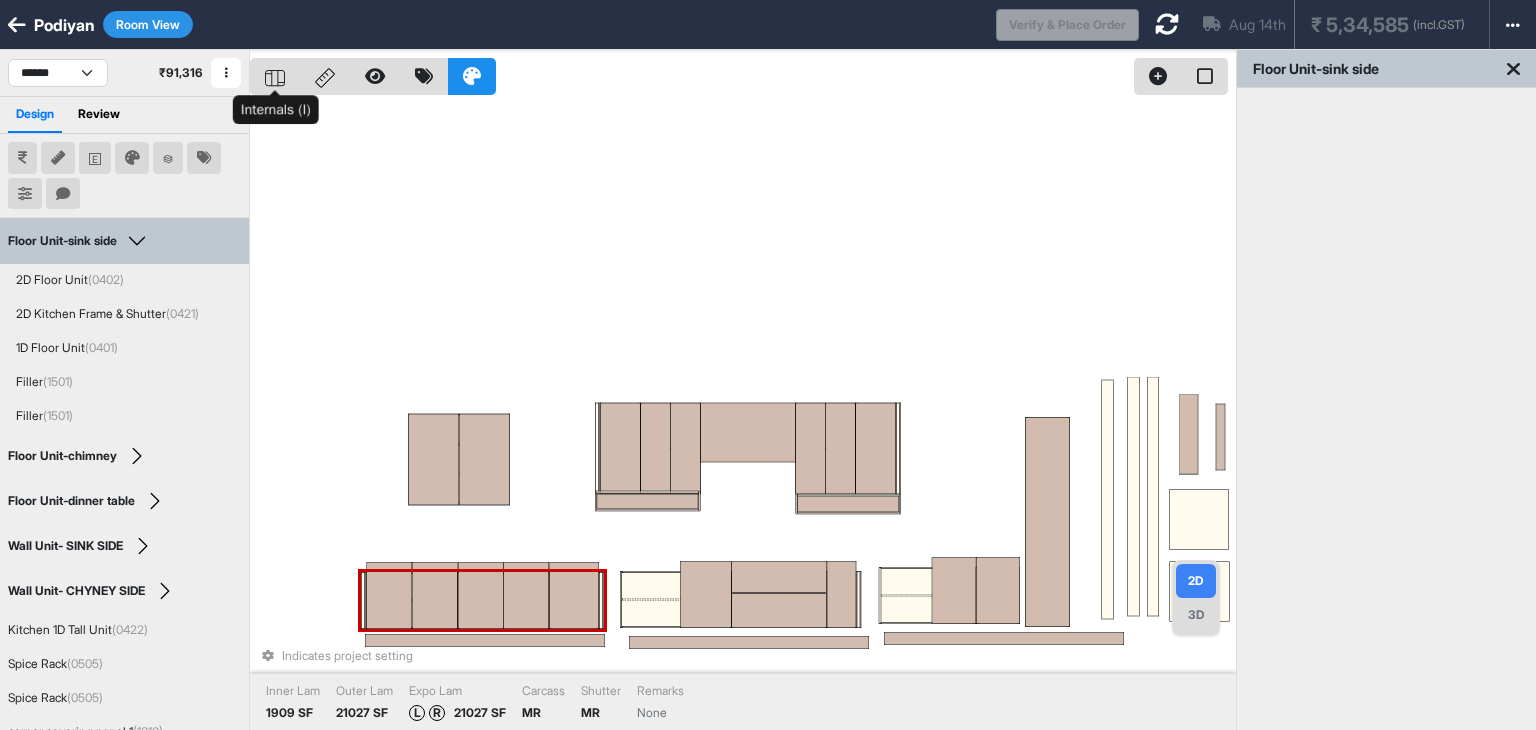 click at bounding box center [275, 76] 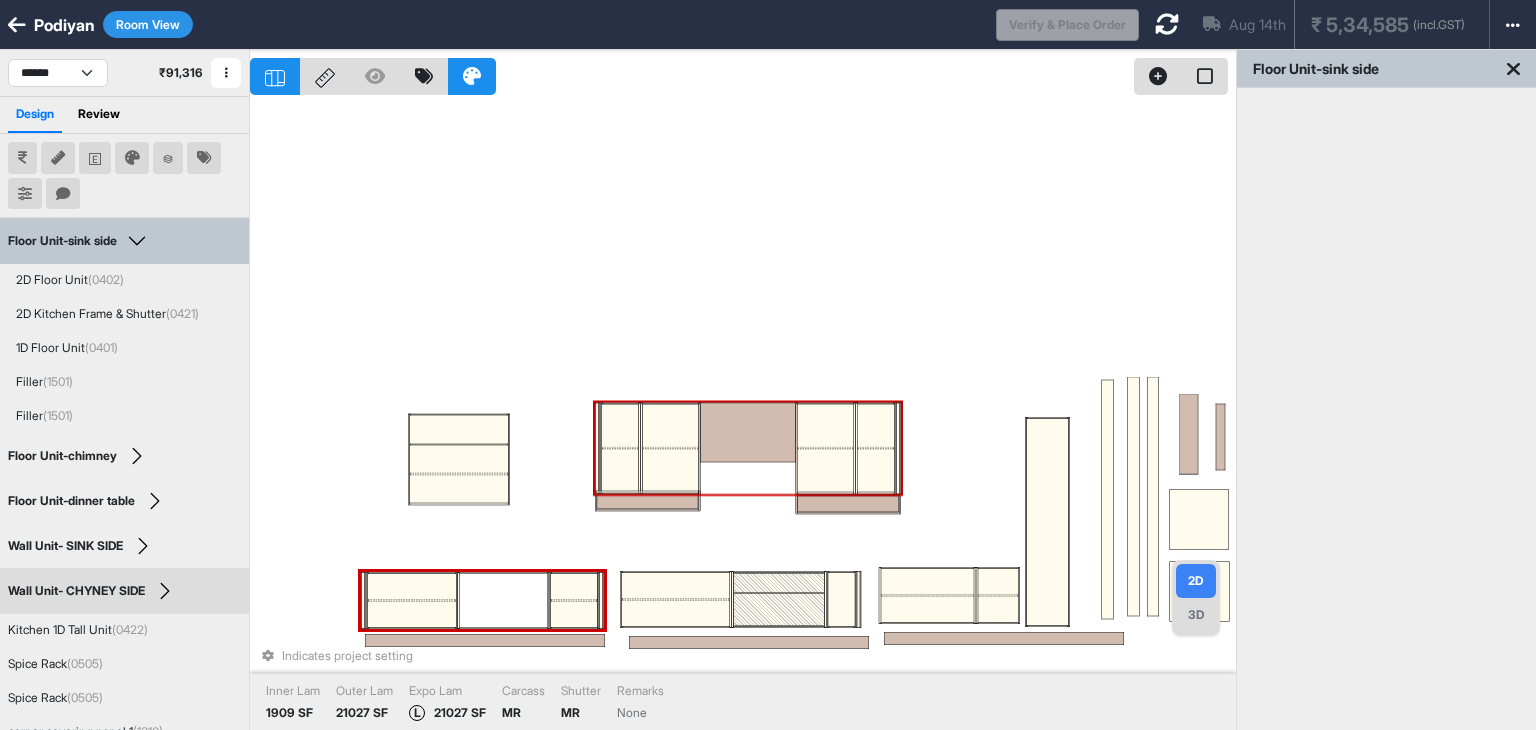 drag, startPoint x: 853, startPoint y: 457, endPoint x: 828, endPoint y: 448, distance: 26.57066 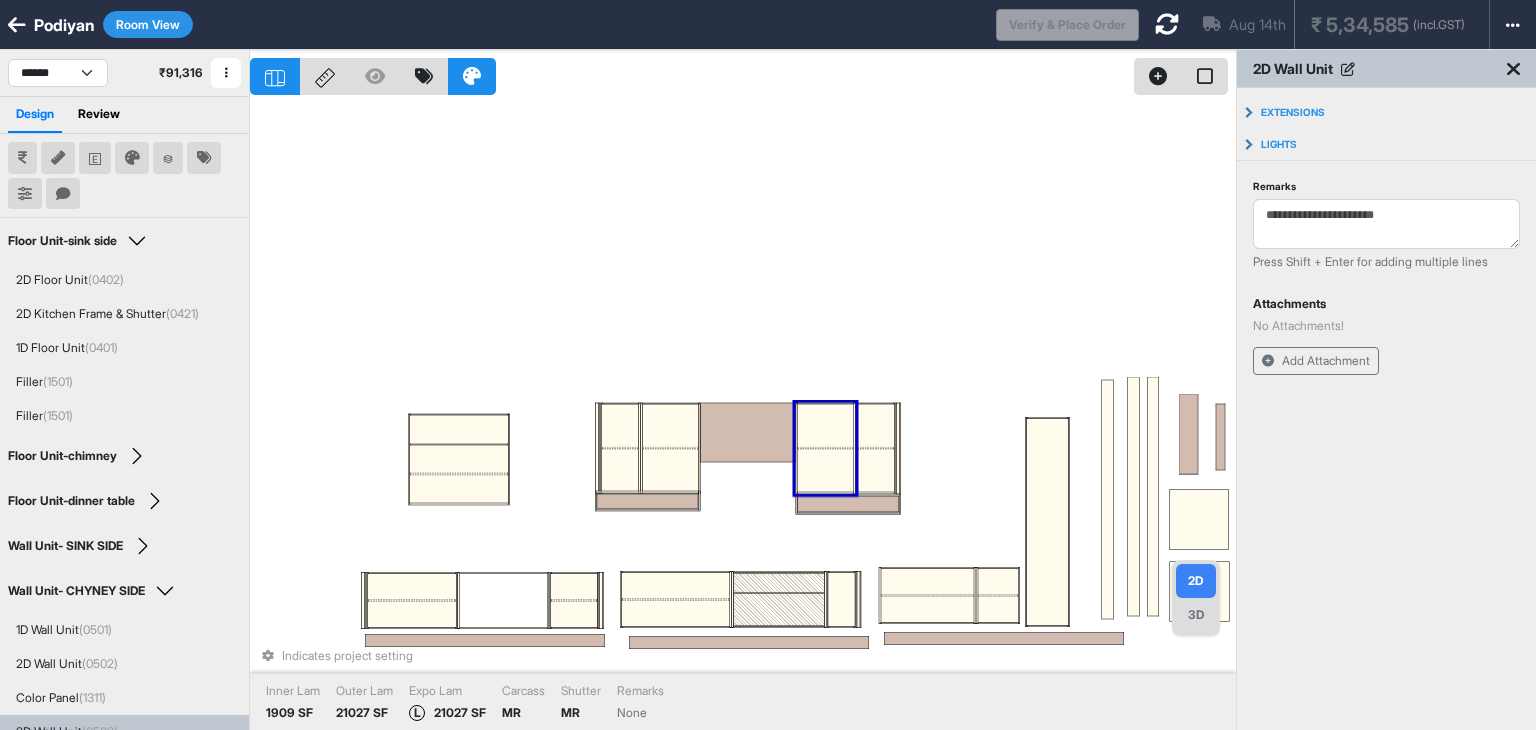 click at bounding box center [825, 448] 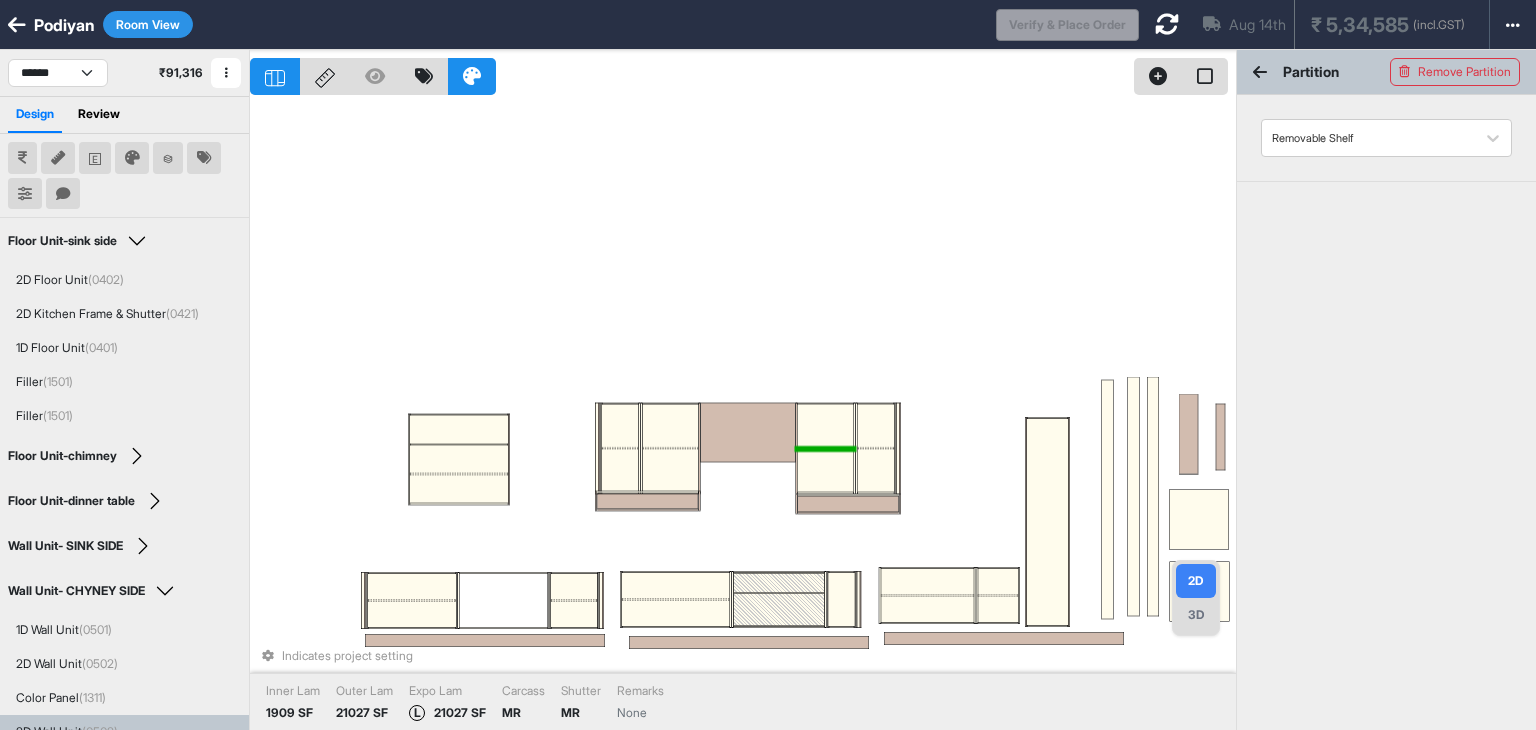 click at bounding box center [825, 448] 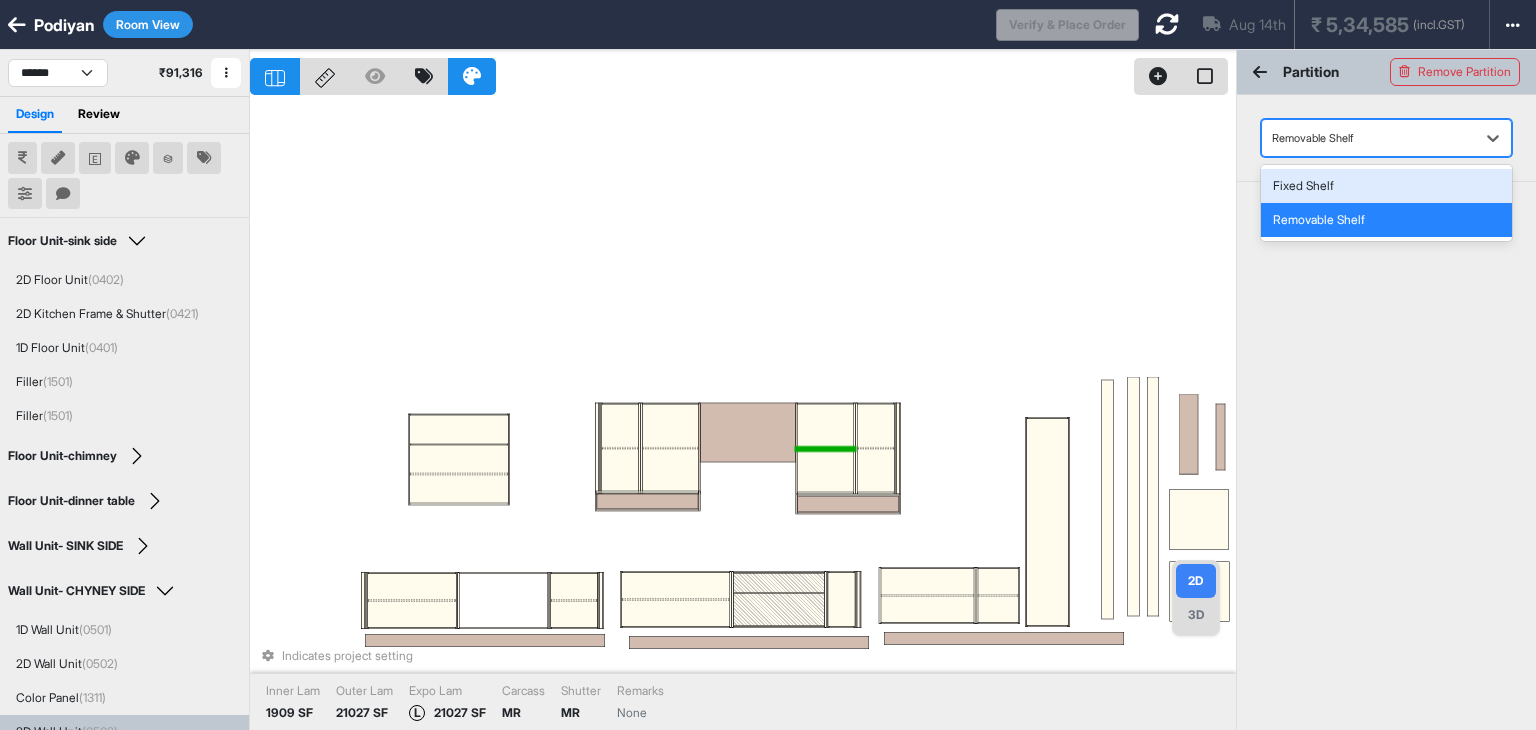click at bounding box center (1368, 138) 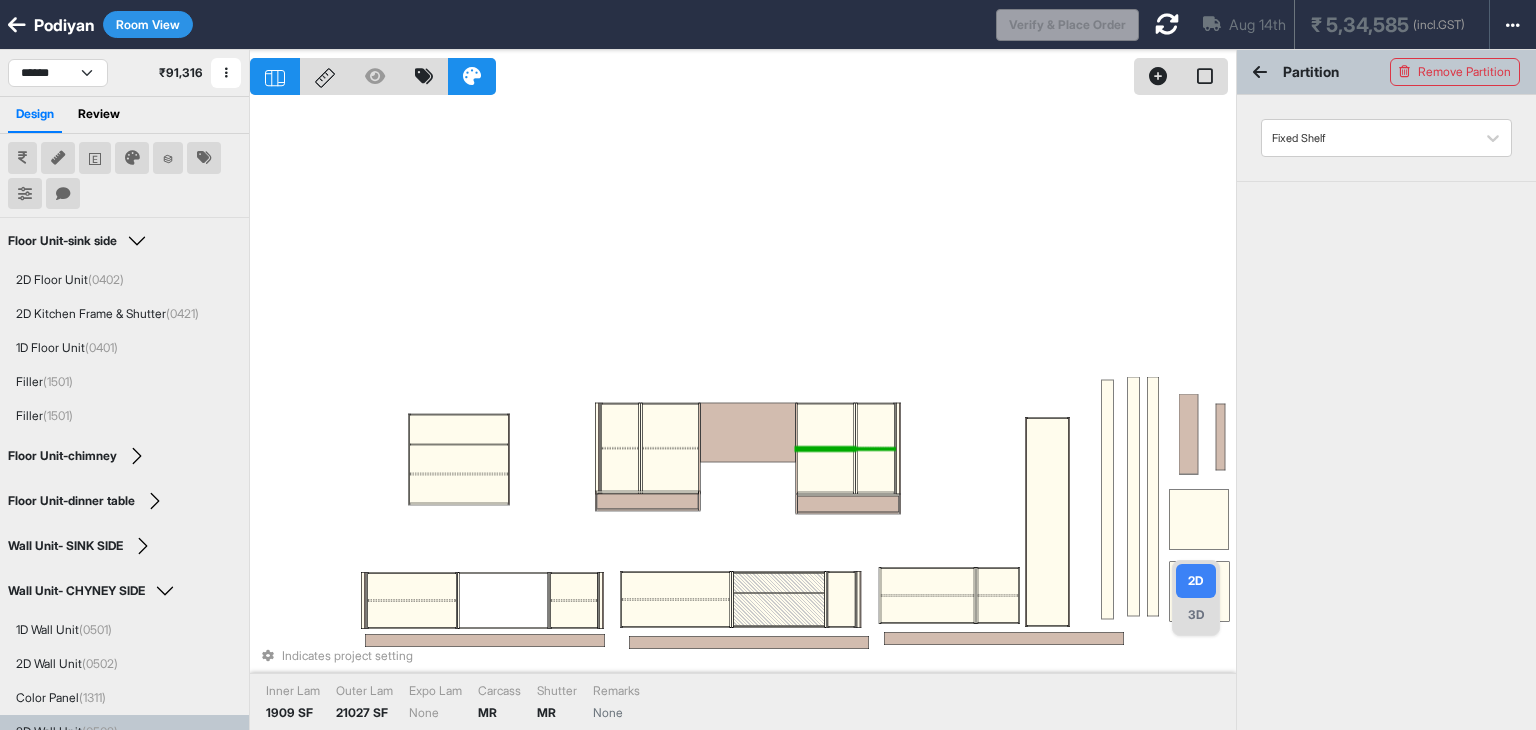 click at bounding box center [875, 448] 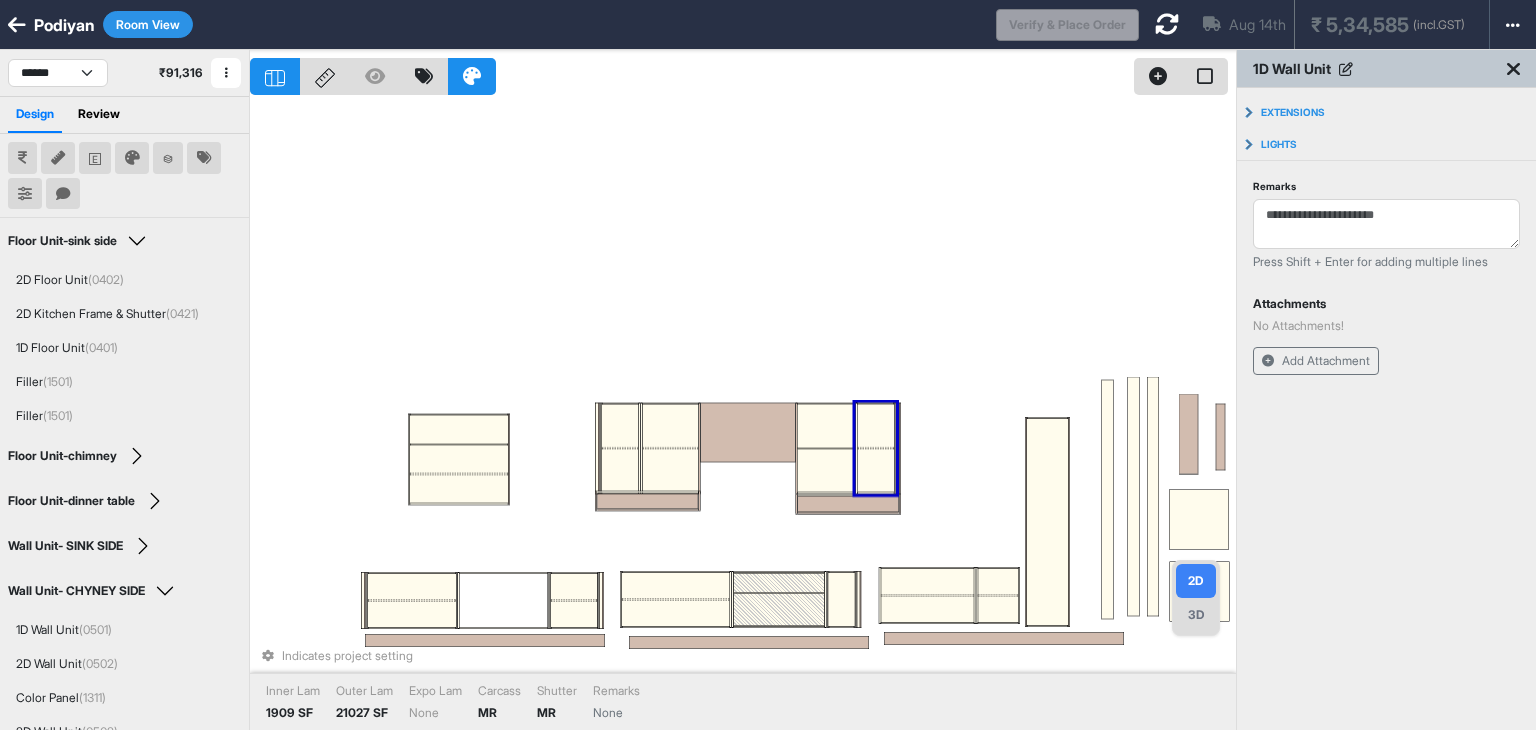 click at bounding box center (875, 448) 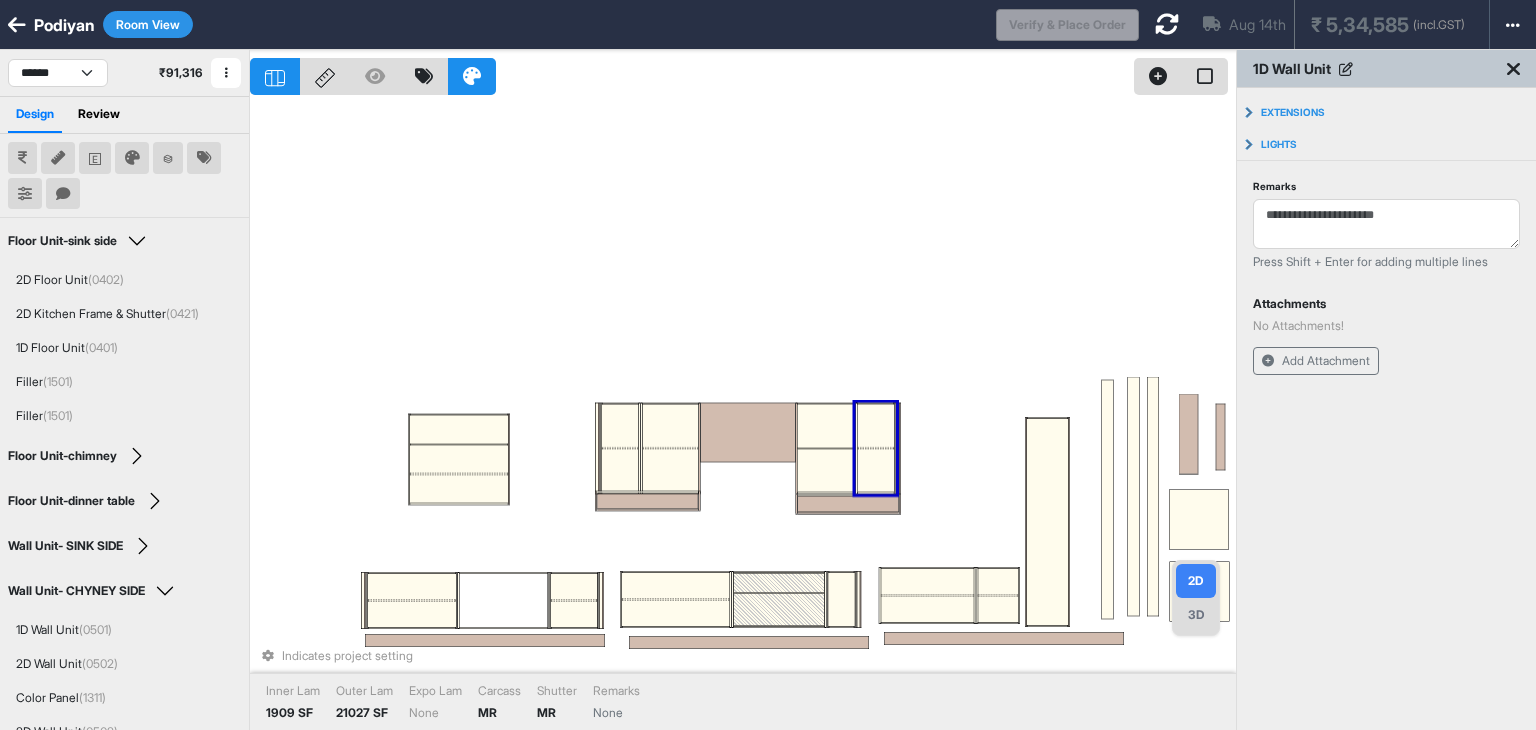 click at bounding box center [875, 470] 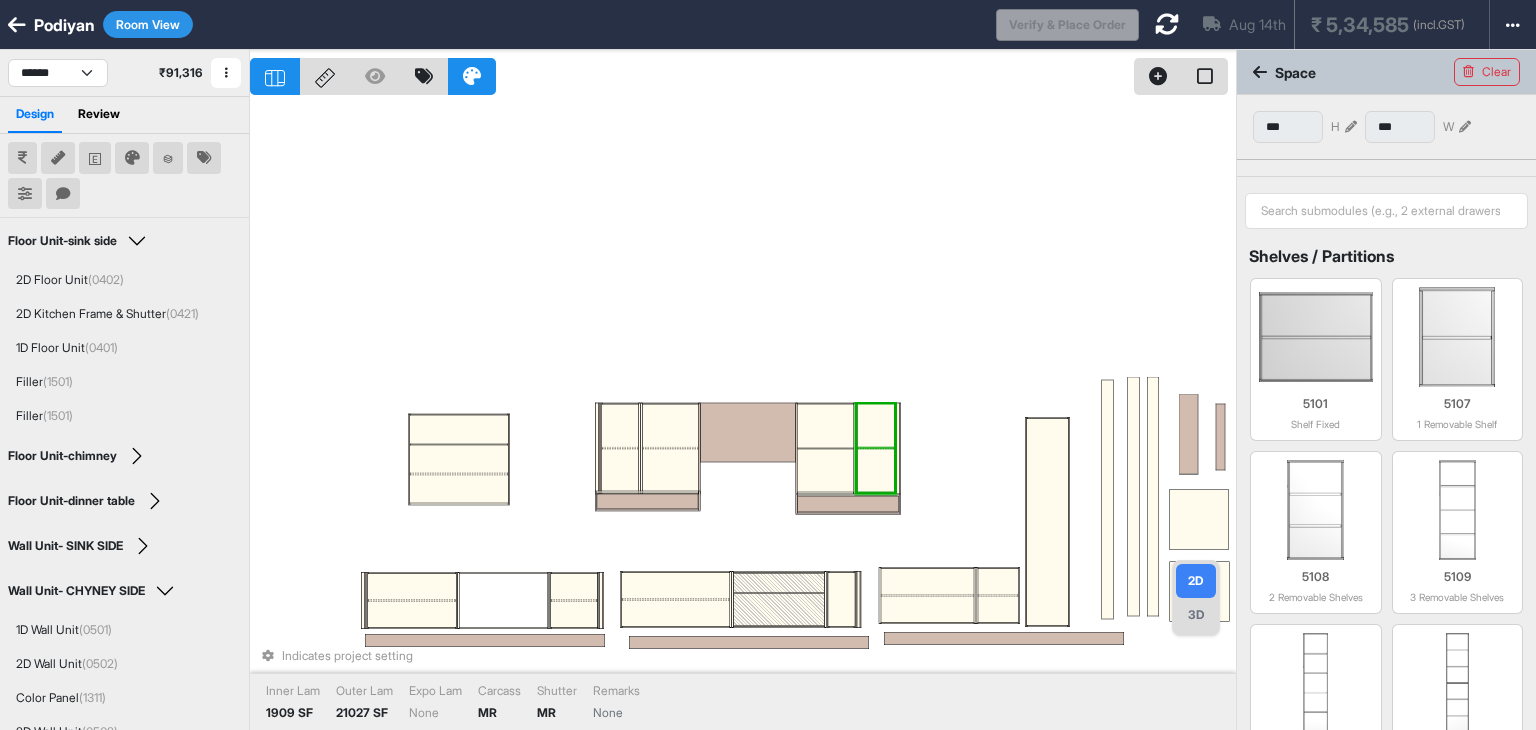 click at bounding box center (875, 470) 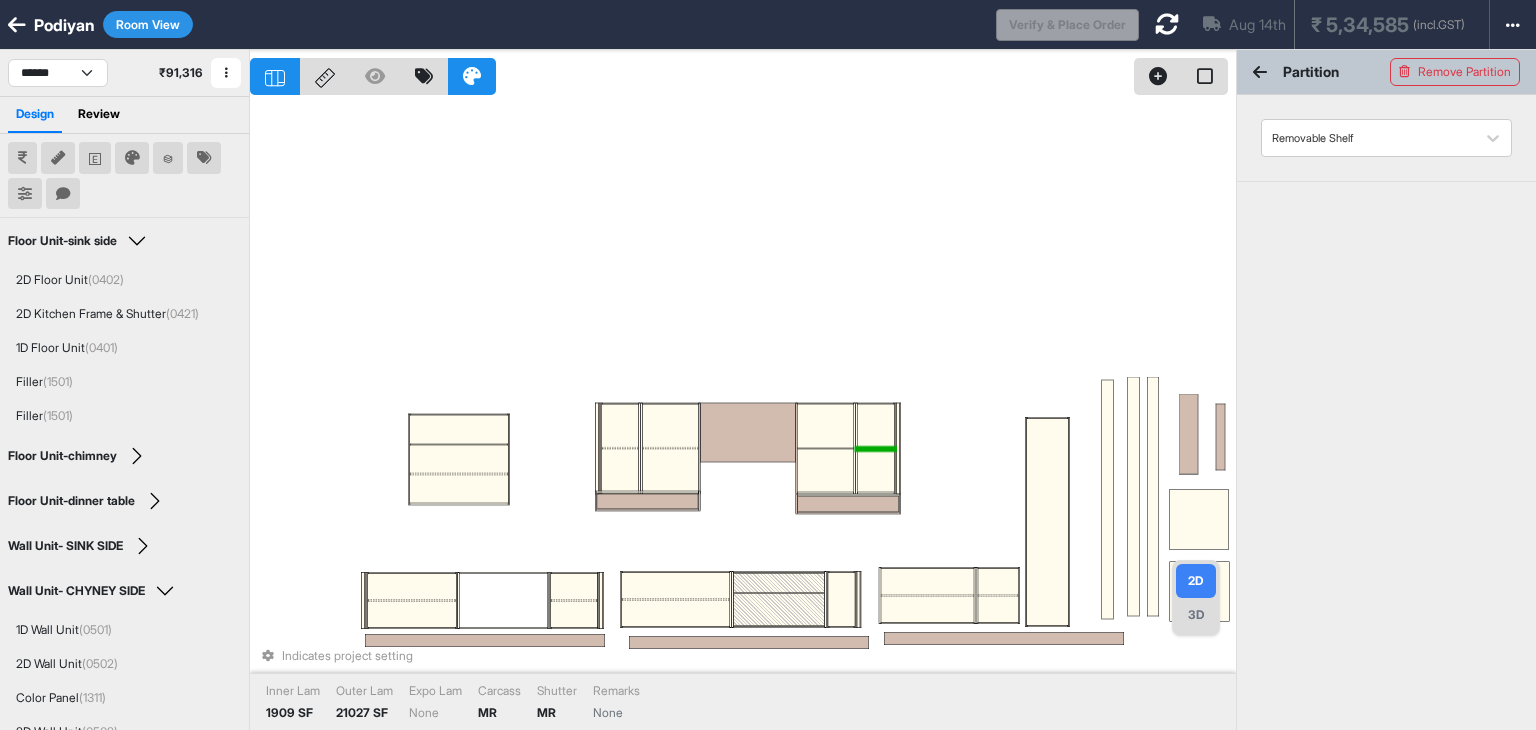 click at bounding box center [875, 448] 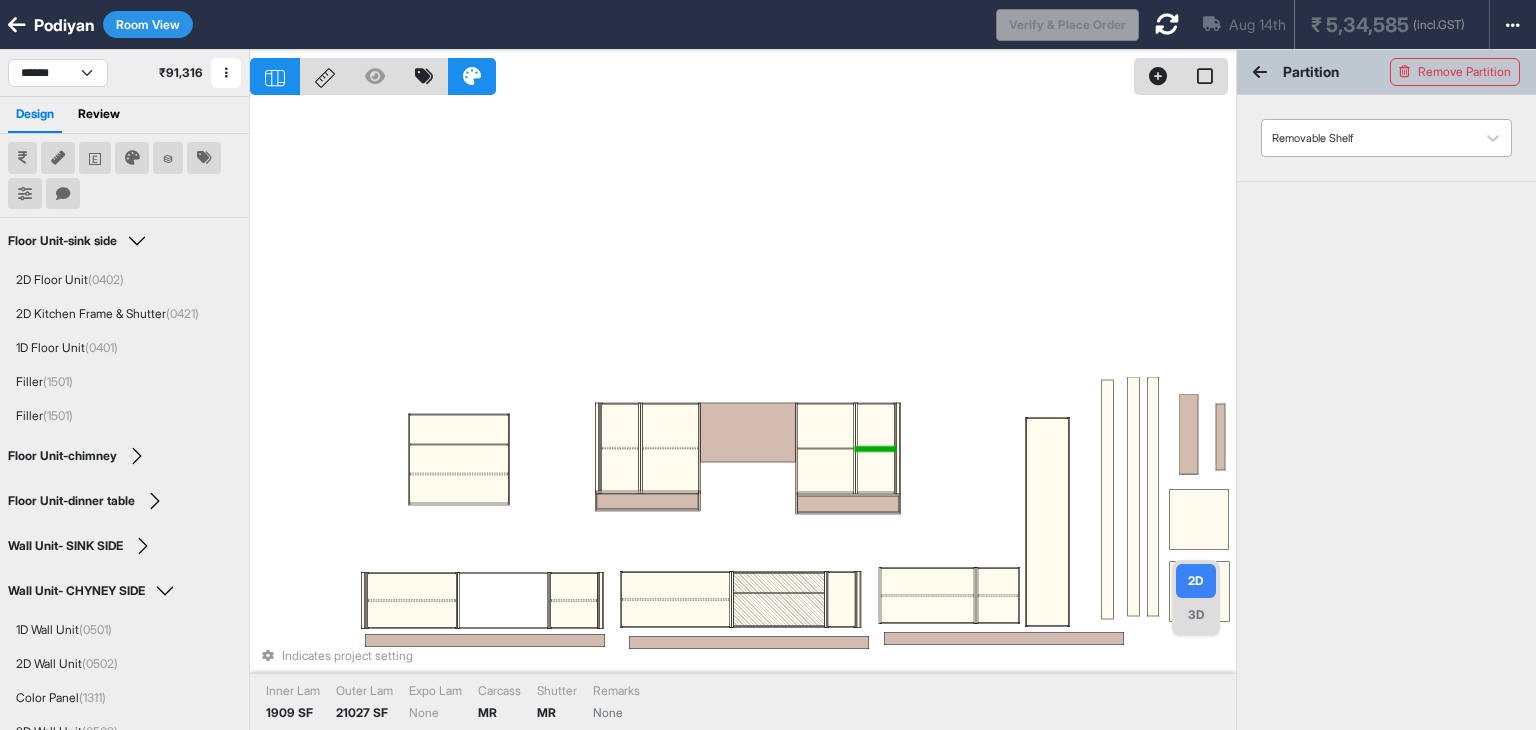 click at bounding box center [1368, 138] 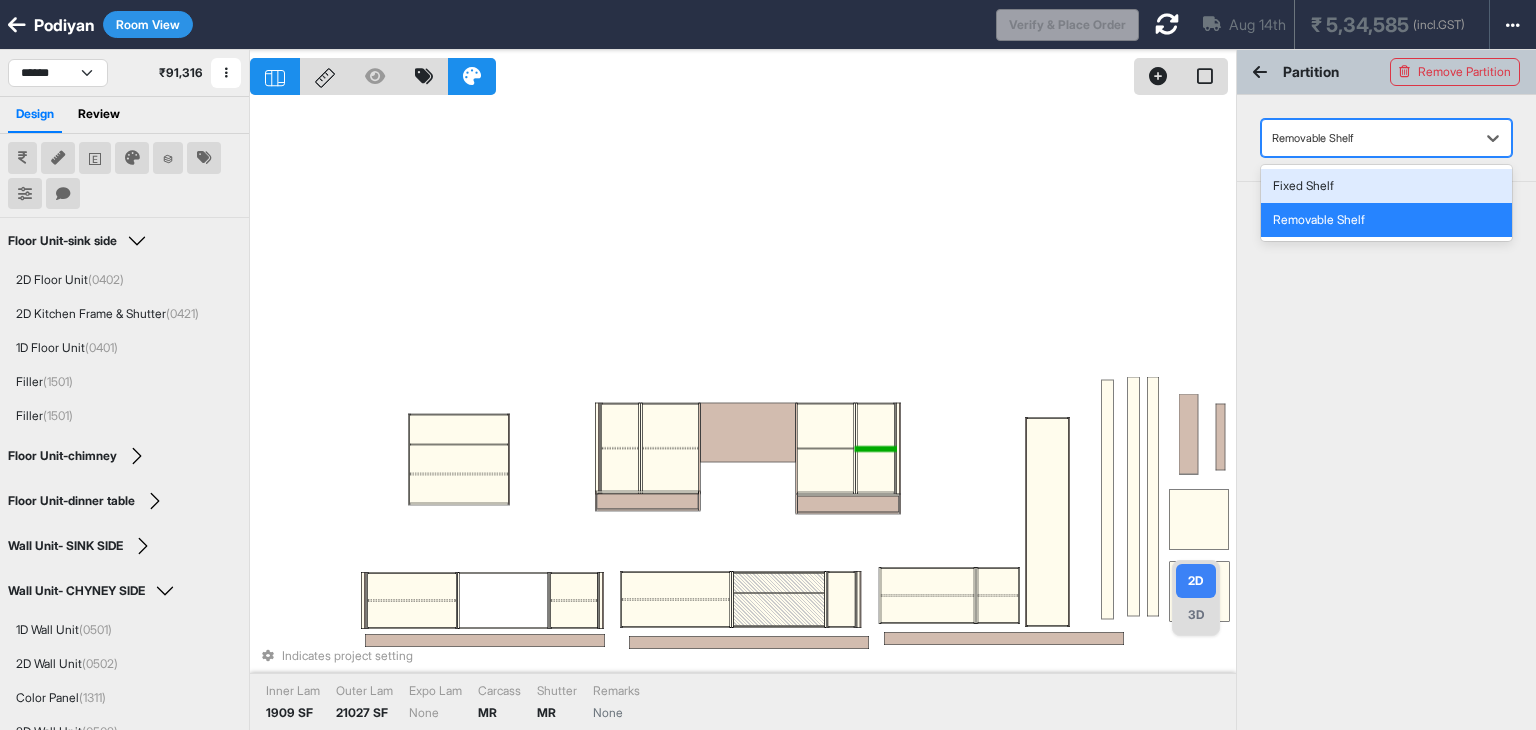 click on "Fixed Shelf" at bounding box center [1386, 186] 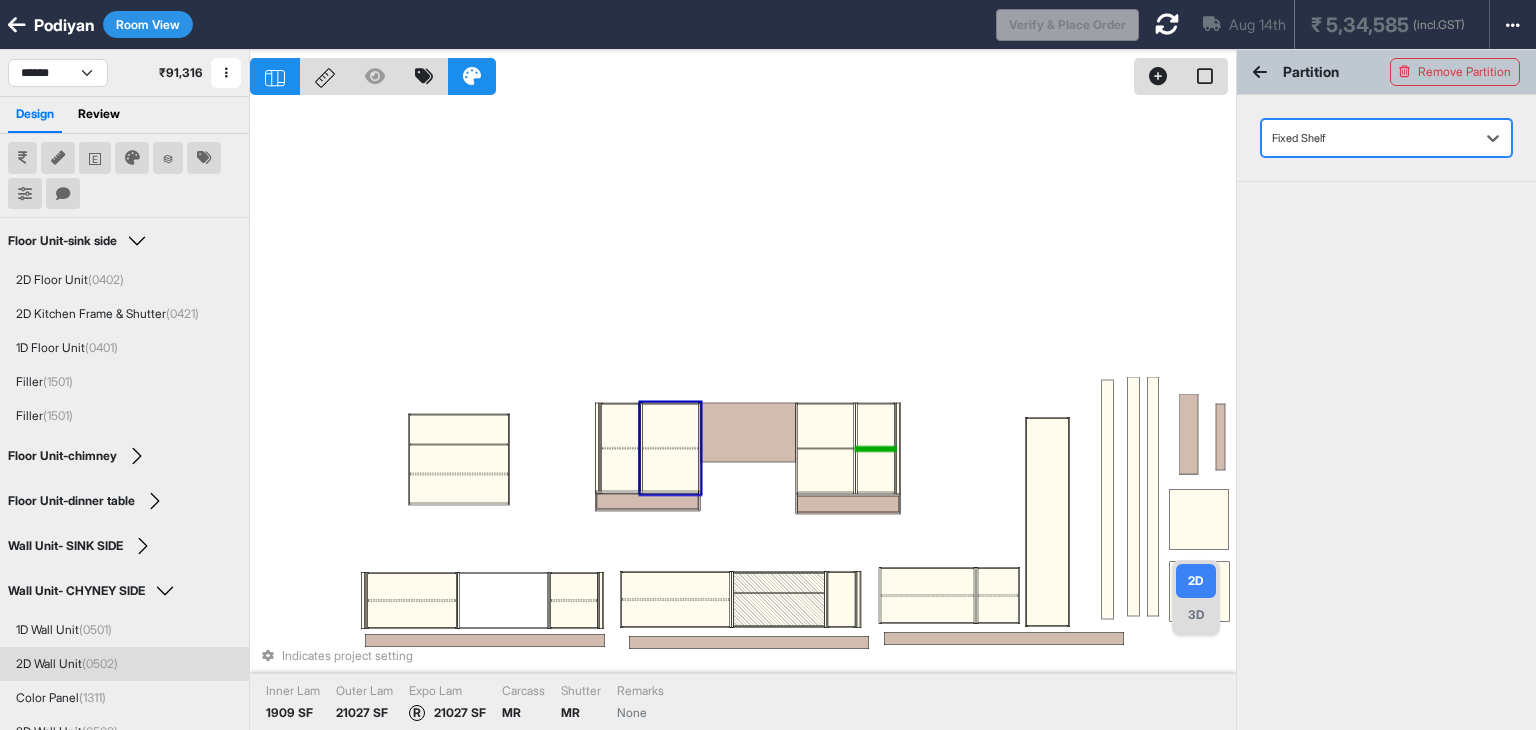click at bounding box center [670, 425] 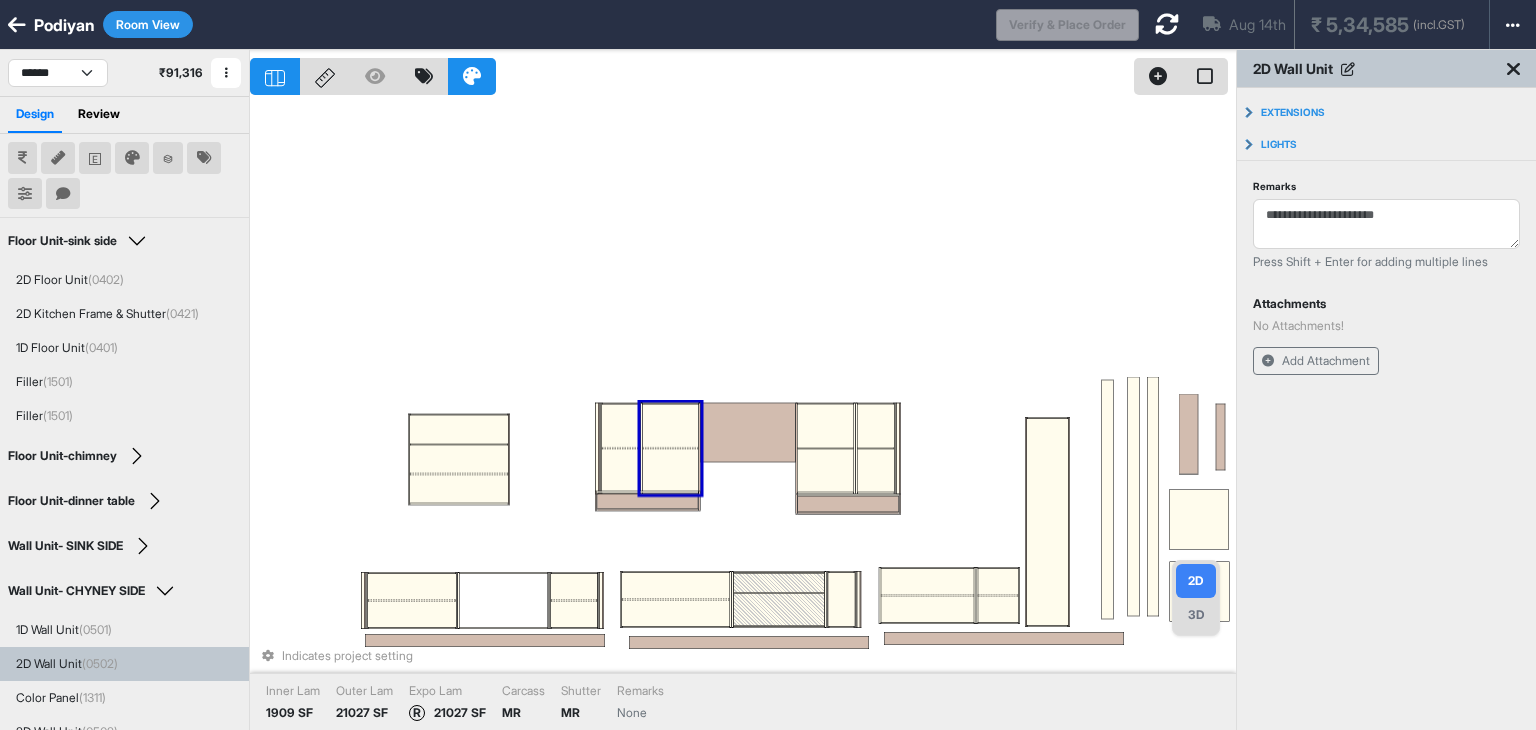 click at bounding box center [670, 470] 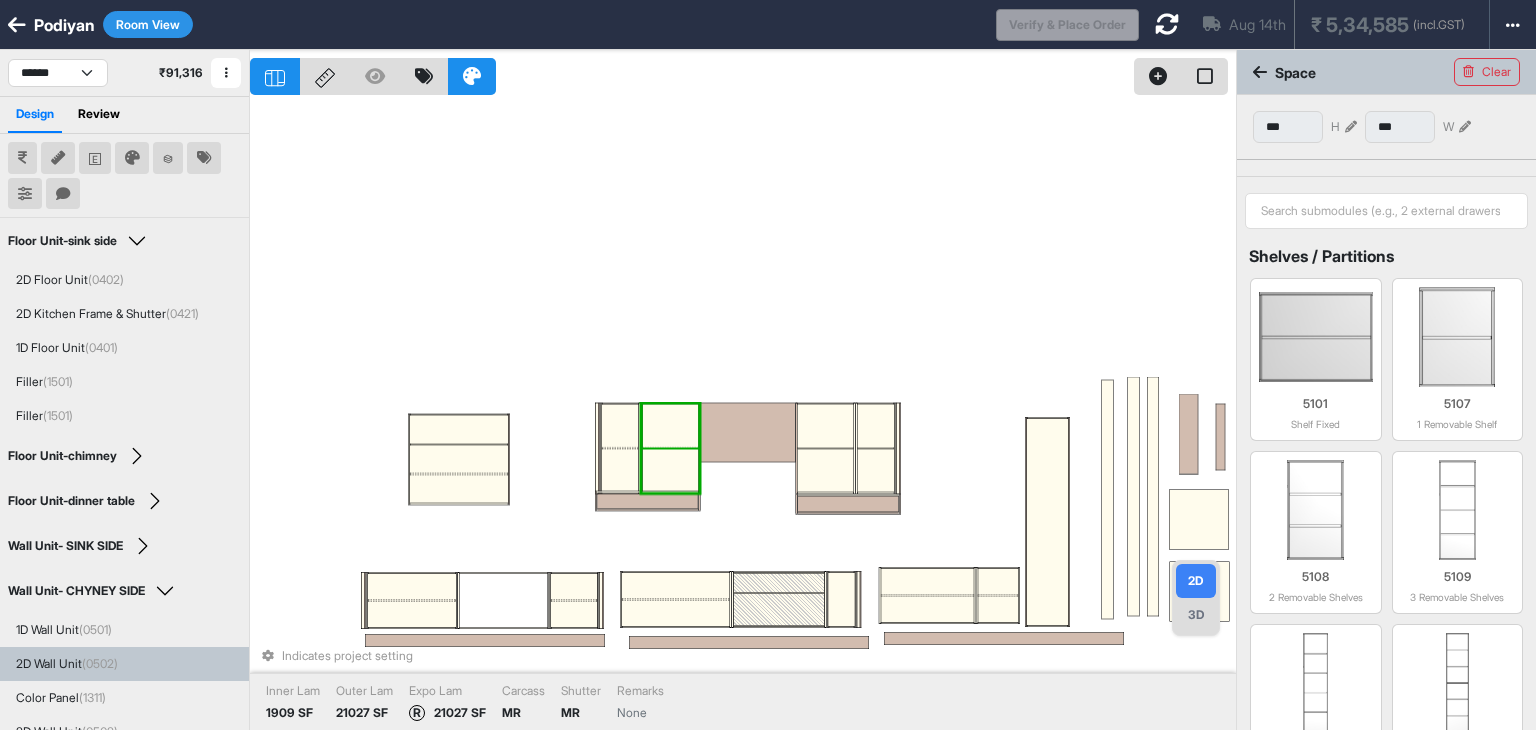 click at bounding box center (670, 425) 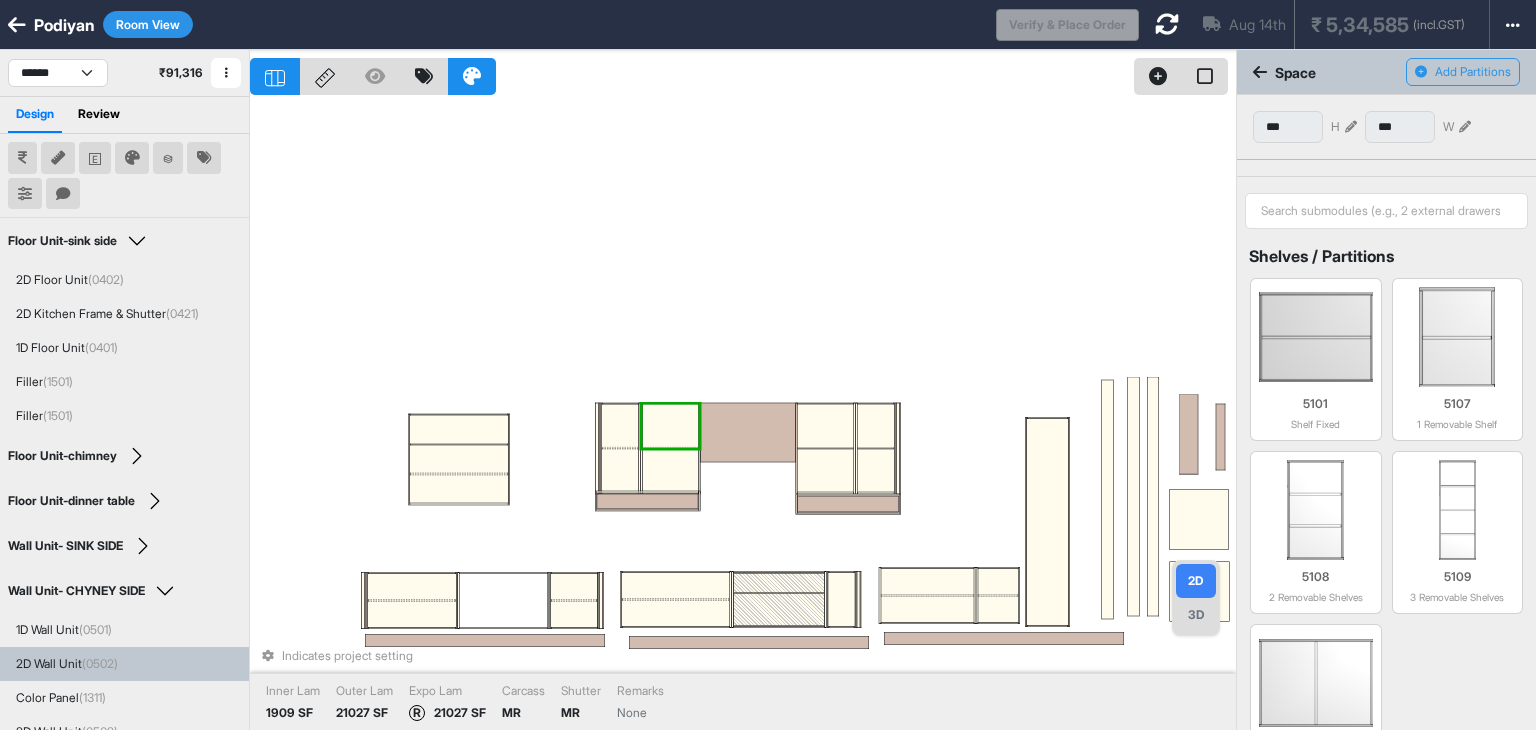 click at bounding box center [670, 448] 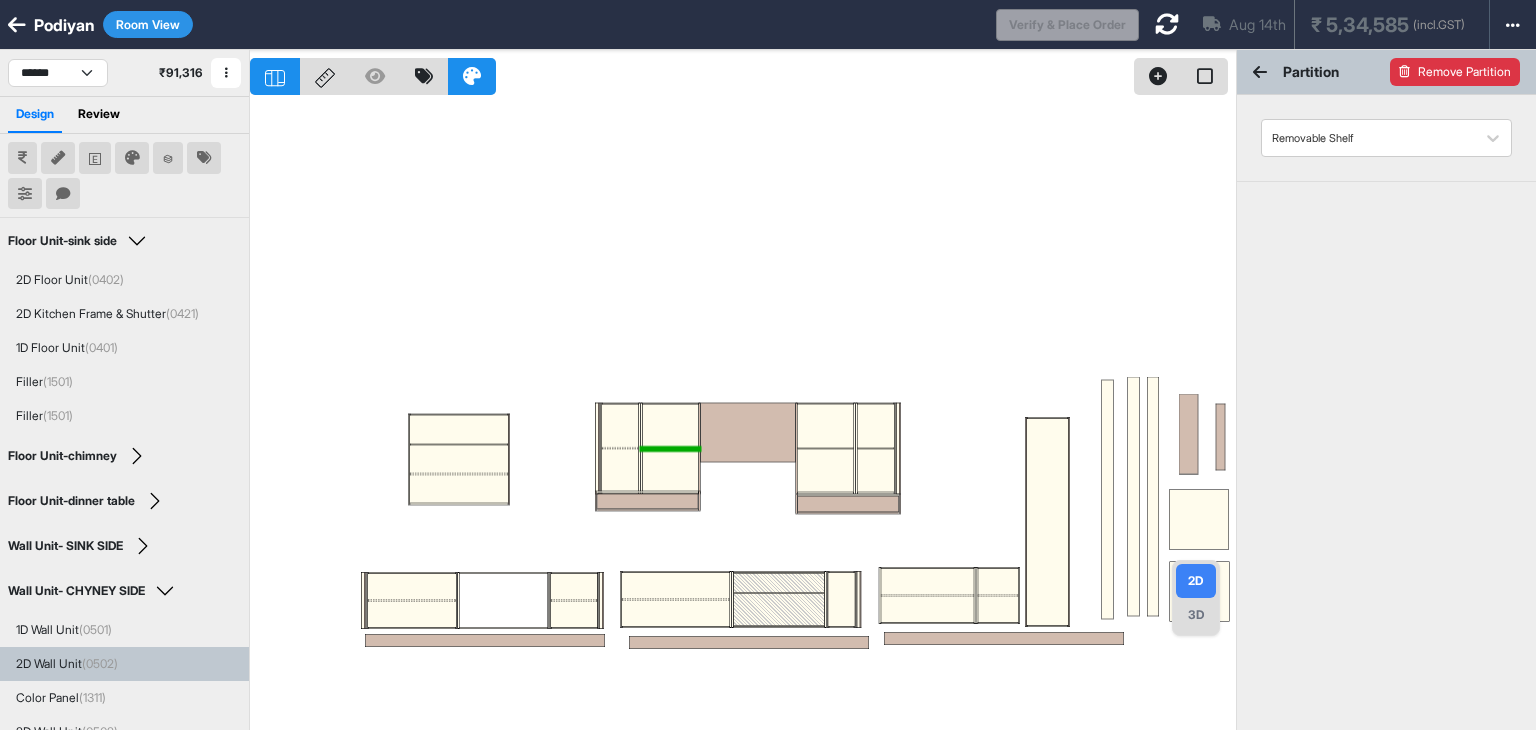 click on "Remove Partition" at bounding box center (1455, 72) 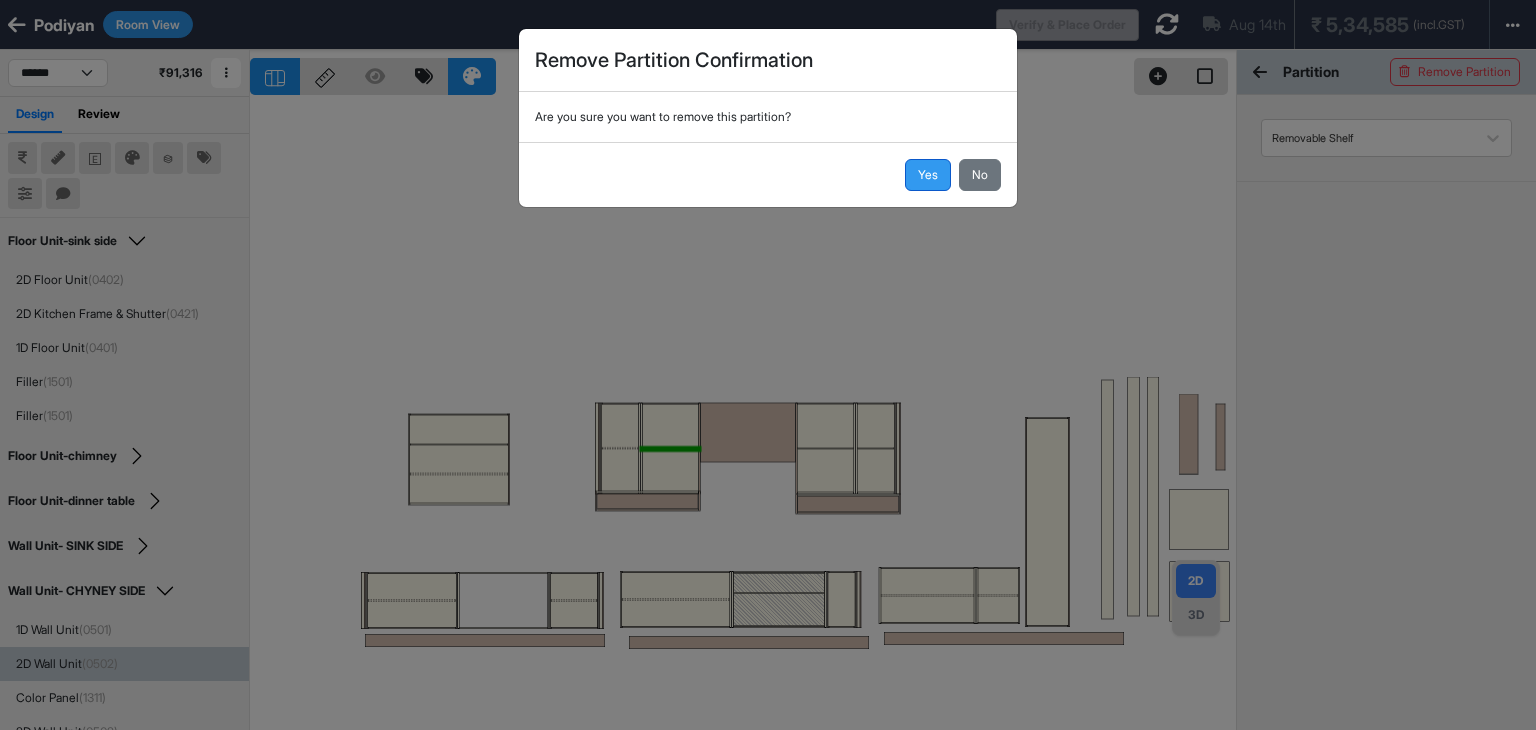 click on "Yes" at bounding box center (928, 175) 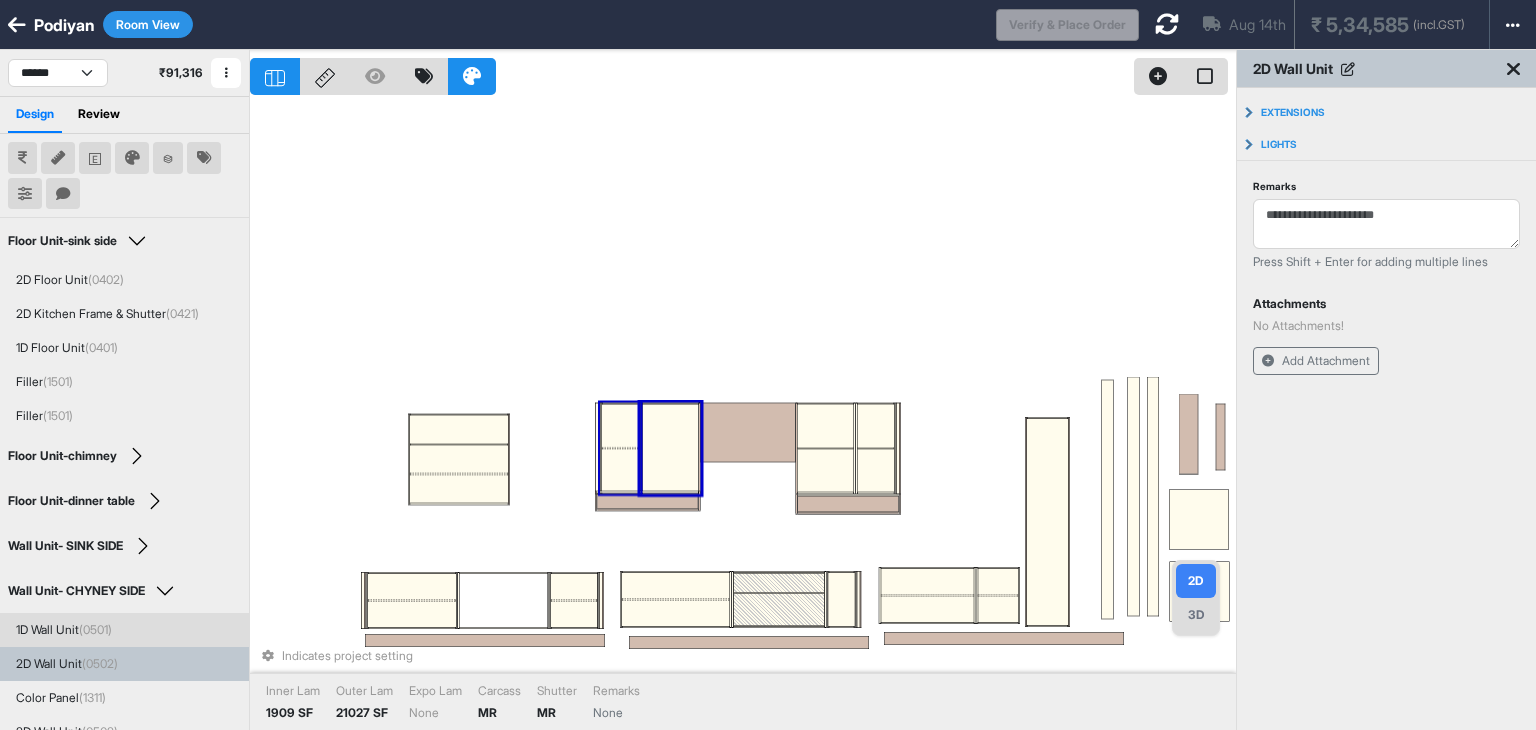 click at bounding box center [620, 470] 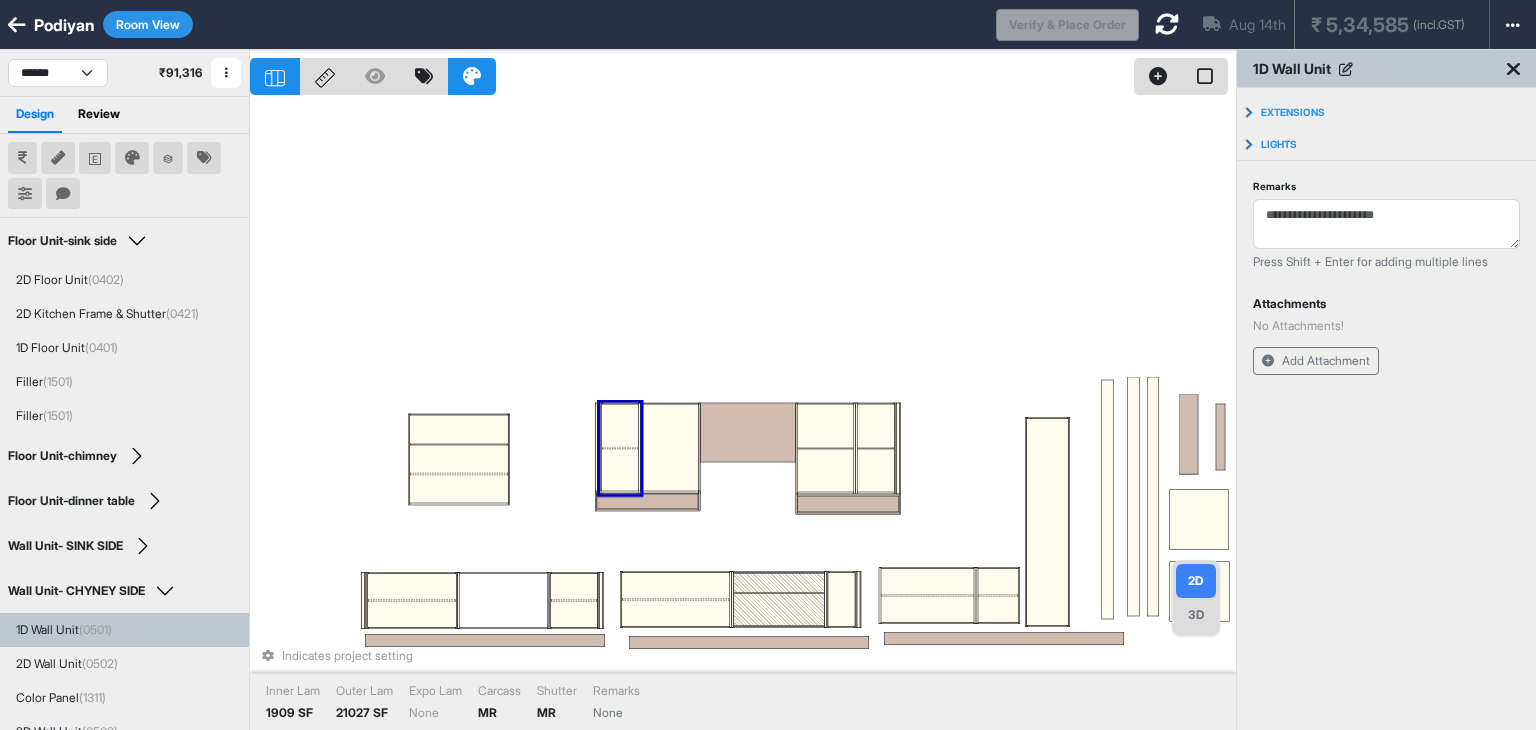 click at bounding box center [620, 470] 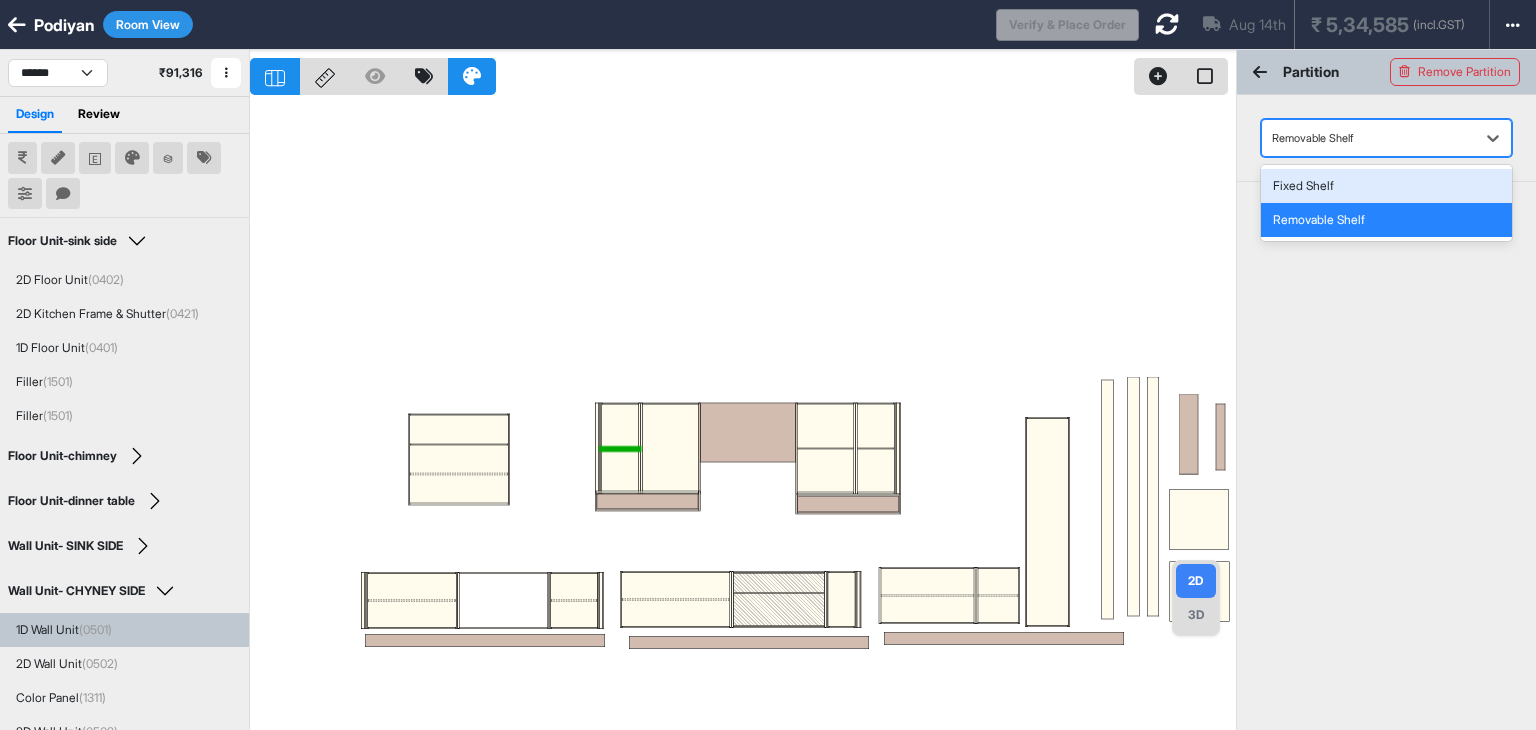 click at bounding box center (1368, 138) 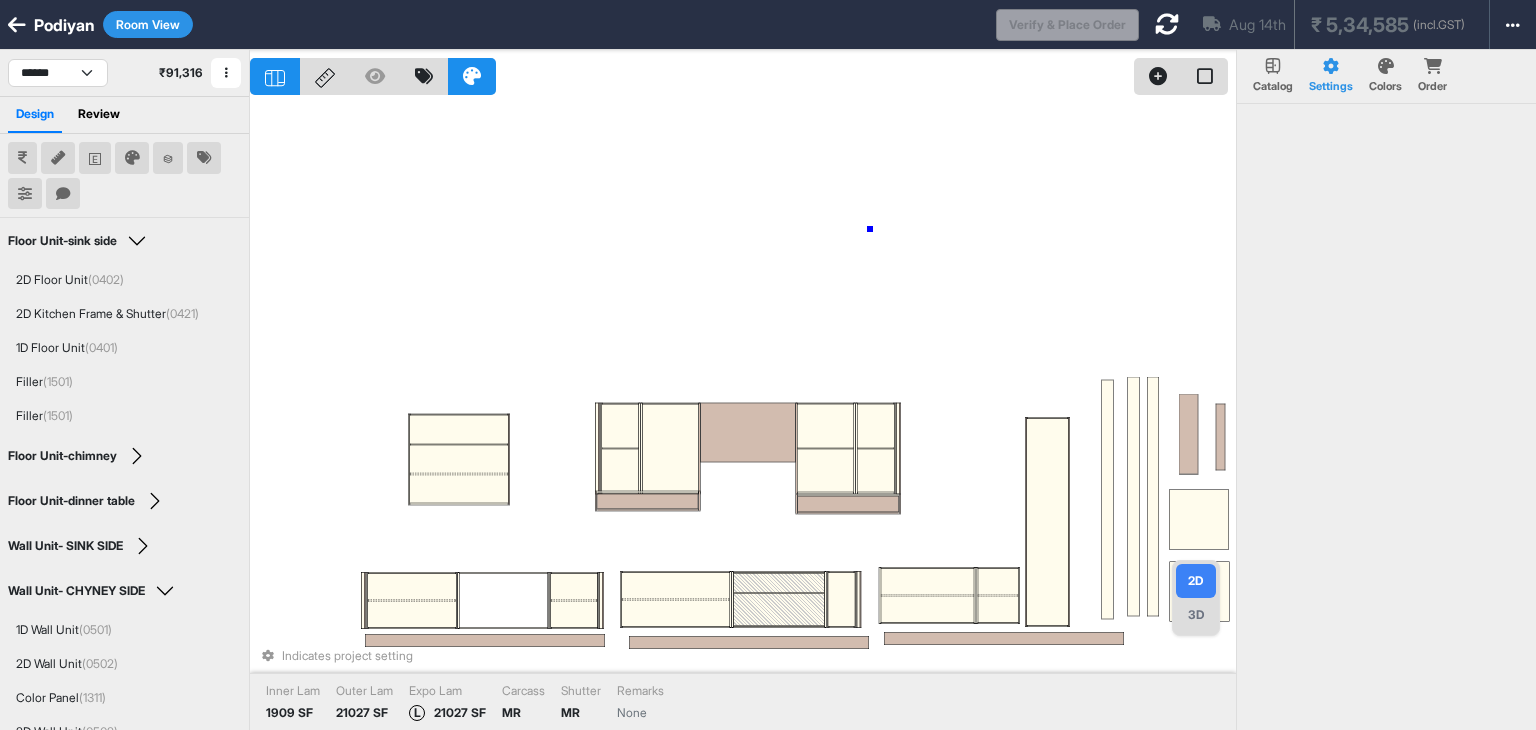 click on "Indicates project setting Inner Lam 1909 SF Outer Lam 21027 SF Expo Lam L 21027 SF Carcass MR Shutter MR Remarks None" at bounding box center [743, 415] 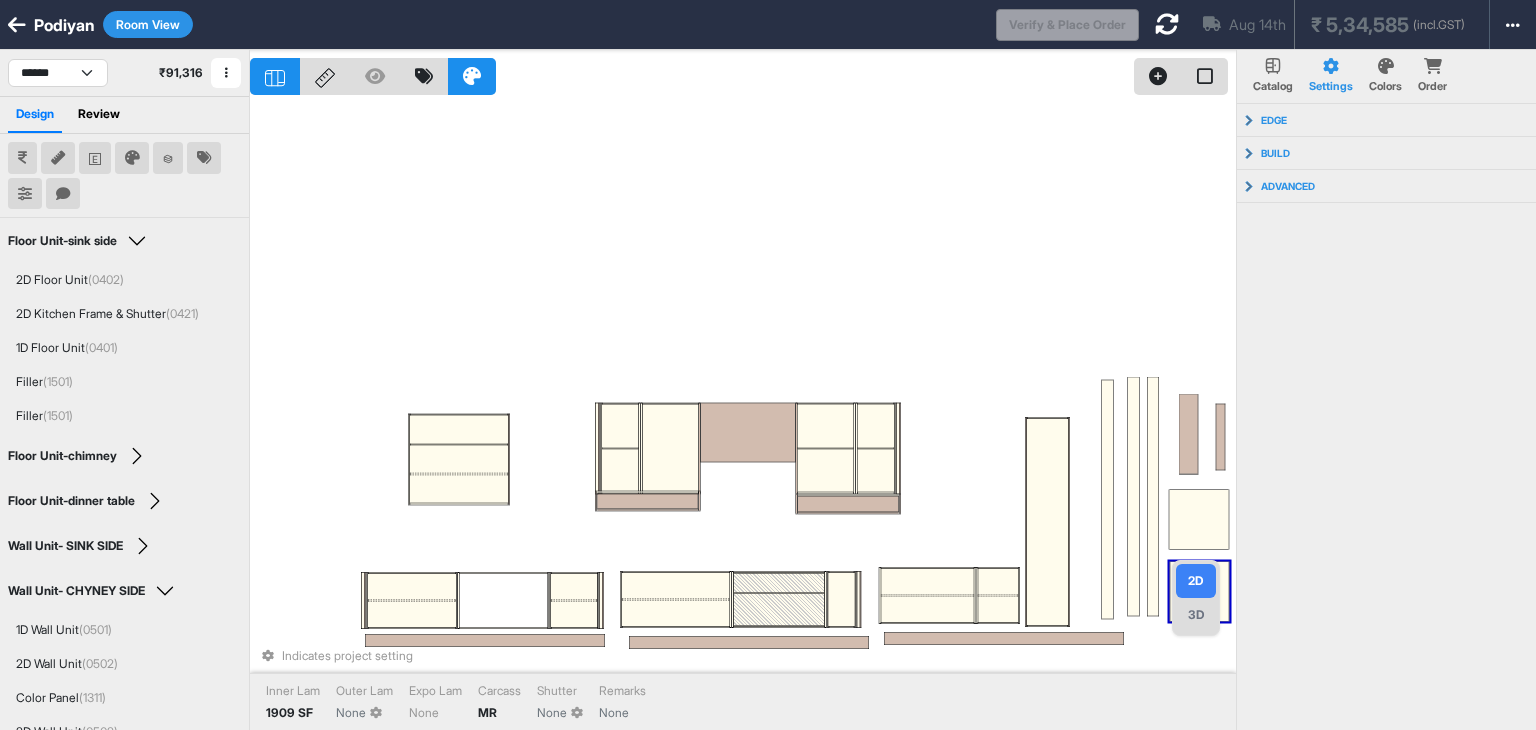 click on "3D" at bounding box center (1196, 615) 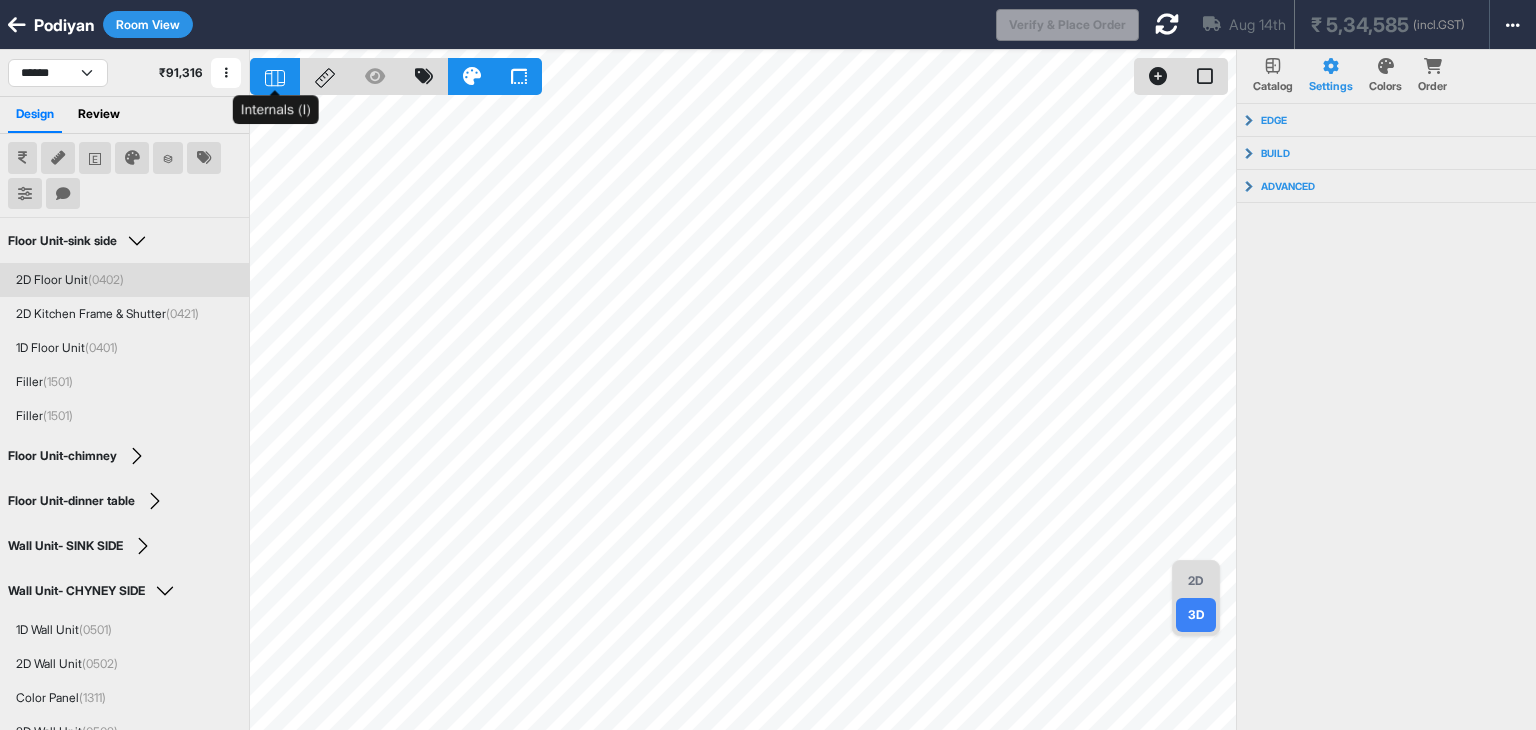 click at bounding box center (275, 76) 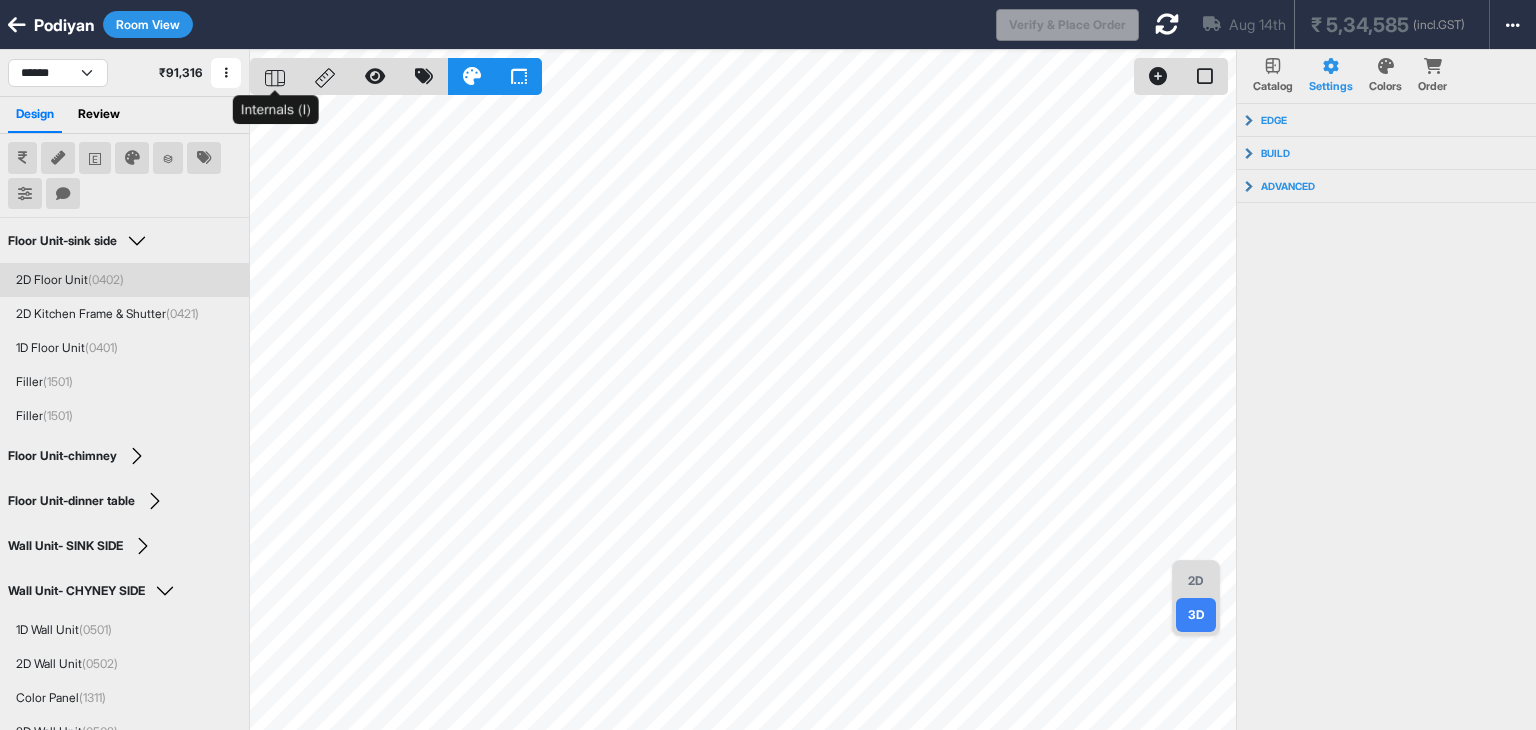 click at bounding box center [275, 76] 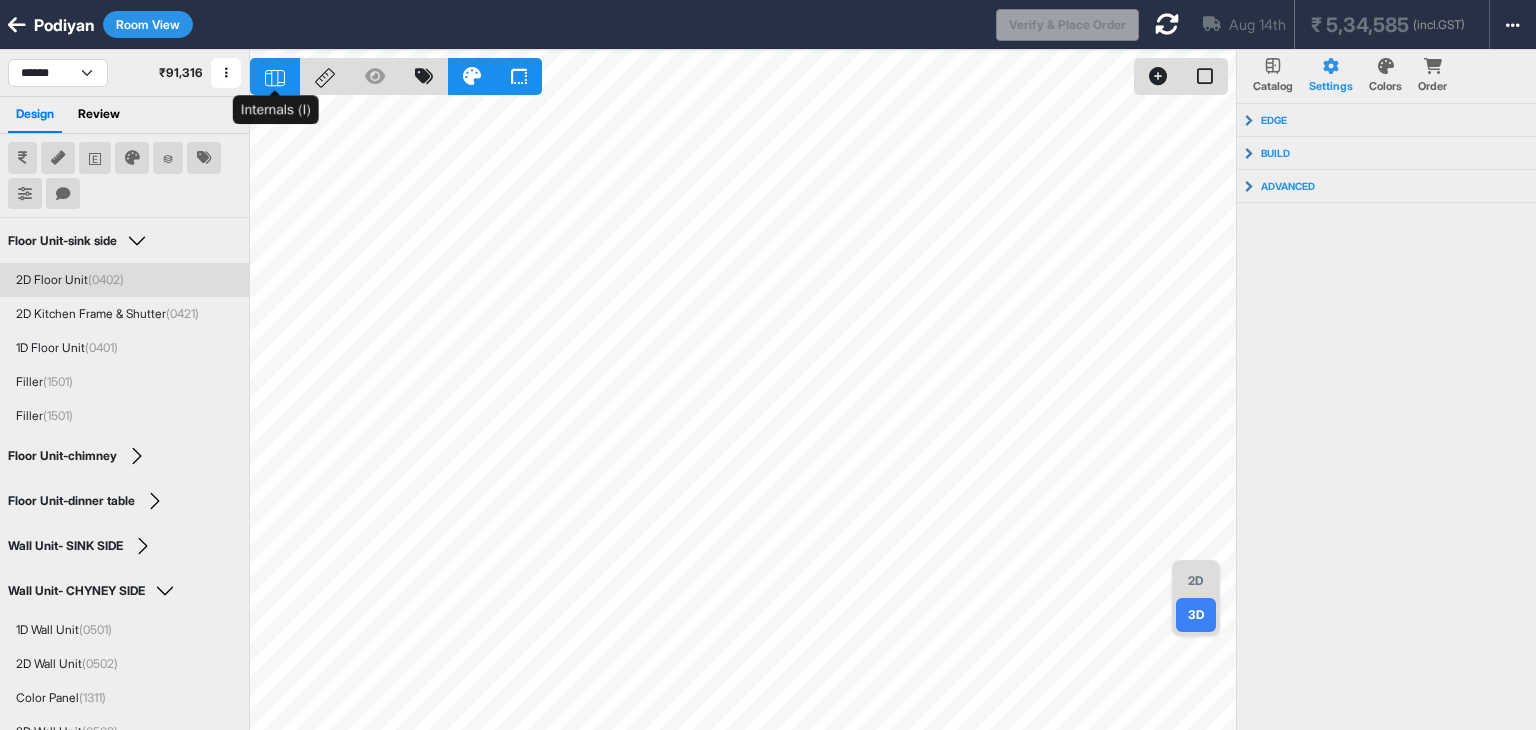 click 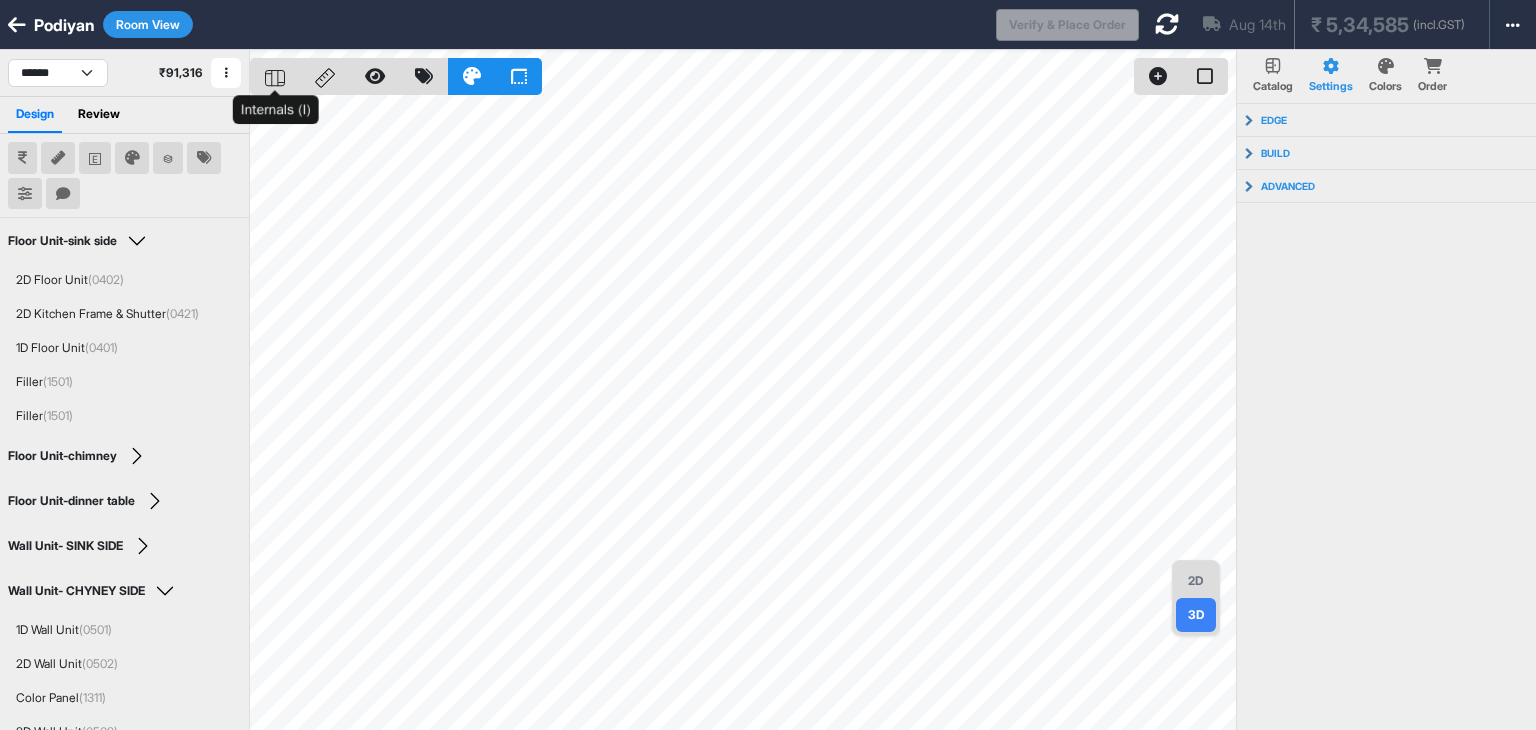 click 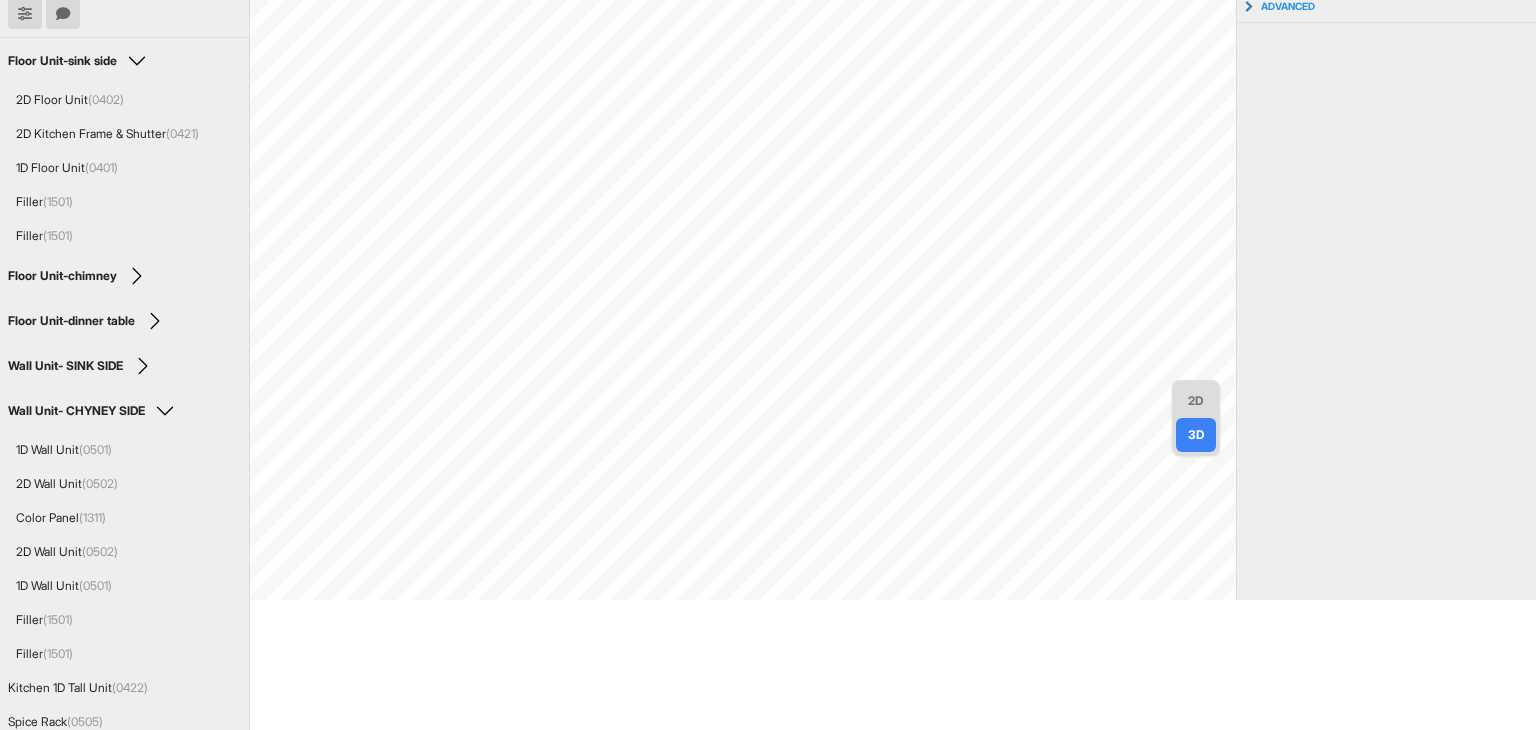 scroll, scrollTop: 217, scrollLeft: 0, axis: vertical 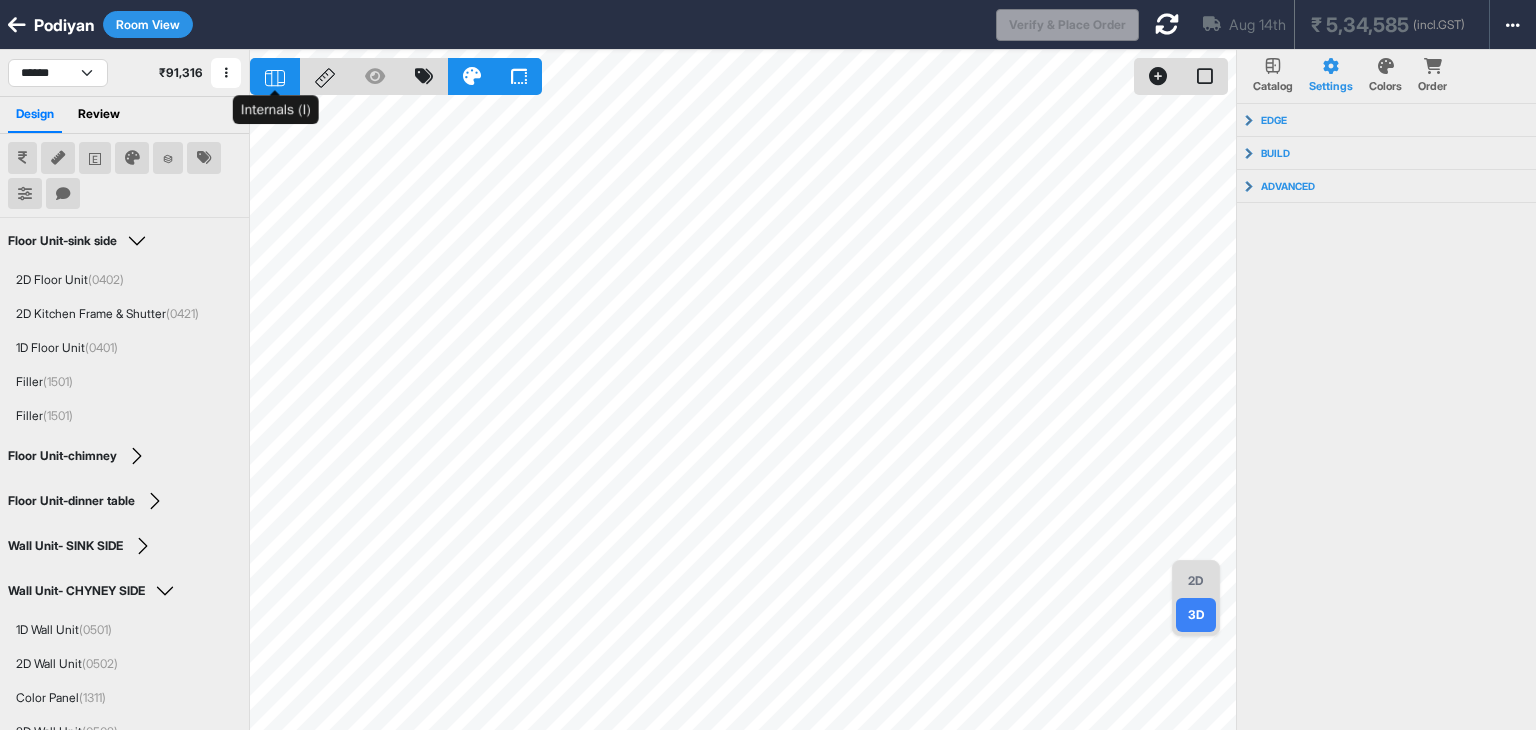 click 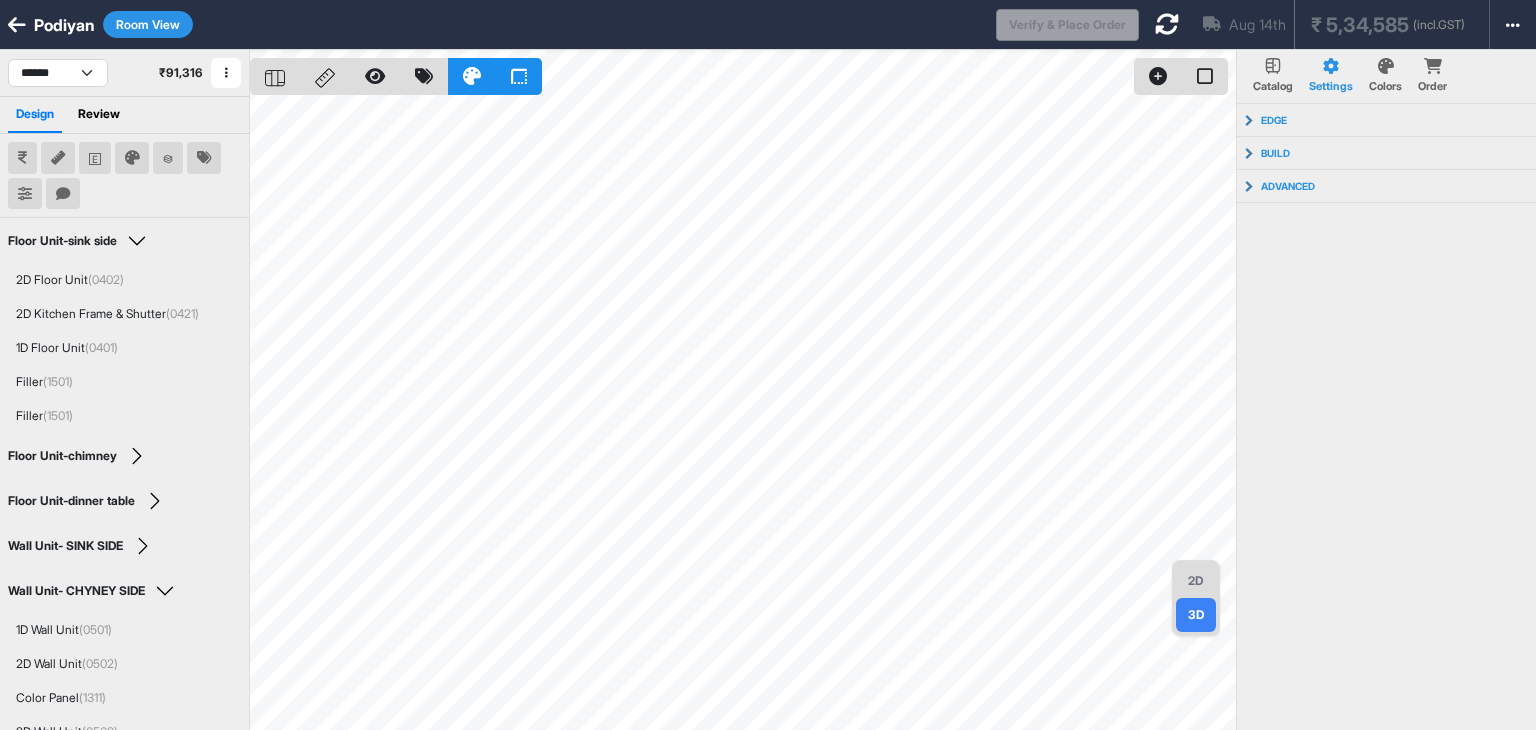 click on "2D" at bounding box center (1196, 581) 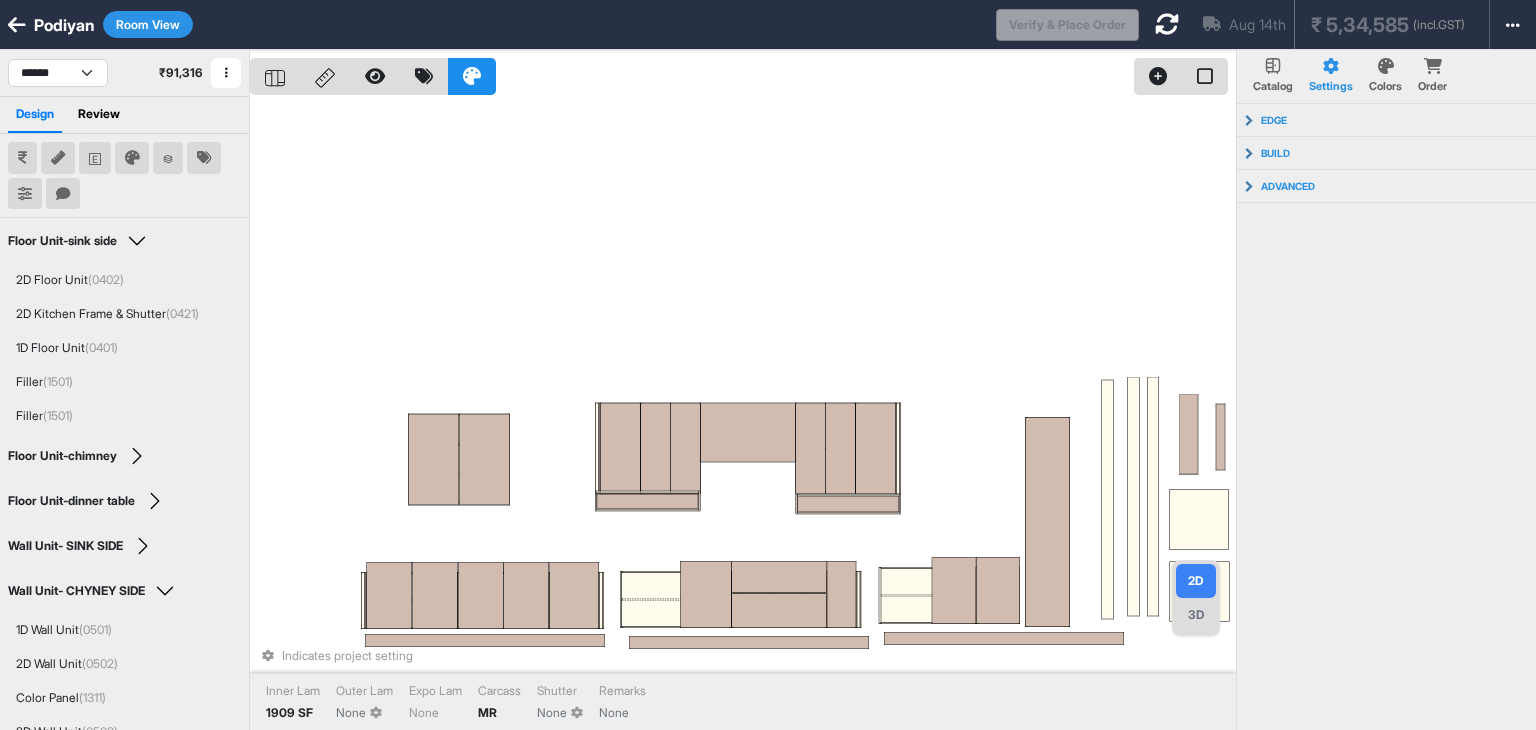 click on "3D" at bounding box center [1196, 615] 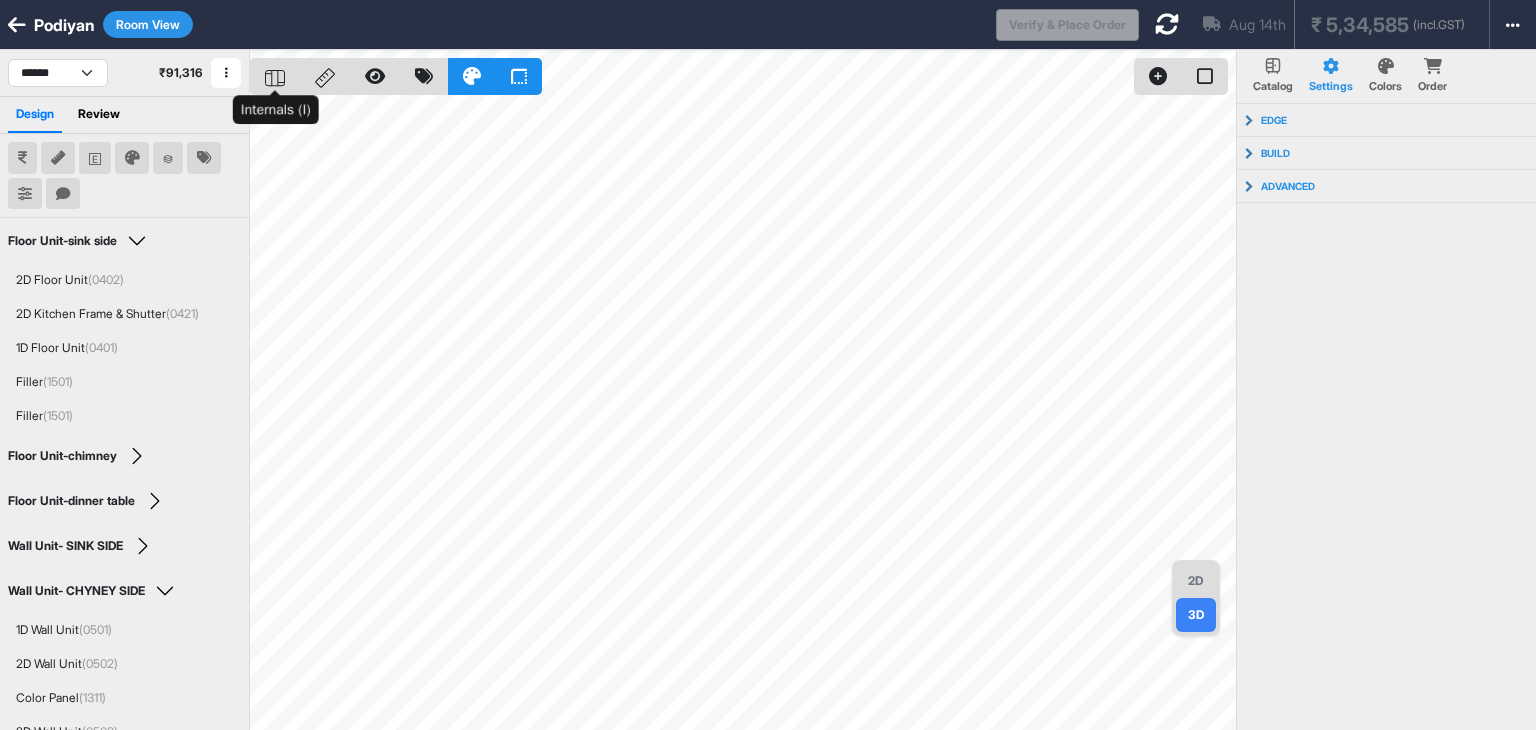click at bounding box center (275, 76) 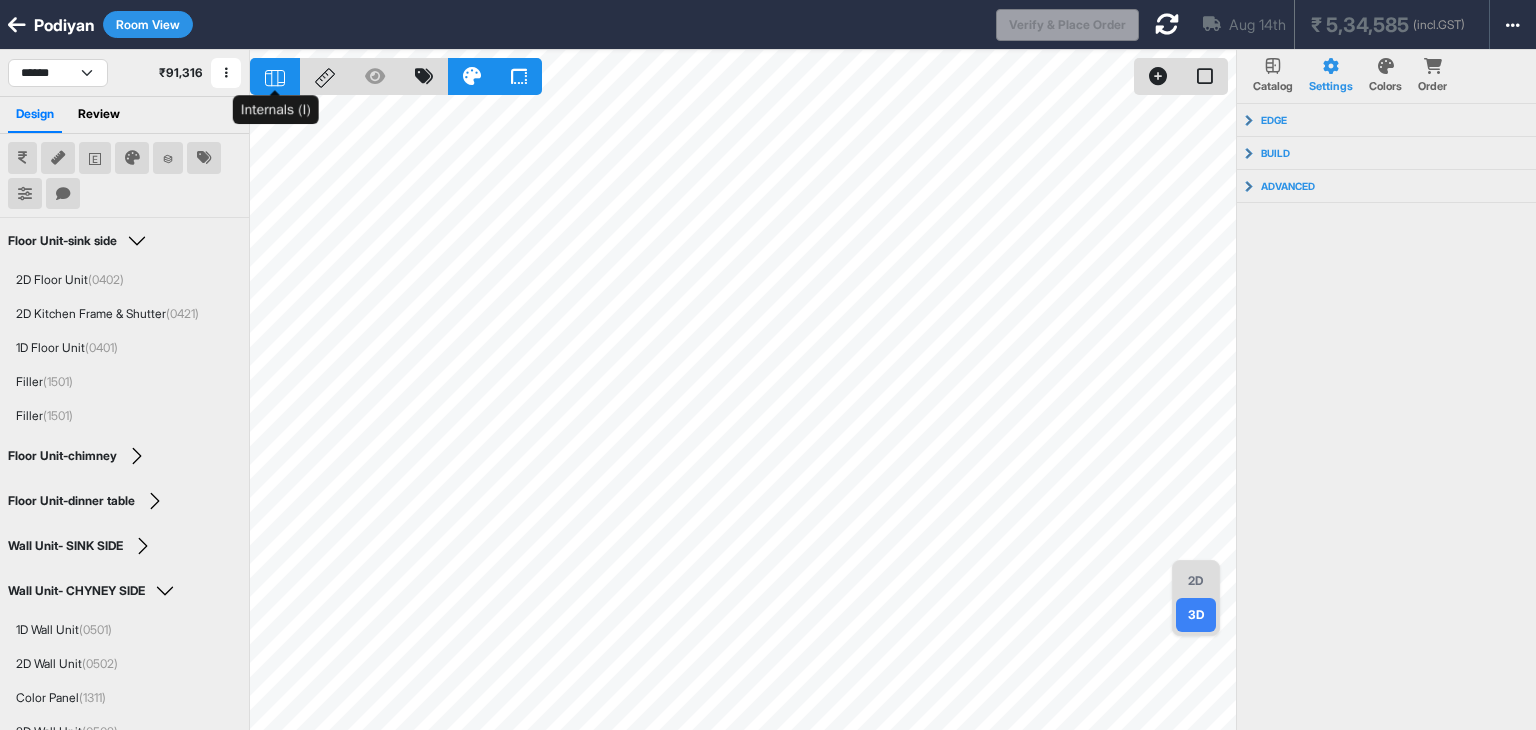 click 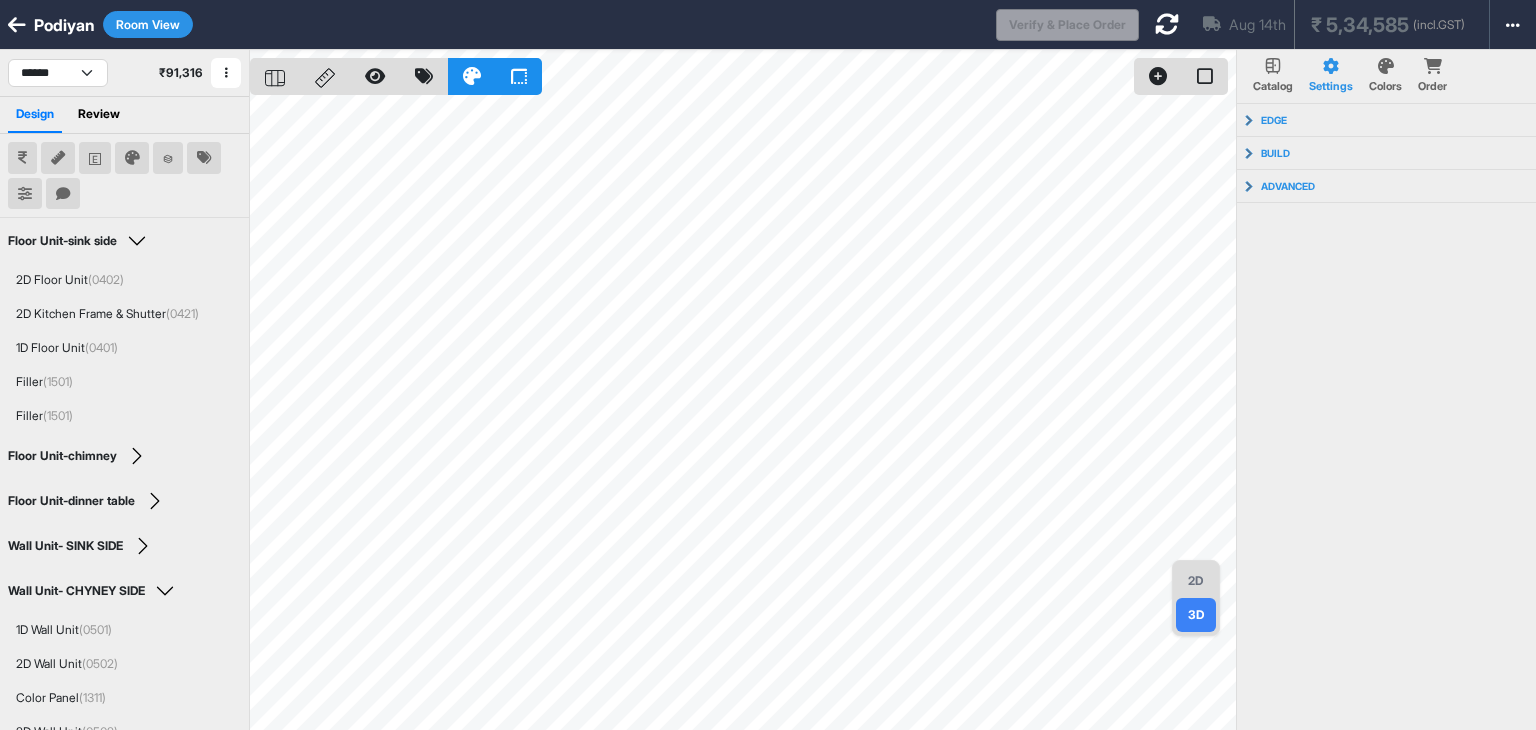 click on "2D" at bounding box center (1196, 581) 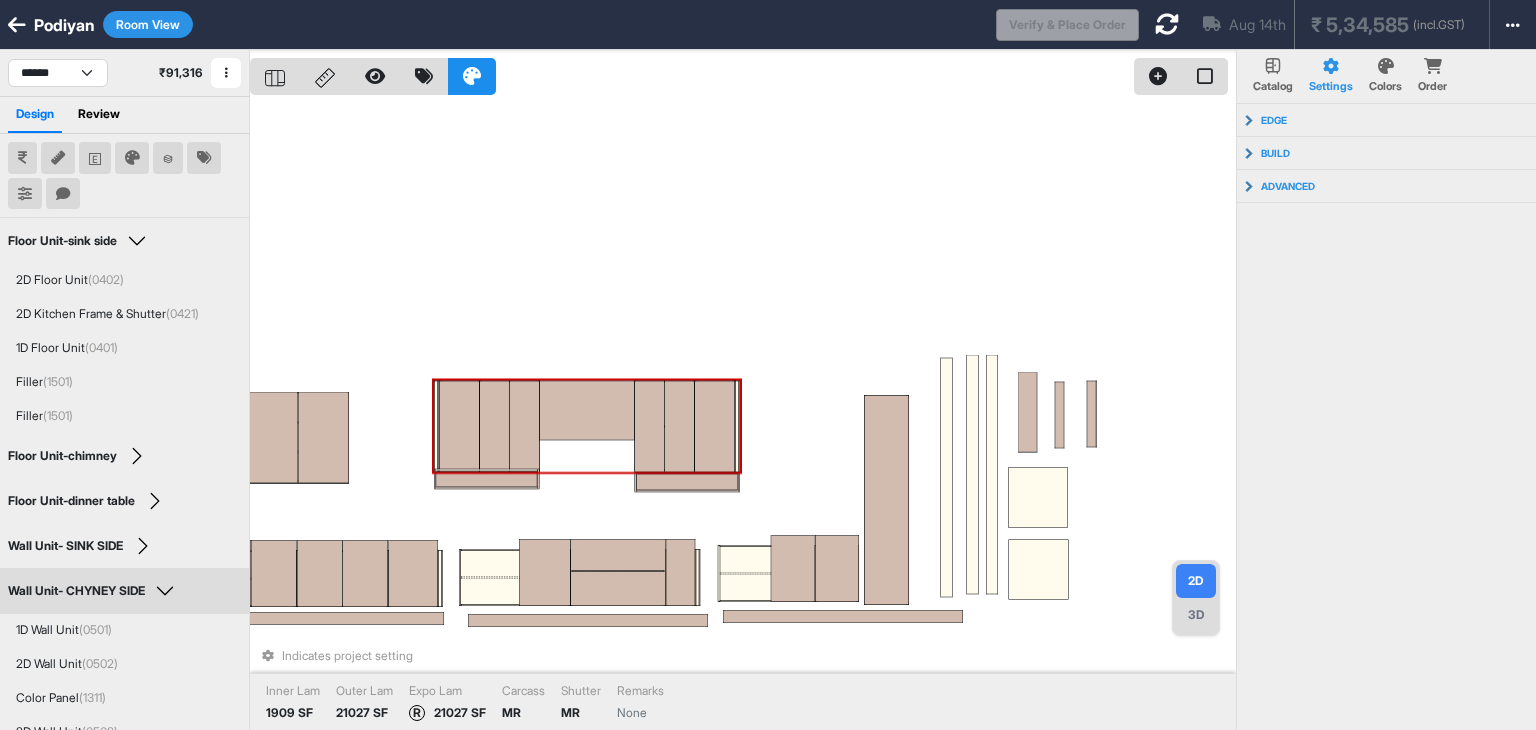 drag, startPoint x: 724, startPoint y: 200, endPoint x: 563, endPoint y: 208, distance: 161.19864 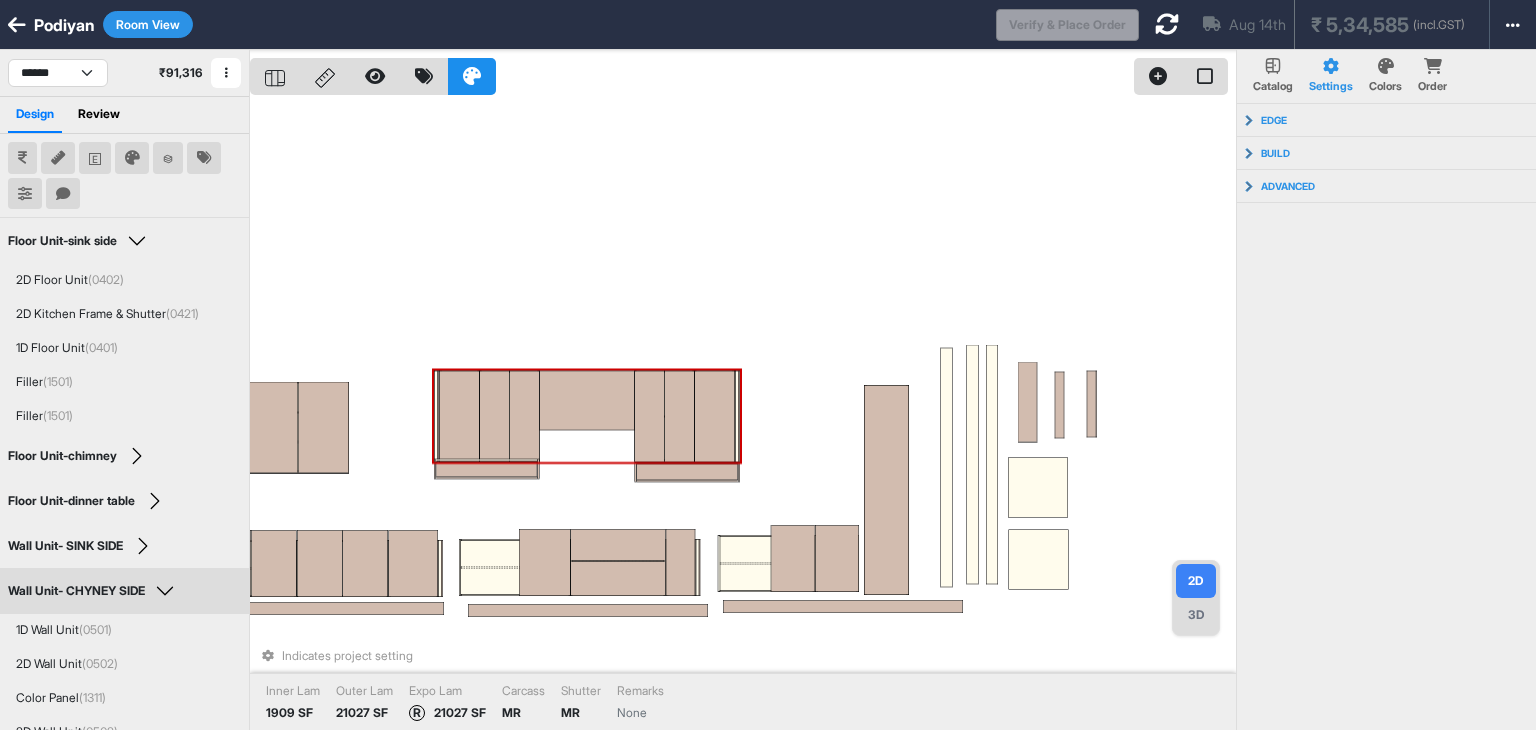 click at bounding box center (495, 417) 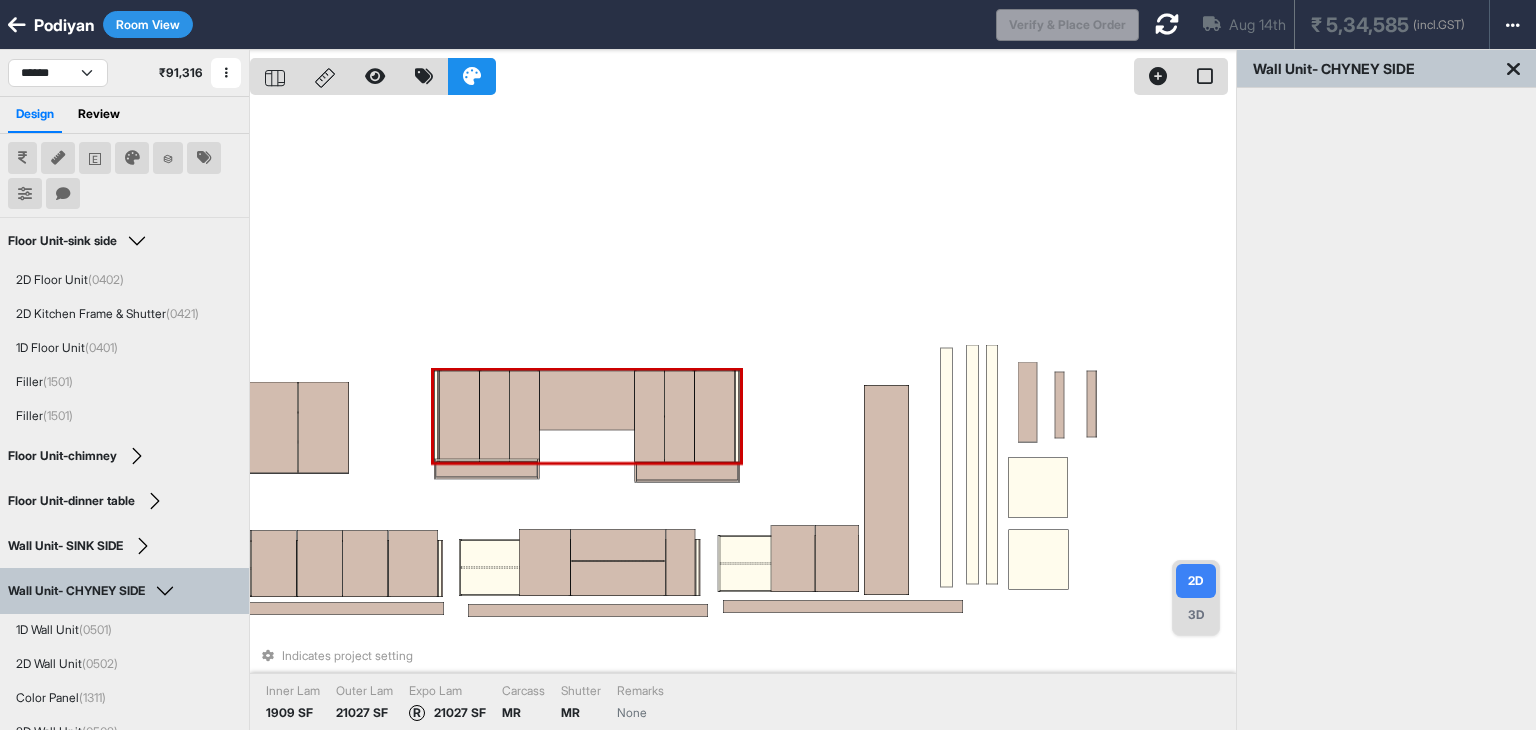 click at bounding box center (495, 417) 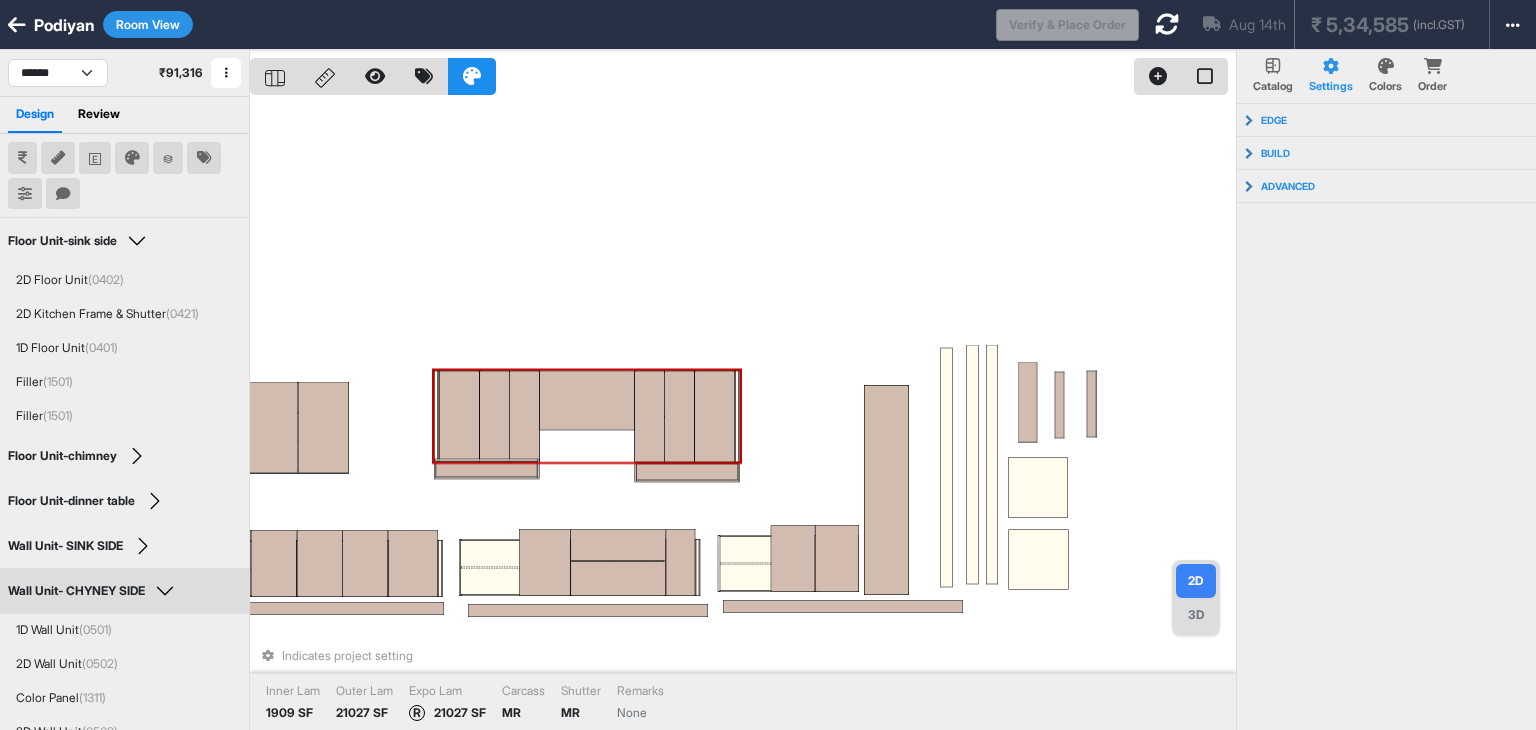 click at bounding box center (495, 417) 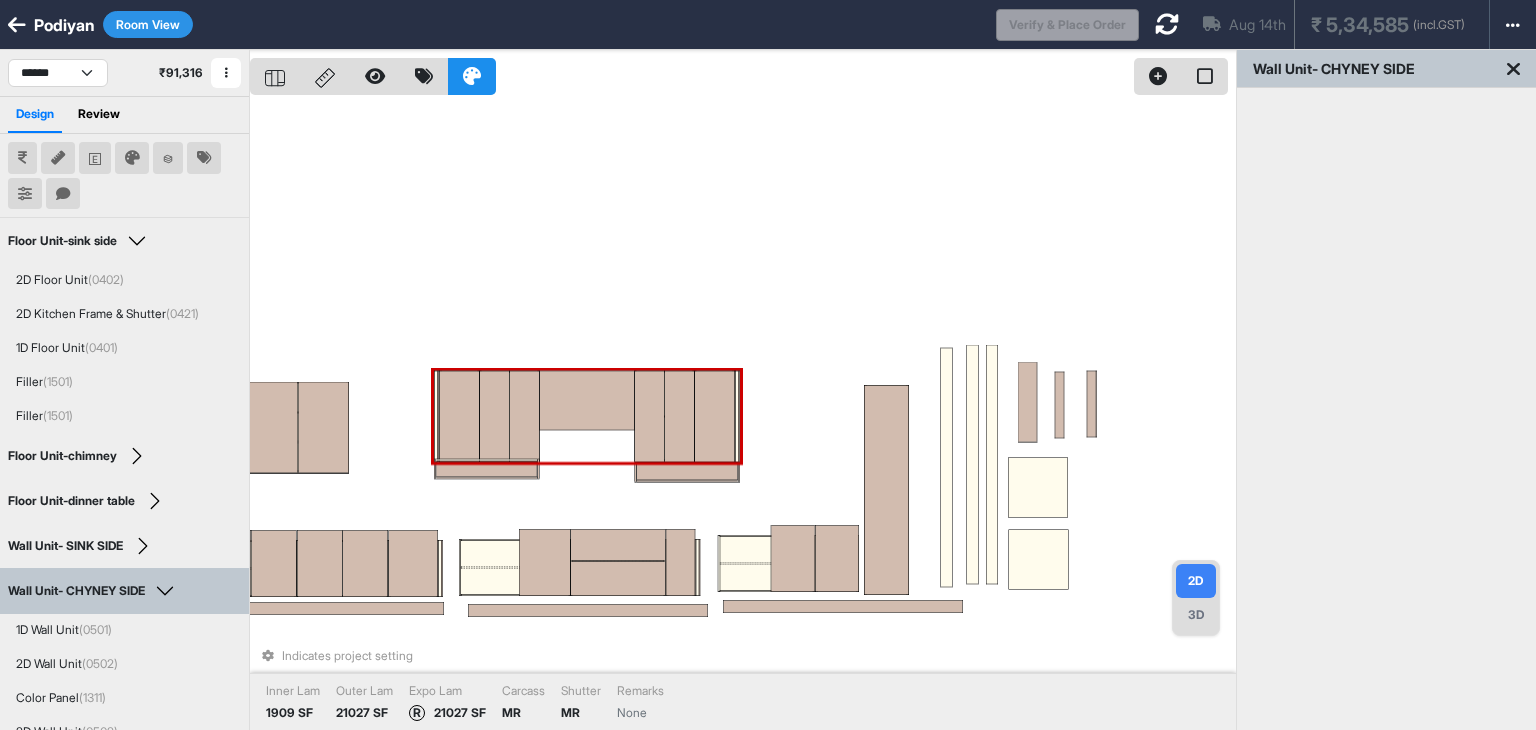 click at bounding box center (495, 417) 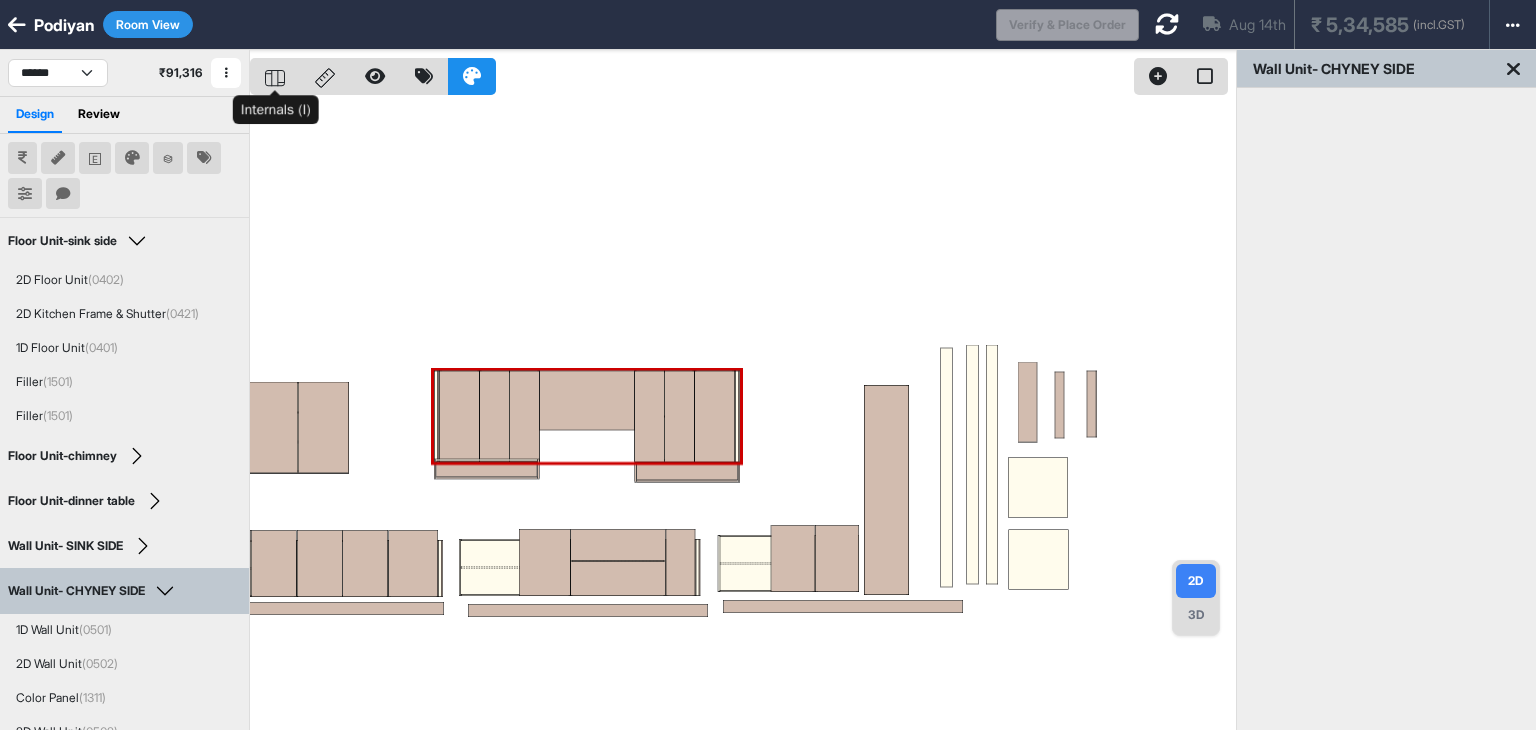 click 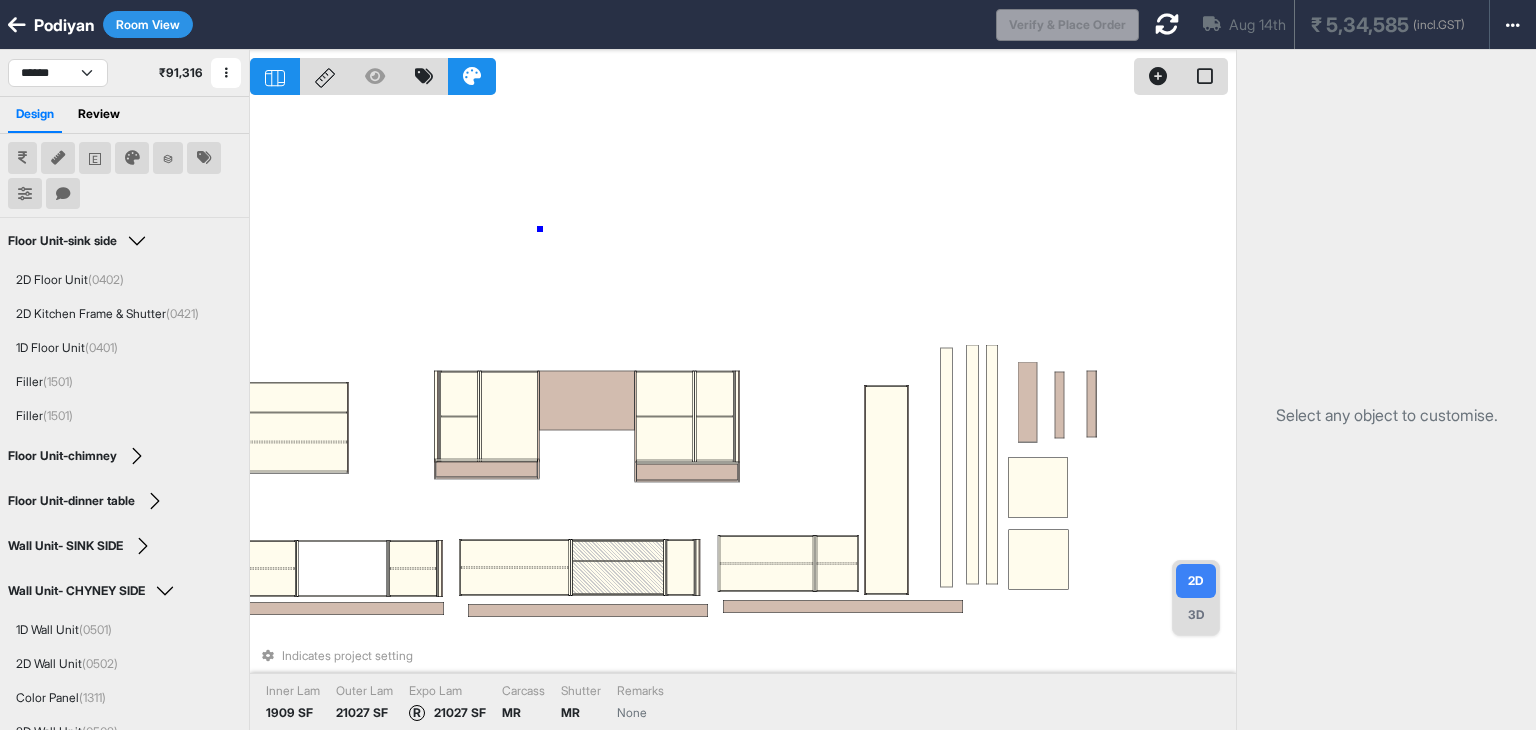 click on "Indicates project setting Inner Lam 1909 SF Outer Lam 21027 SF Expo Lam R 21027 SF Carcass MR Shutter MR Remarks None" at bounding box center [743, 415] 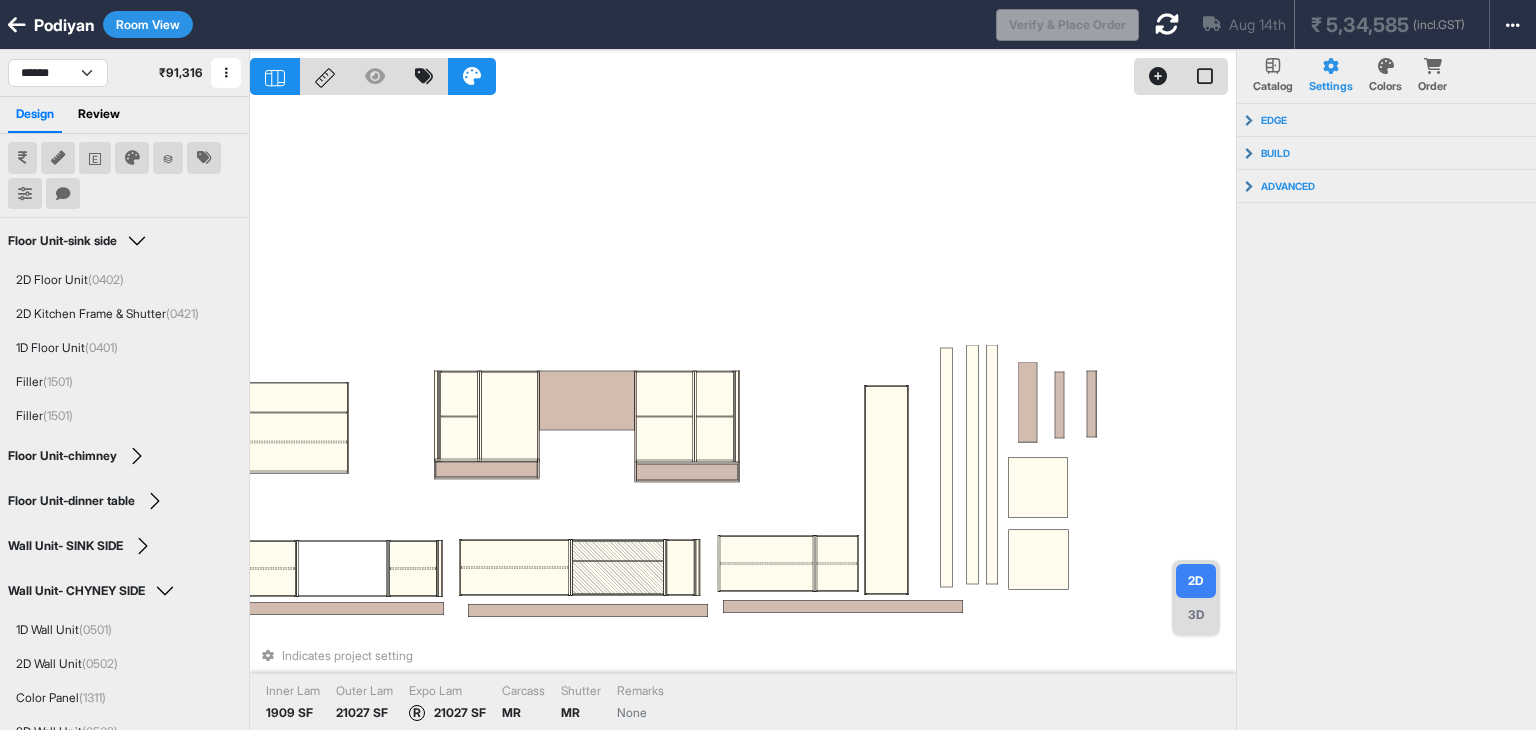 click on "Indicates project setting Inner Lam 1909 SF Outer Lam 21027 SF Expo Lam R 21027 SF Carcass MR Shutter MR Remarks None" at bounding box center [743, 415] 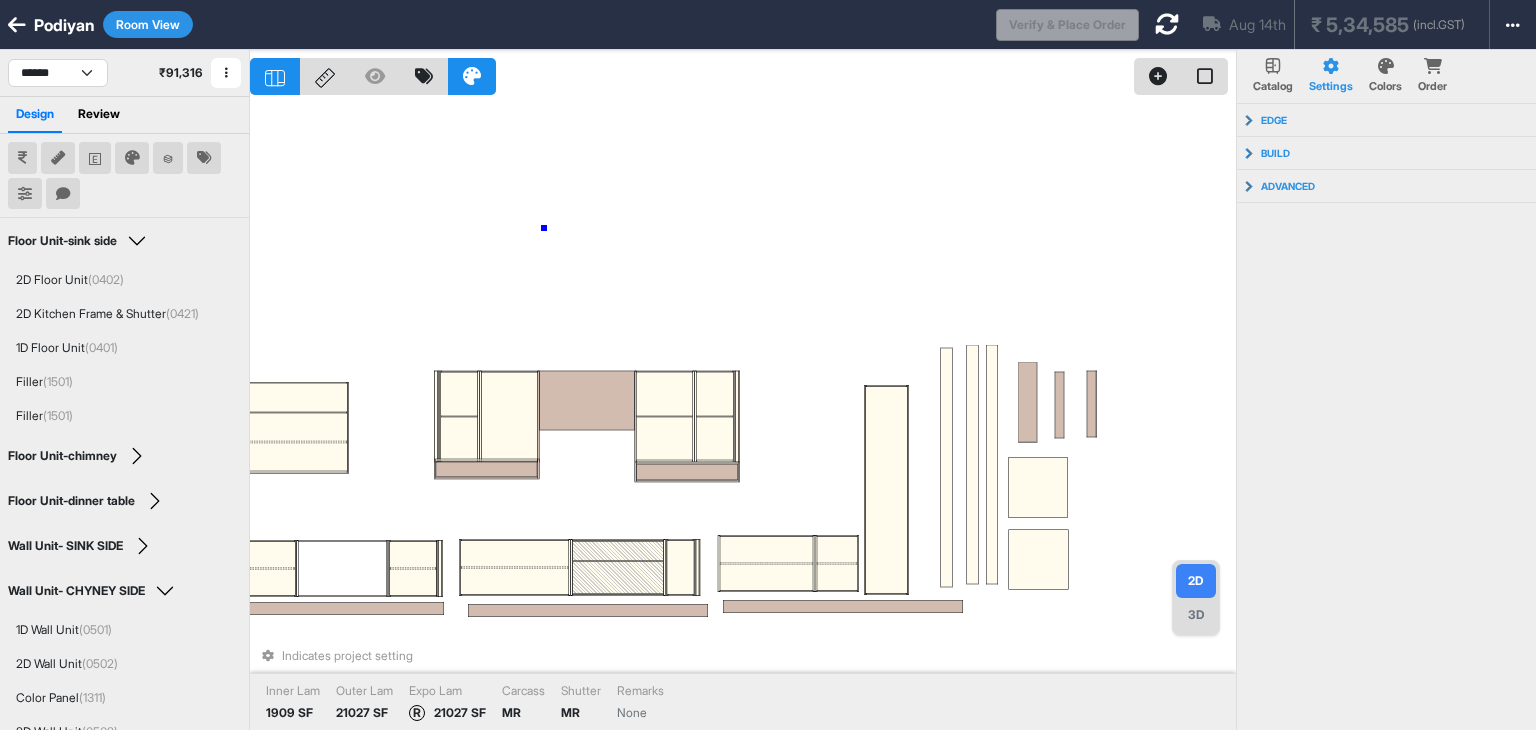 click on "Indicates project setting Inner Lam 1909 SF Outer Lam 21027 SF Expo Lam R 21027 SF Carcass MR Shutter MR Remarks None" at bounding box center [743, 415] 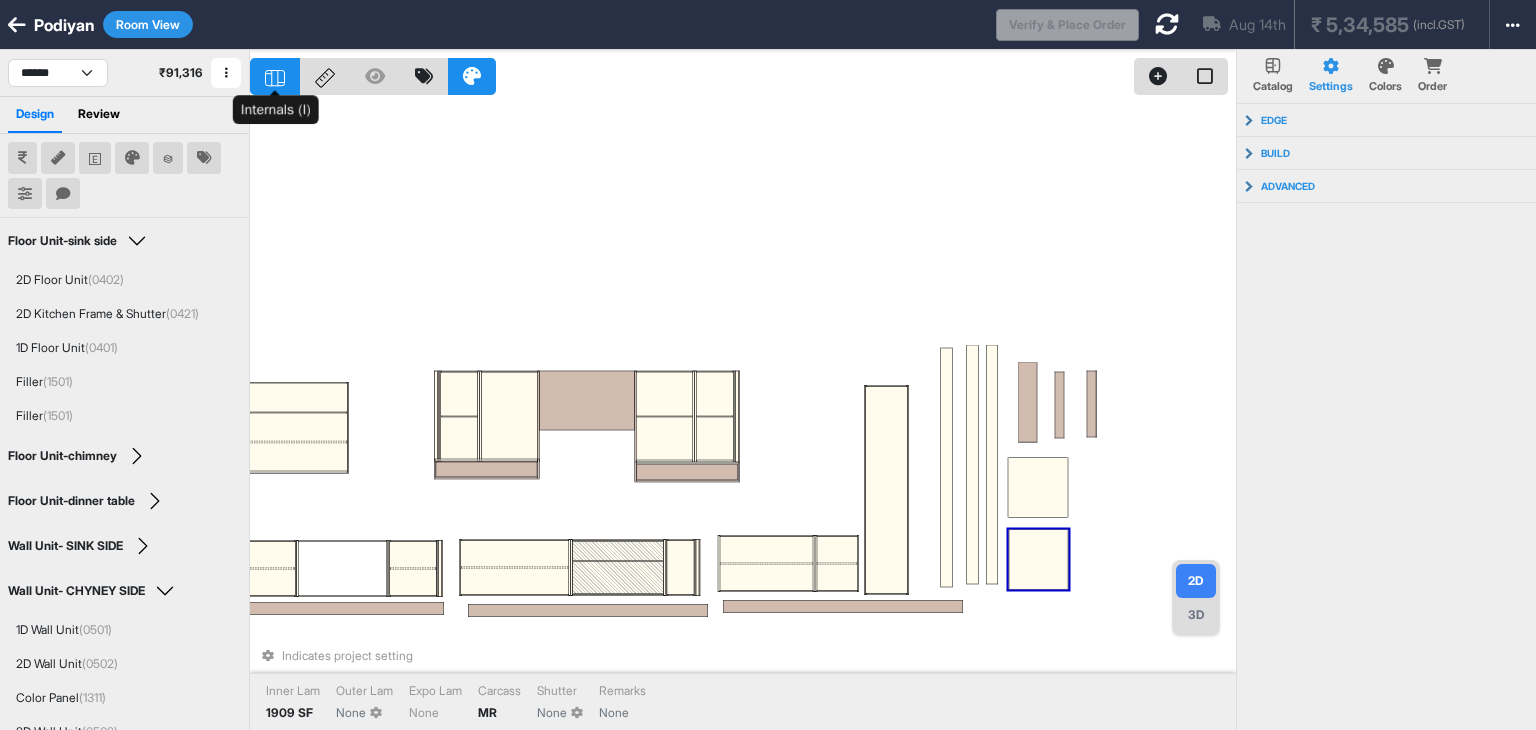 click 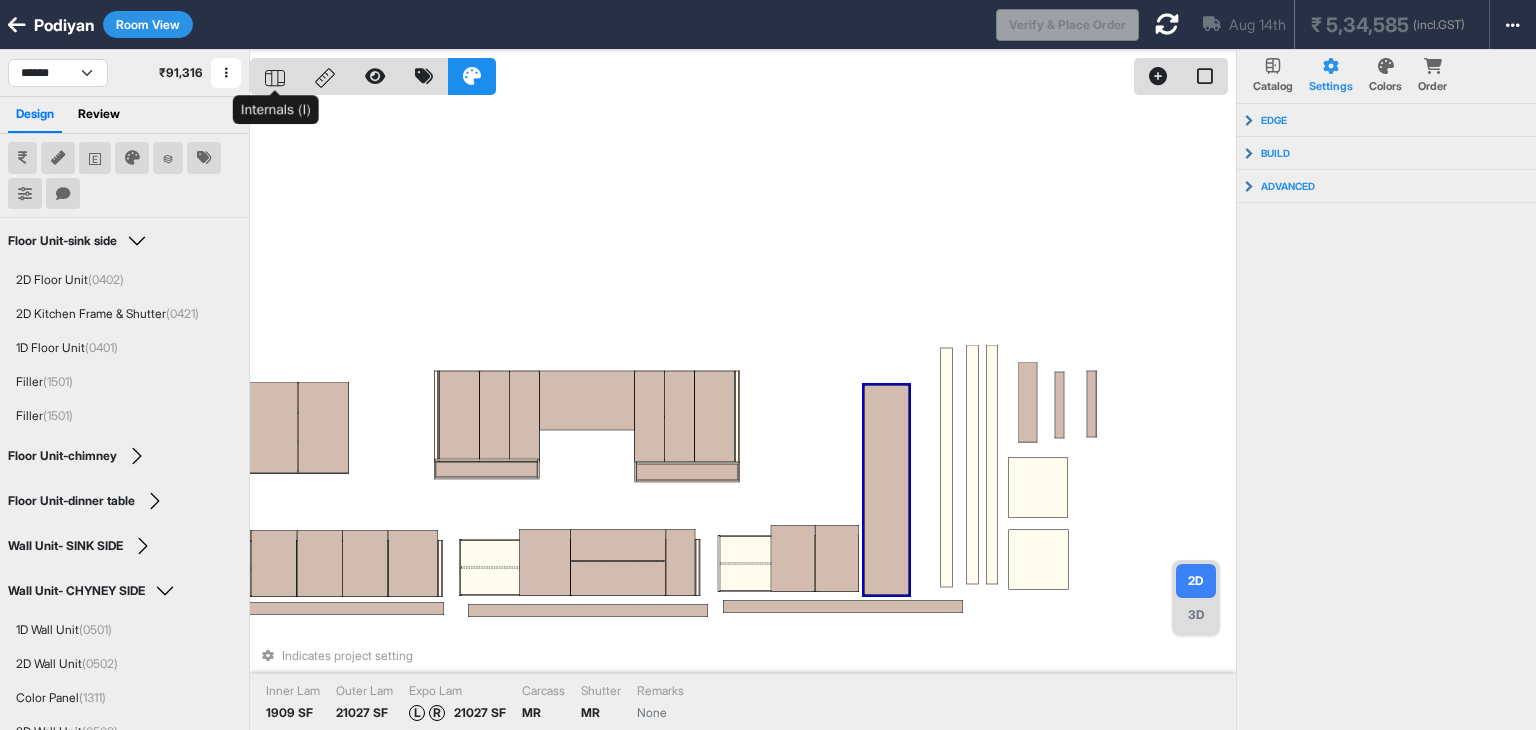 click at bounding box center (275, 76) 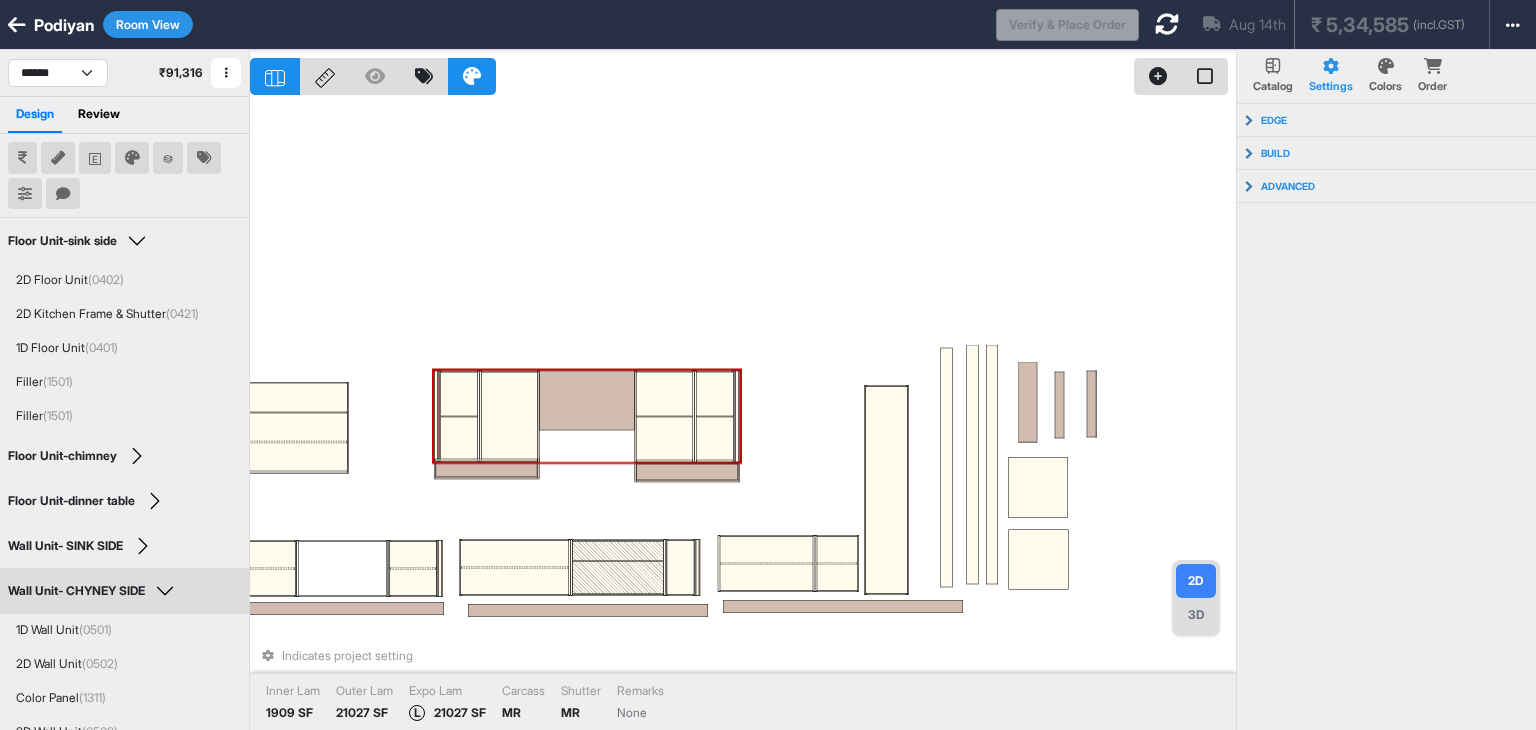 click at bounding box center (664, 438) 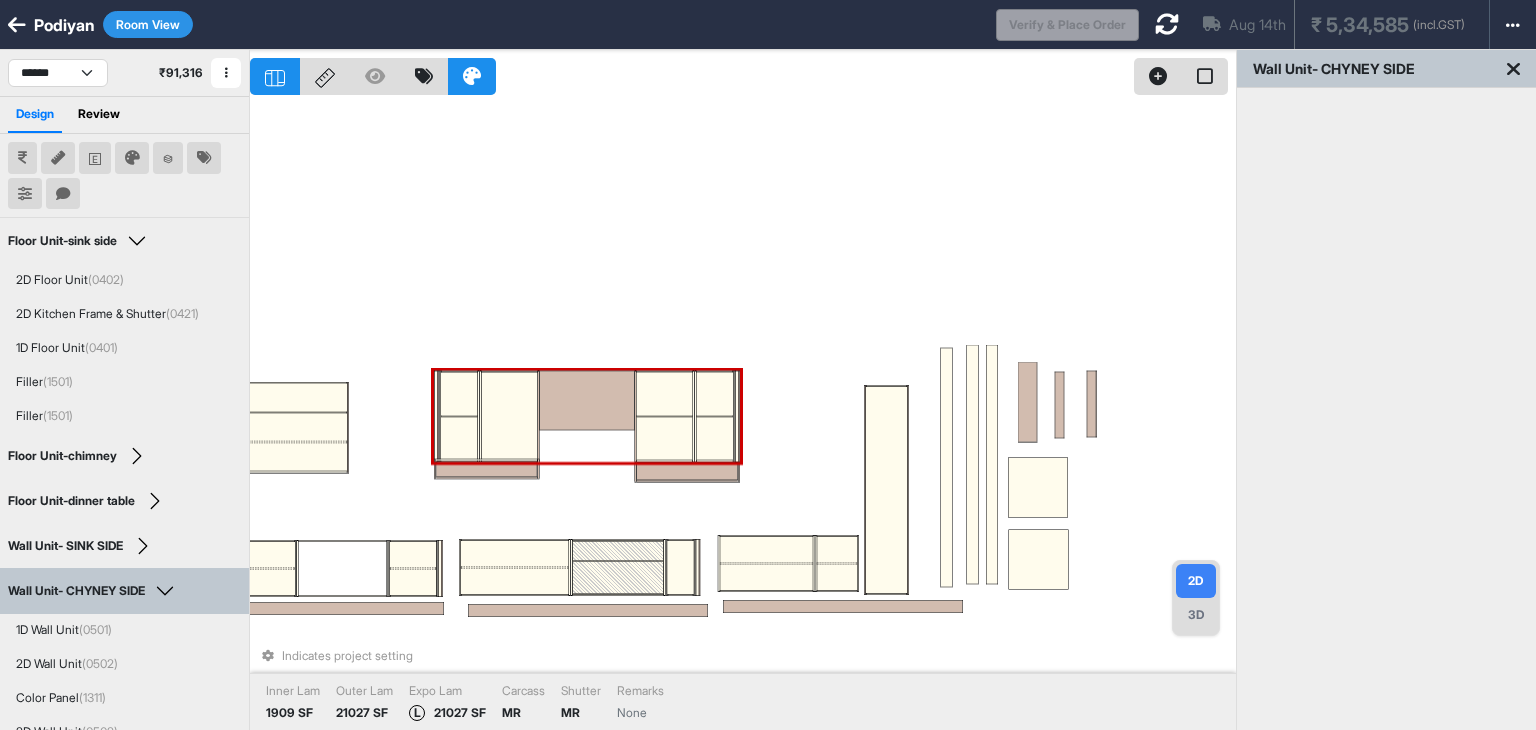 click at bounding box center (664, 438) 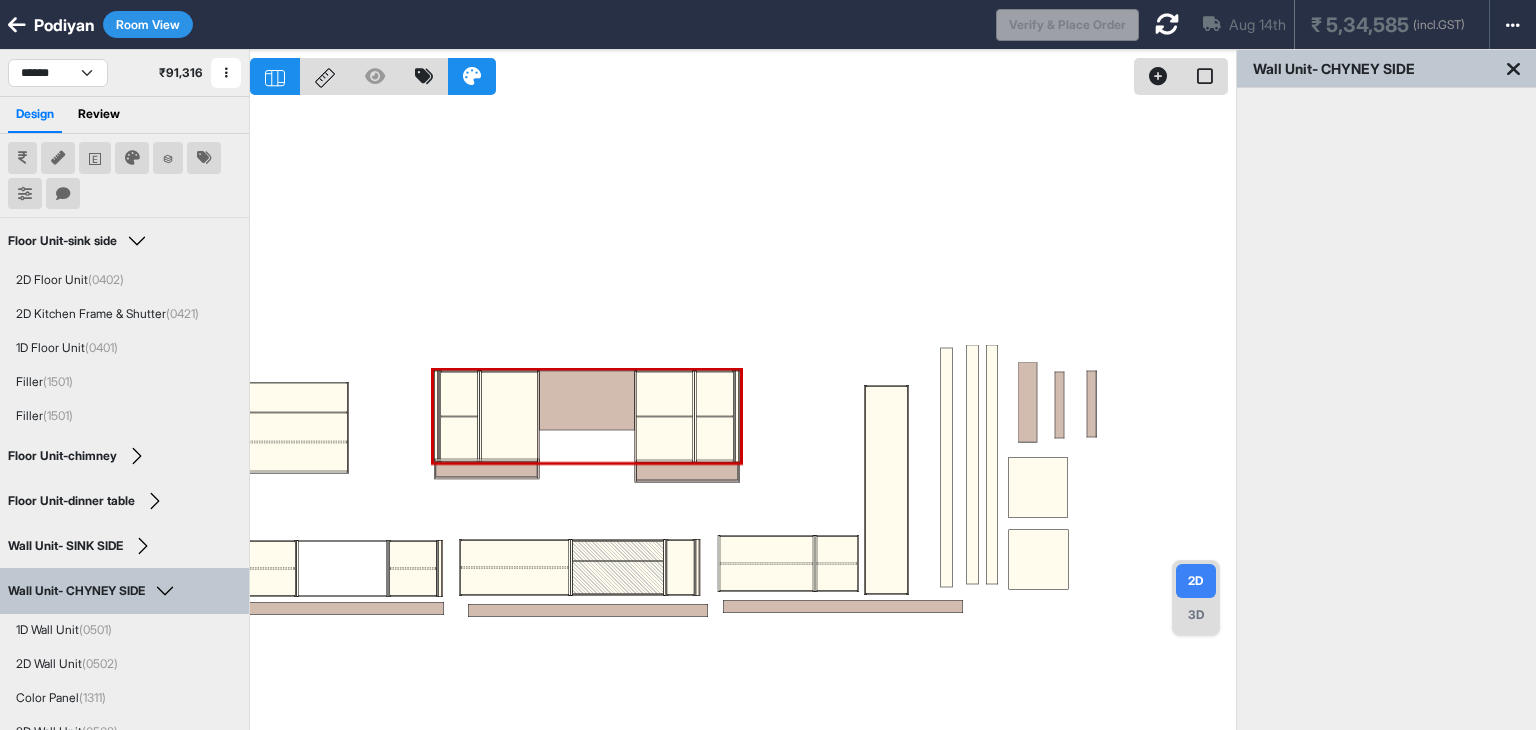click at bounding box center (743, 415) 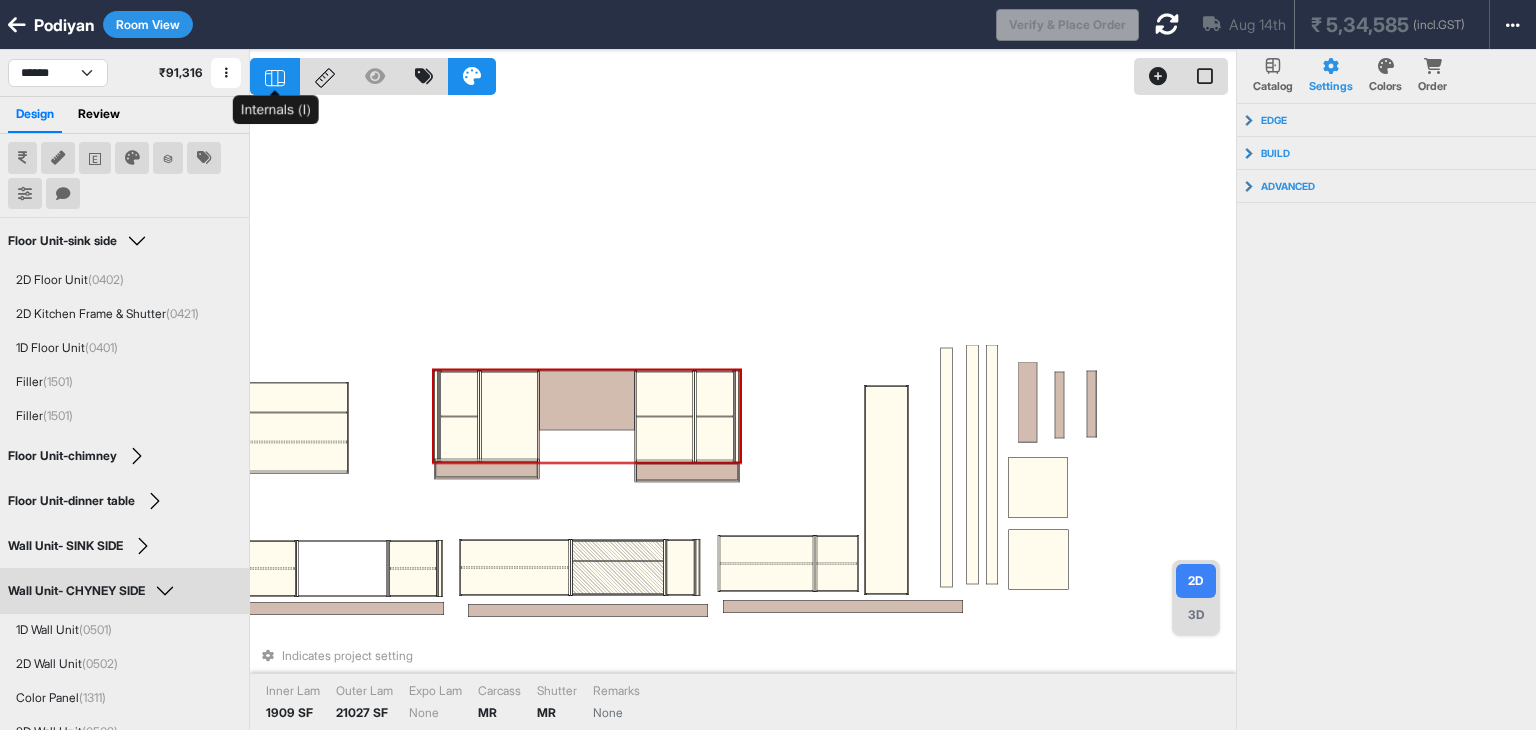click 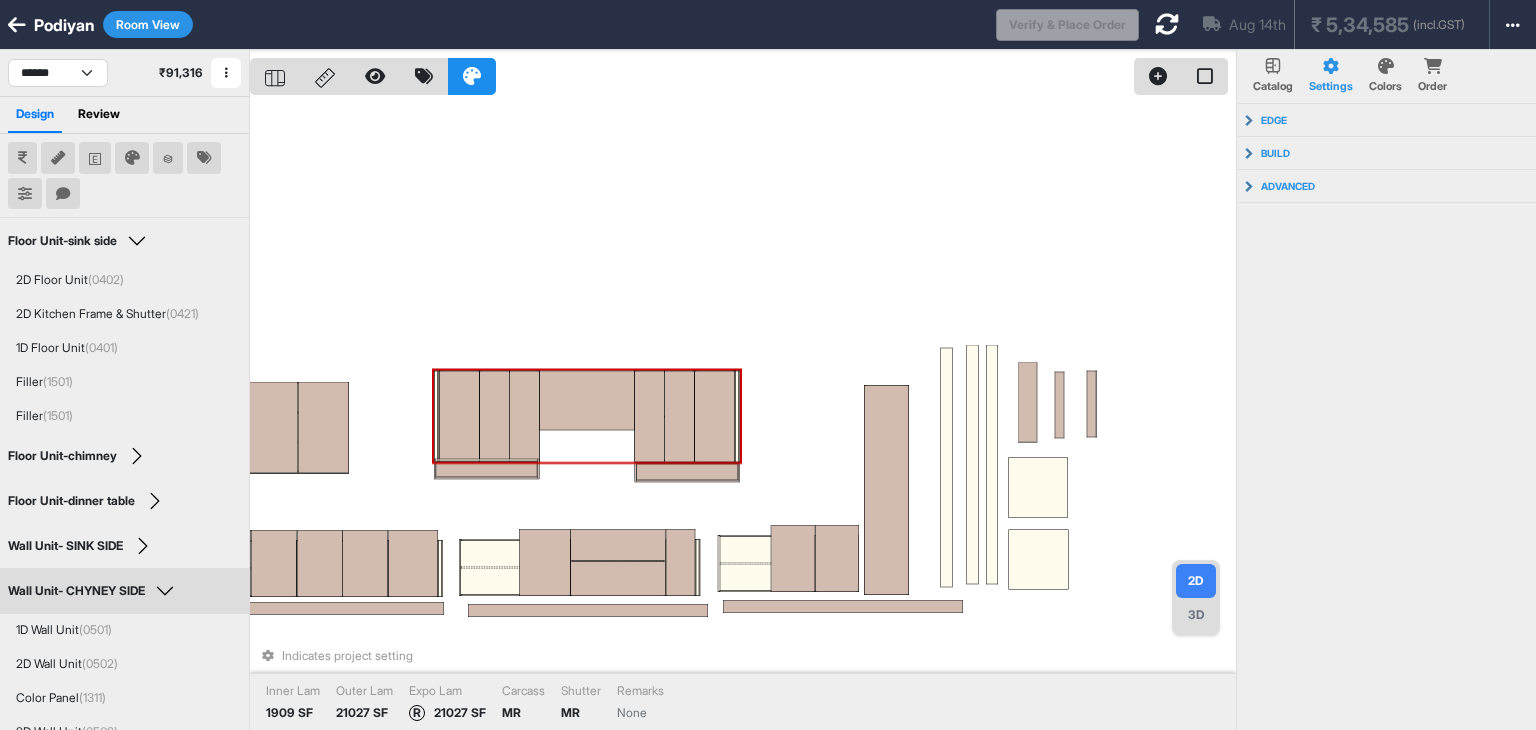 click at bounding box center [495, 417] 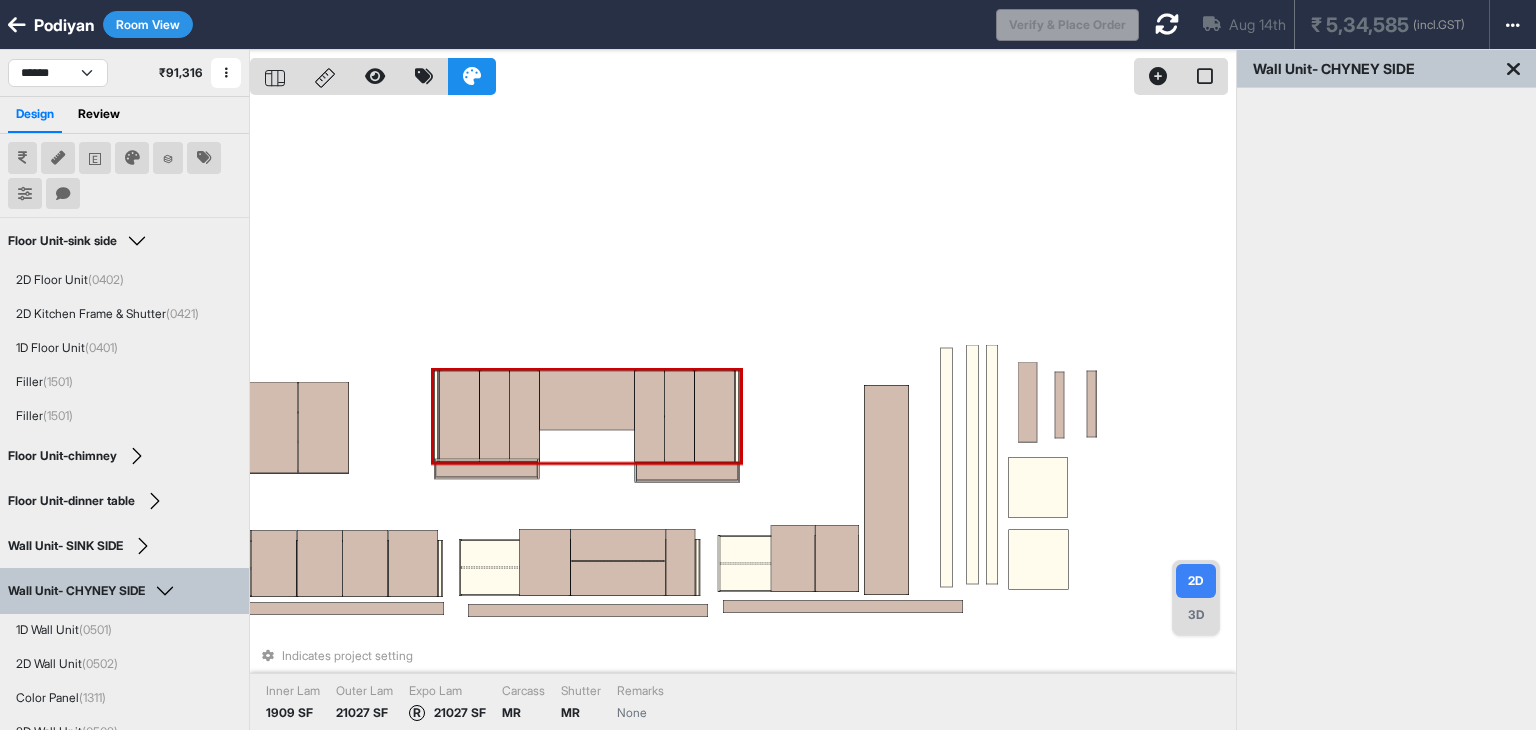 click at bounding box center (495, 417) 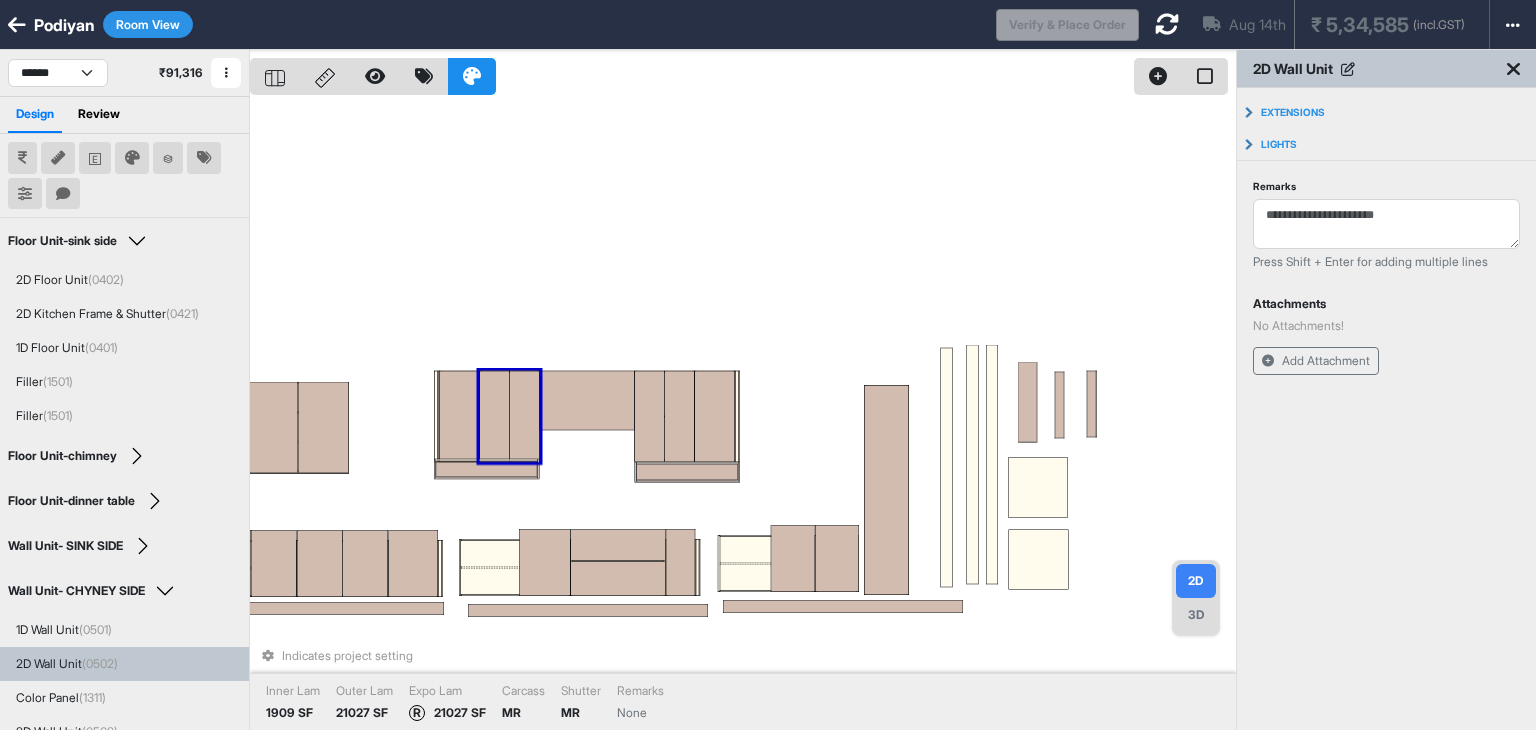 click at bounding box center [495, 417] 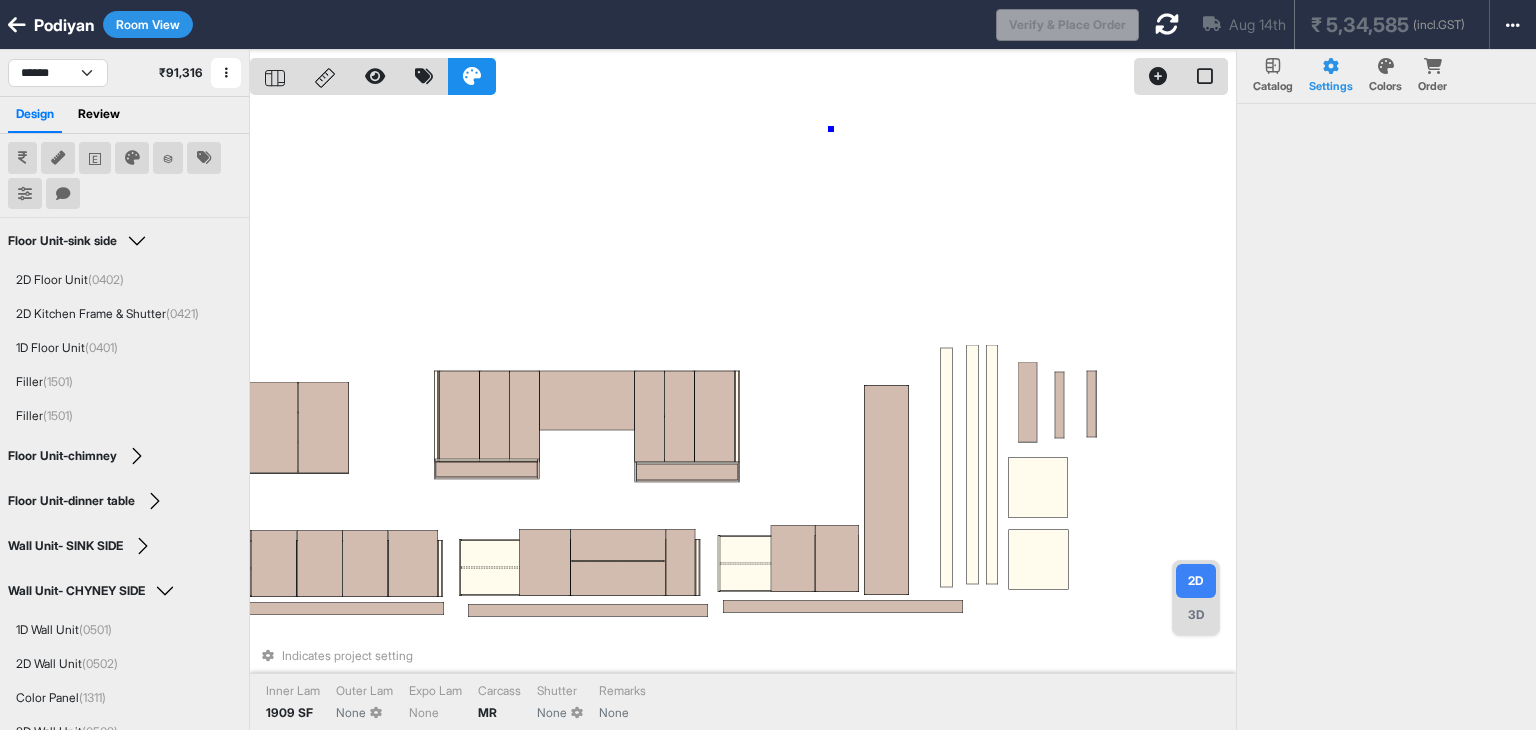 click on "Indicates project setting Inner Lam 1909 SF Outer Lam None Expo Lam None Carcass MR Shutter None Remarks None" at bounding box center [743, 415] 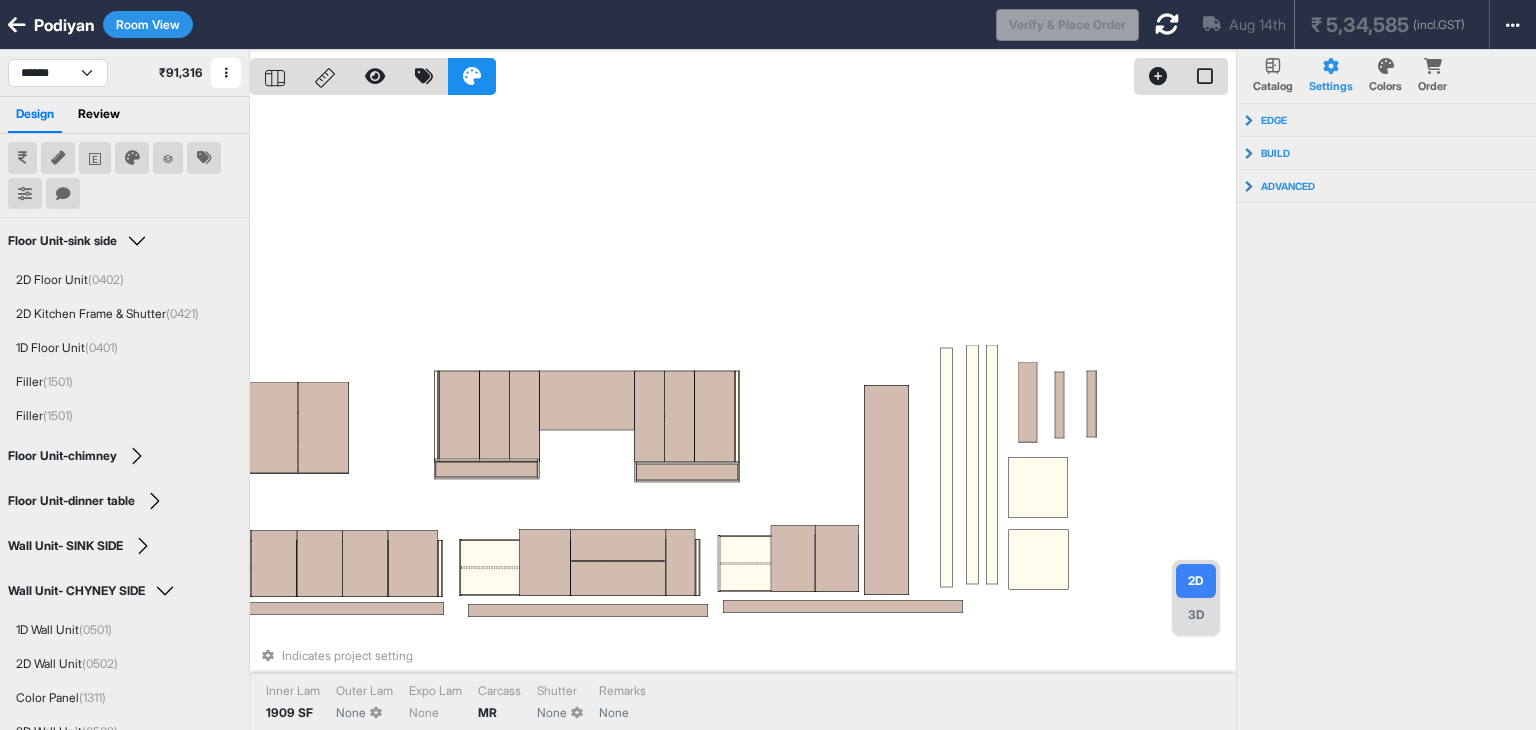 click on "Room View" at bounding box center [148, 24] 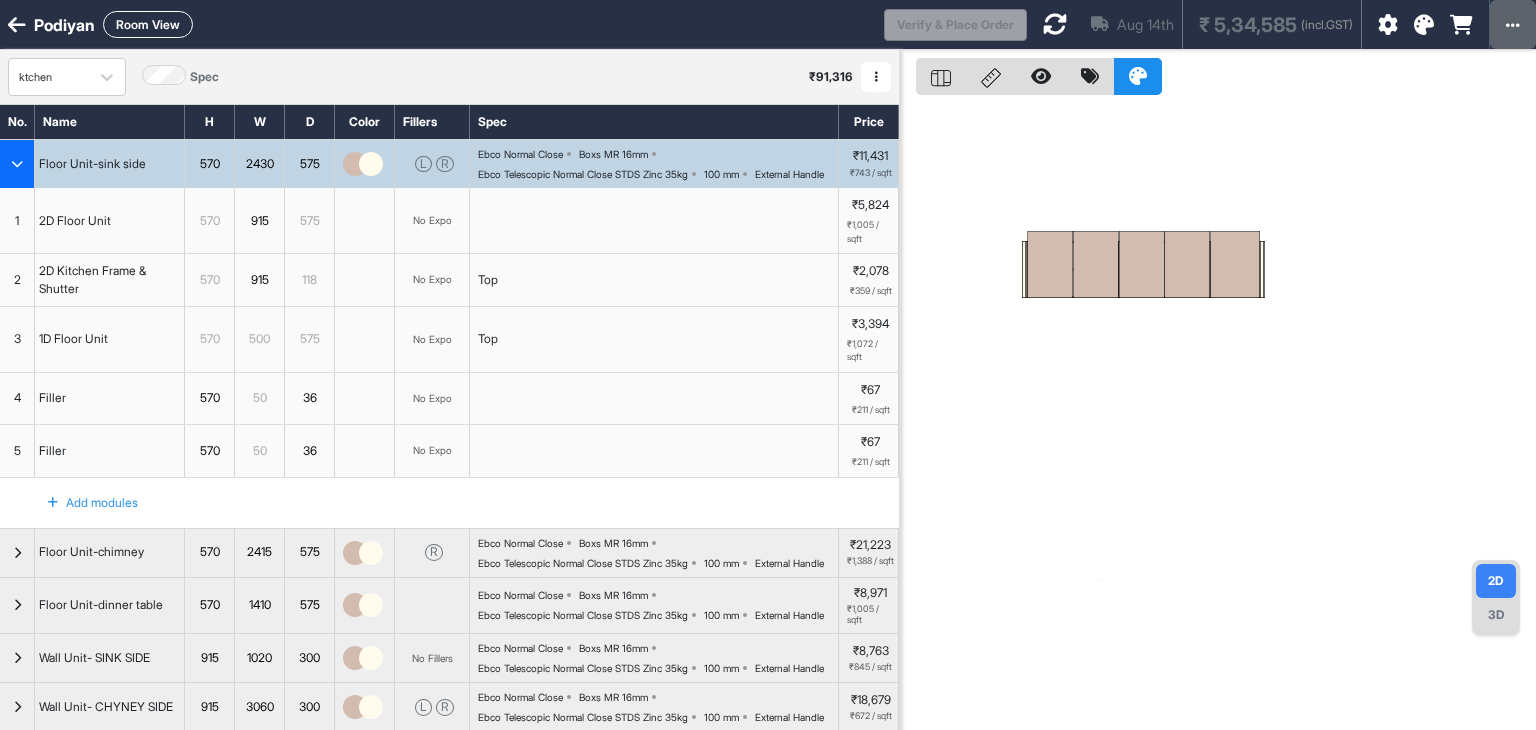 click at bounding box center (1513, 24) 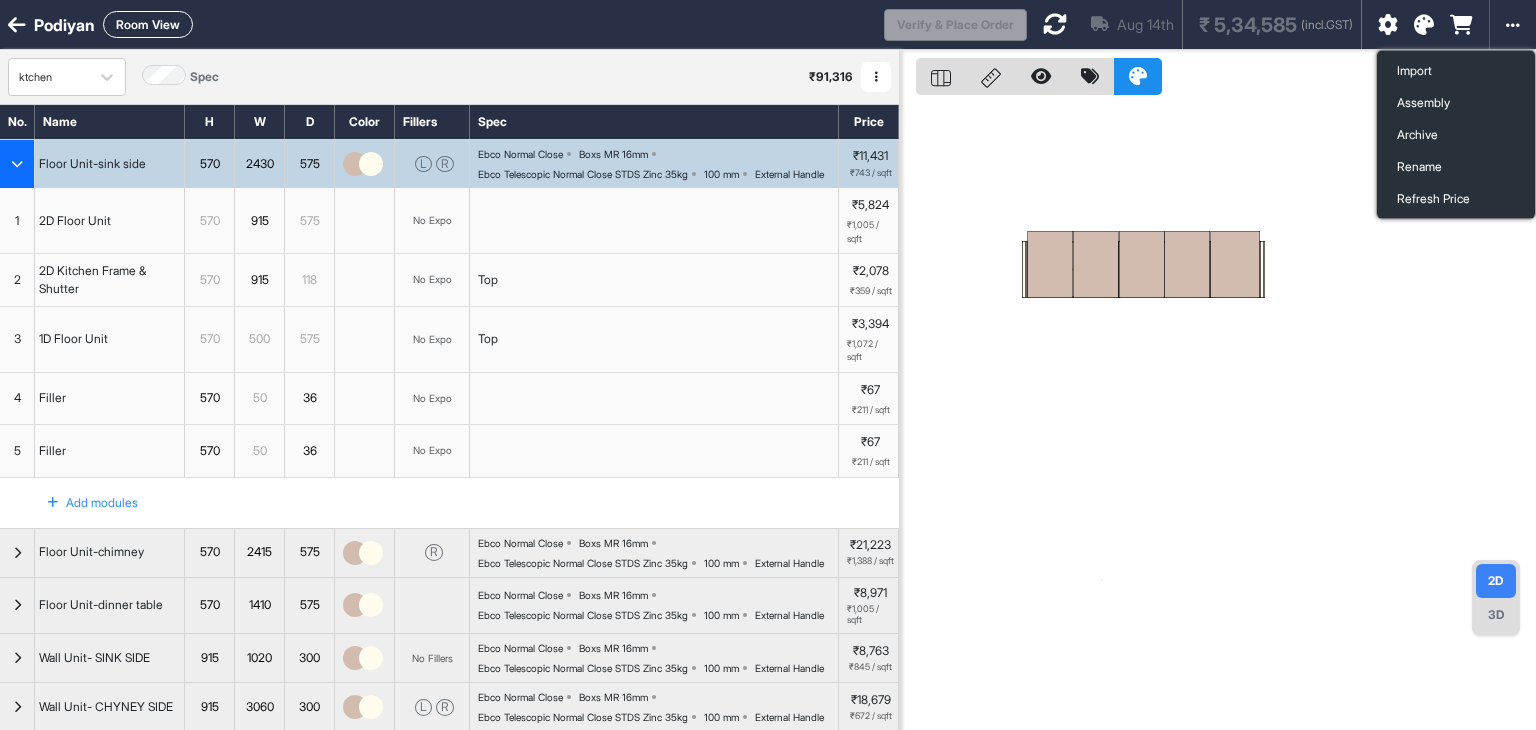 click at bounding box center [1388, 25] 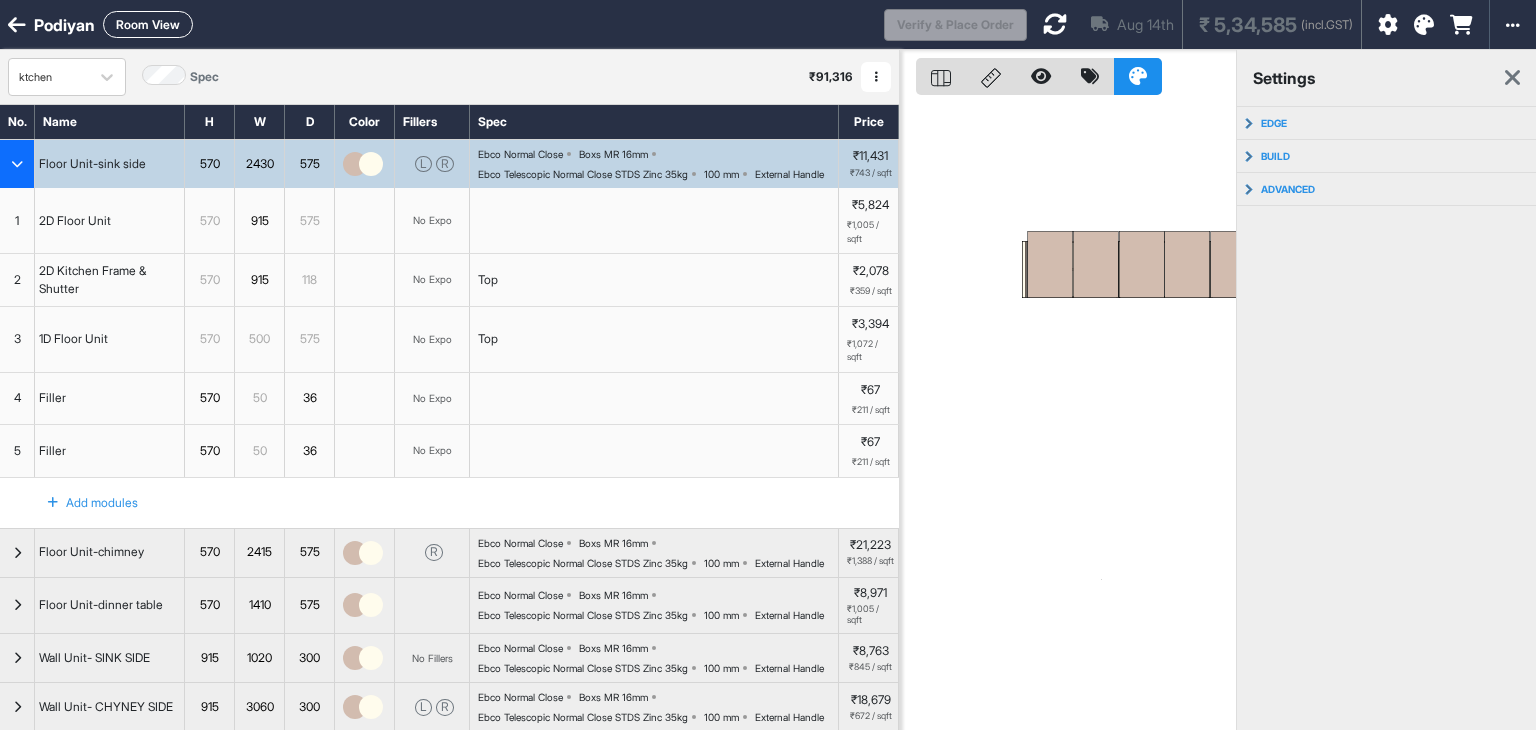 click at bounding box center [1424, 25] 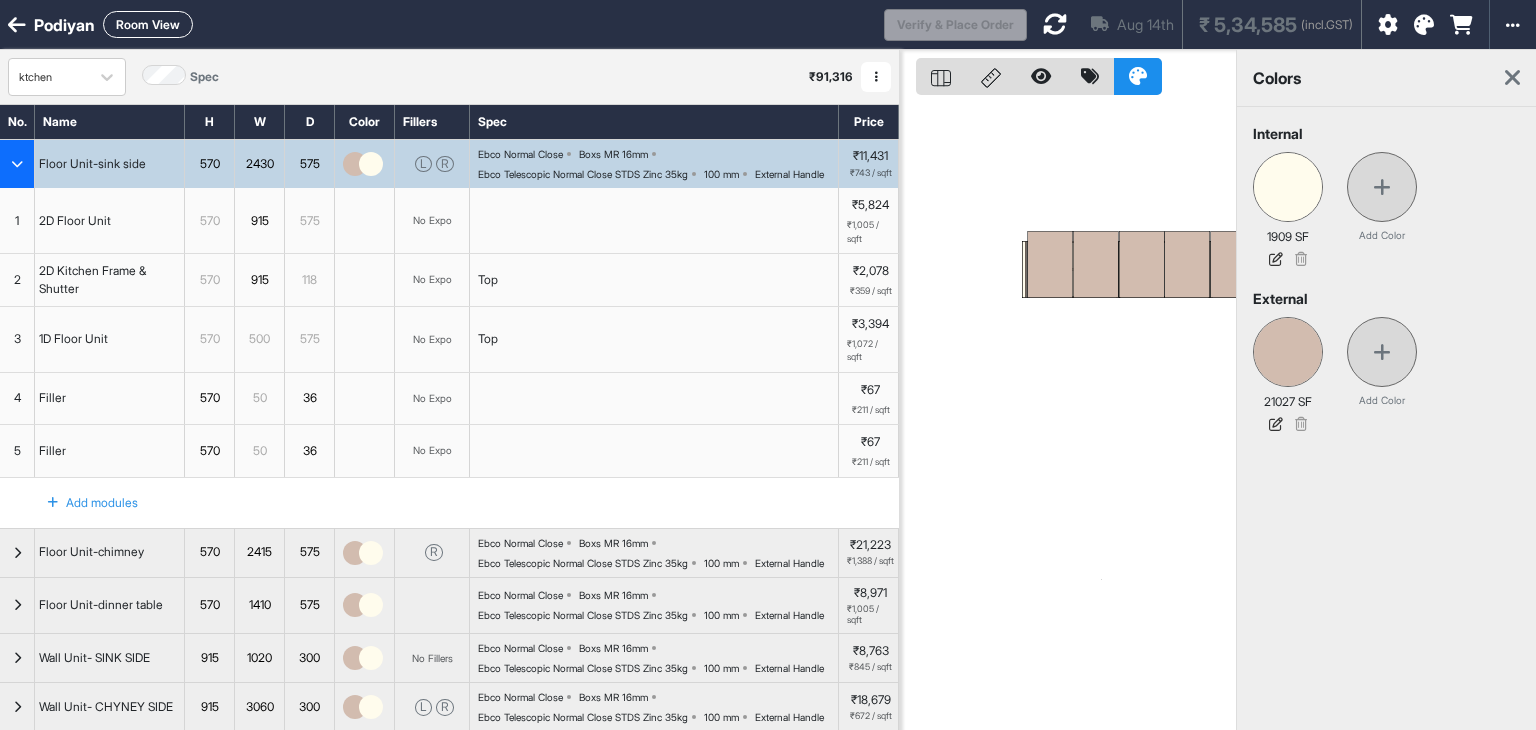 click at bounding box center [1100, 24] 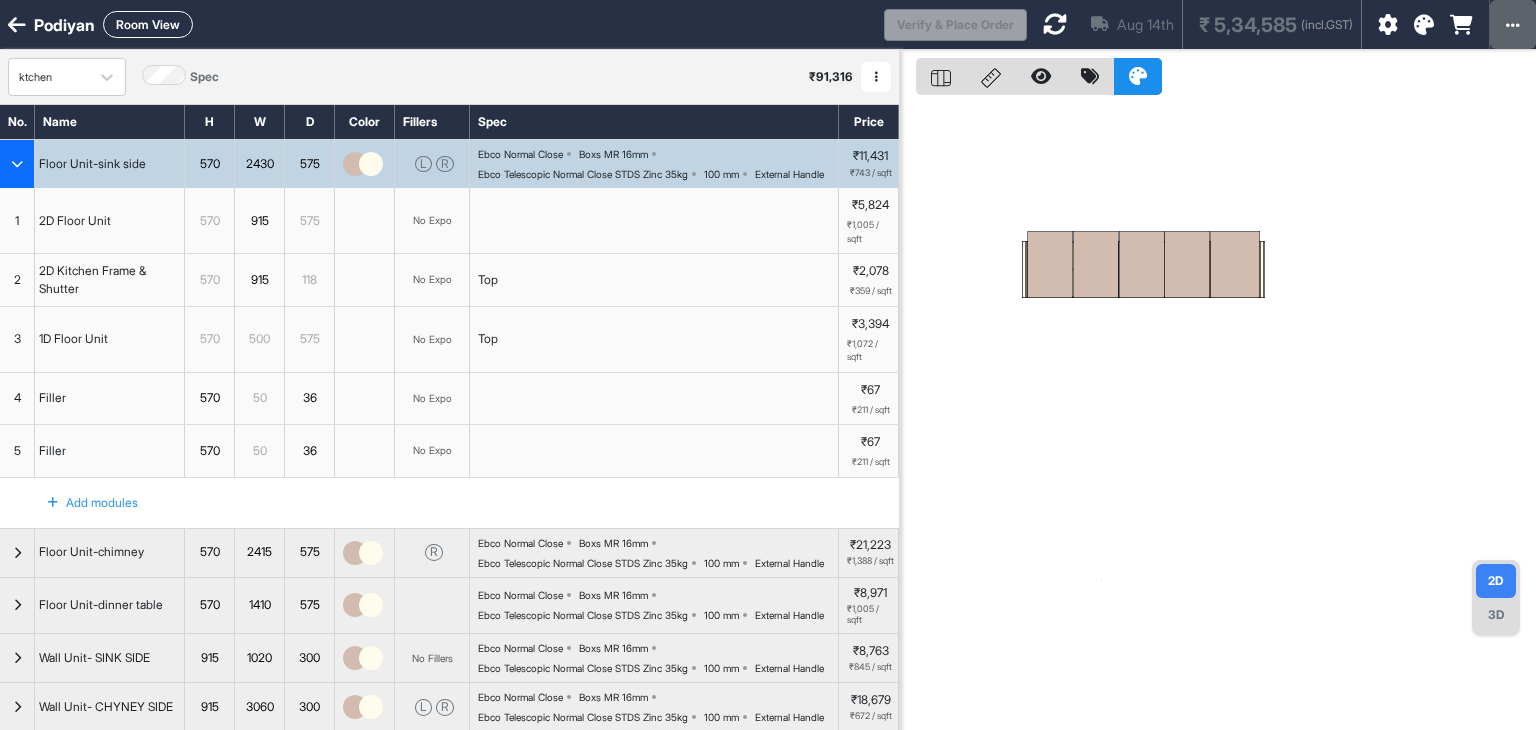 click at bounding box center [1513, 25] 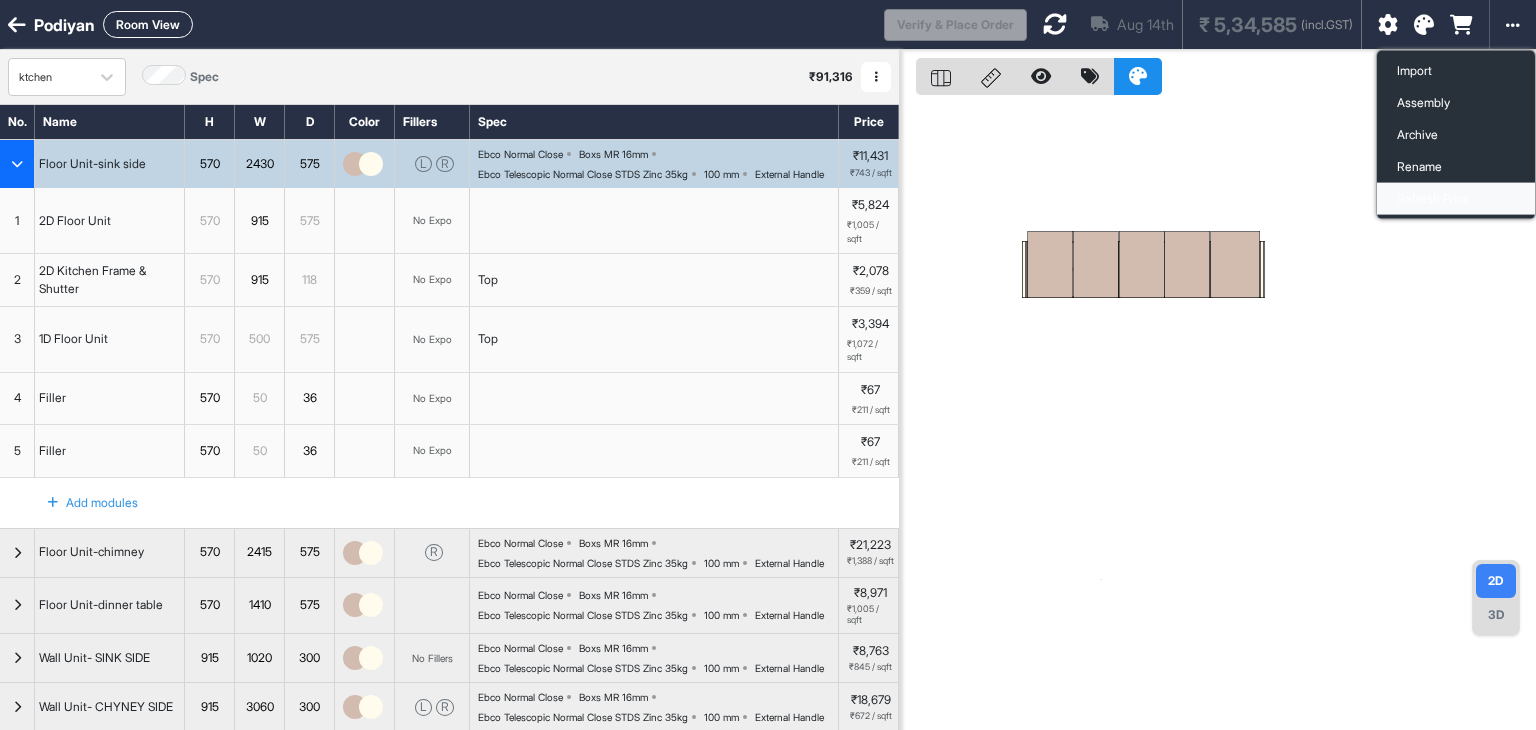 click on "Refresh Price" at bounding box center [1456, 199] 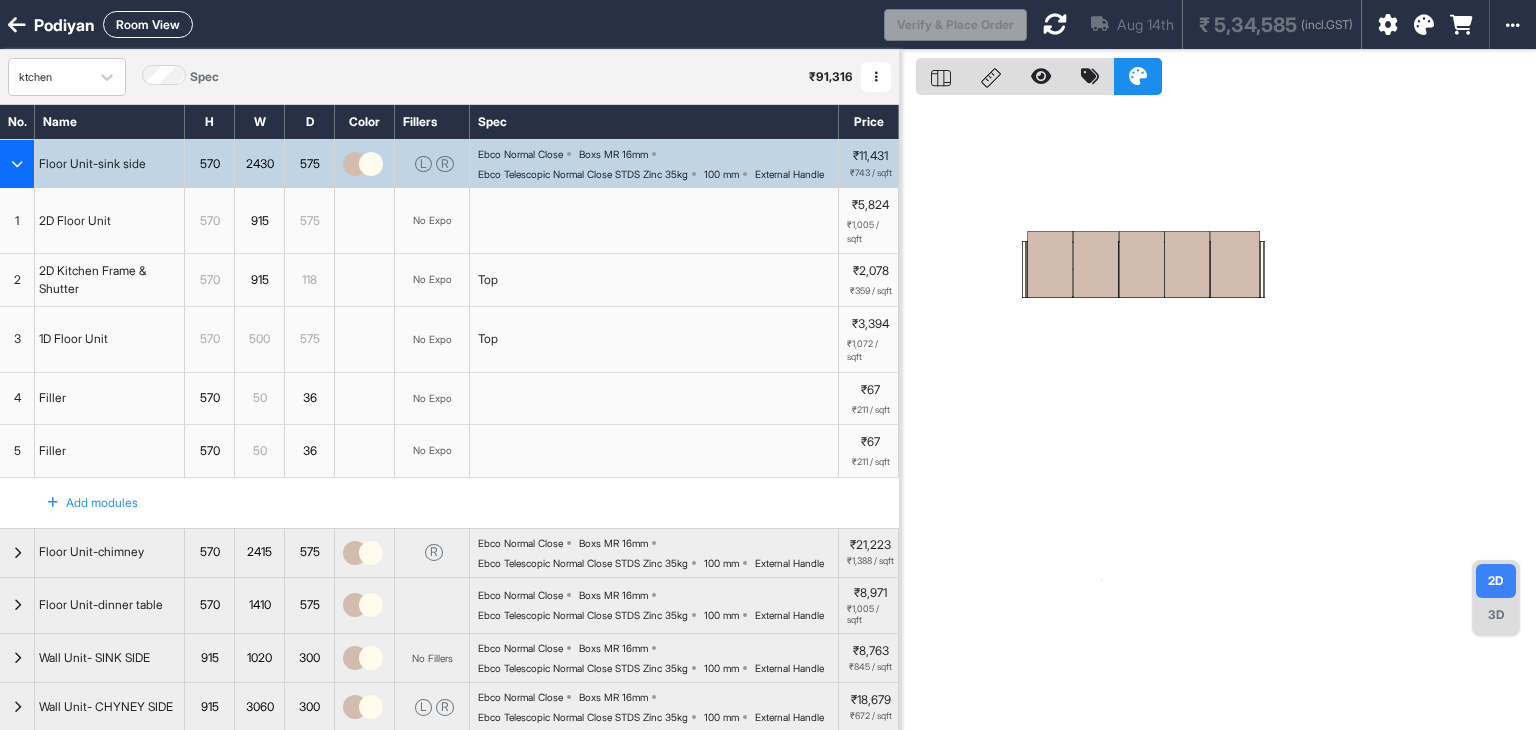 click at bounding box center [1388, 25] 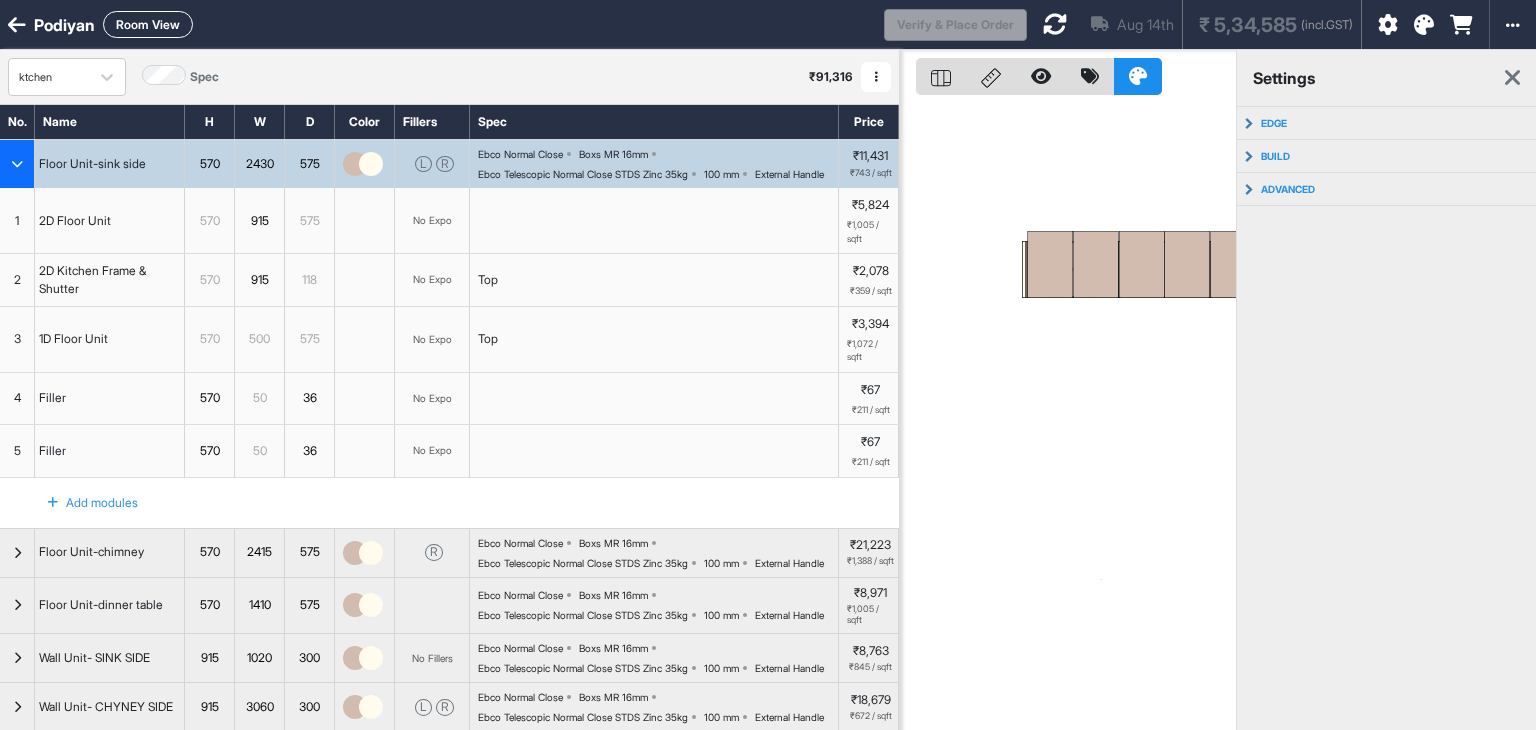 click at bounding box center [1512, 78] 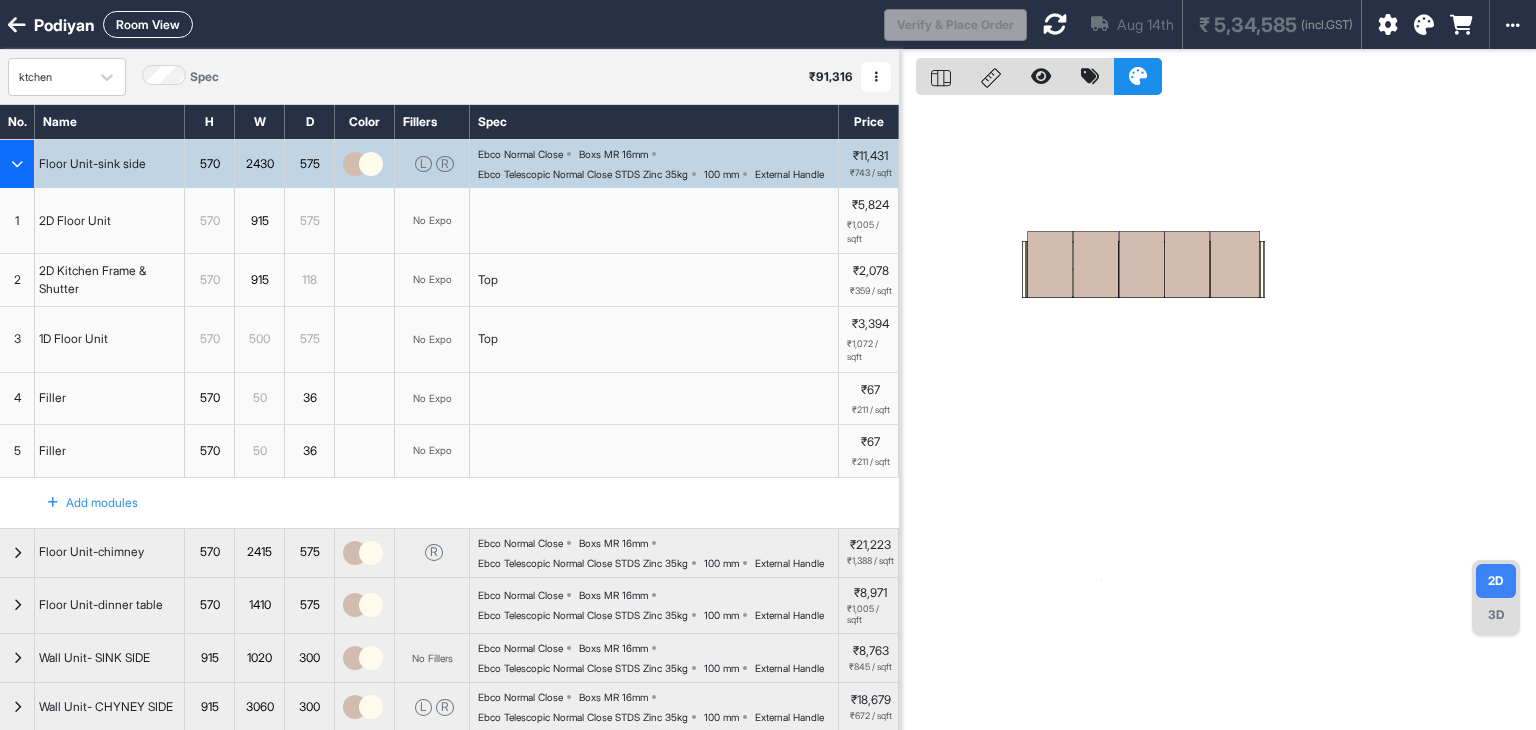 click at bounding box center [1461, 25] 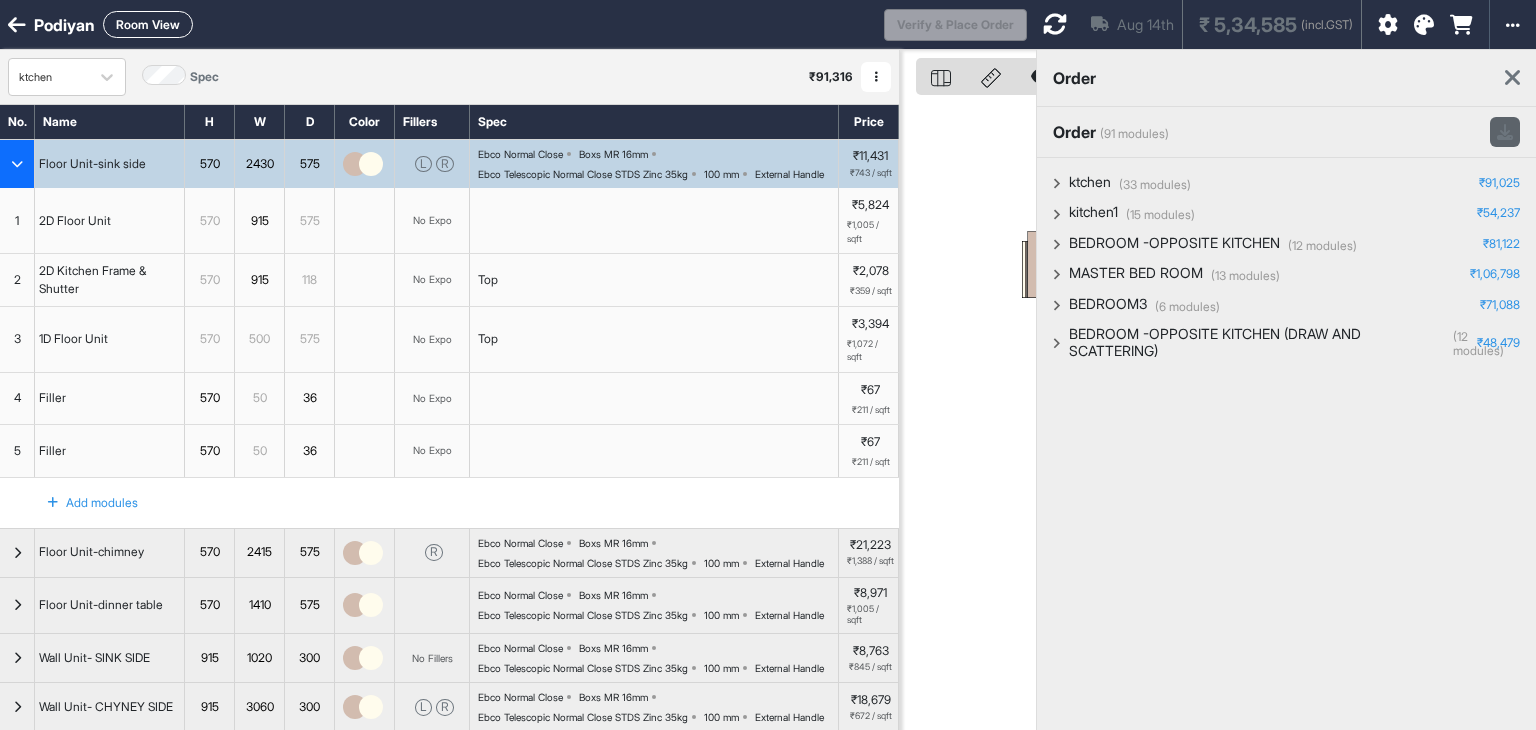 click at bounding box center (1505, 132) 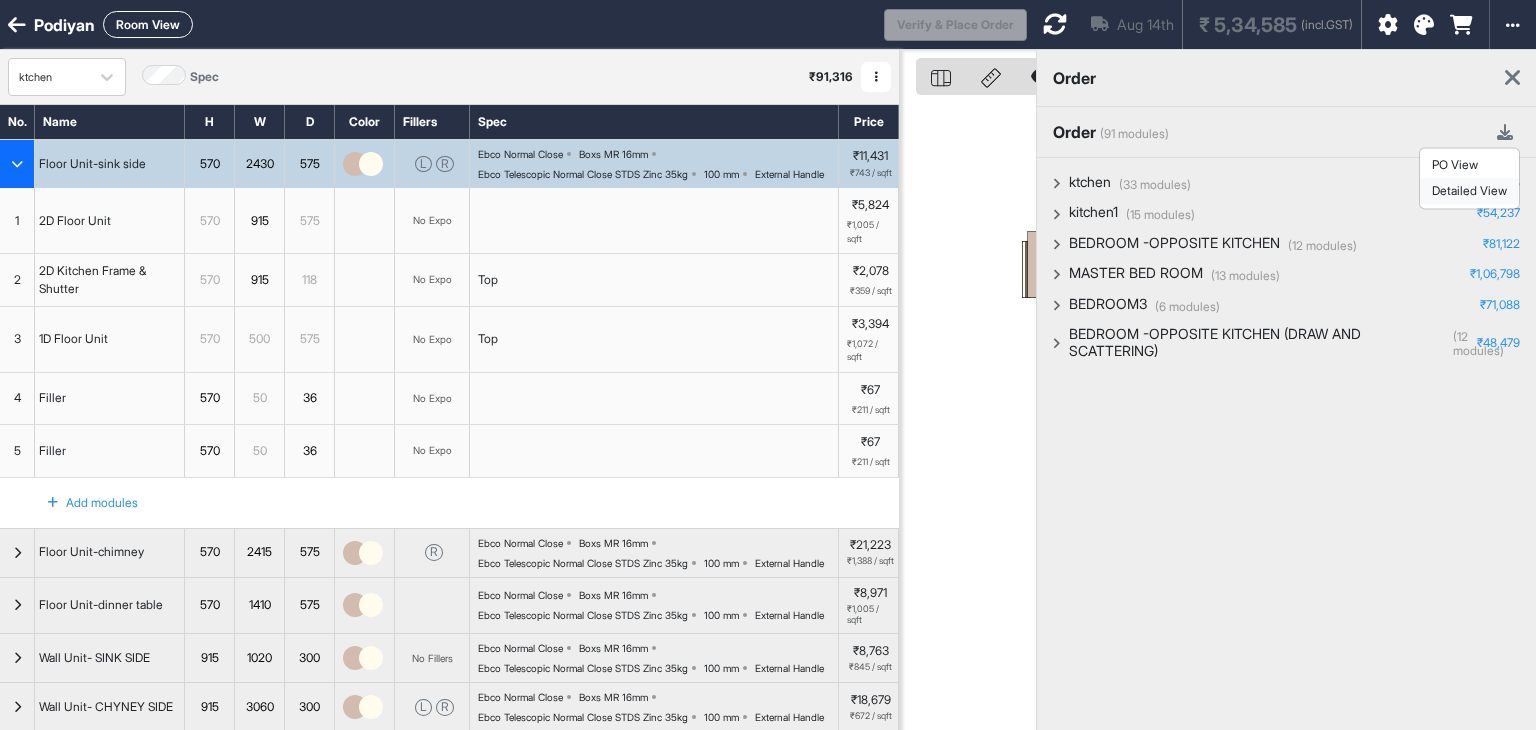 click on "Detailed View" at bounding box center [1469, 191] 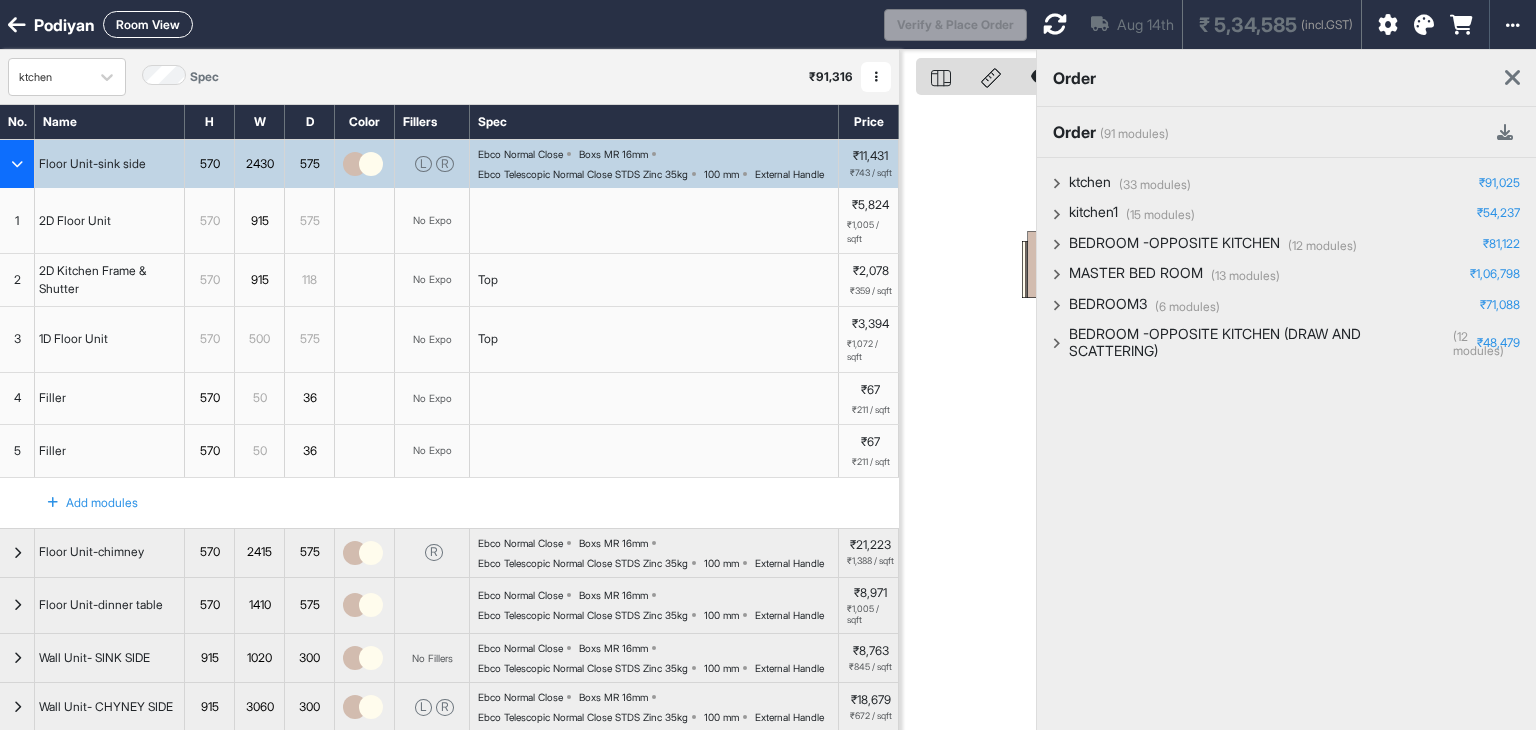 click on "Room View" at bounding box center (148, 24) 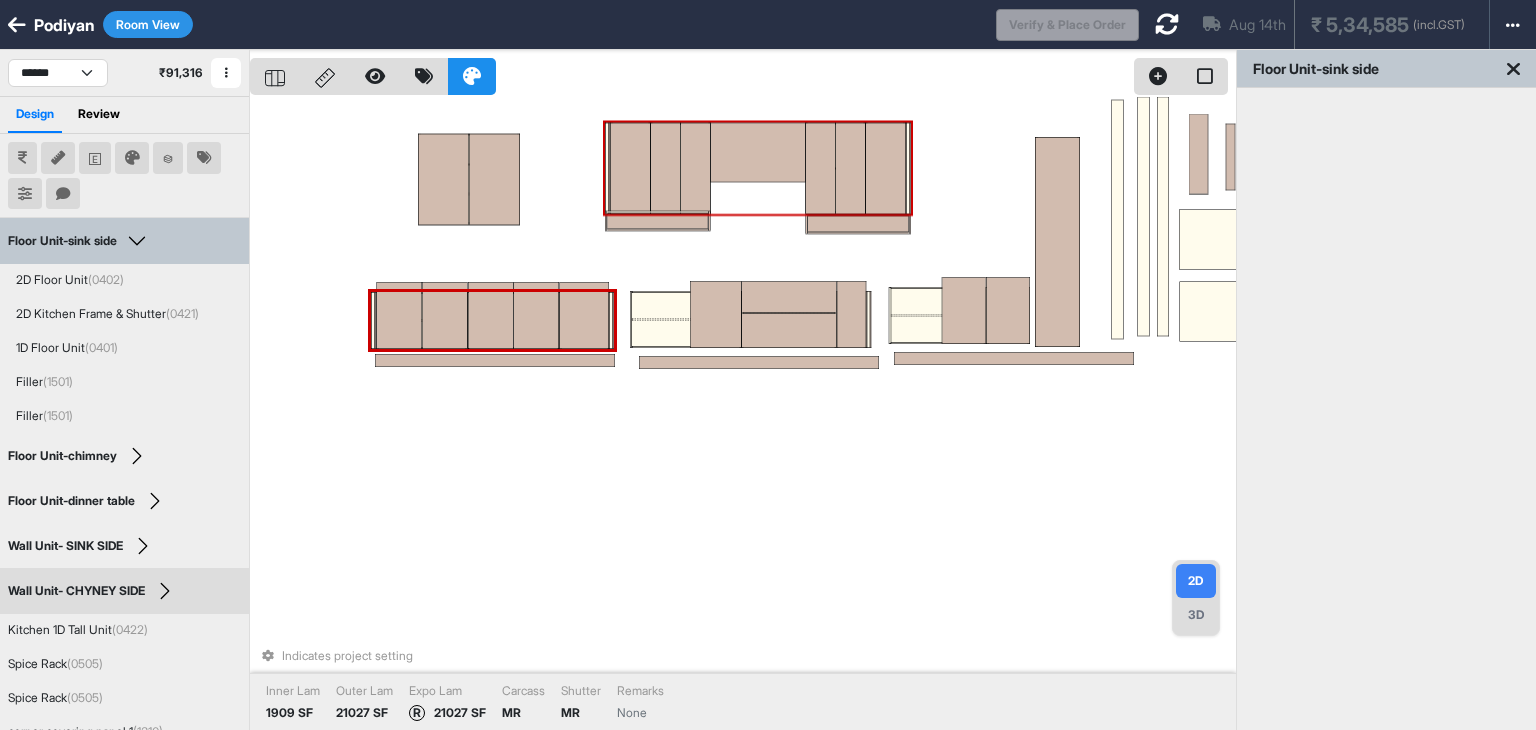 click at bounding box center (666, 169) 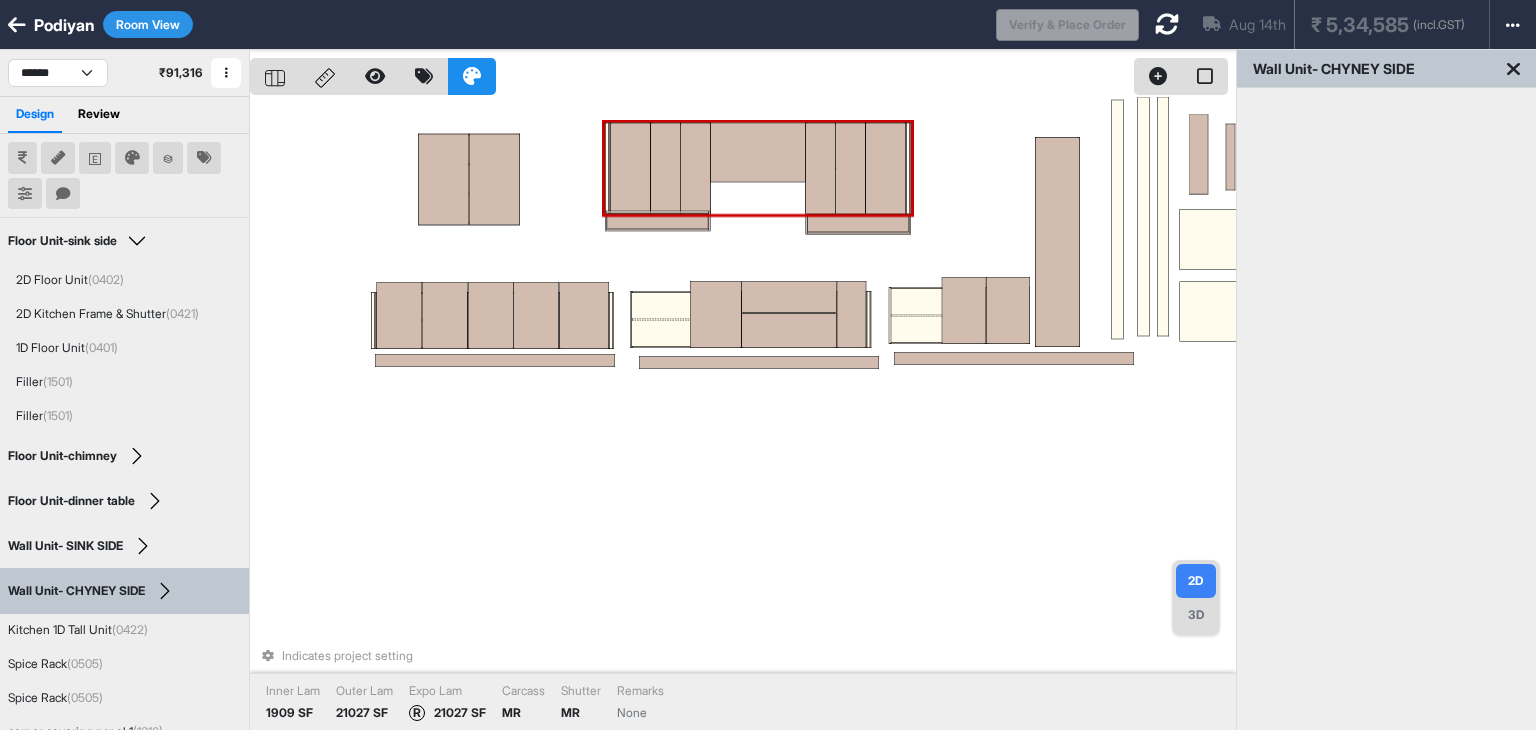 click at bounding box center (666, 169) 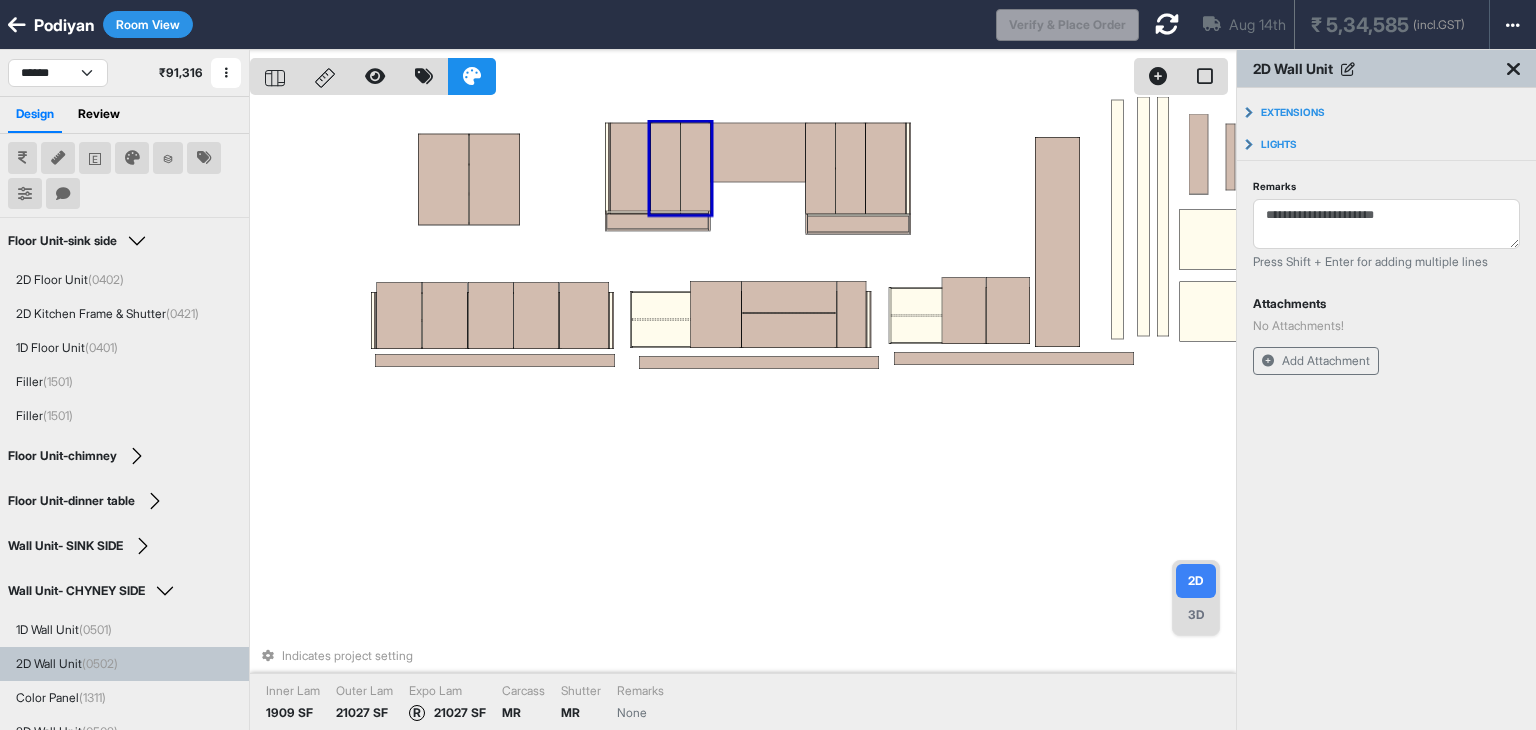 click at bounding box center [696, 169] 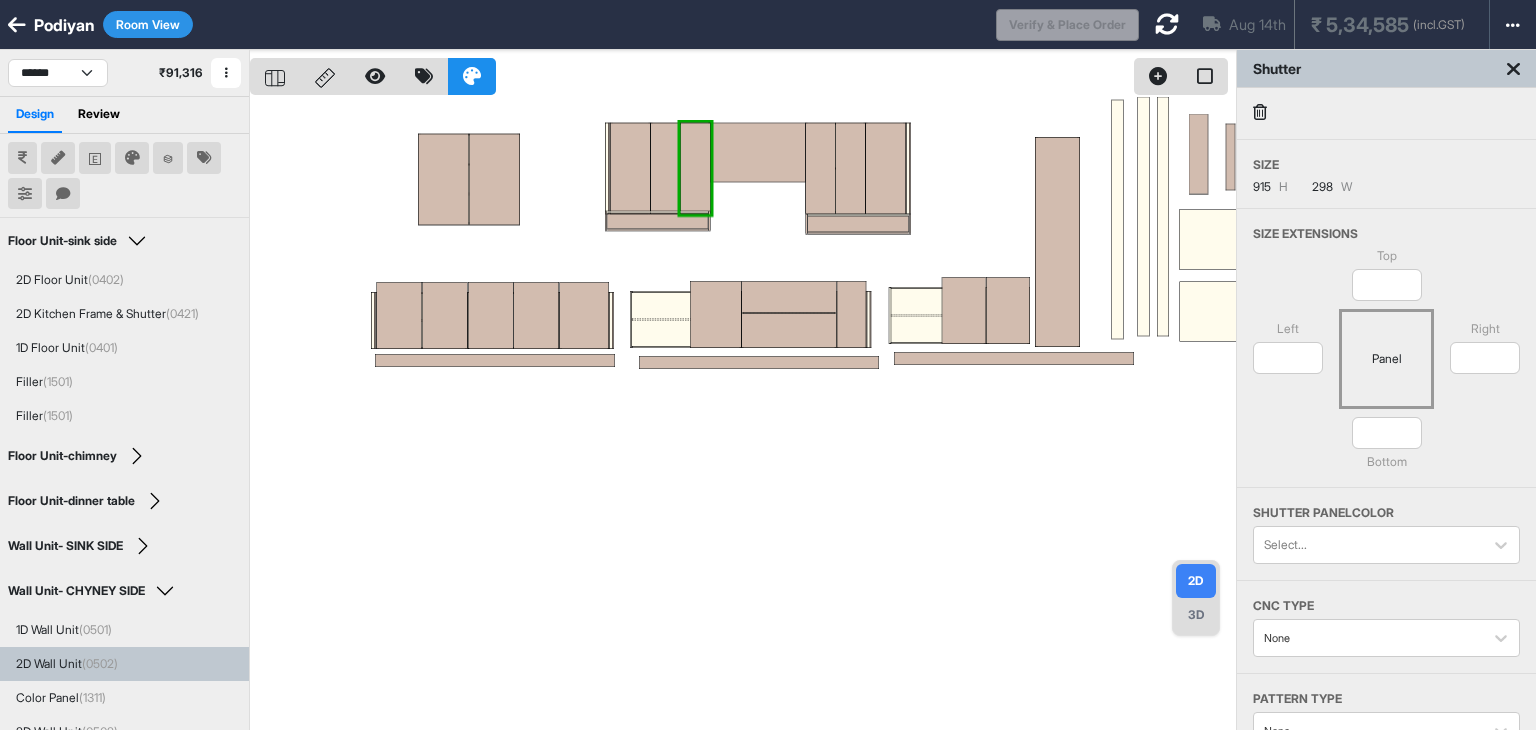 click at bounding box center [1260, 112] 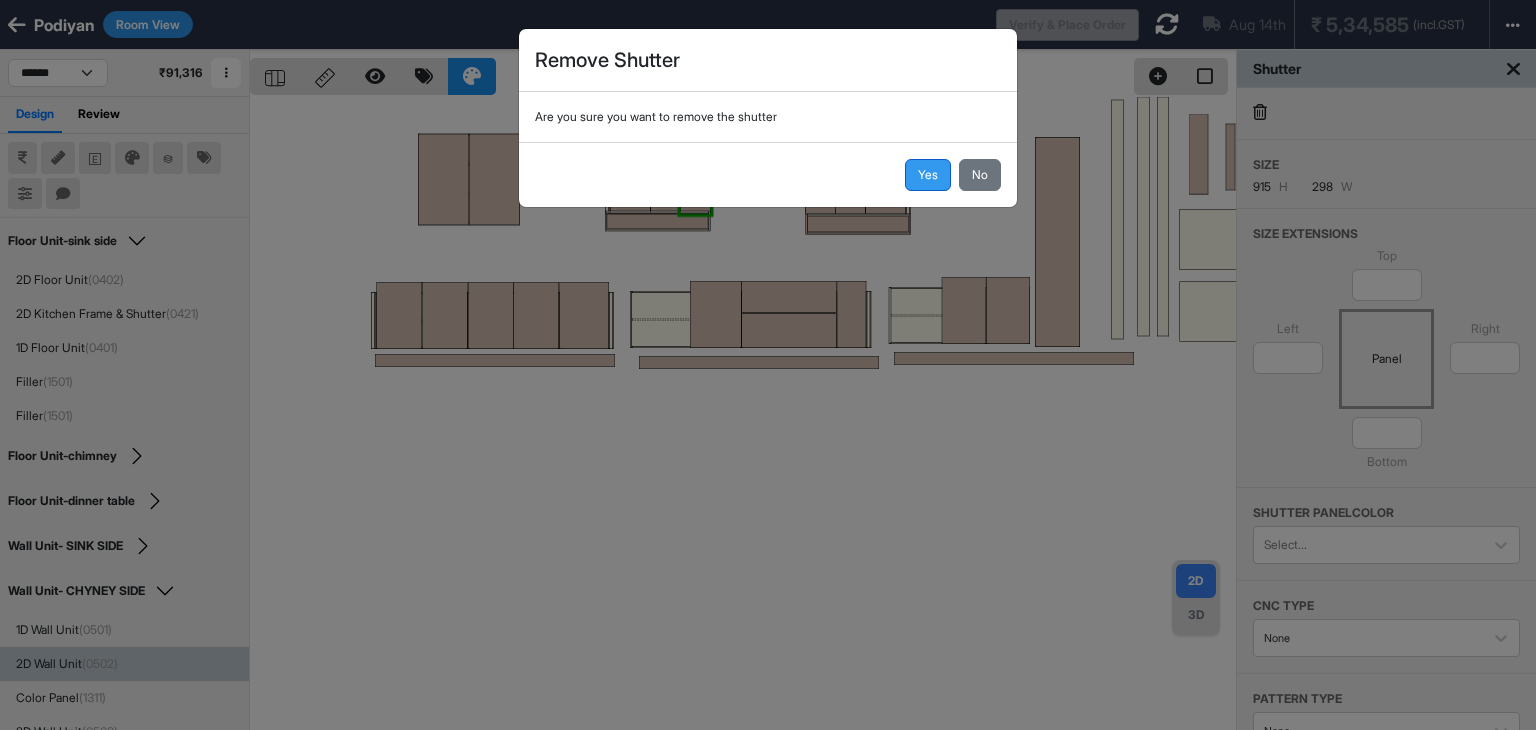 click on "Yes" at bounding box center [928, 175] 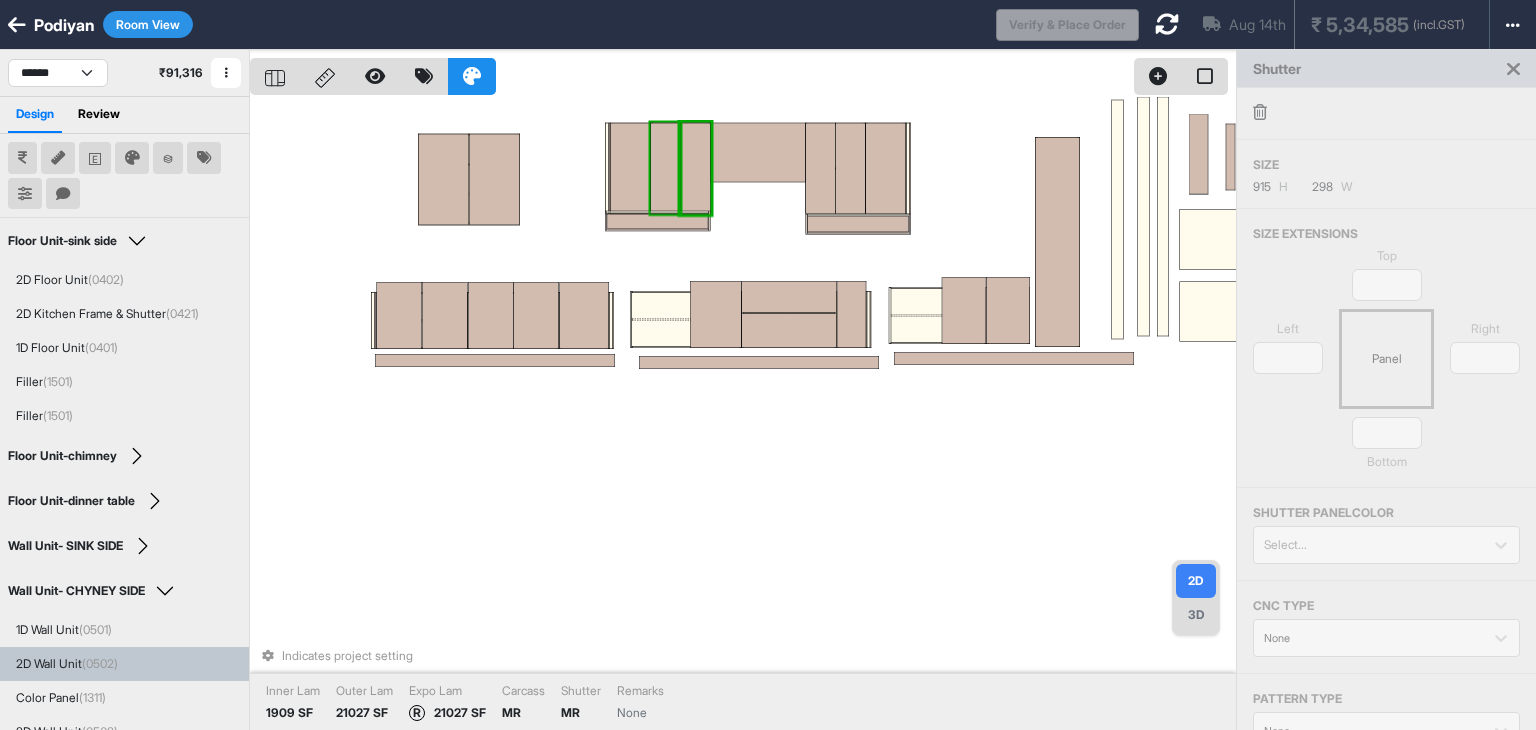 click at bounding box center [666, 169] 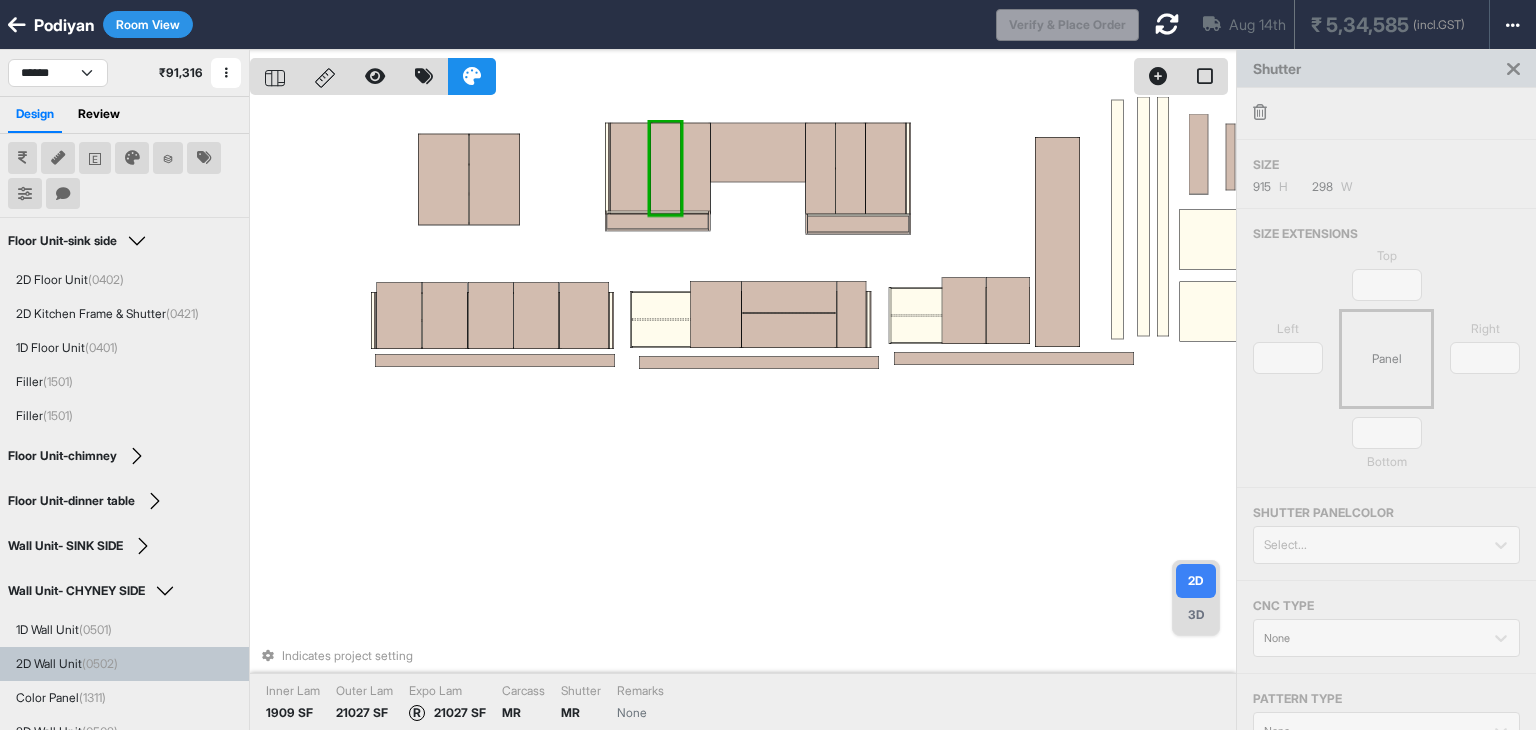 click at bounding box center (666, 169) 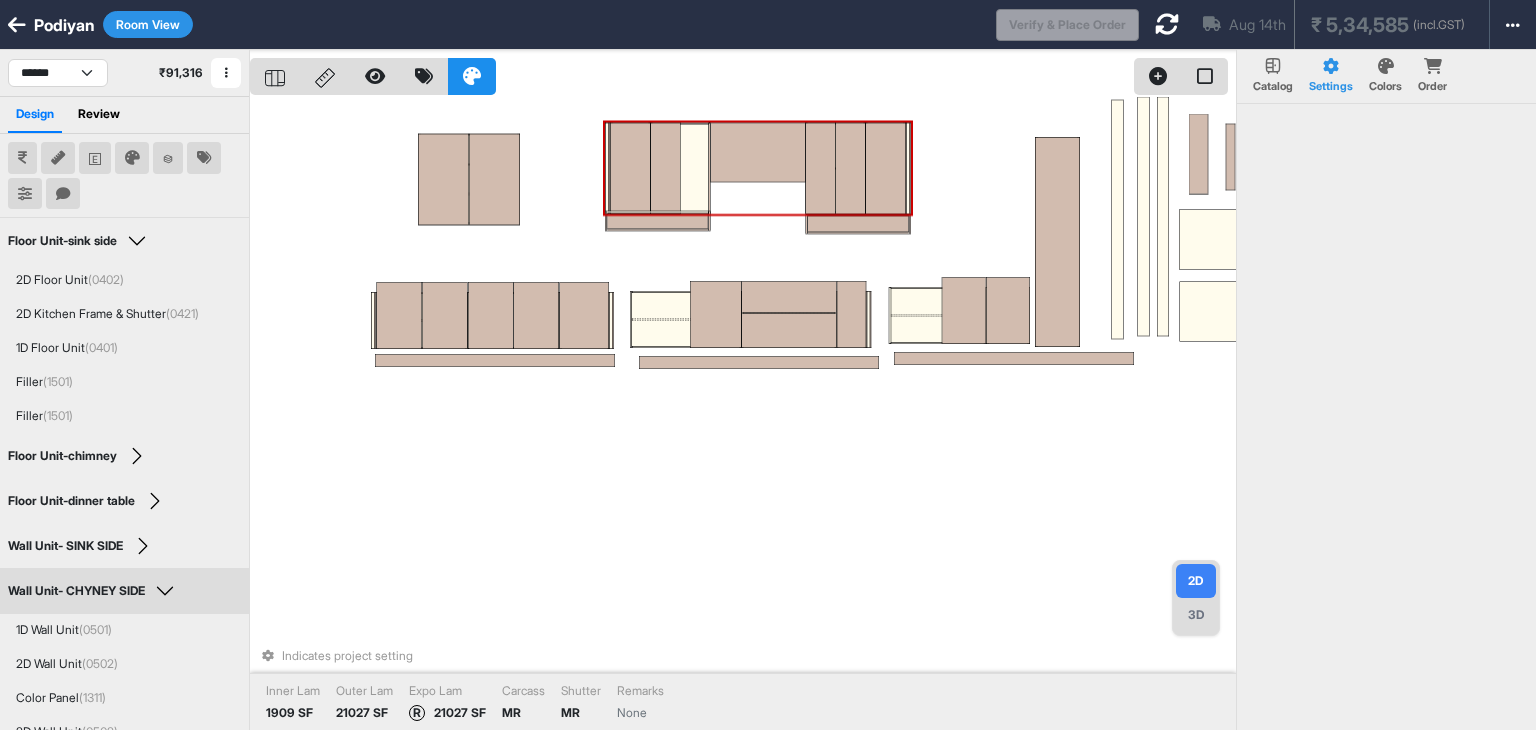 click at bounding box center (666, 169) 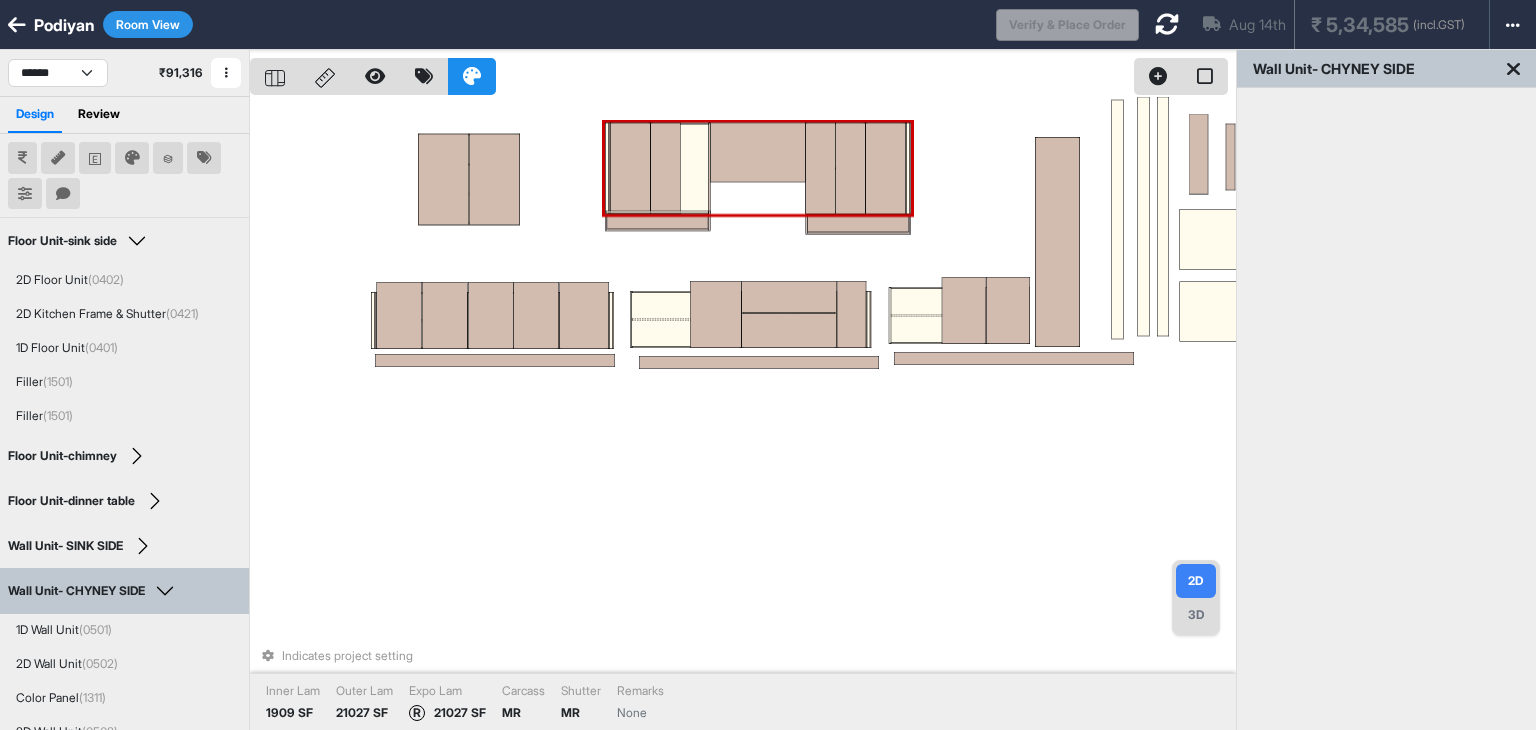 click at bounding box center [666, 169] 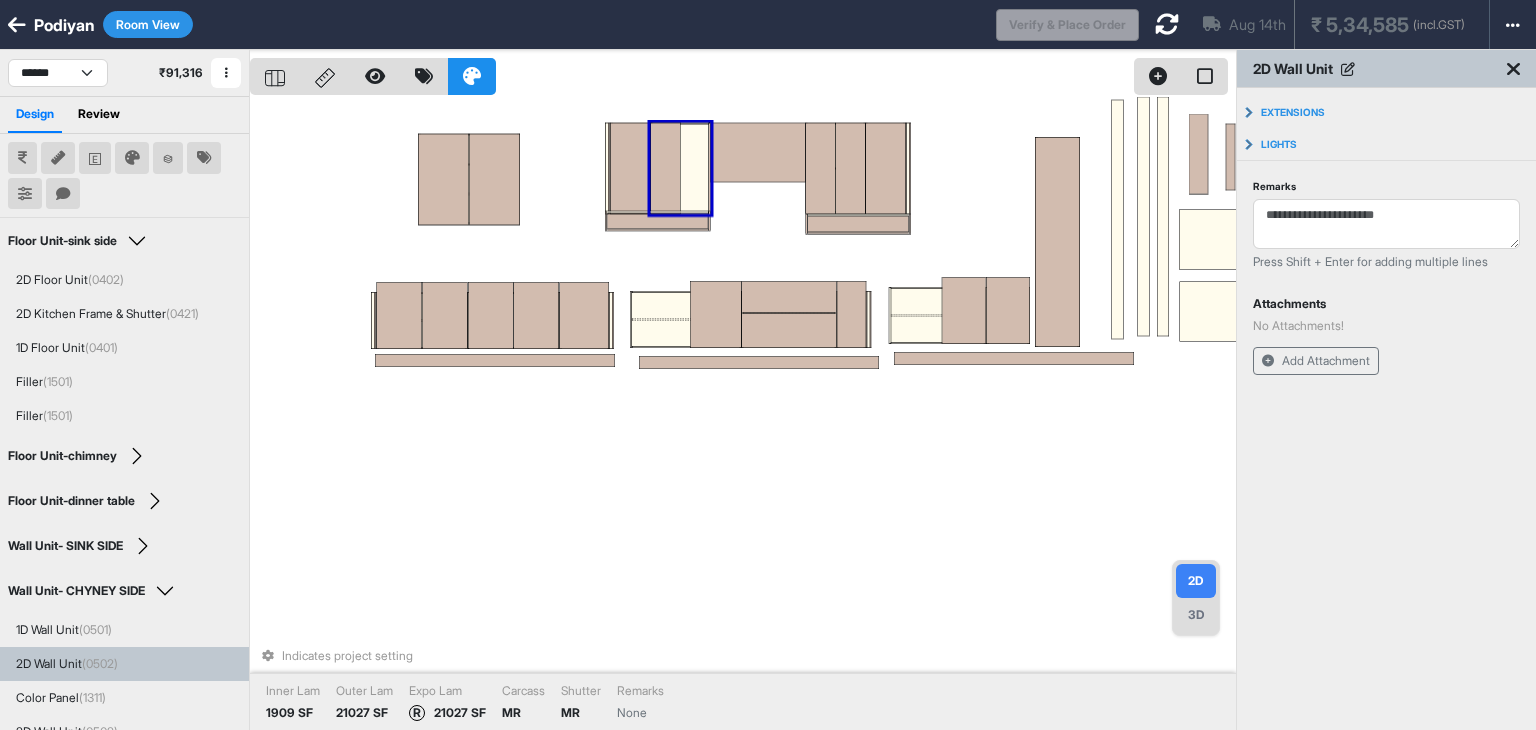 click at bounding box center (666, 169) 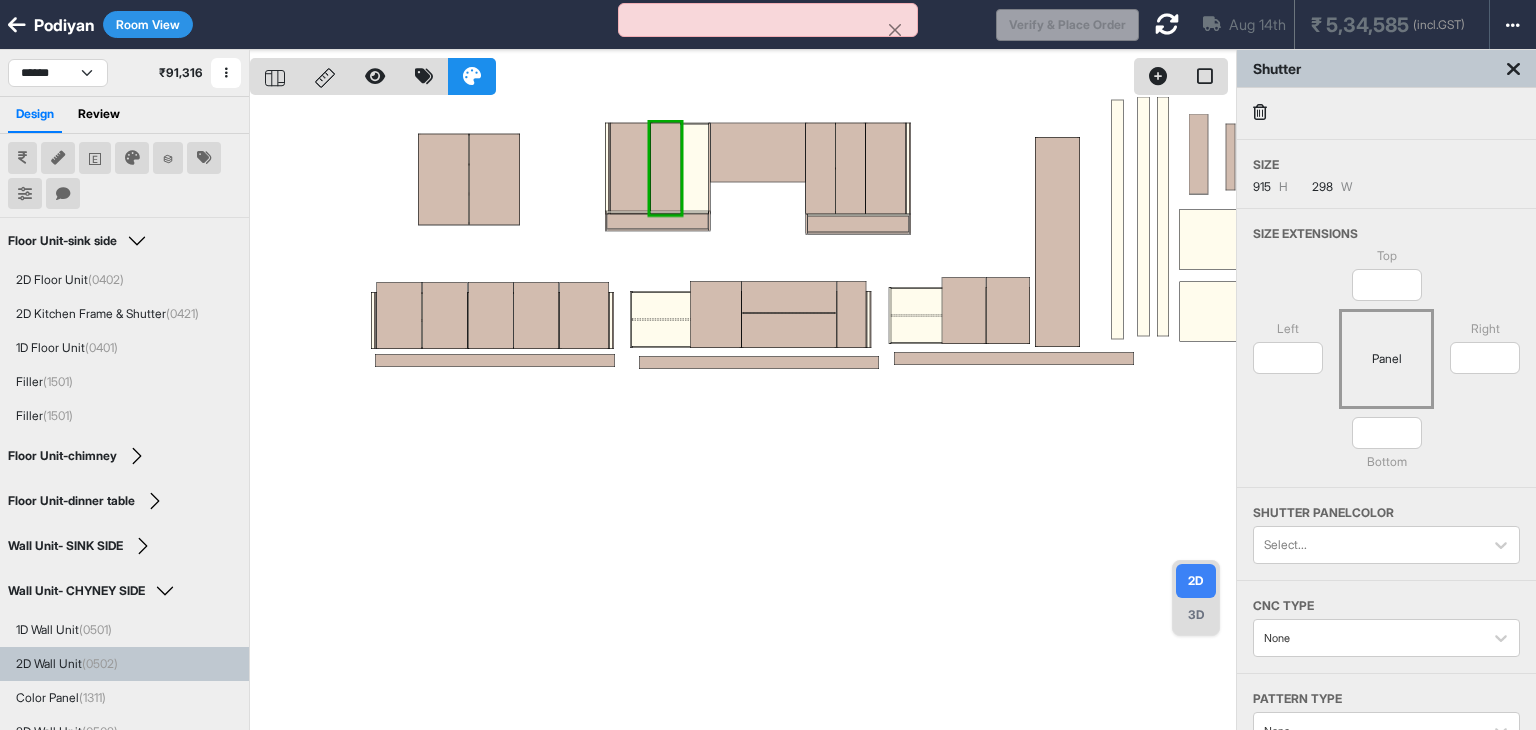 click at bounding box center [1260, 112] 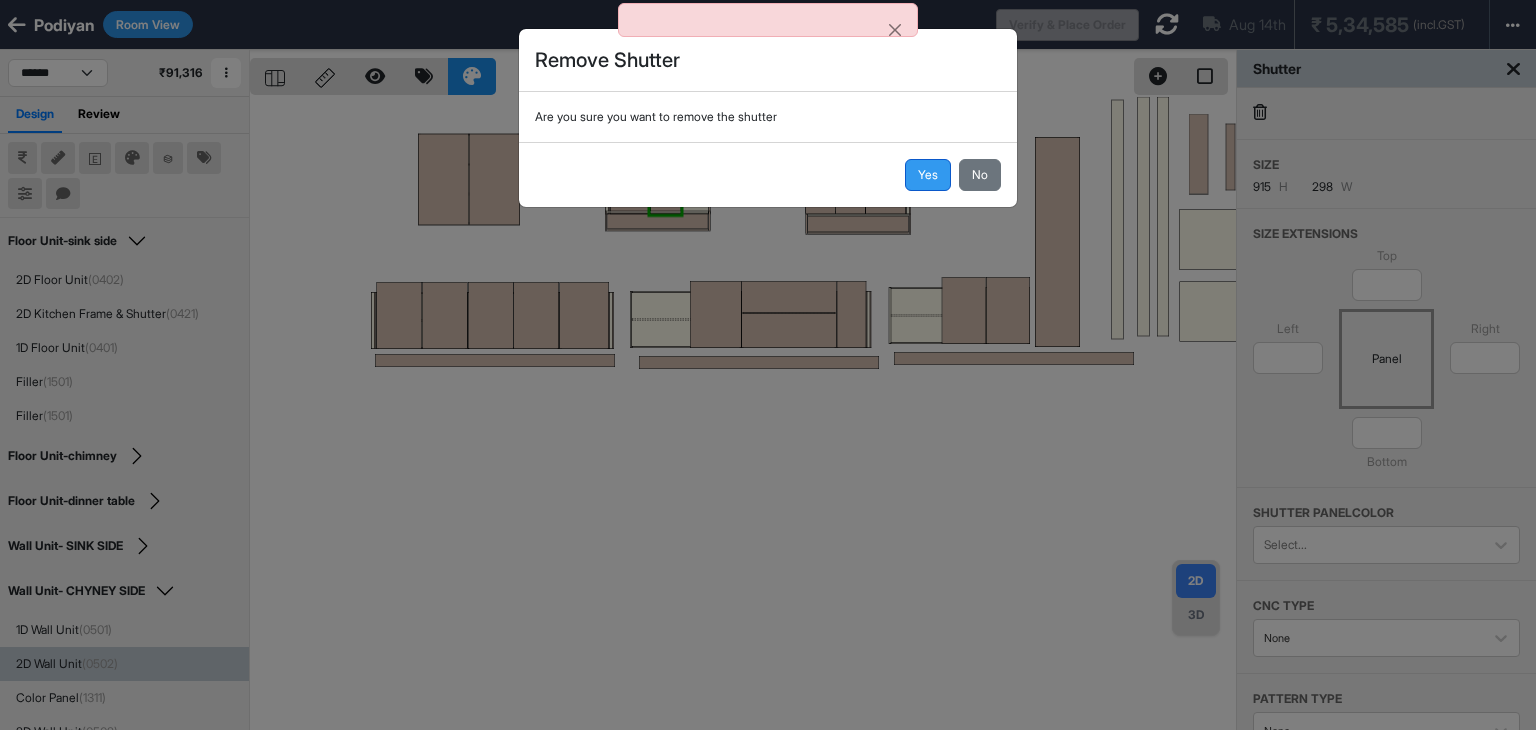 click on "Yes" at bounding box center (928, 175) 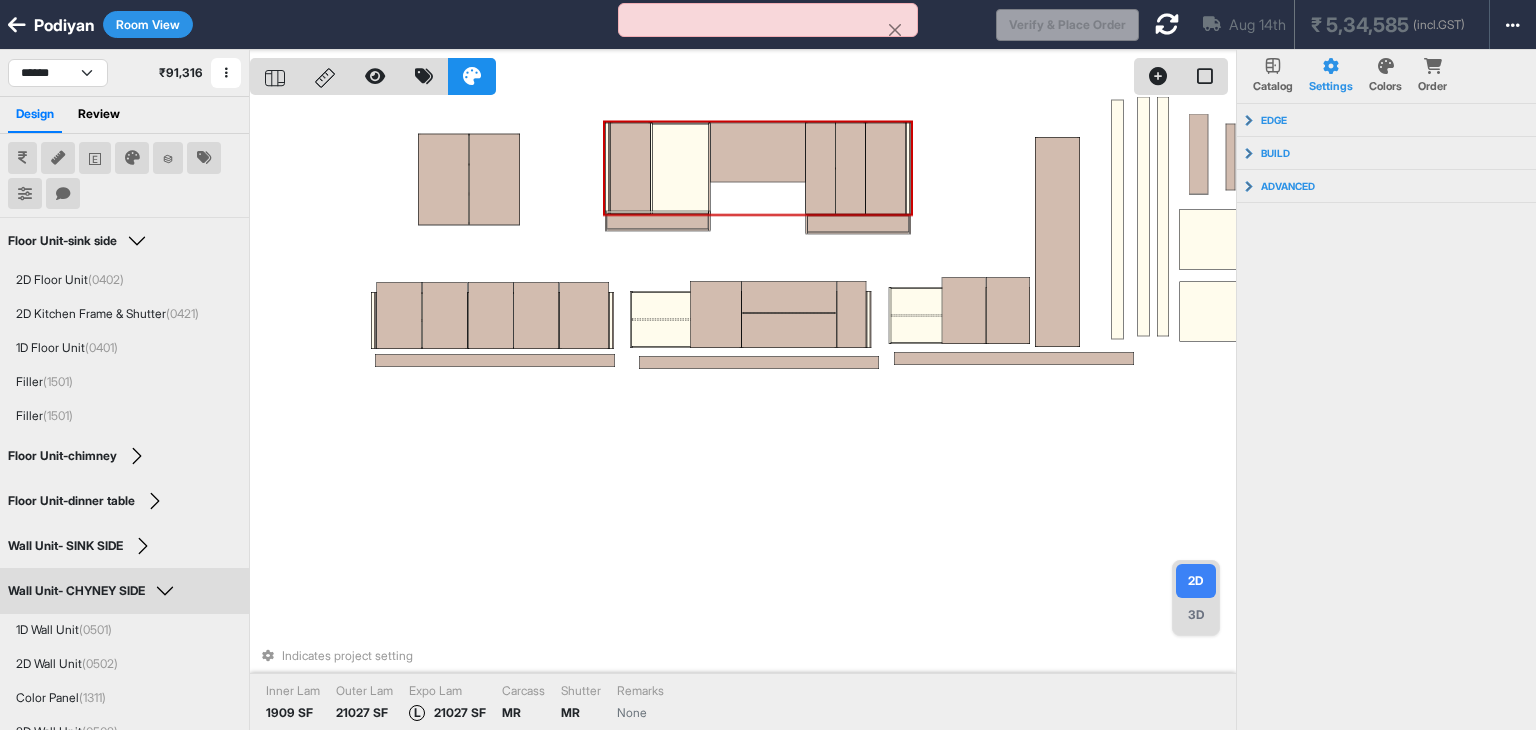 click at bounding box center (821, 169) 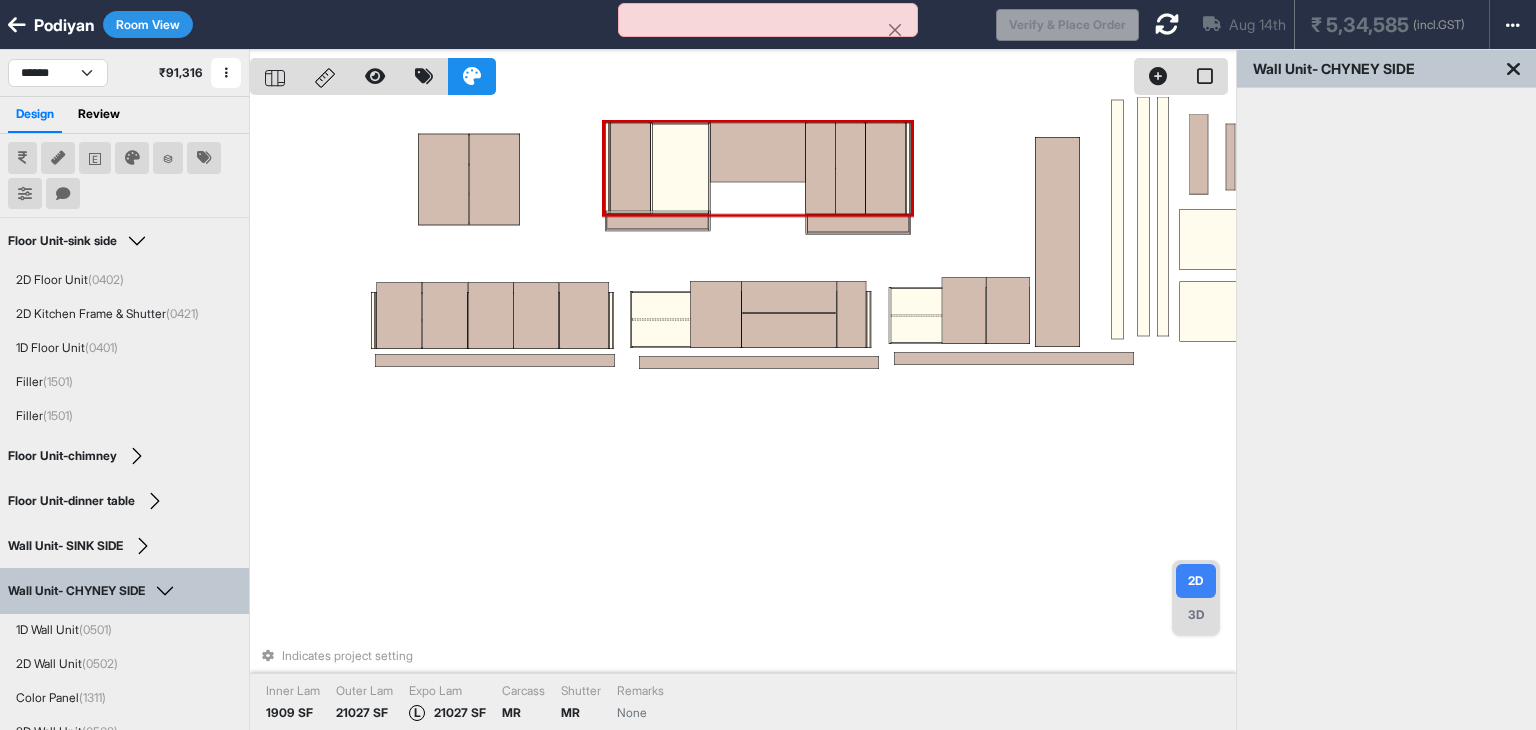 click at bounding box center (821, 169) 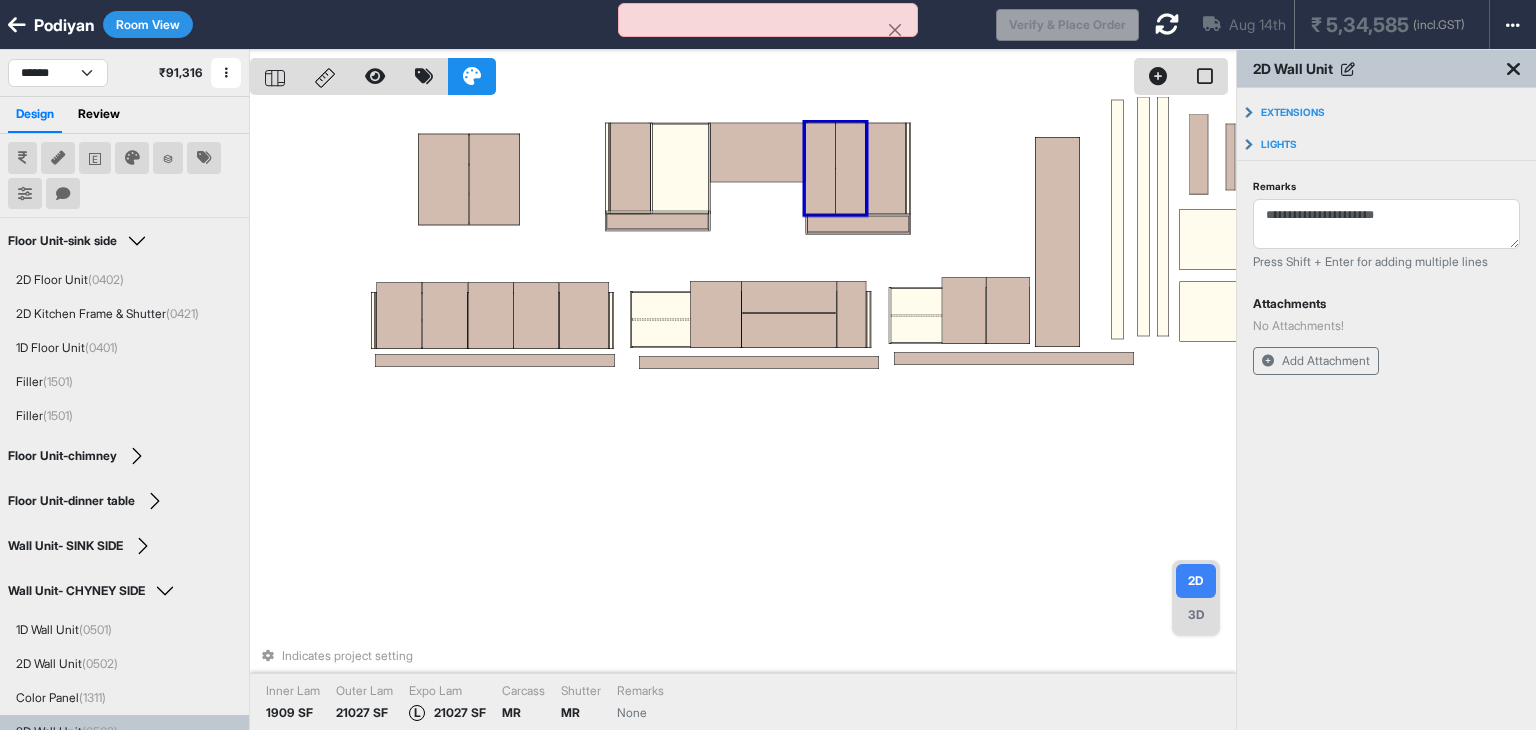 click at bounding box center (821, 169) 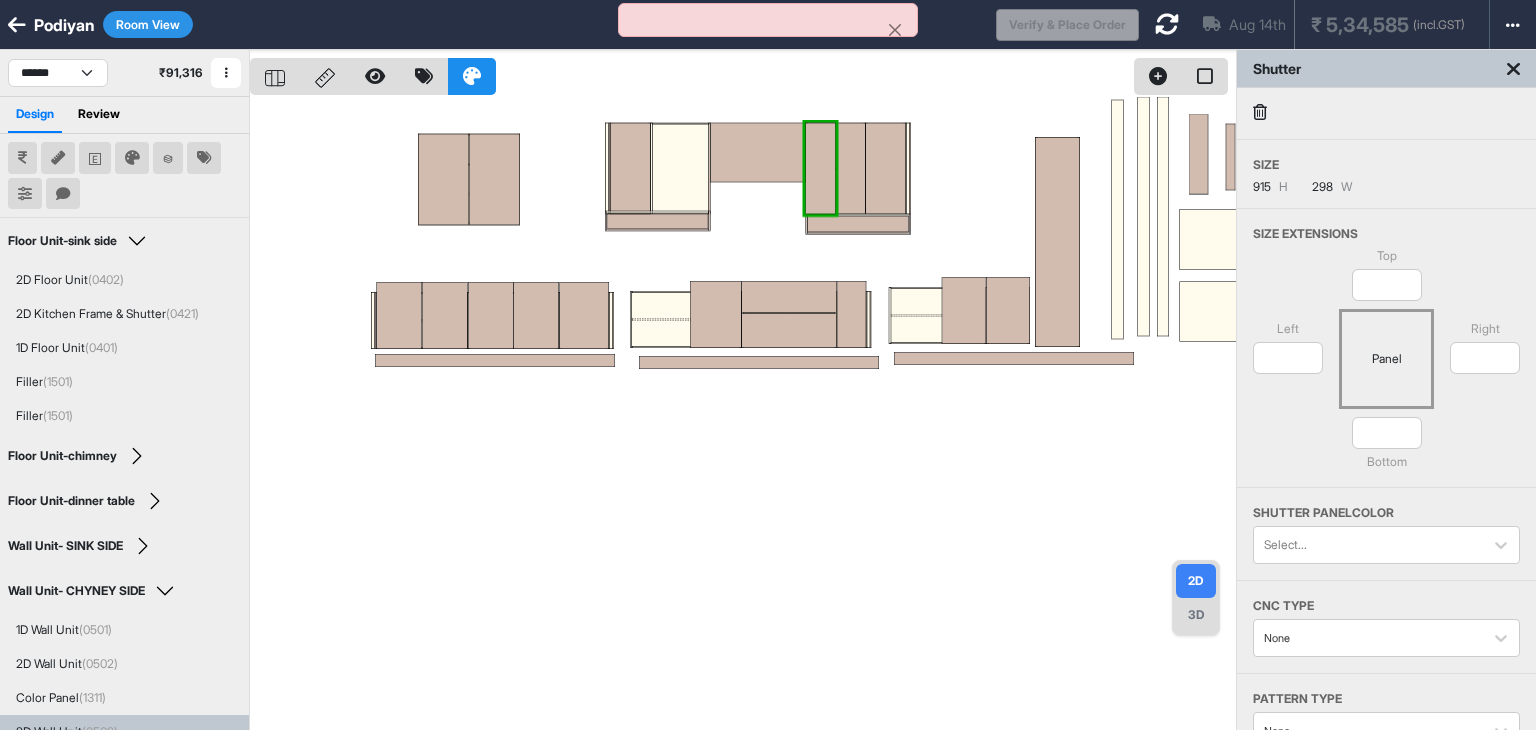 click at bounding box center (1260, 112) 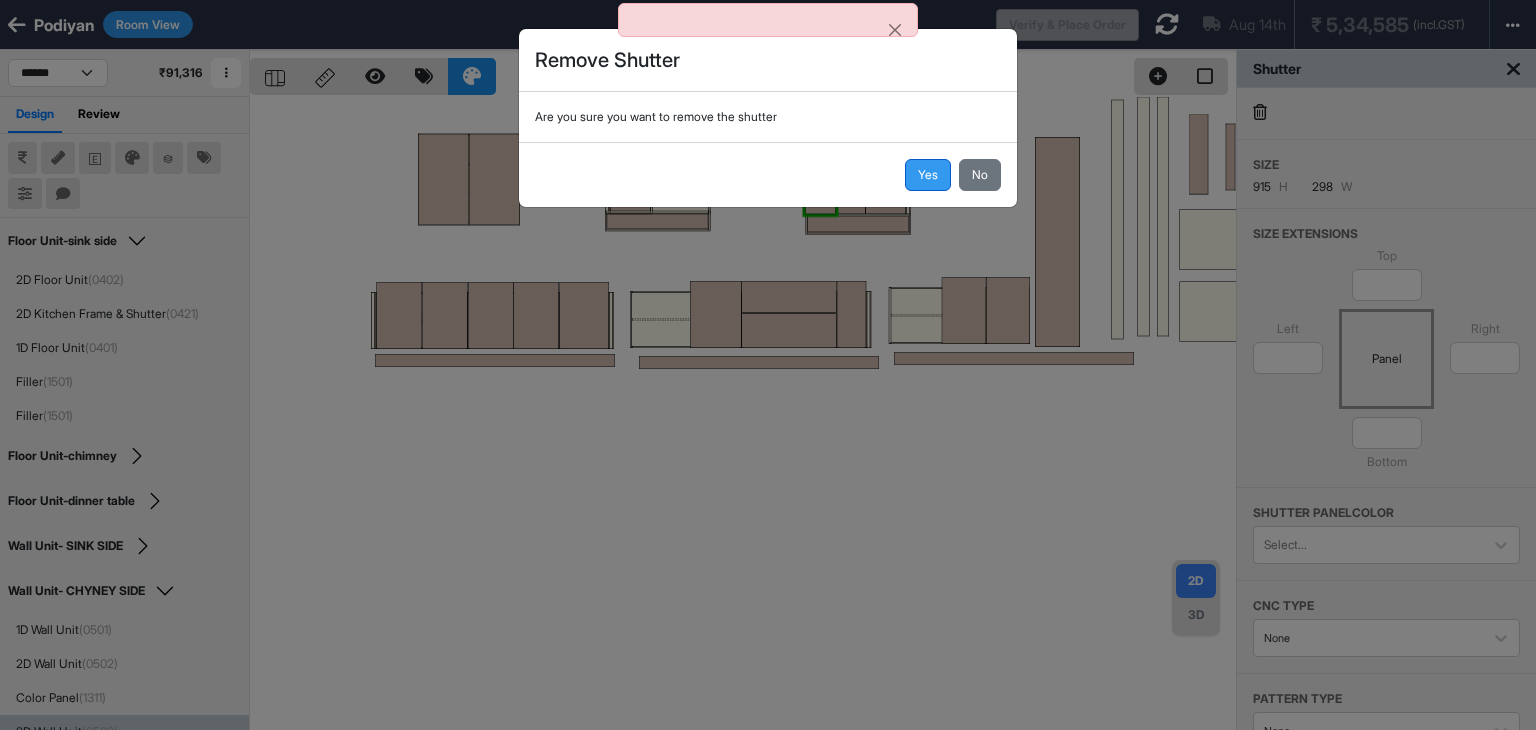 click on "Yes" at bounding box center (928, 175) 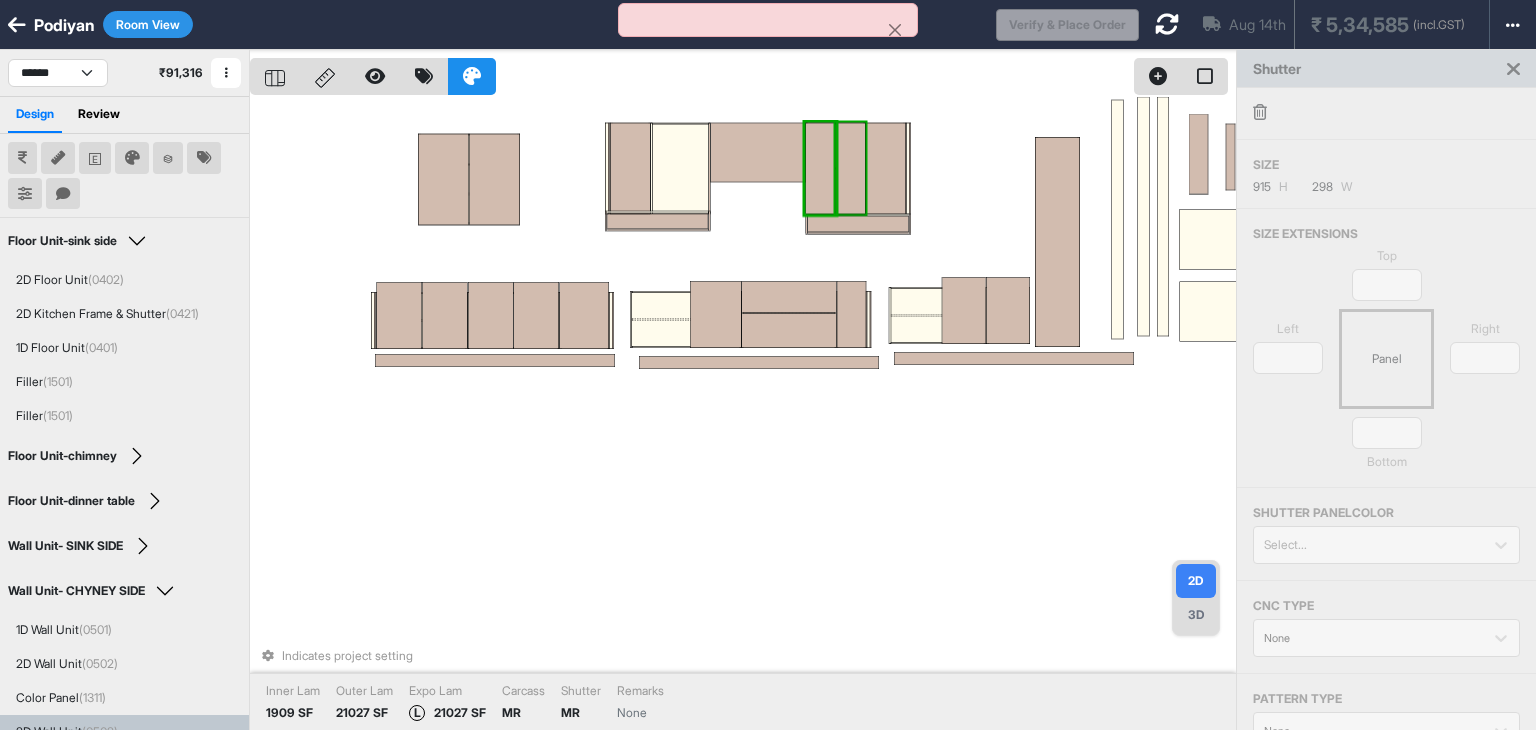 click at bounding box center (851, 169) 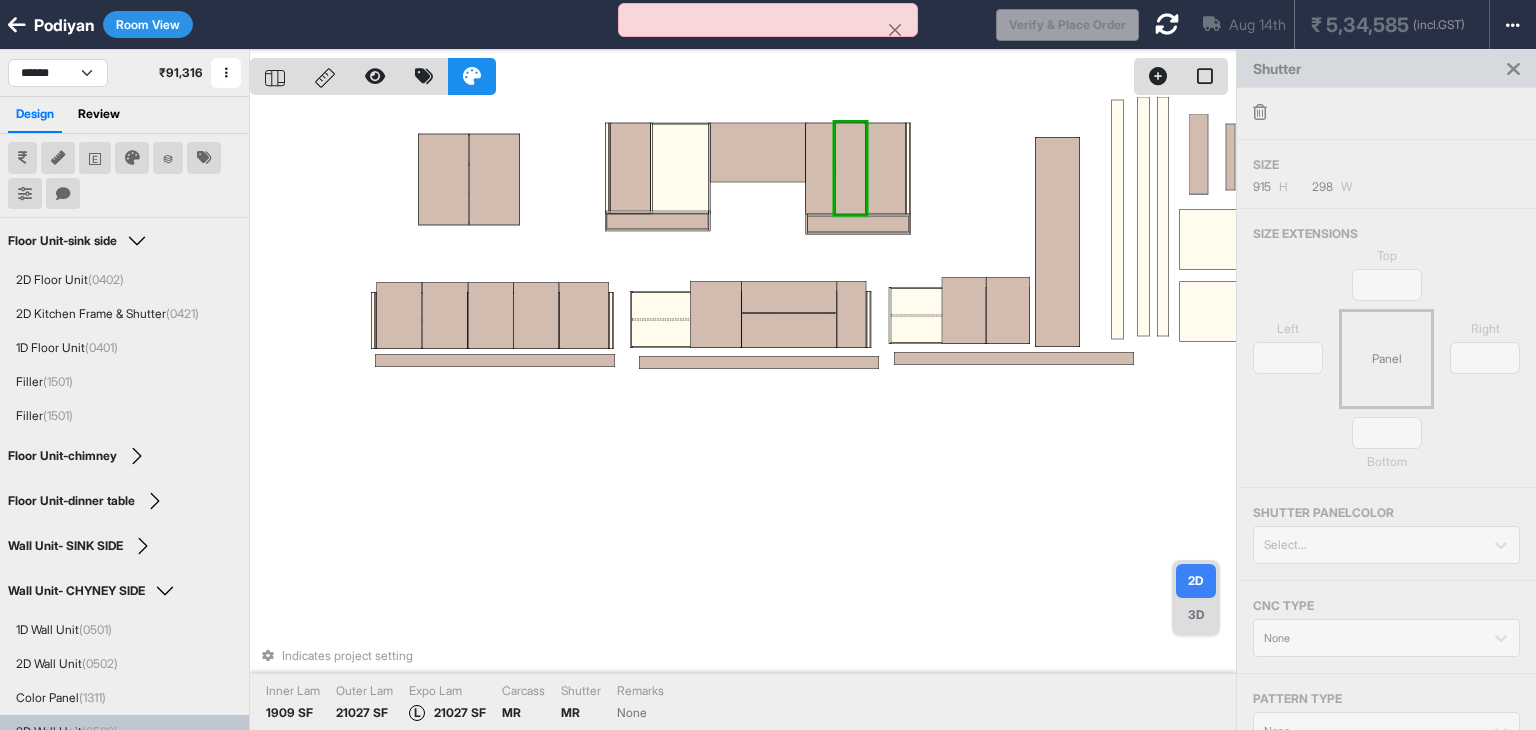 click at bounding box center [851, 169] 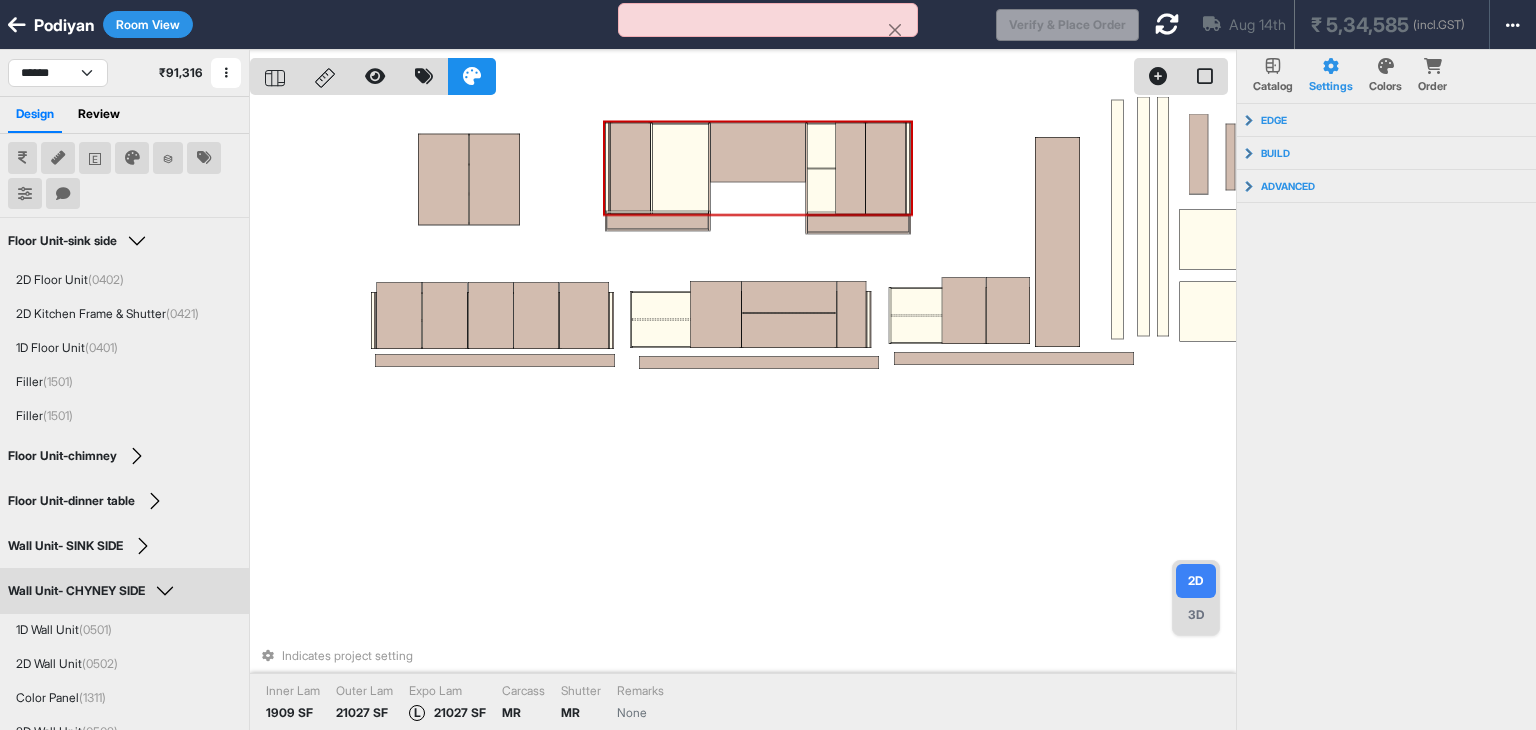 click at bounding box center (851, 169) 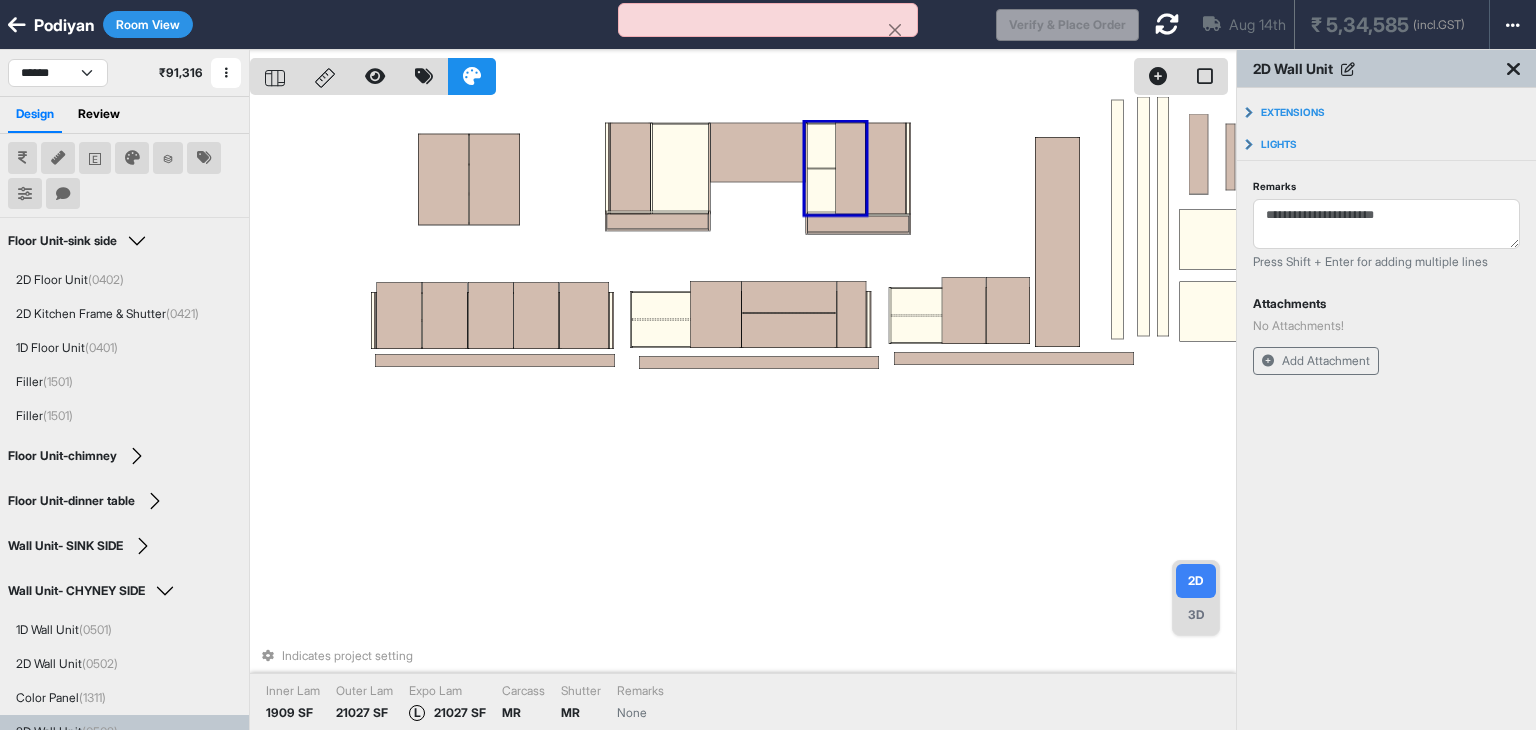 click at bounding box center (851, 169) 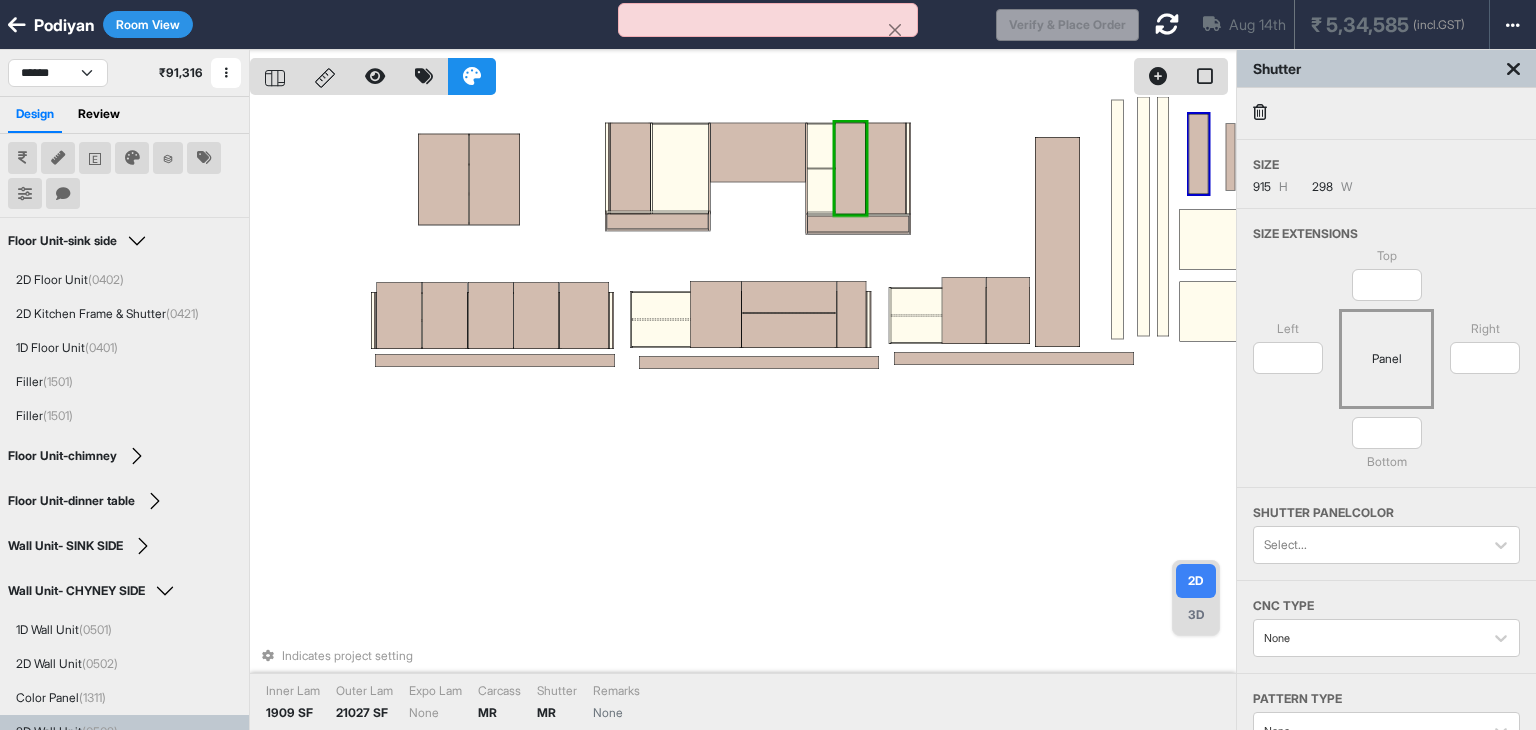 click at bounding box center (1260, 112) 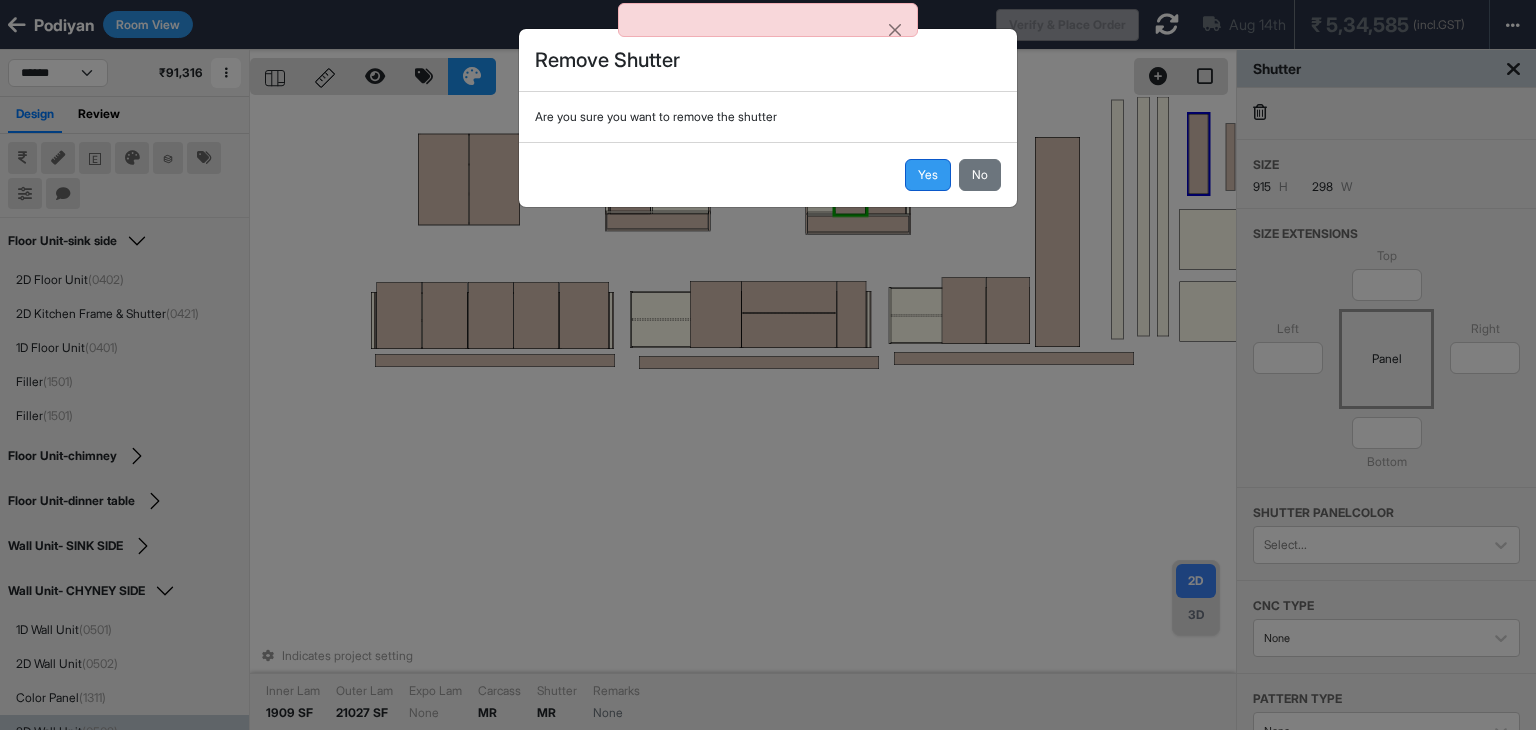 click on "Yes" at bounding box center [928, 175] 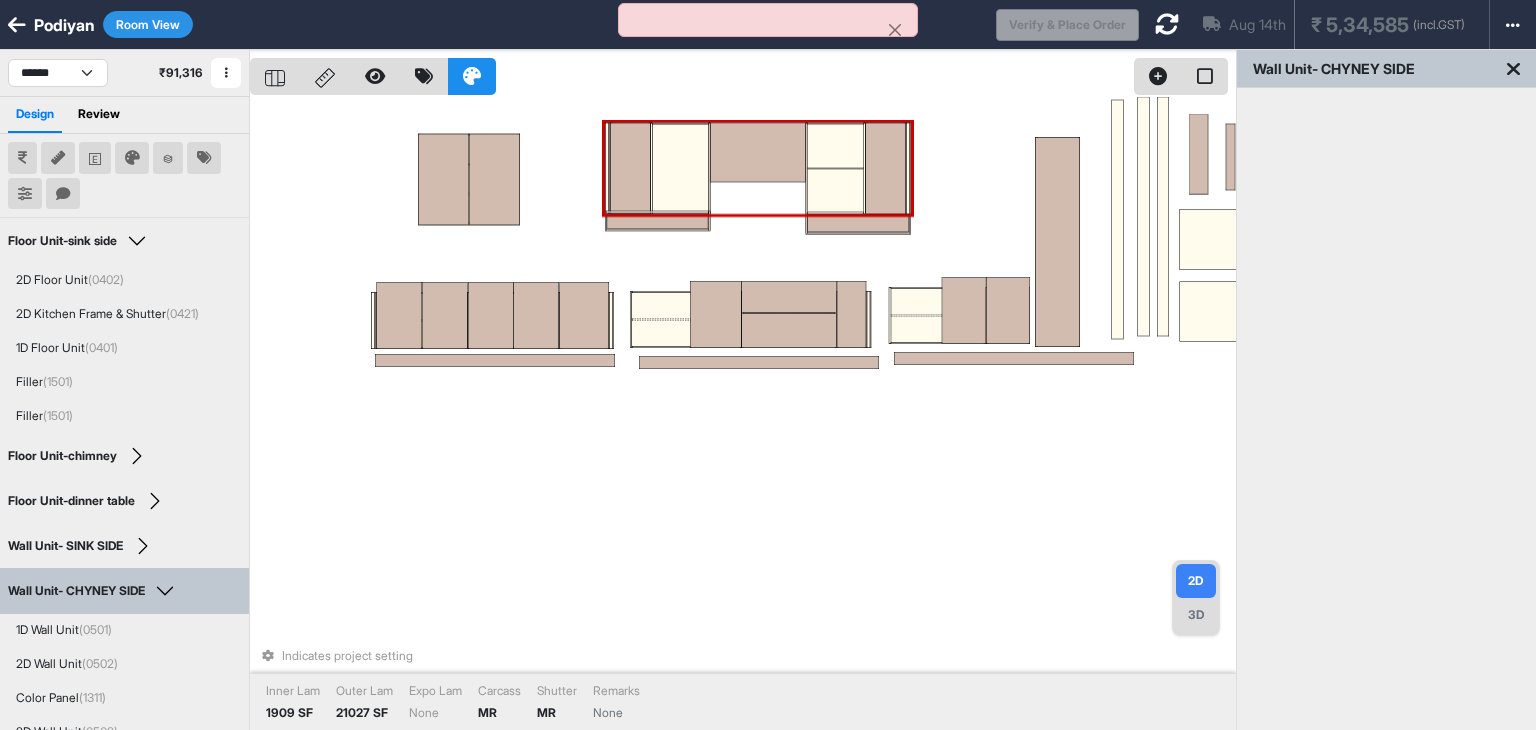 click at bounding box center (886, 169) 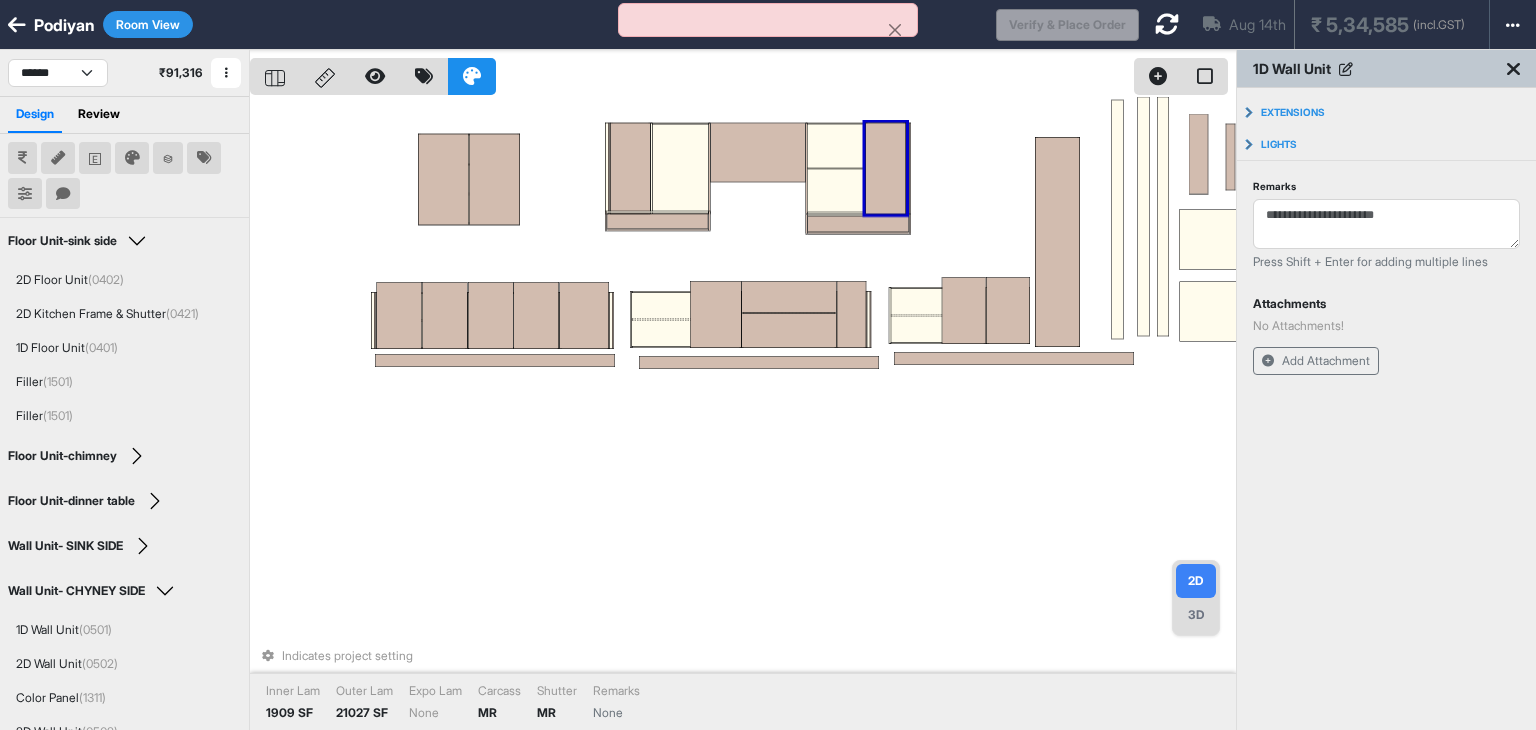 click at bounding box center [886, 169] 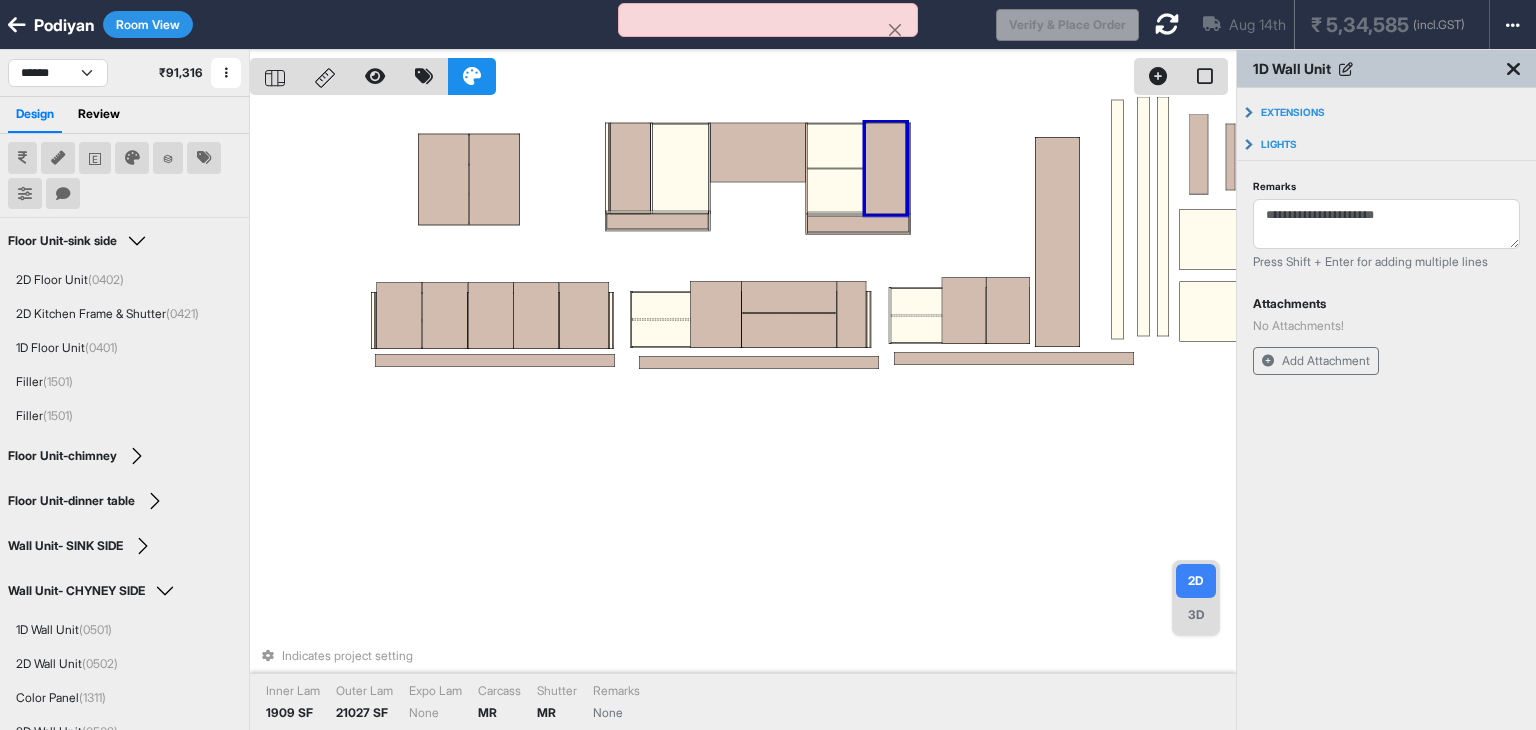 click at bounding box center (886, 169) 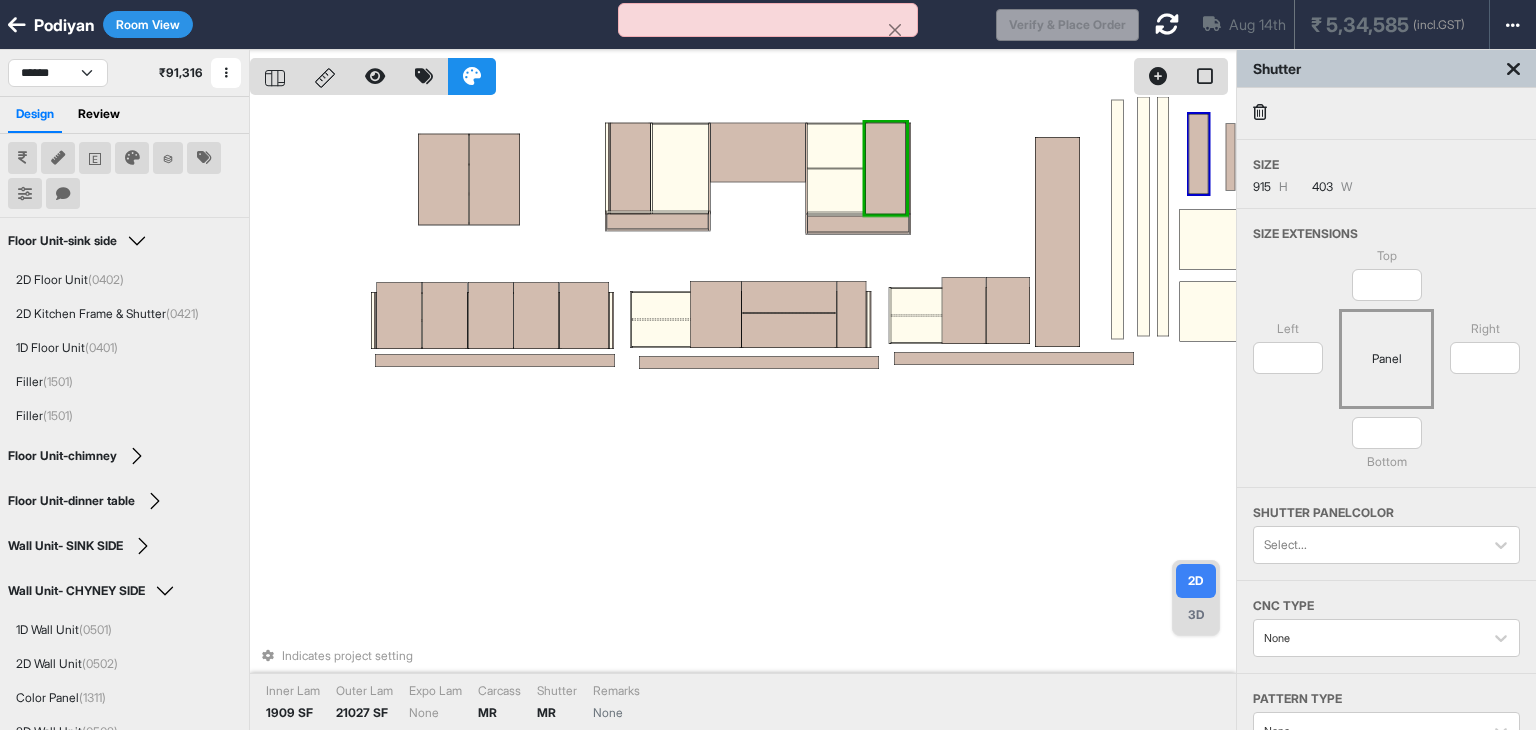 click at bounding box center [1386, 114] 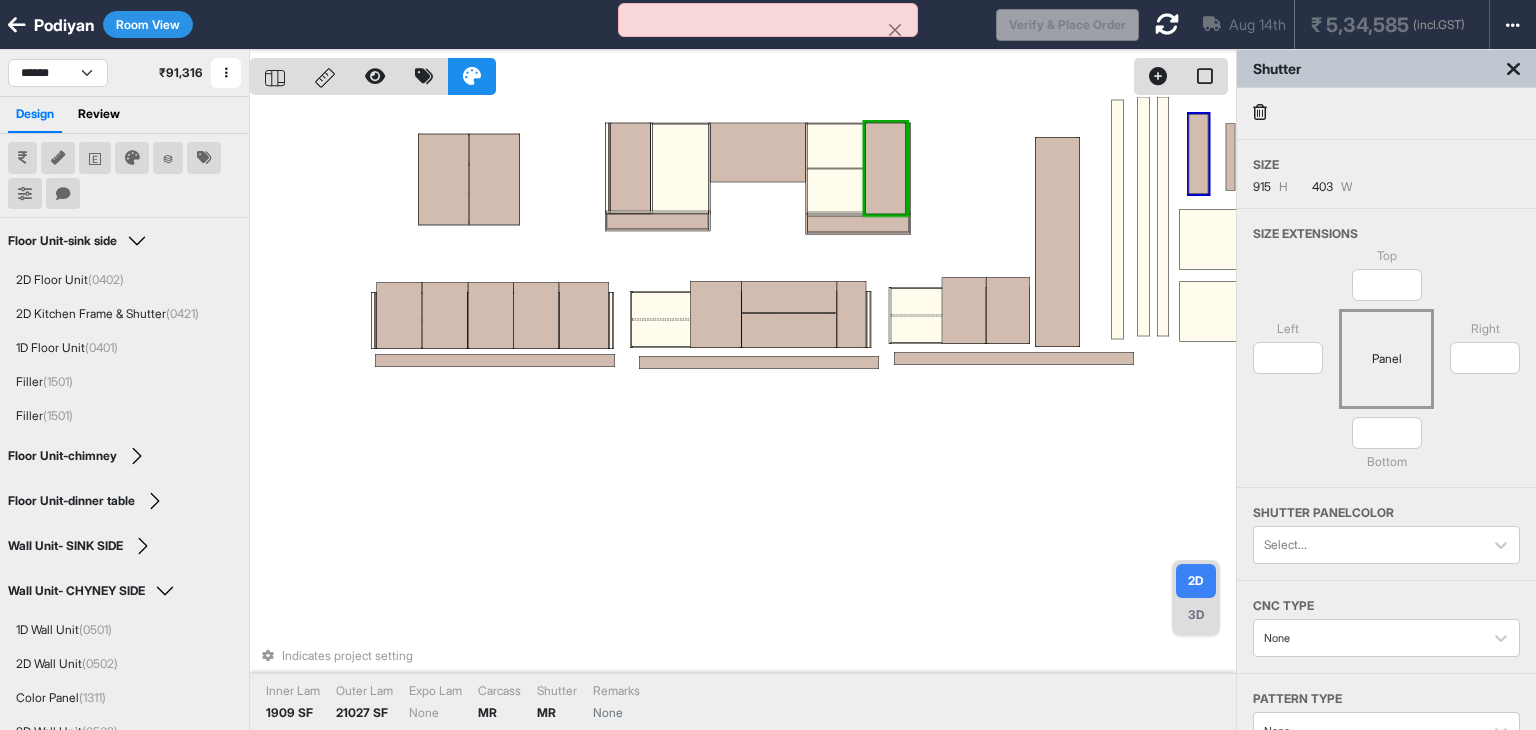 click at bounding box center (1260, 112) 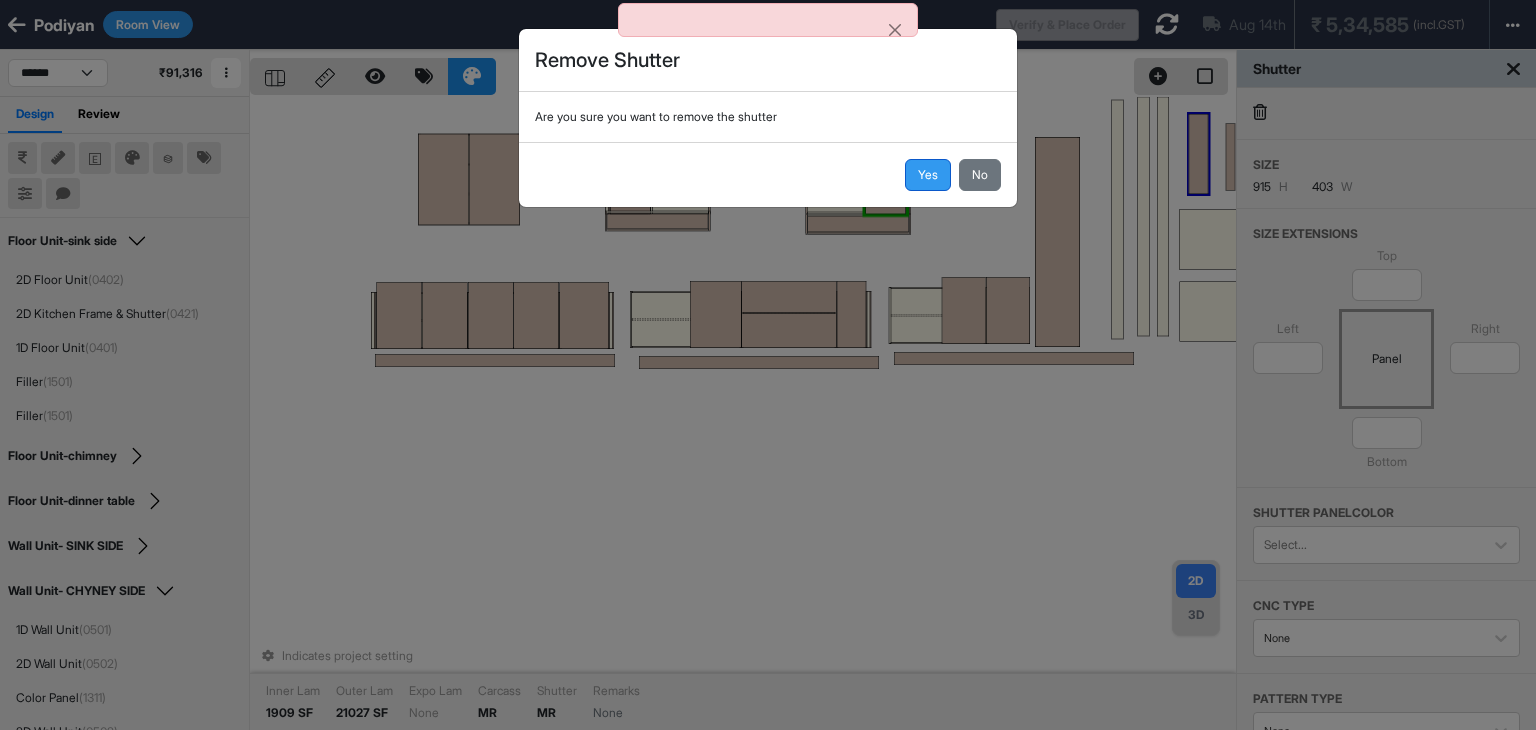 click on "Yes" at bounding box center [928, 175] 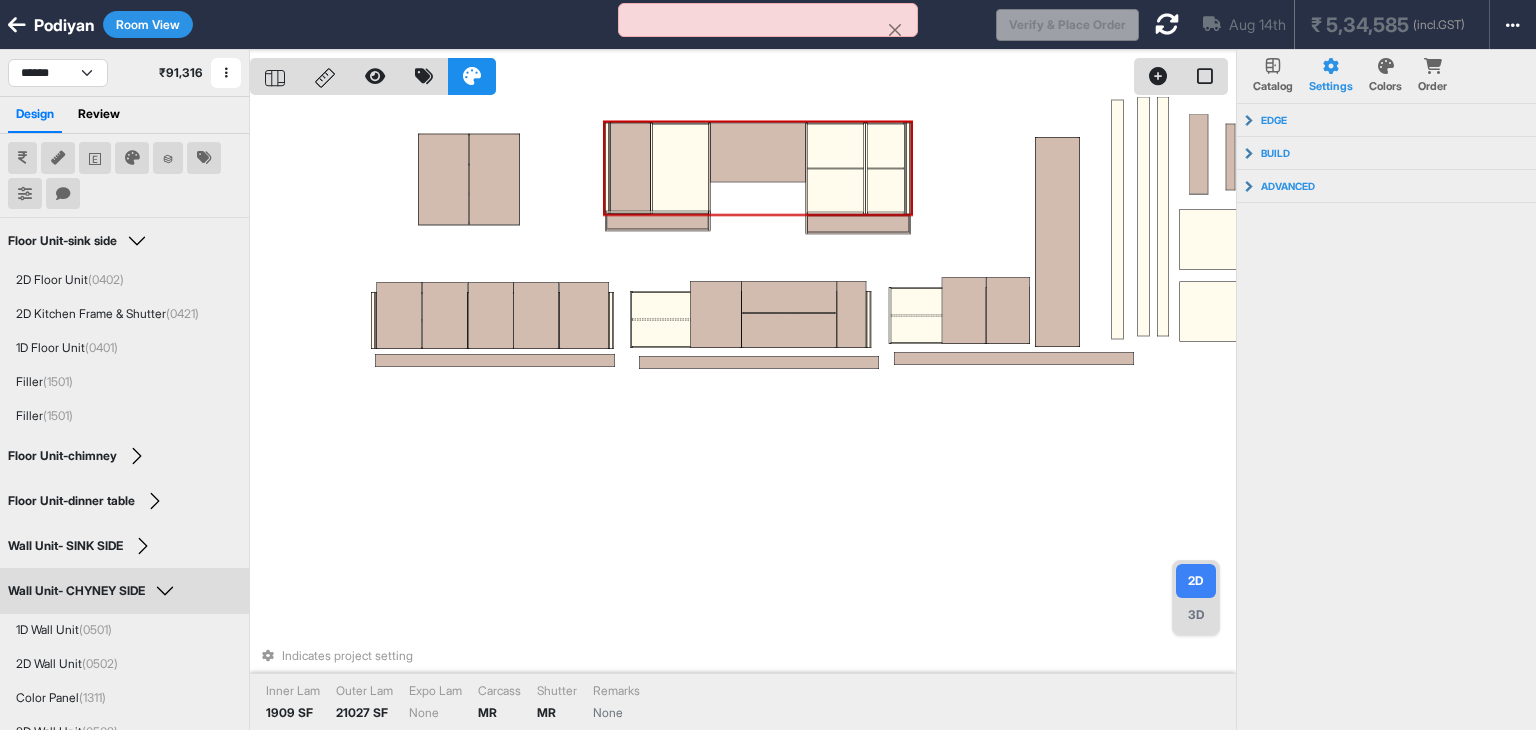 click at bounding box center (630, 169) 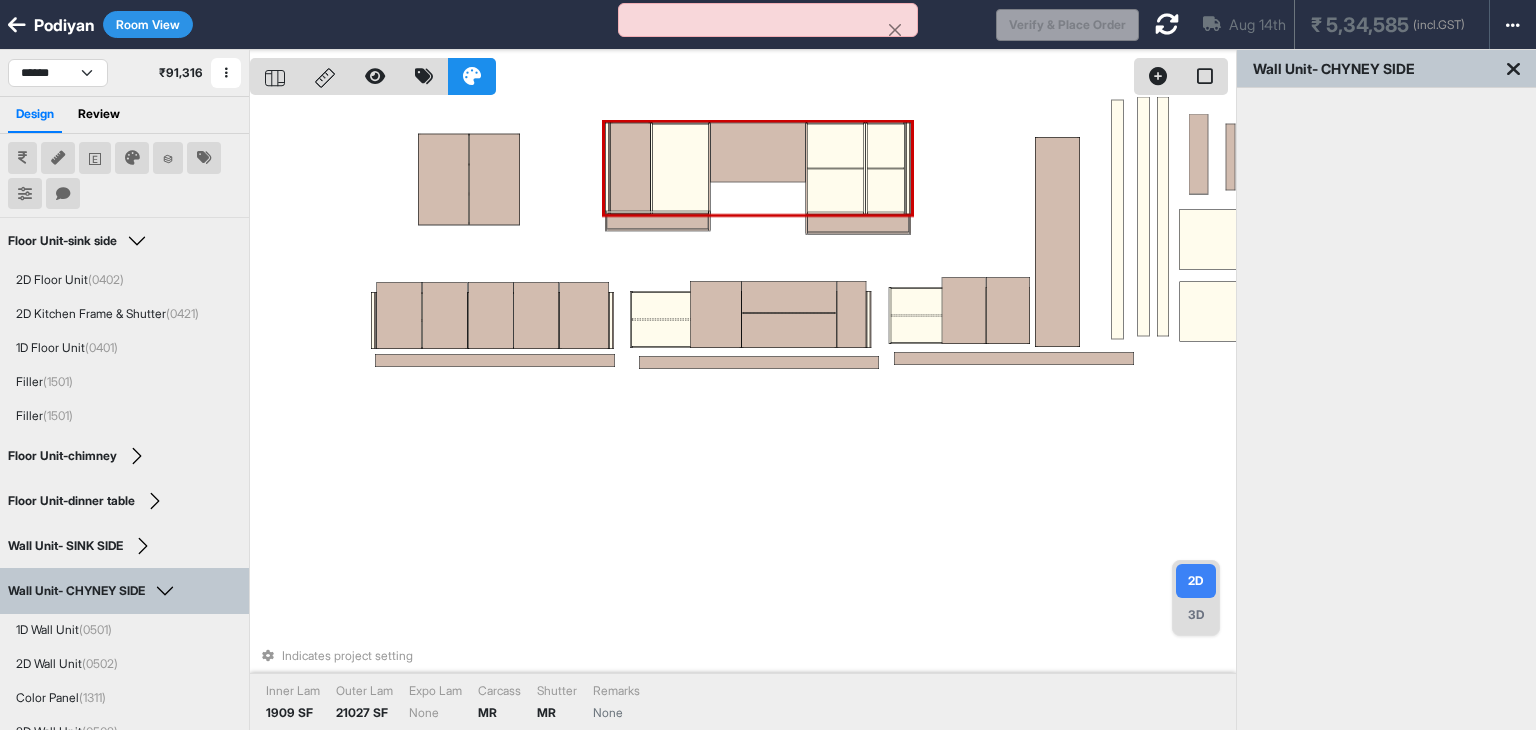 click at bounding box center (630, 169) 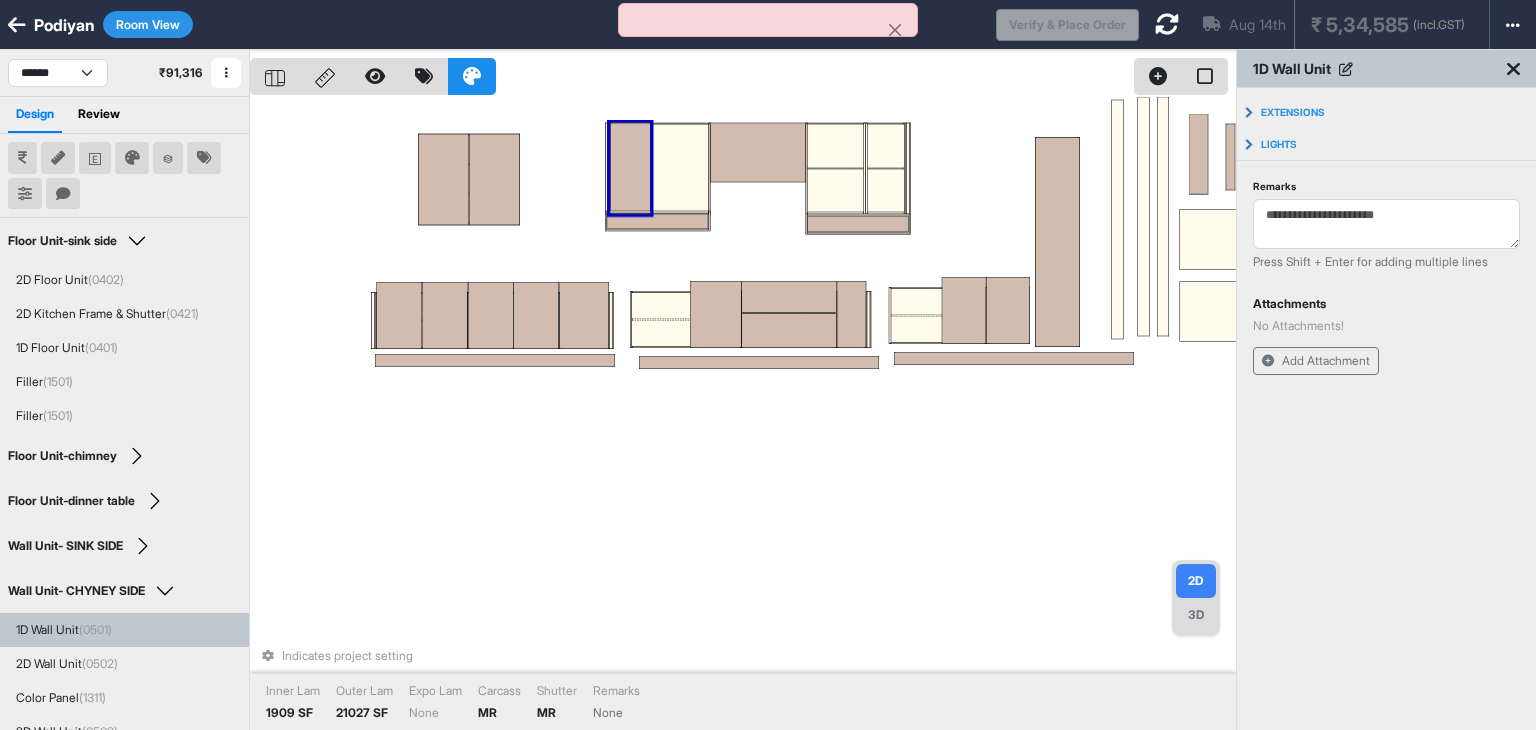 click at bounding box center (630, 169) 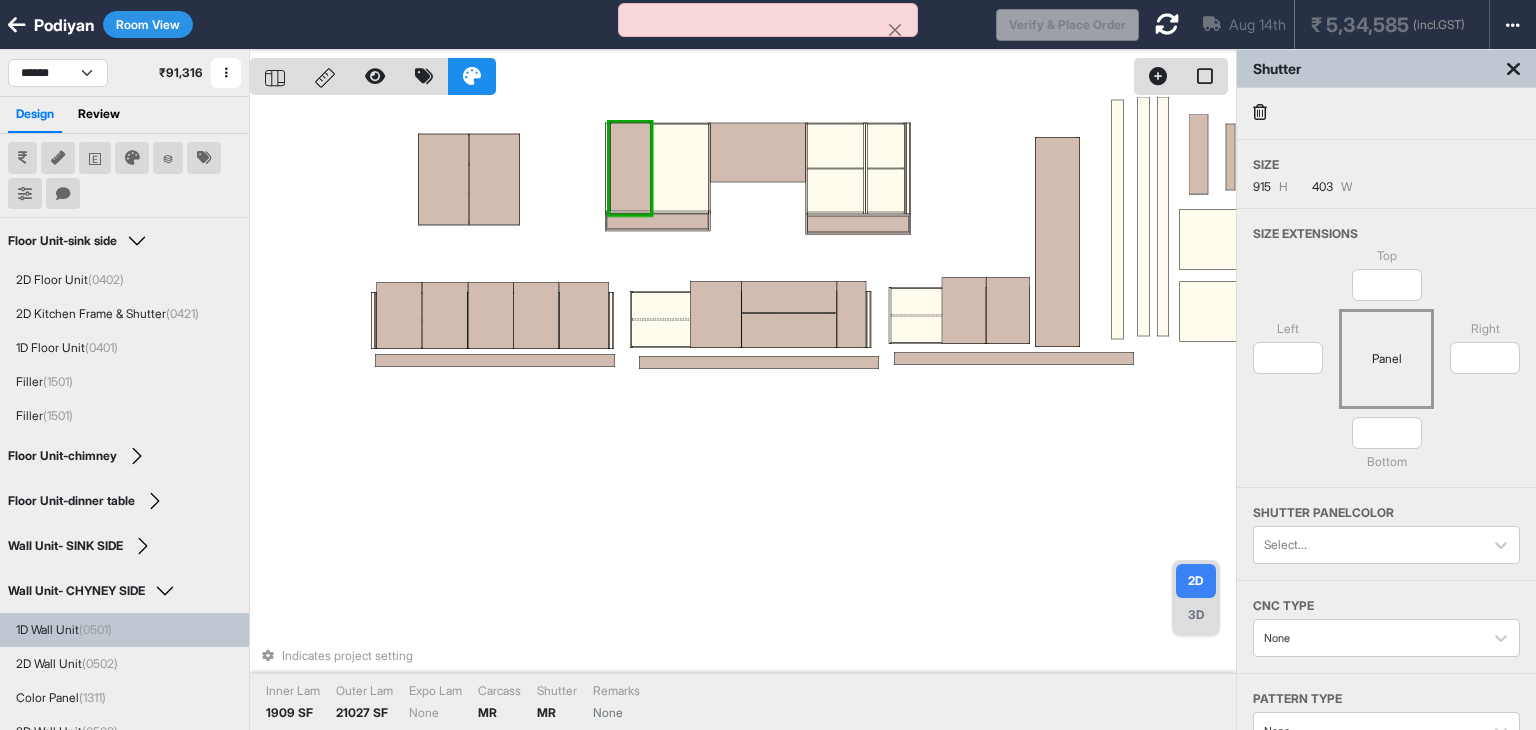 click at bounding box center [630, 169] 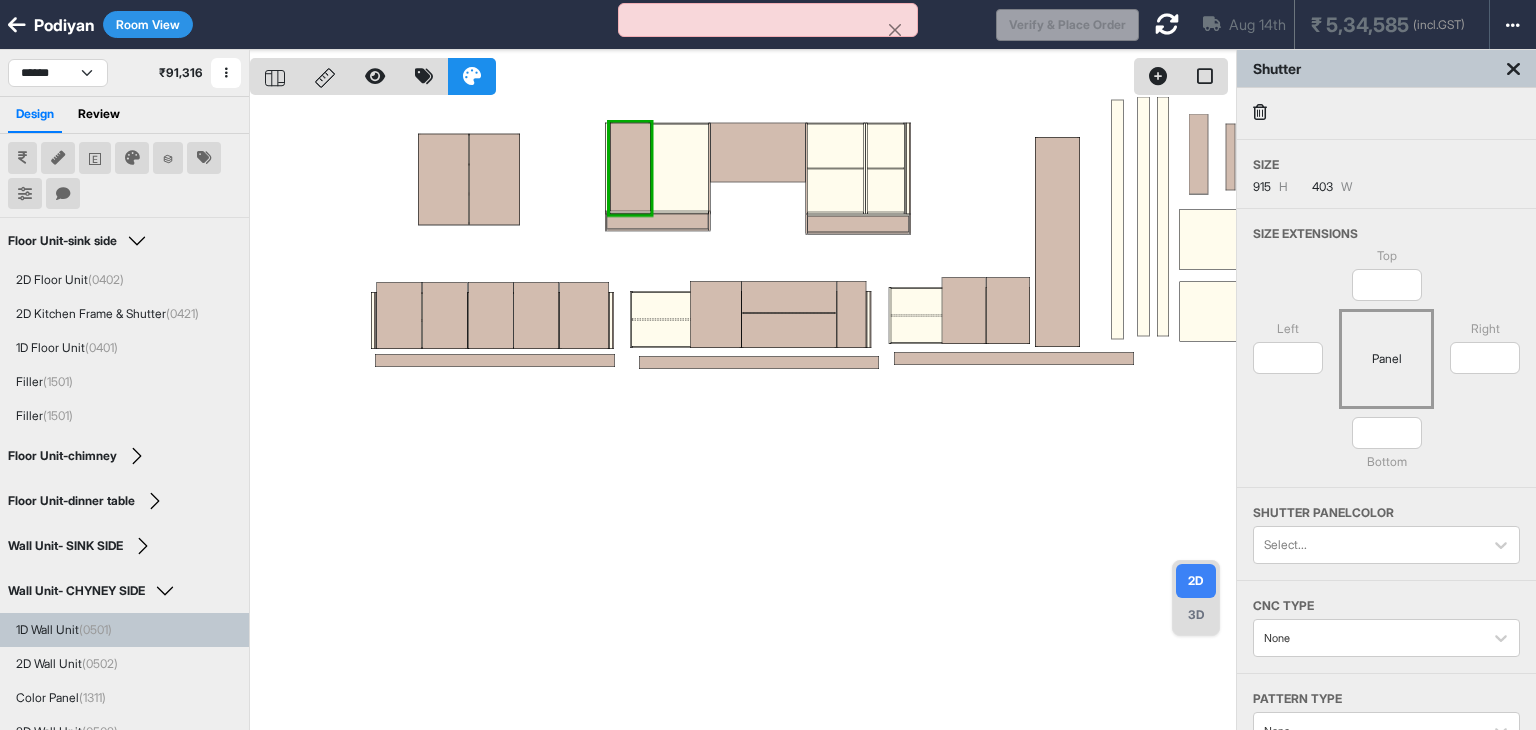 click at bounding box center [1386, 114] 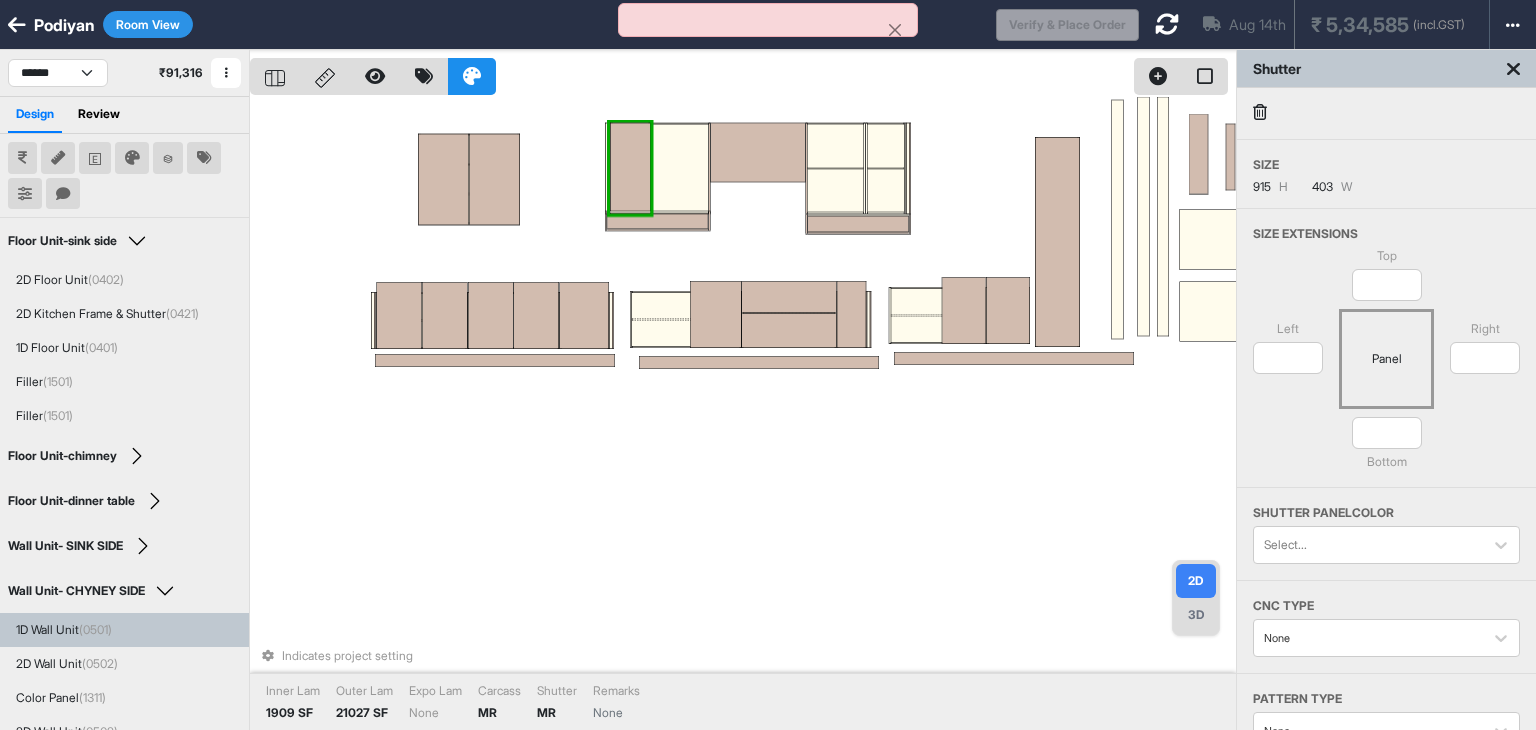 click at bounding box center [630, 169] 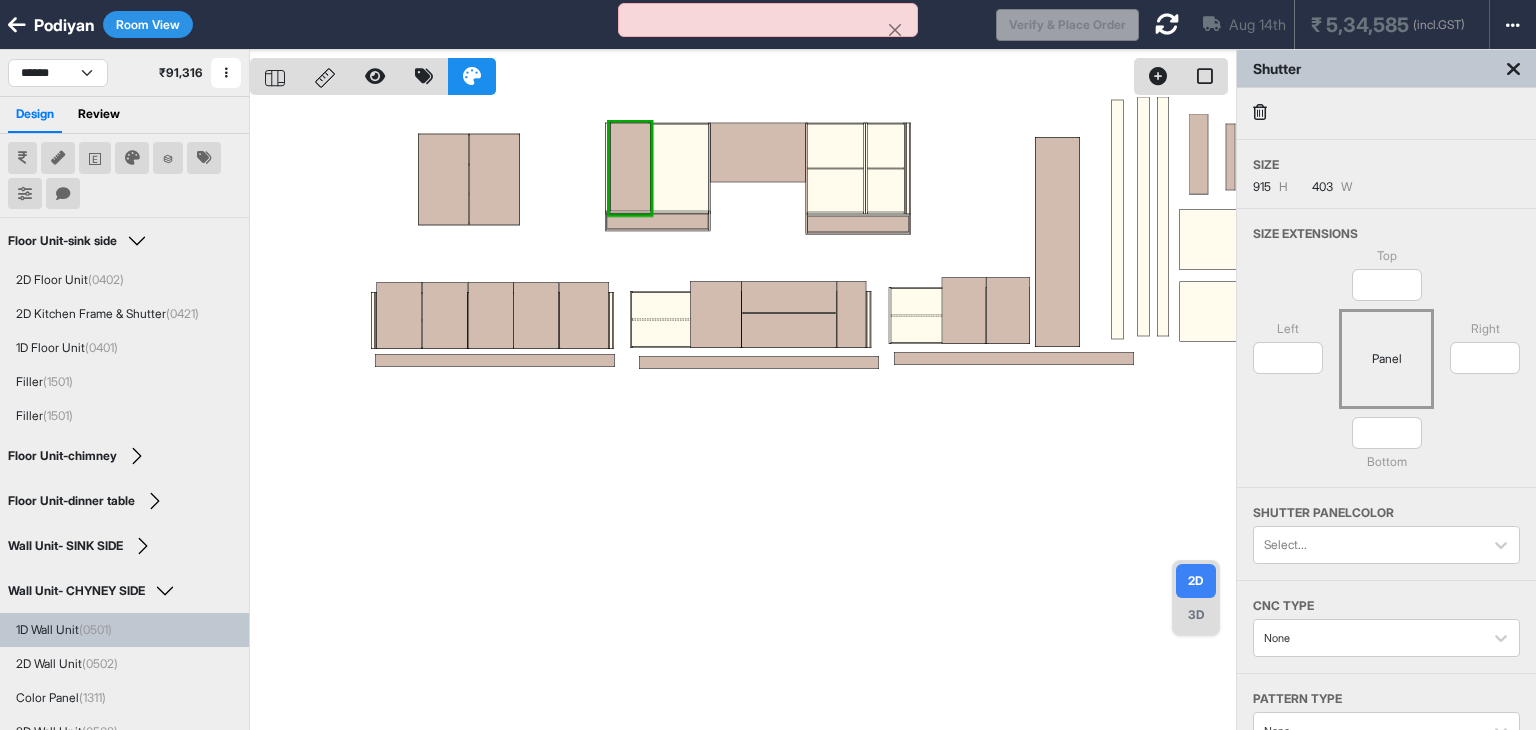 click at bounding box center (1386, 114) 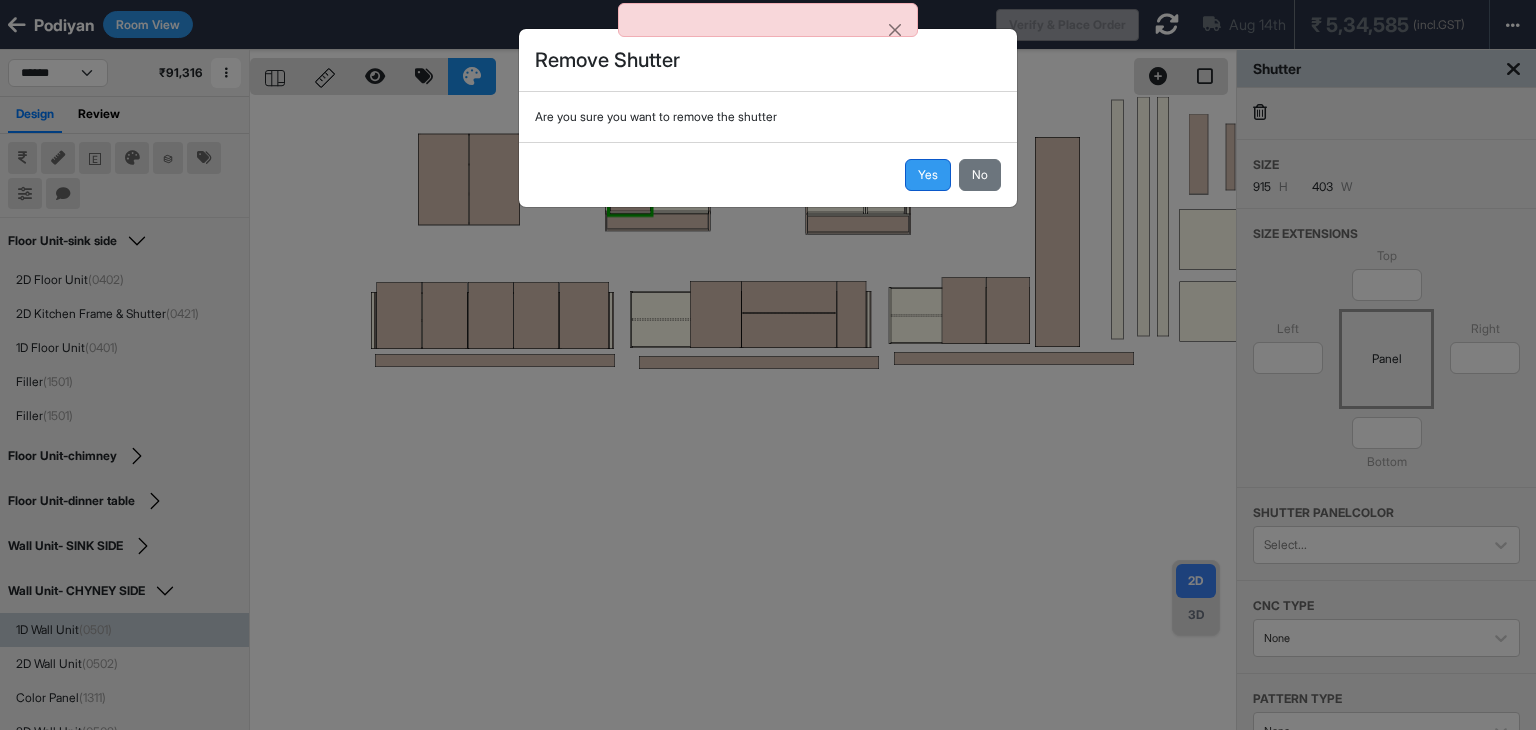 click on "Yes" at bounding box center (928, 175) 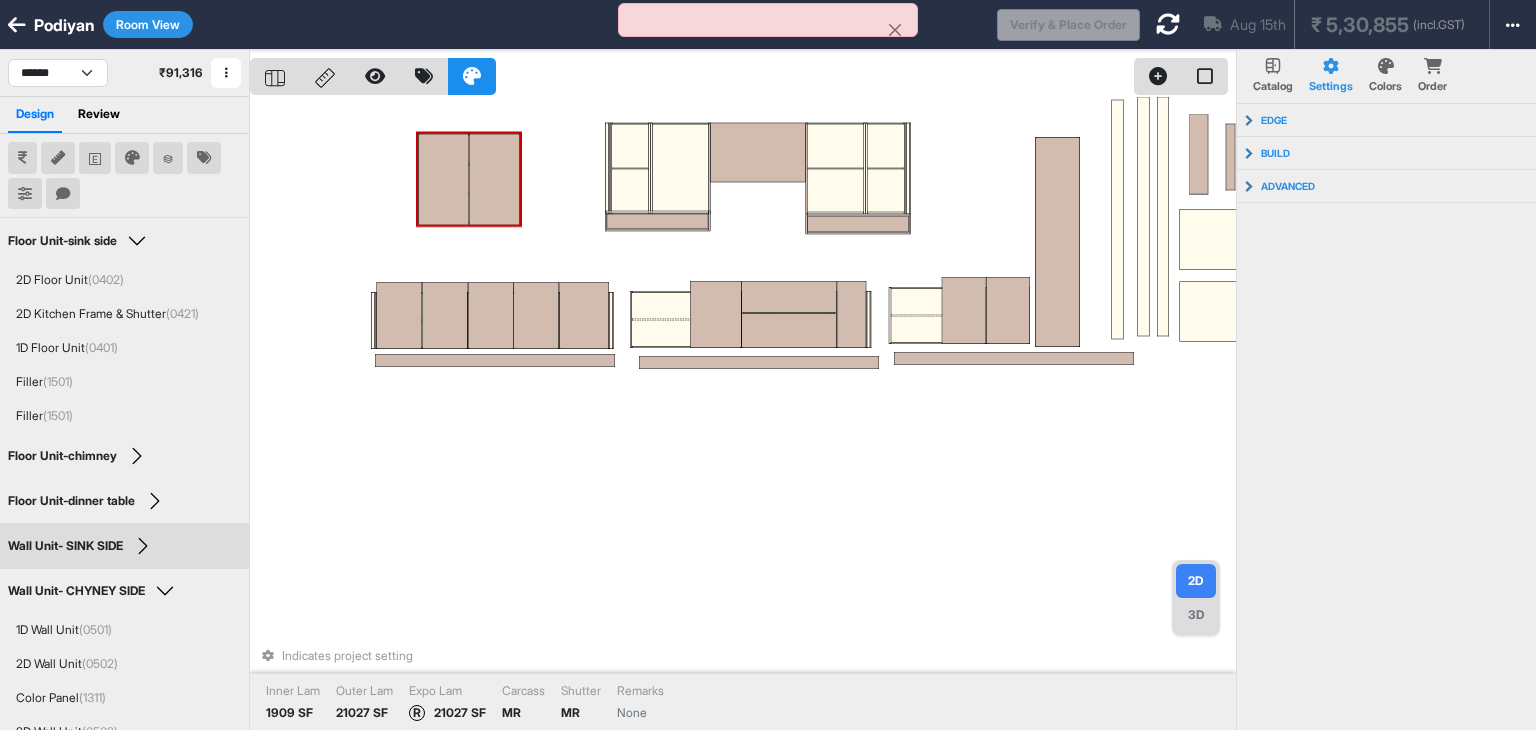 click at bounding box center (494, 180) 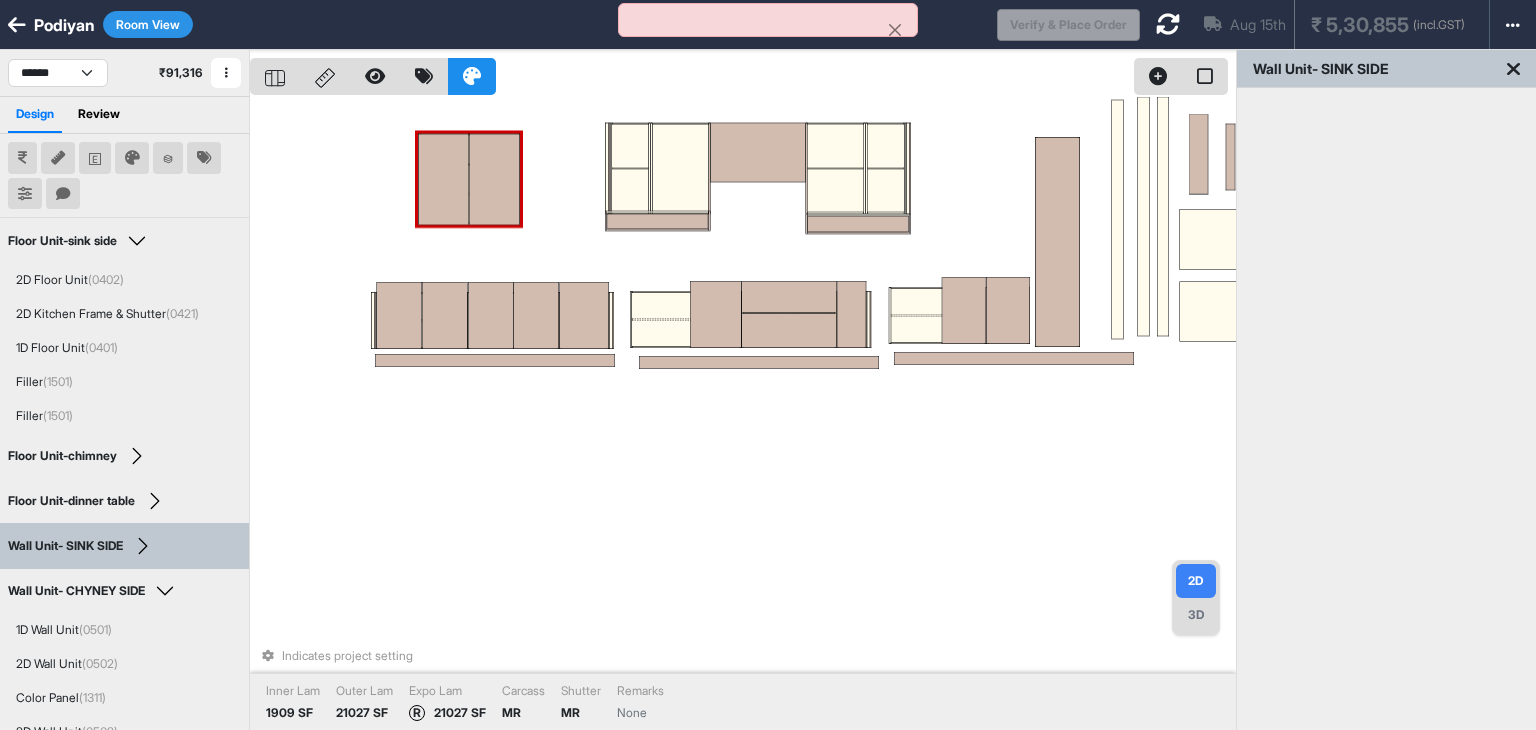click at bounding box center (494, 180) 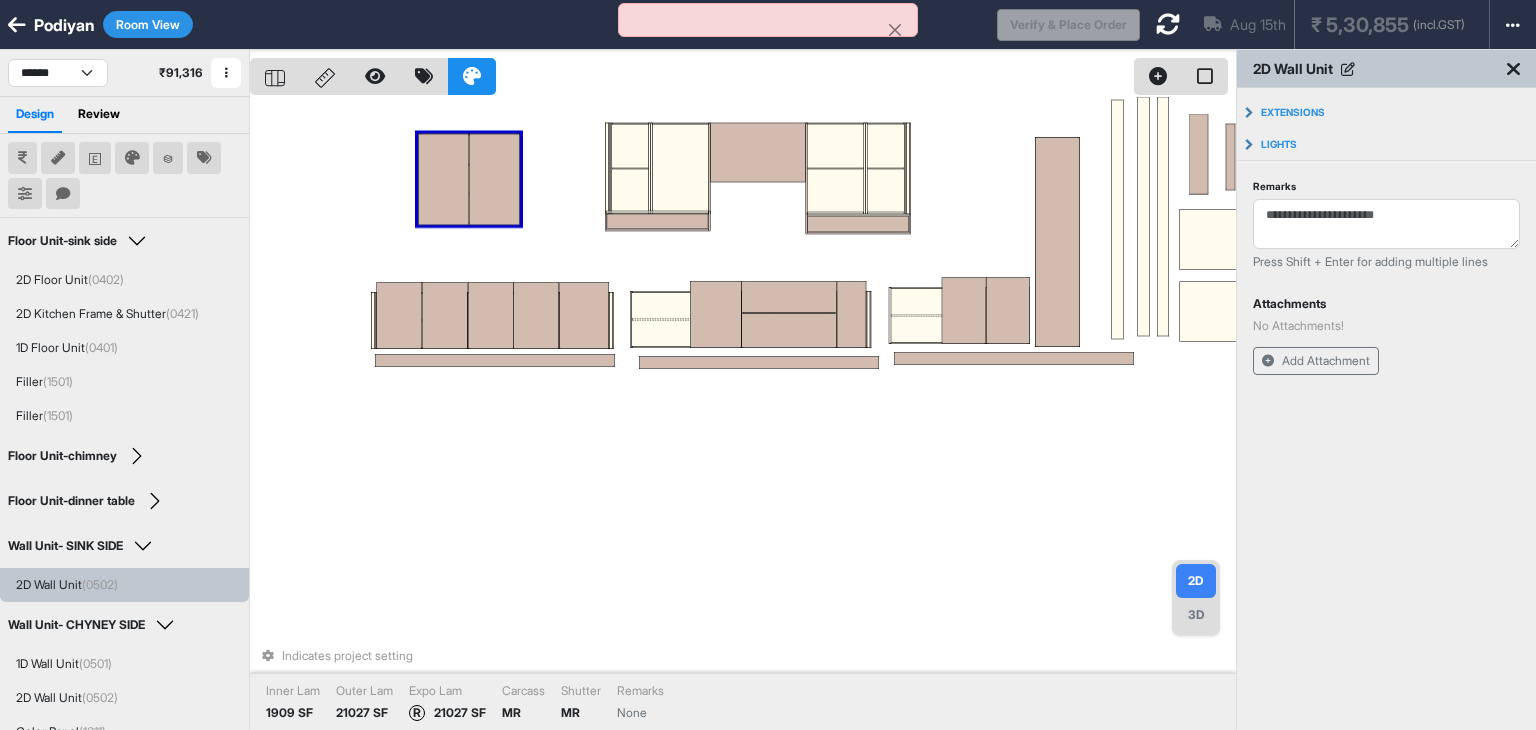 click at bounding box center [494, 180] 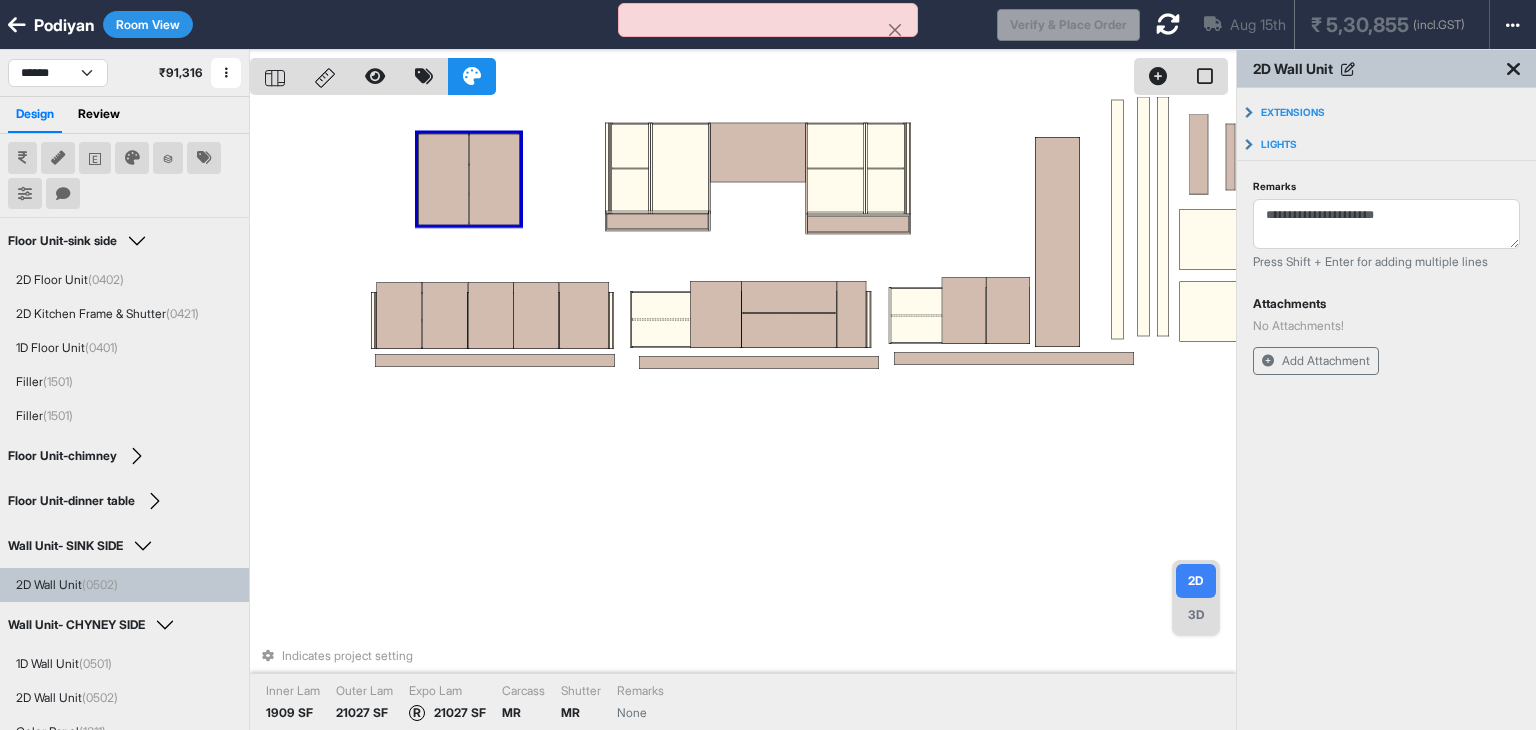 click at bounding box center (494, 180) 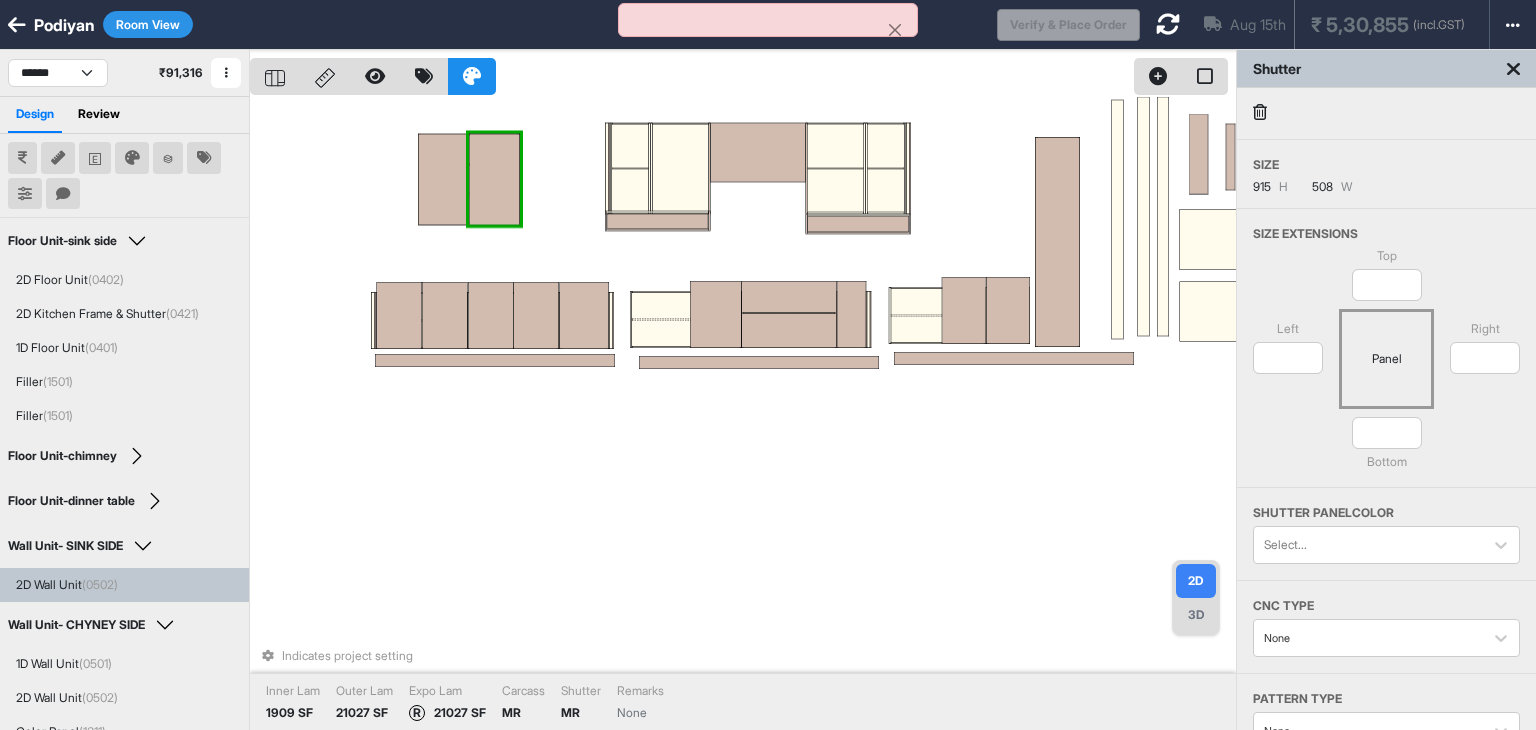 click at bounding box center [494, 180] 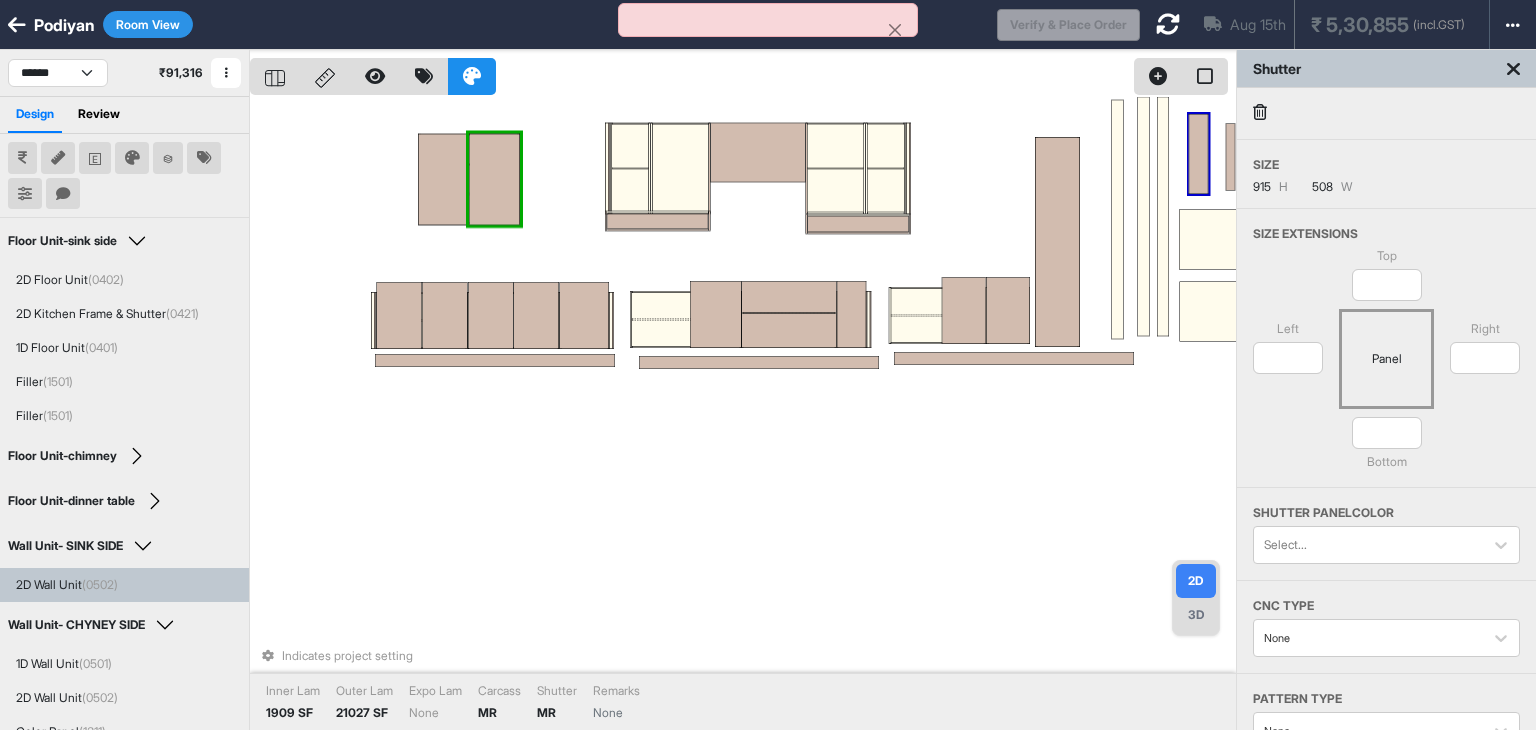 click at bounding box center (1260, 112) 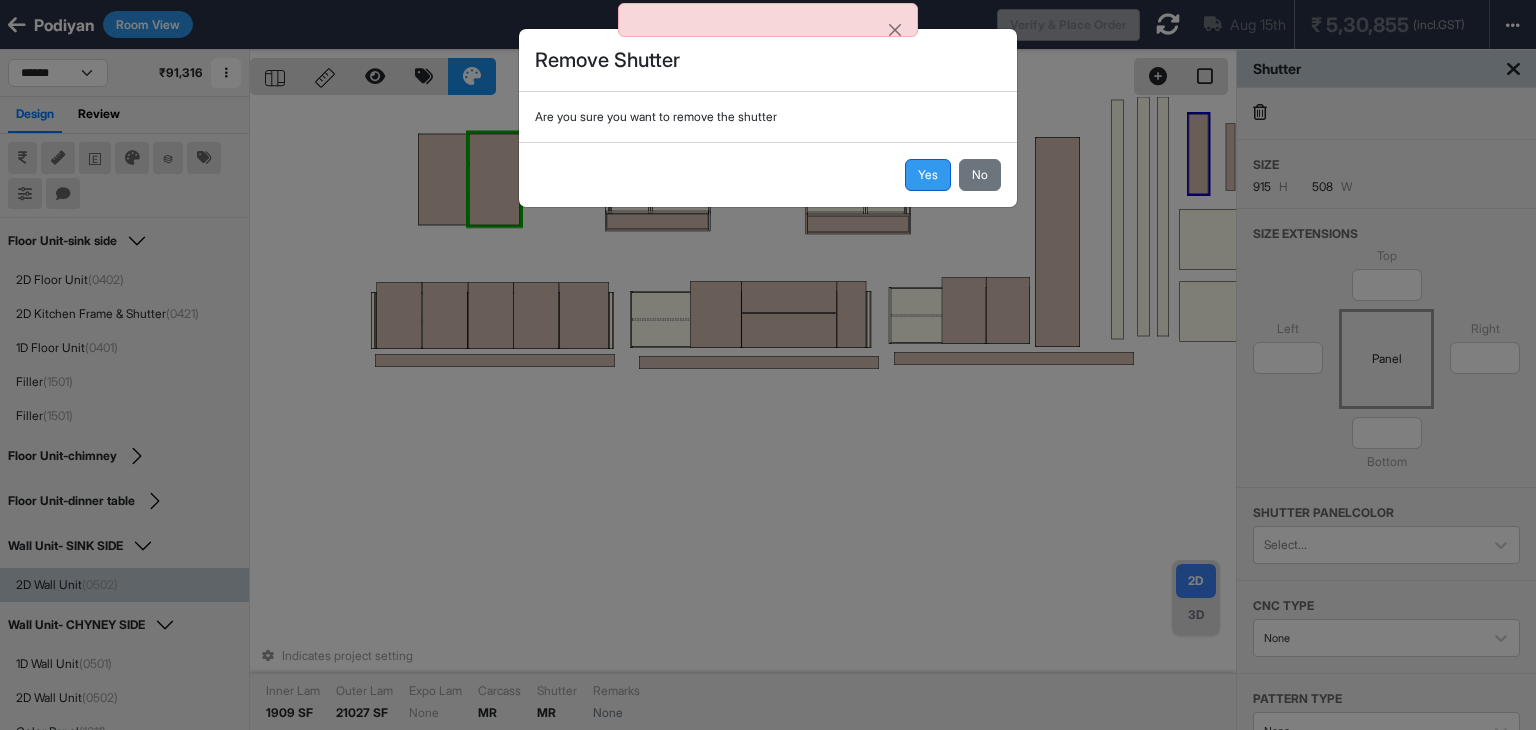 click on "Yes" at bounding box center [928, 175] 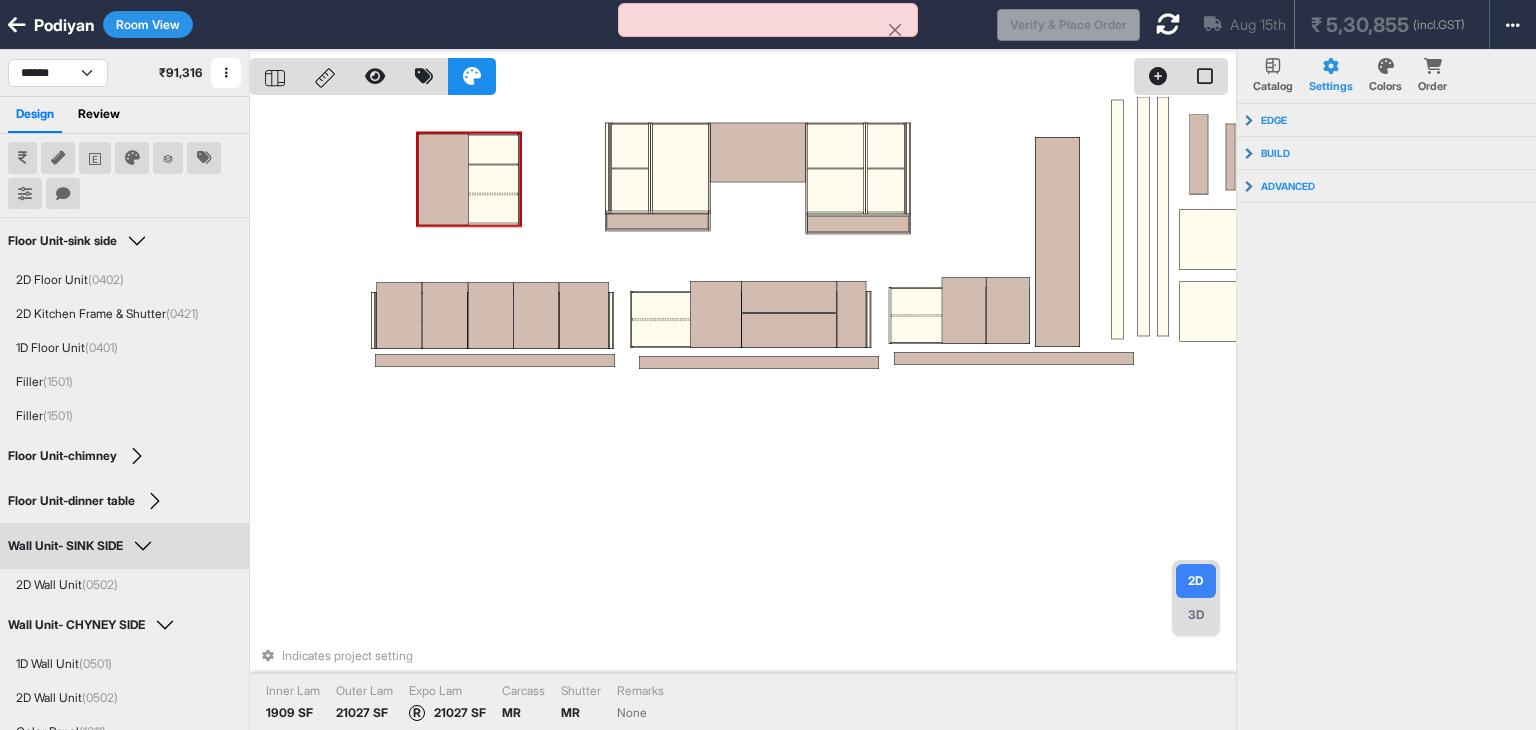 click at bounding box center [443, 180] 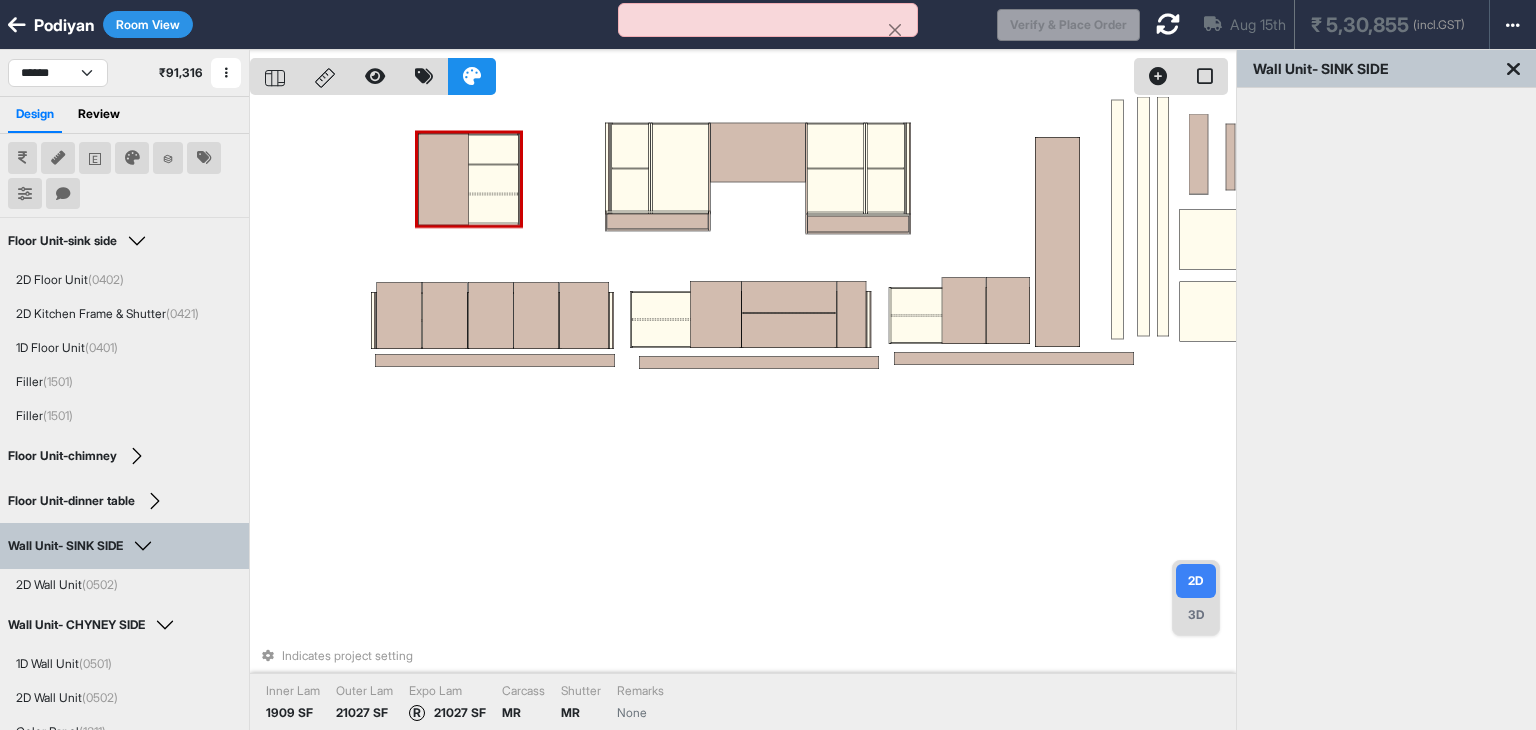 click at bounding box center (443, 180) 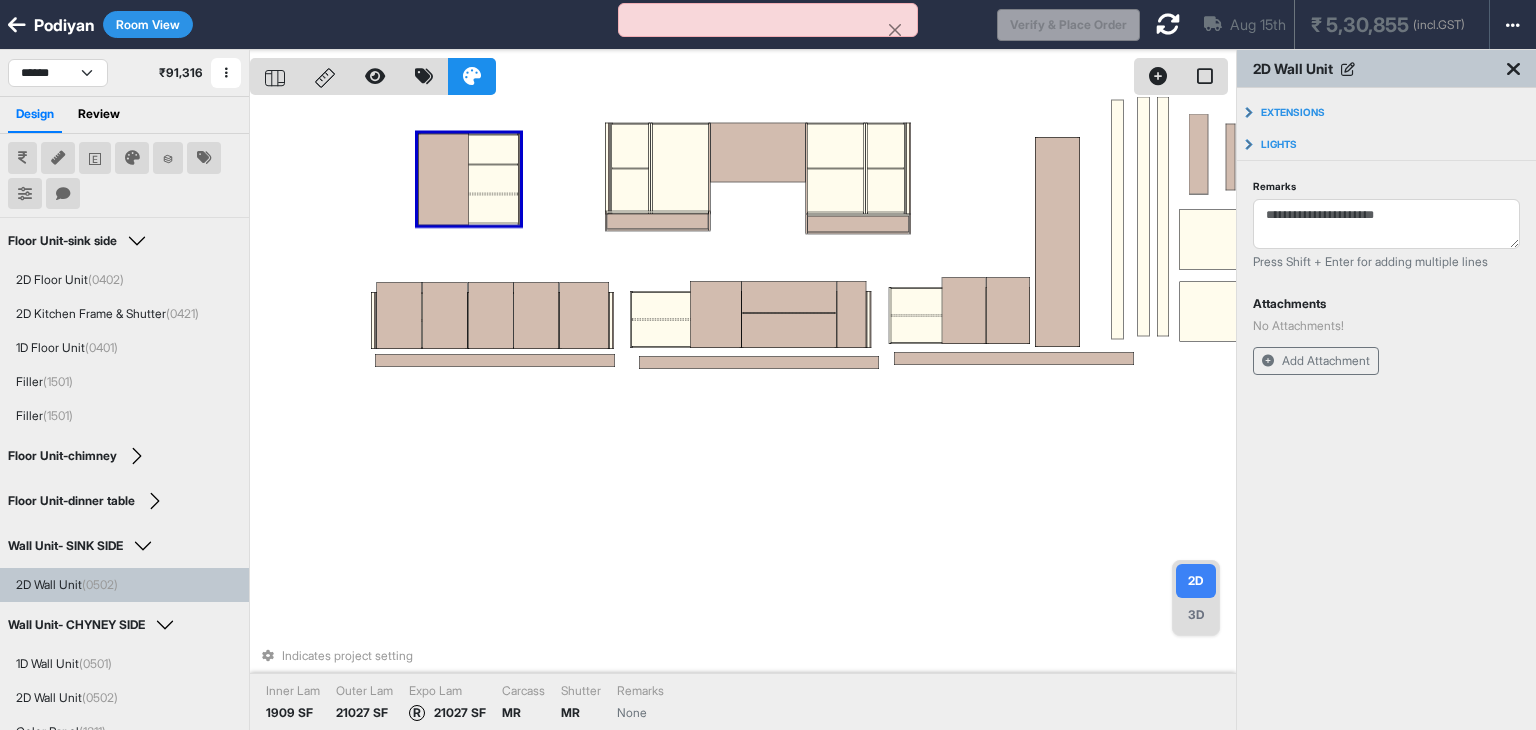 click at bounding box center [443, 180] 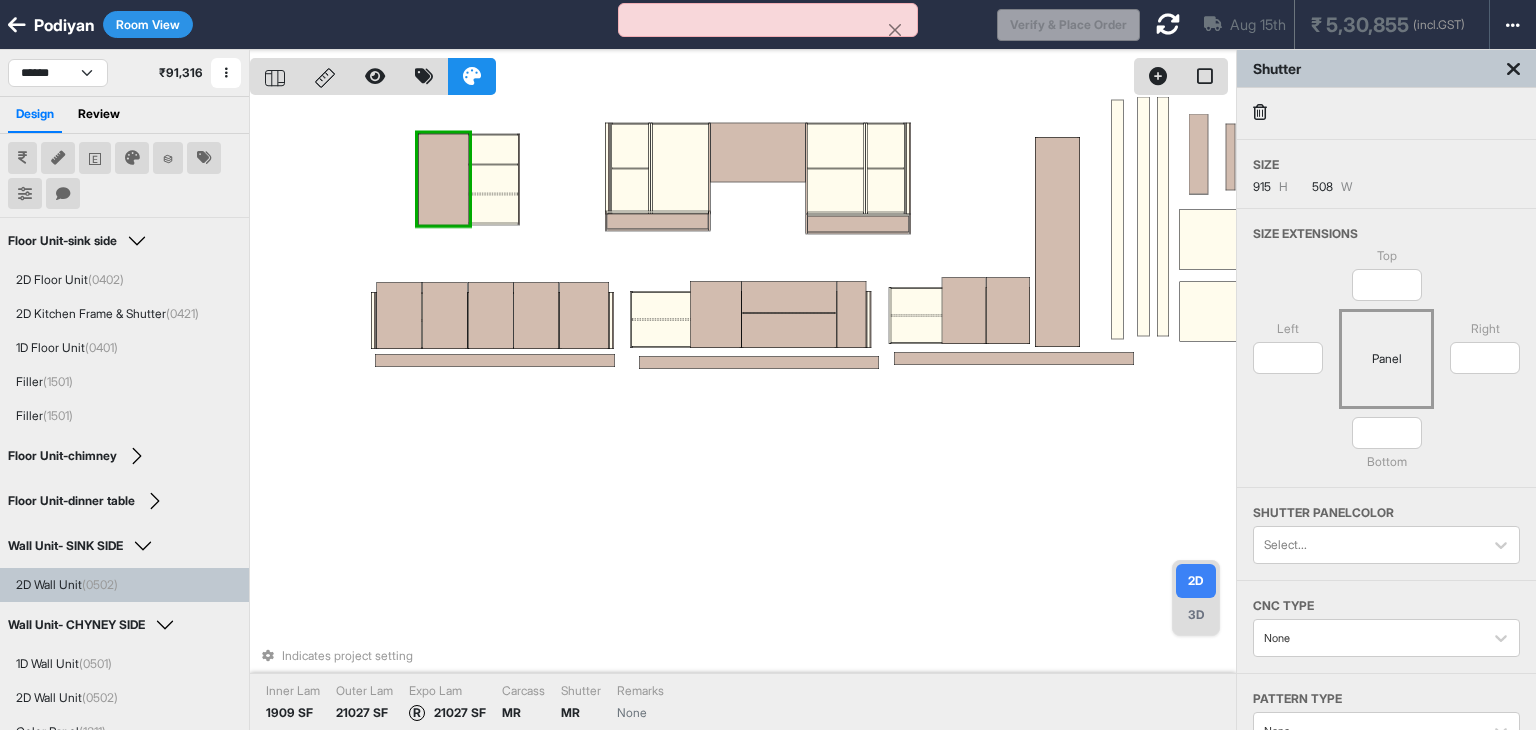 click at bounding box center (443, 180) 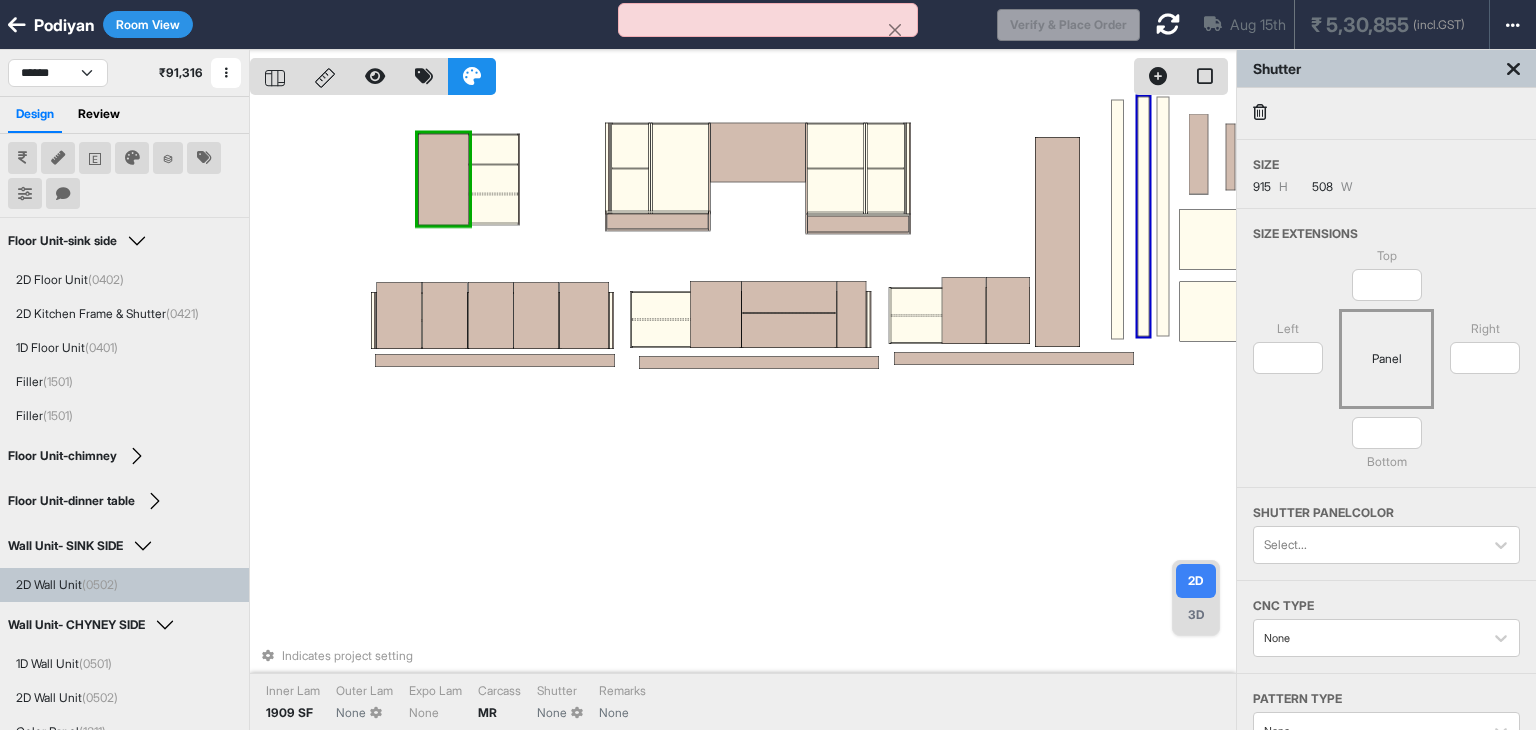 click at bounding box center [1260, 112] 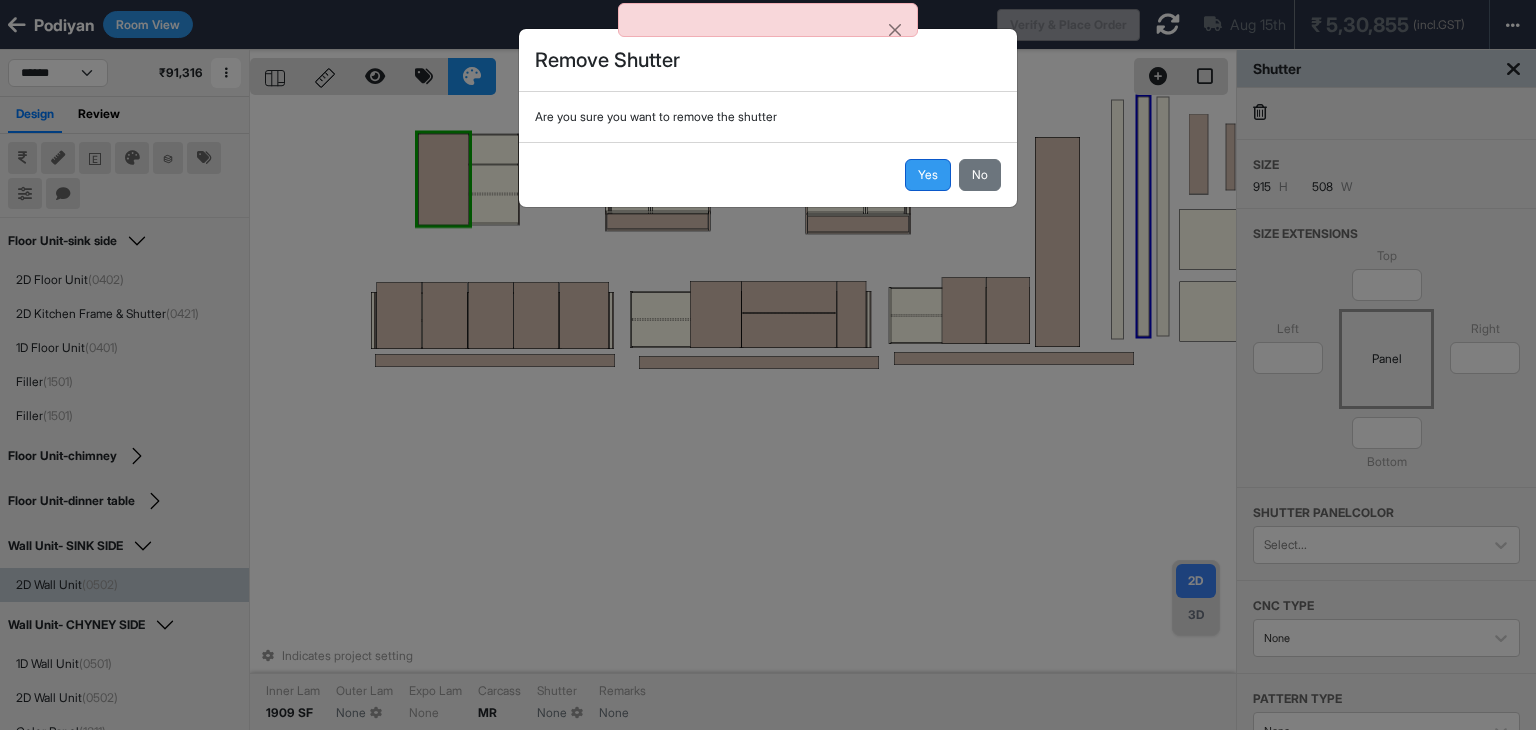 click on "Yes" at bounding box center [928, 175] 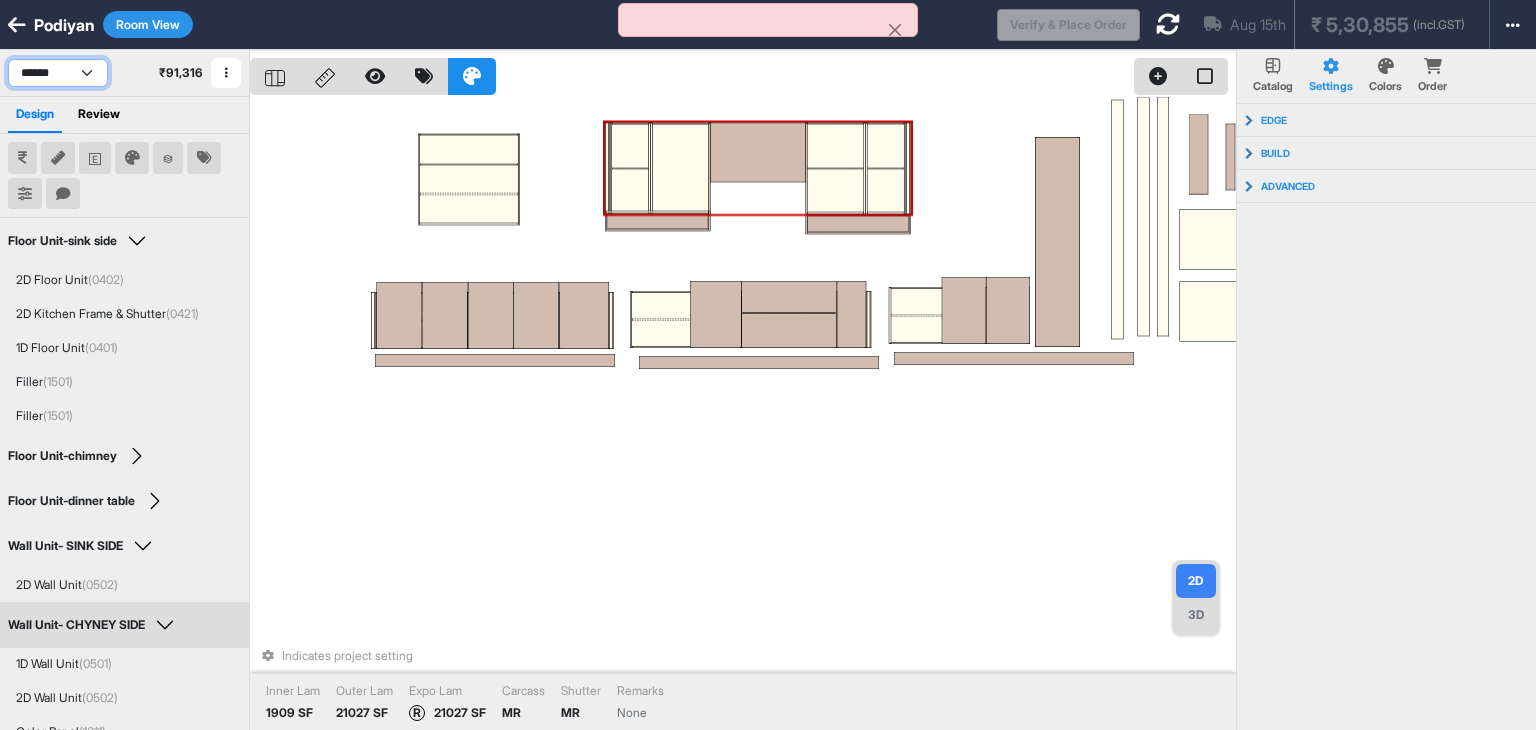 click on "**********" at bounding box center (58, 73) 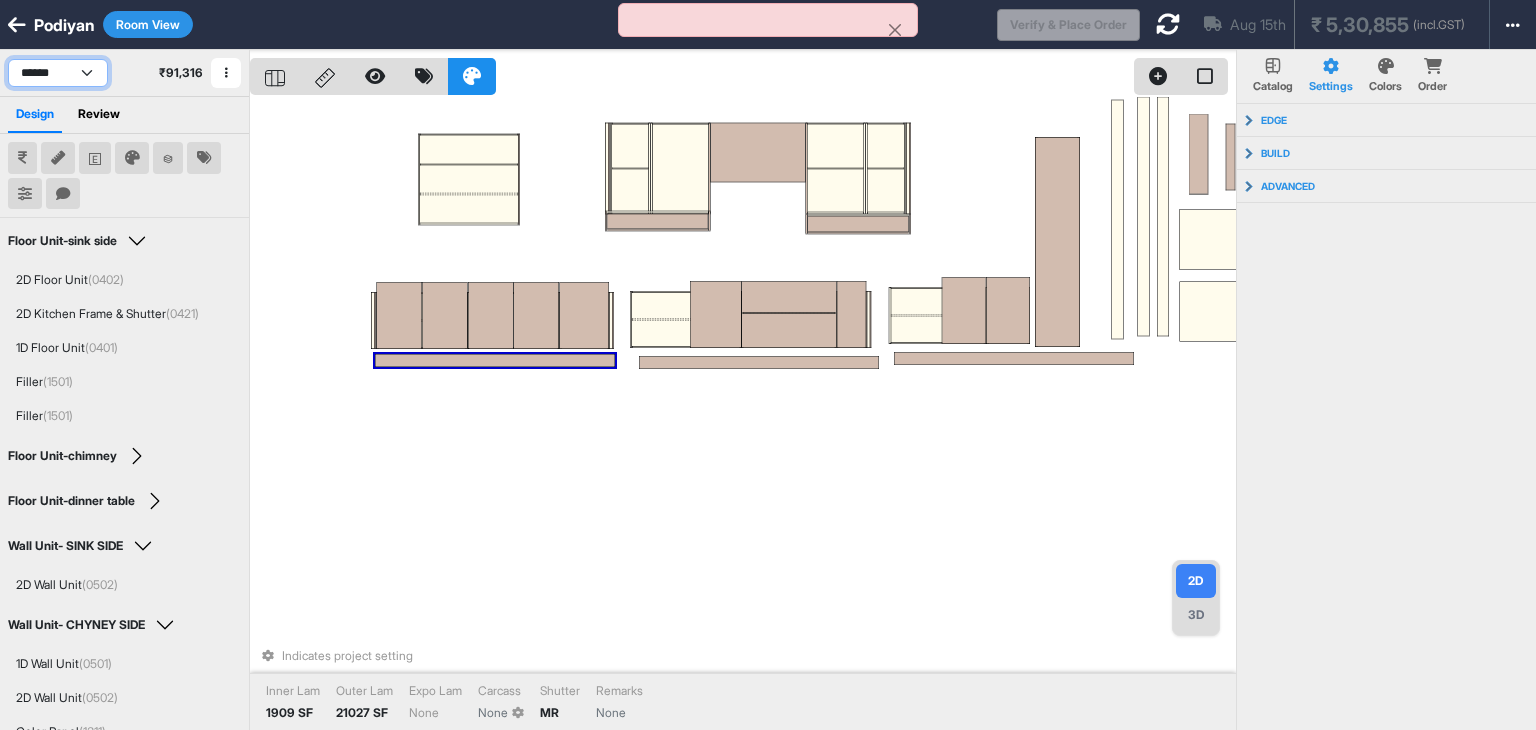 select on "****" 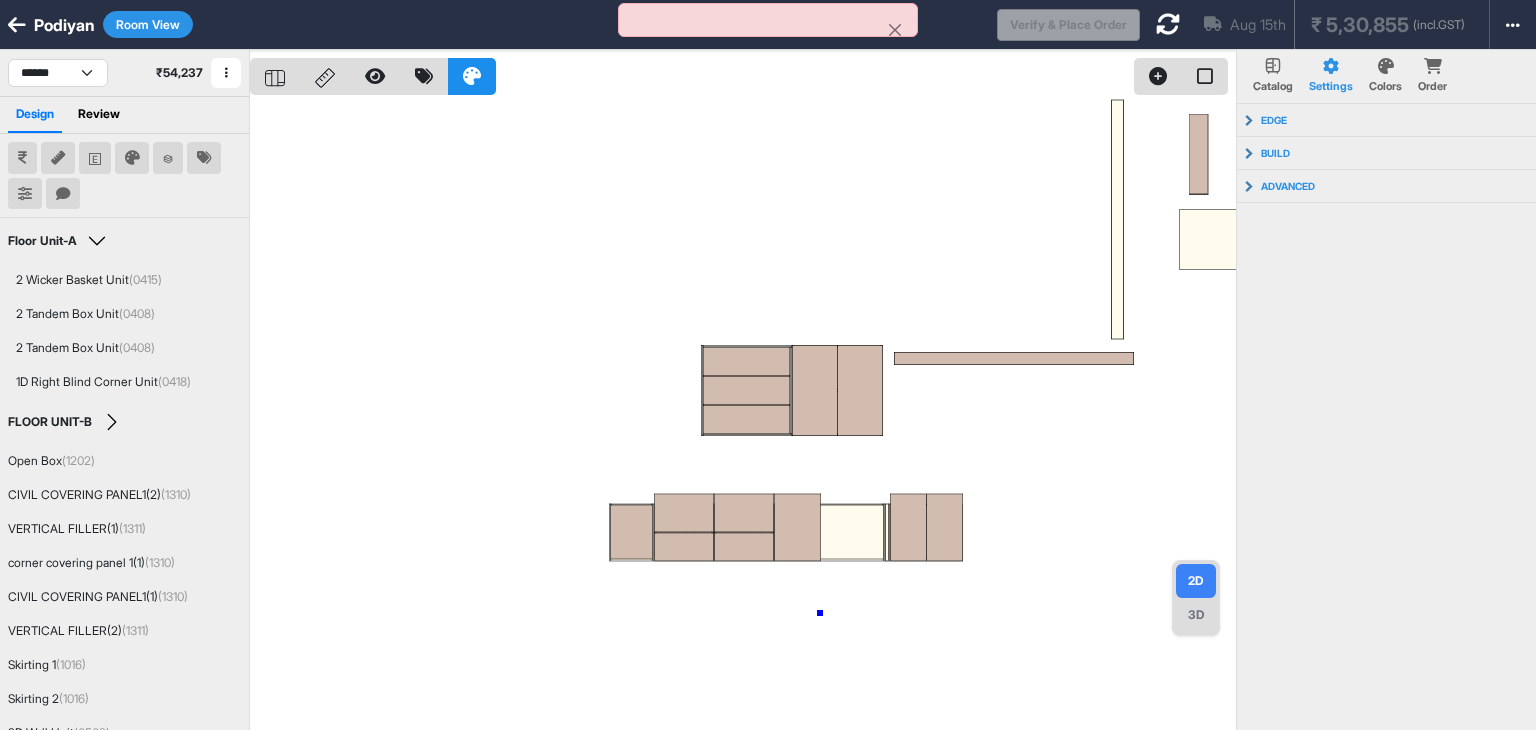 click at bounding box center [743, 415] 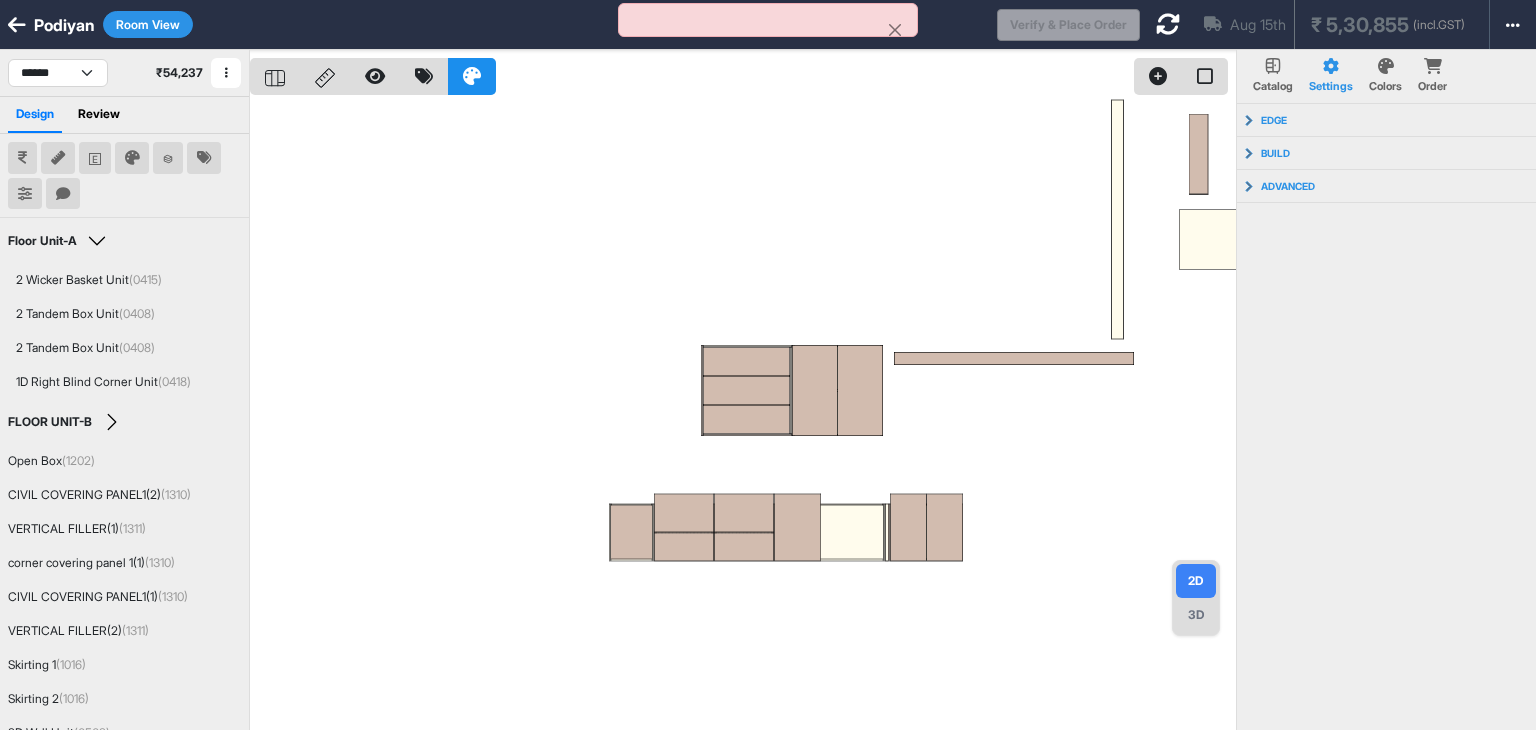 click on "3D" at bounding box center [1196, 615] 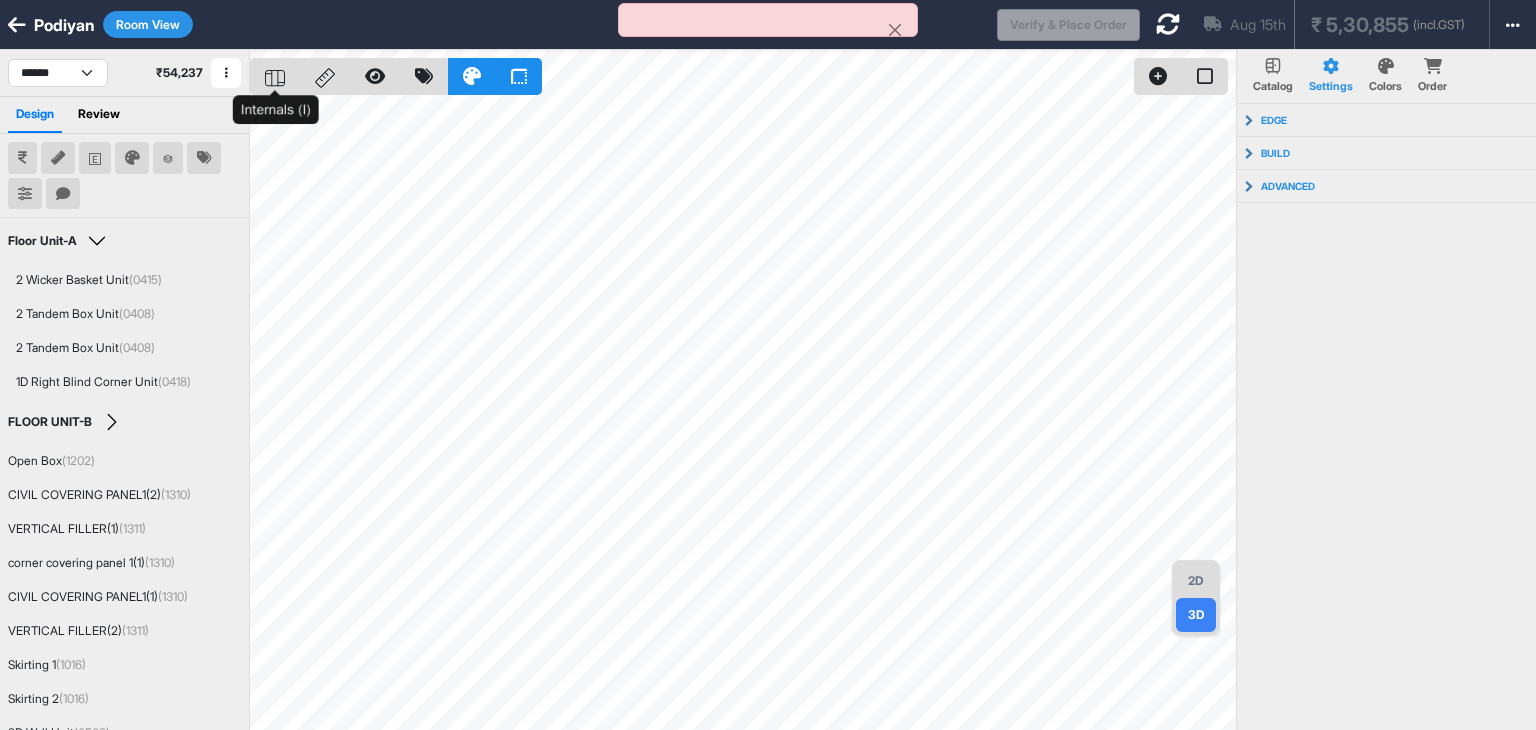 click 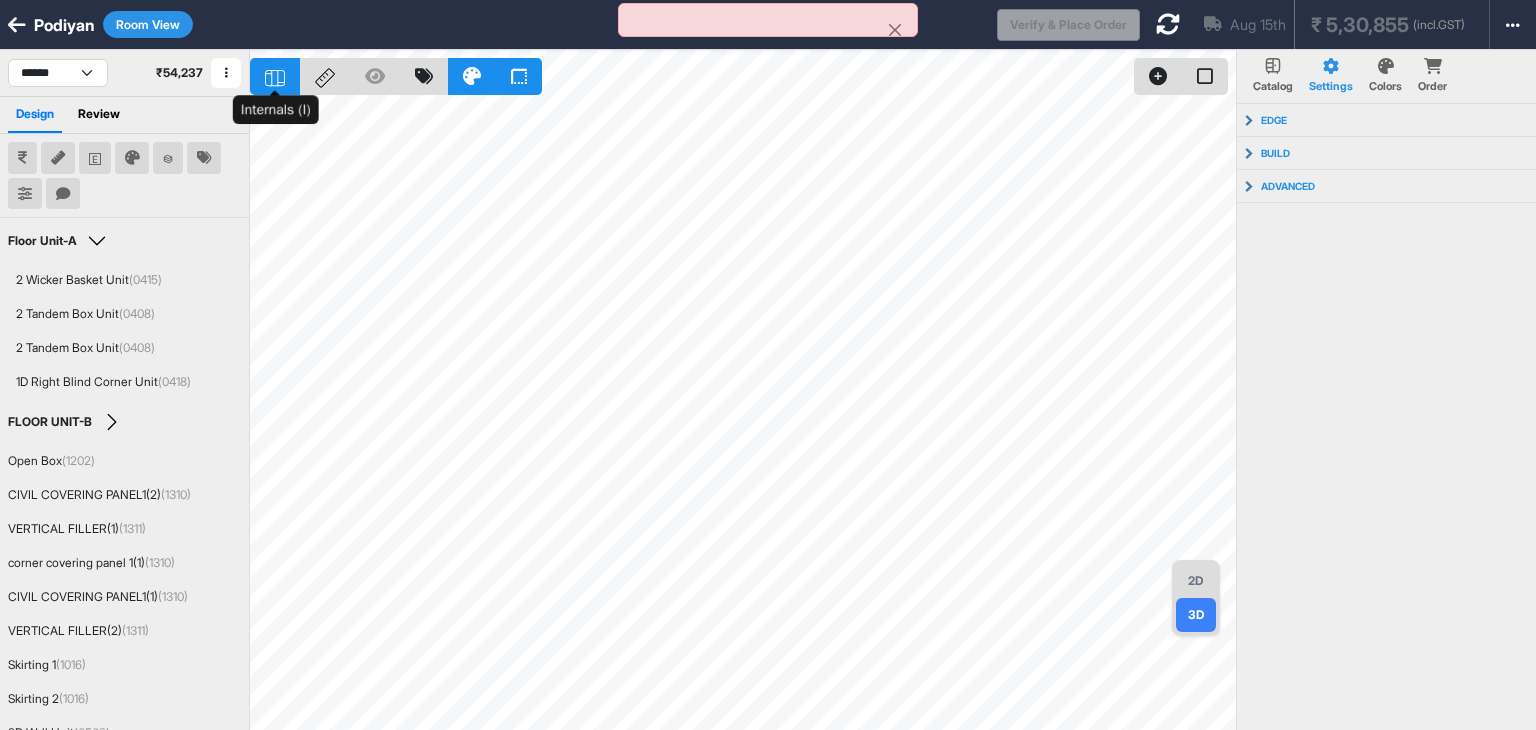 click 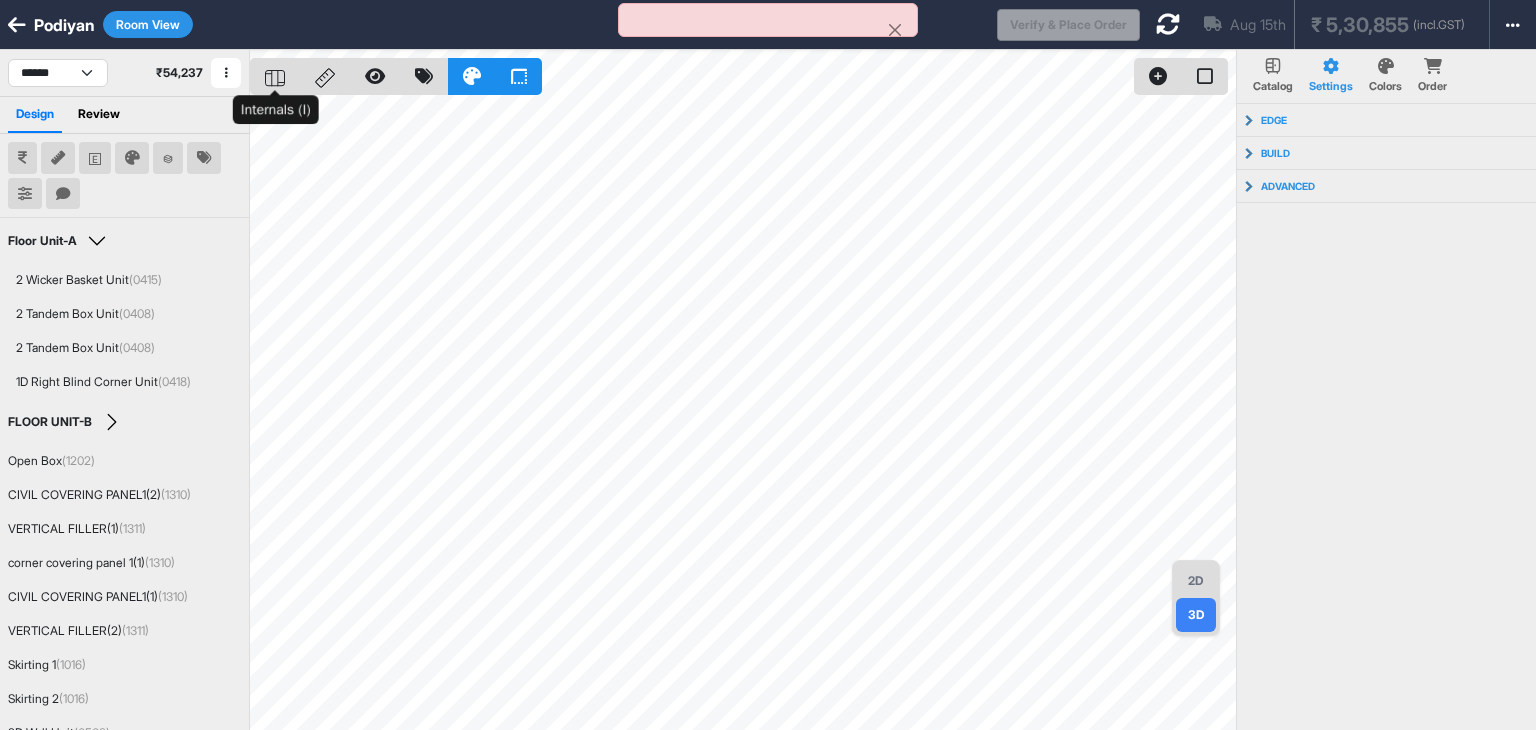 click 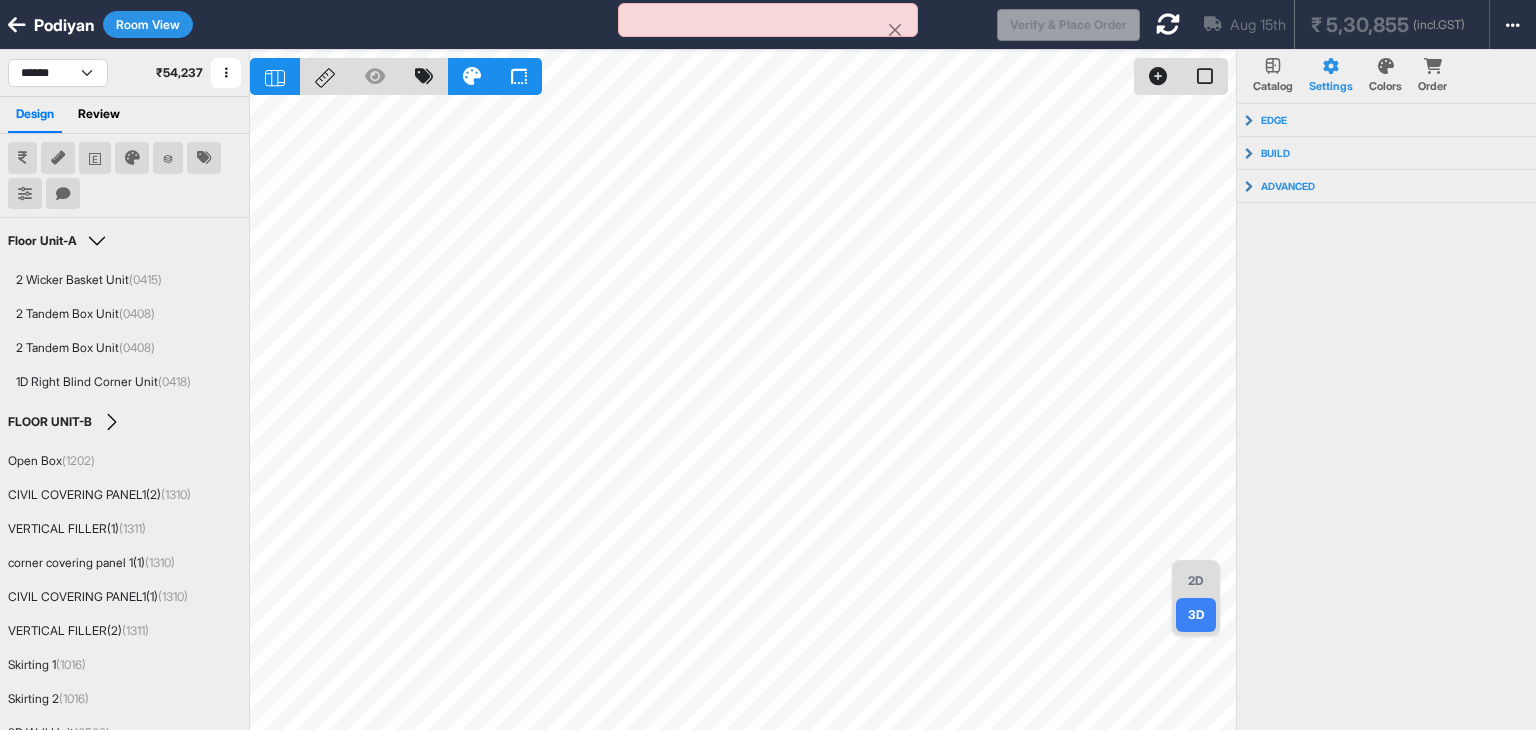 click 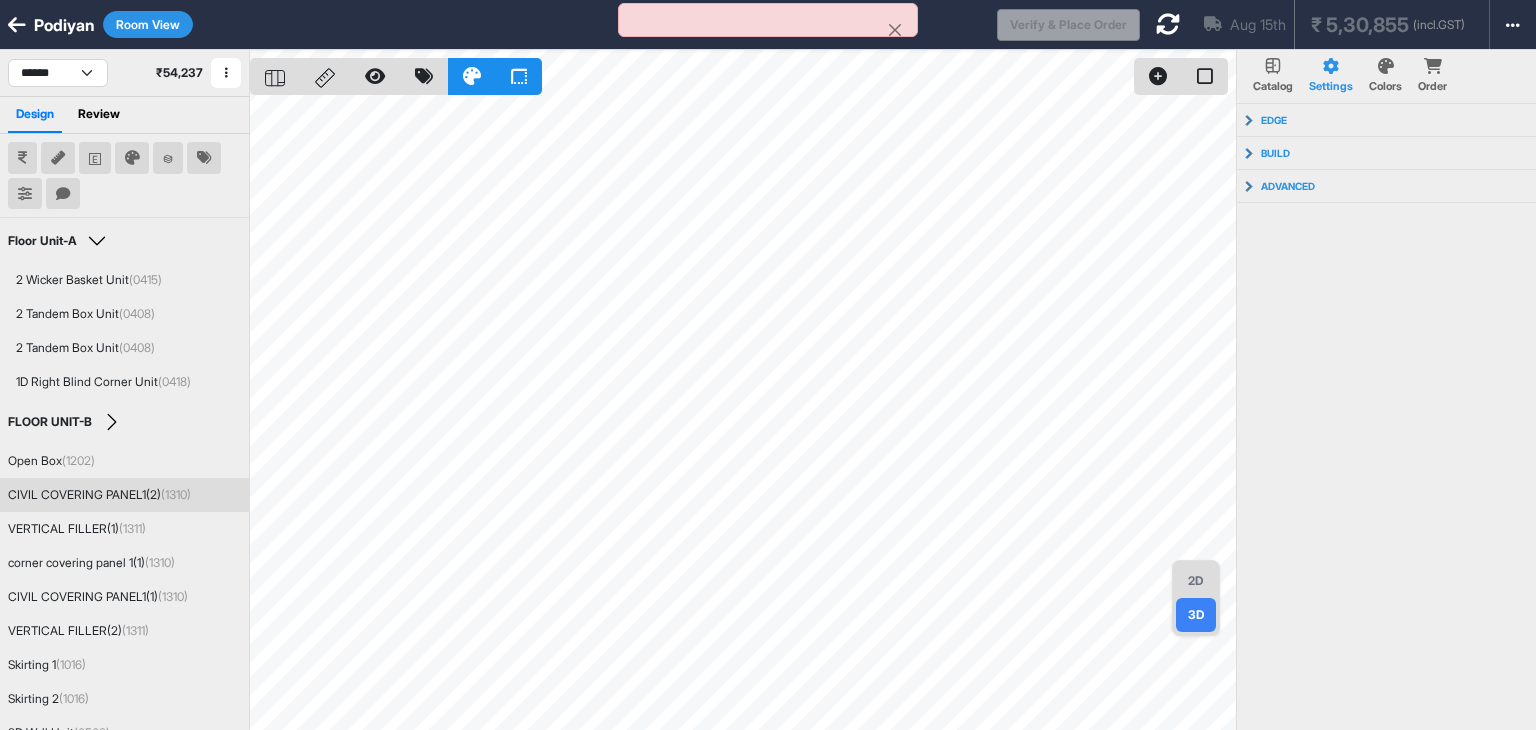 click on "Room View" at bounding box center [148, 24] 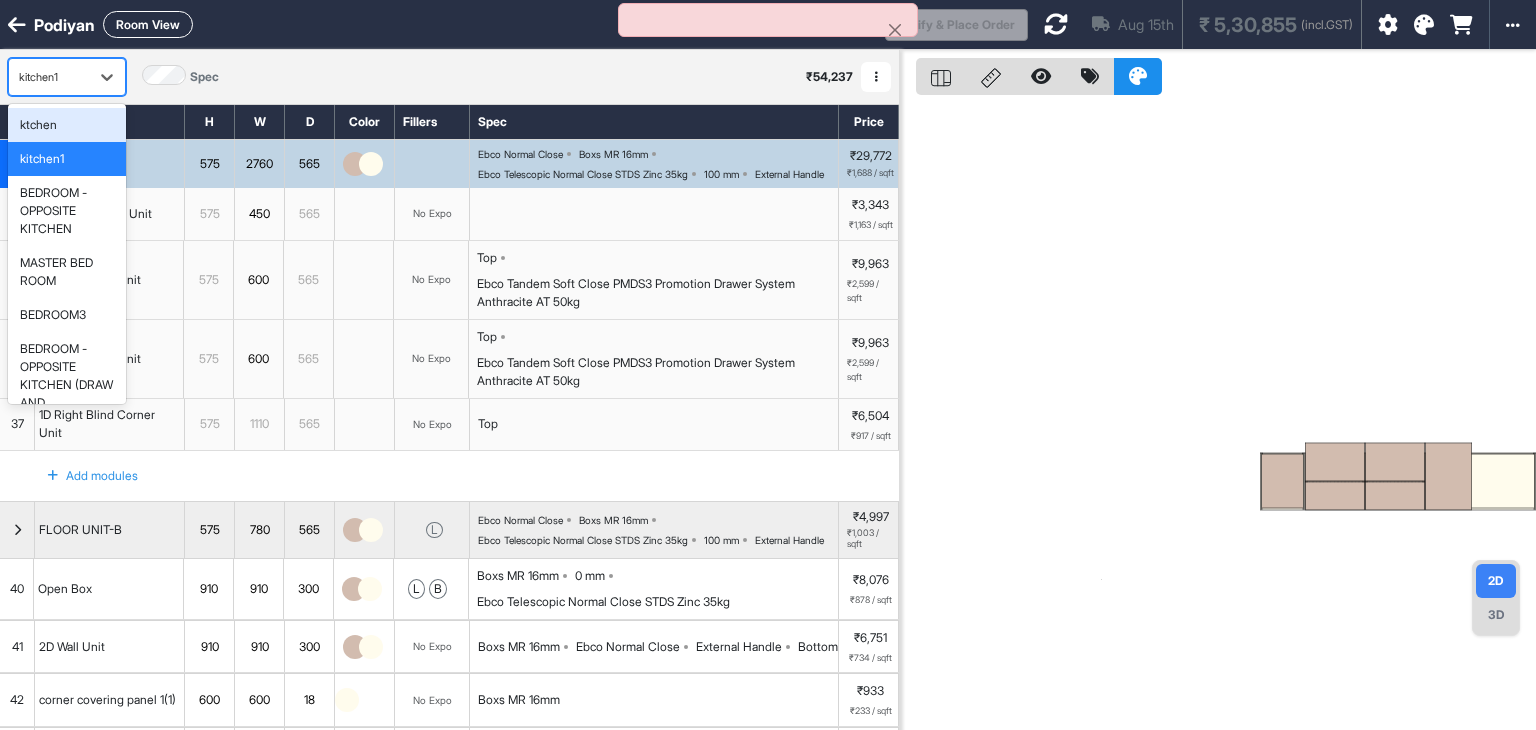 click on "kitchen1" at bounding box center (49, 77) 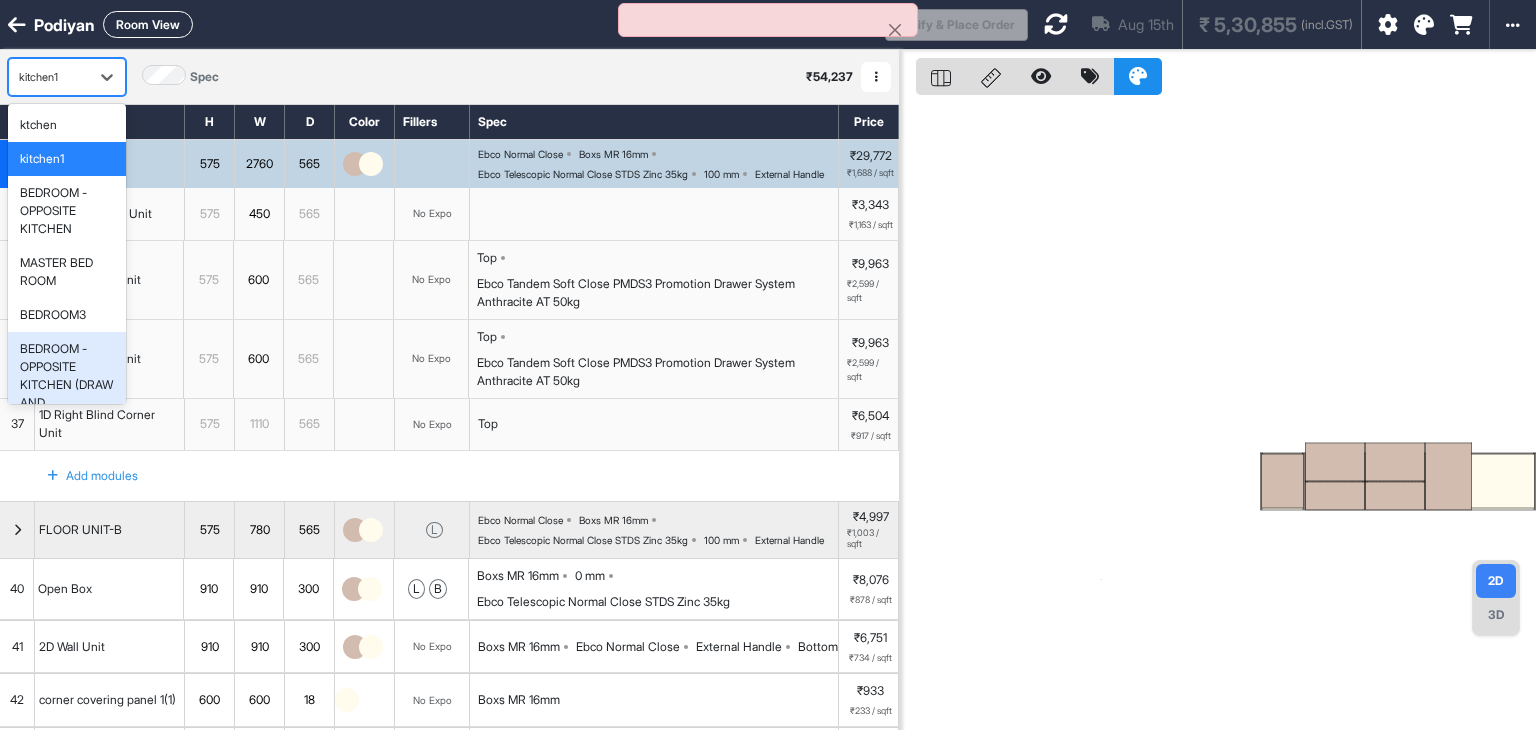 scroll, scrollTop: 38, scrollLeft: 0, axis: vertical 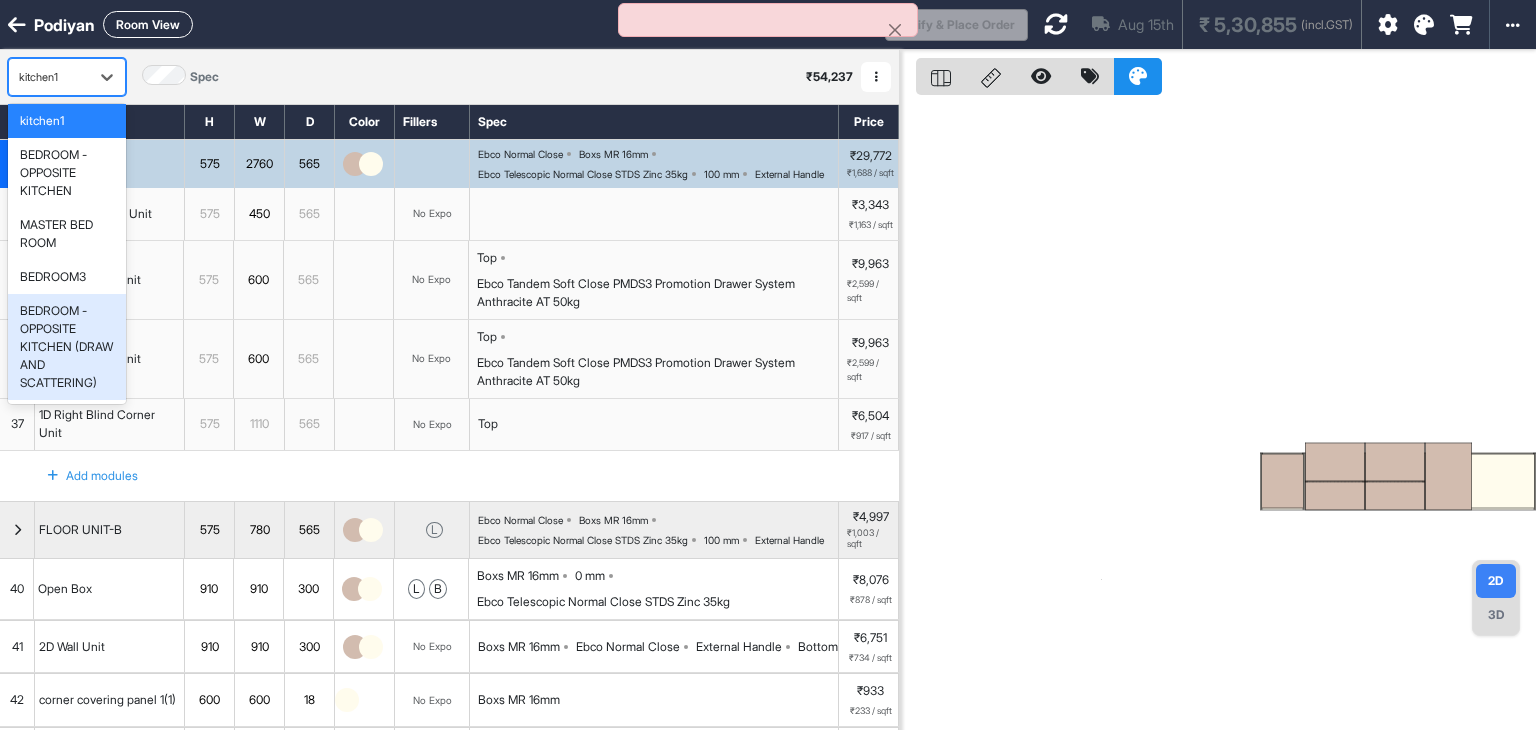 click on "BEDROOM -OPPOSITE KITCHEN (DRAW AND SCATTERING)" at bounding box center (67, 347) 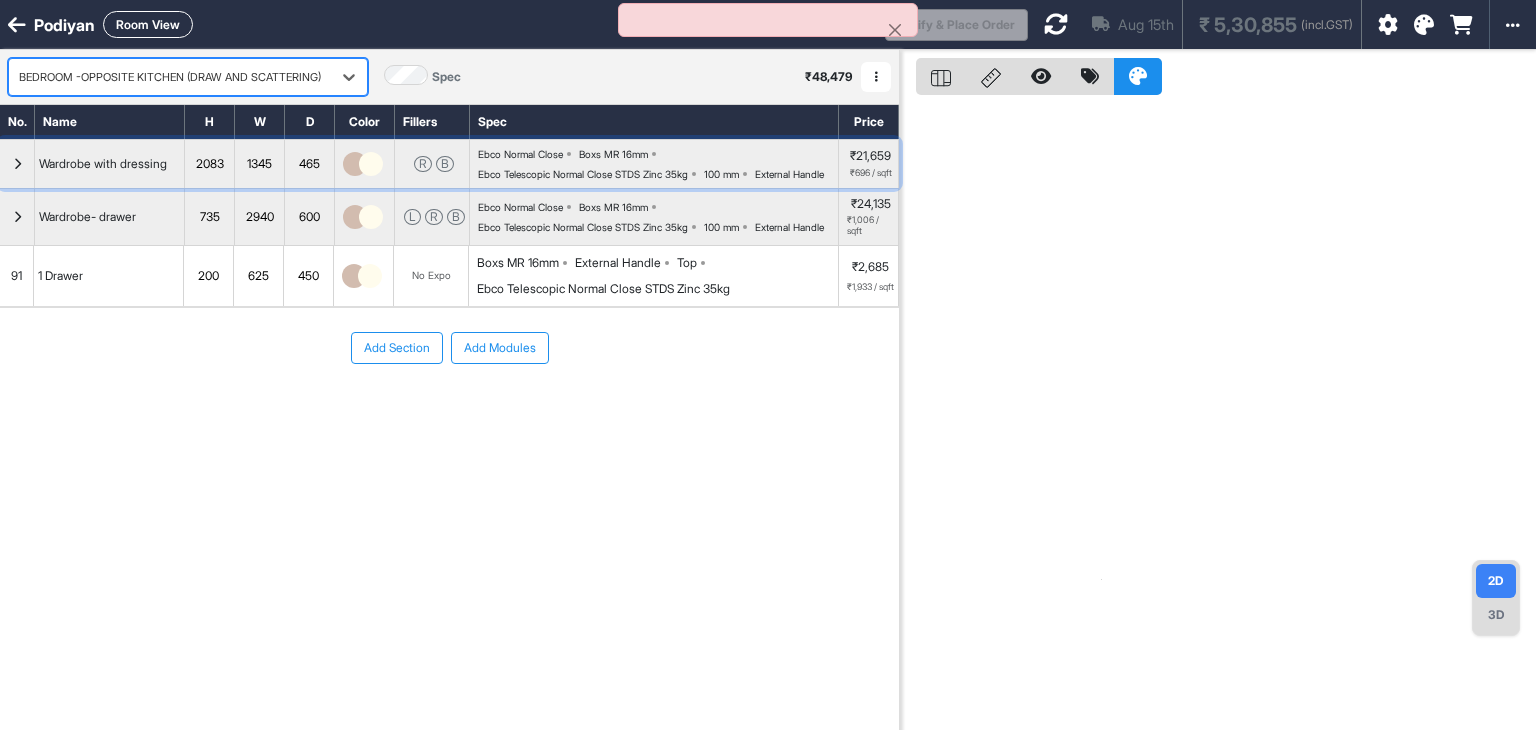 click at bounding box center (17, 164) 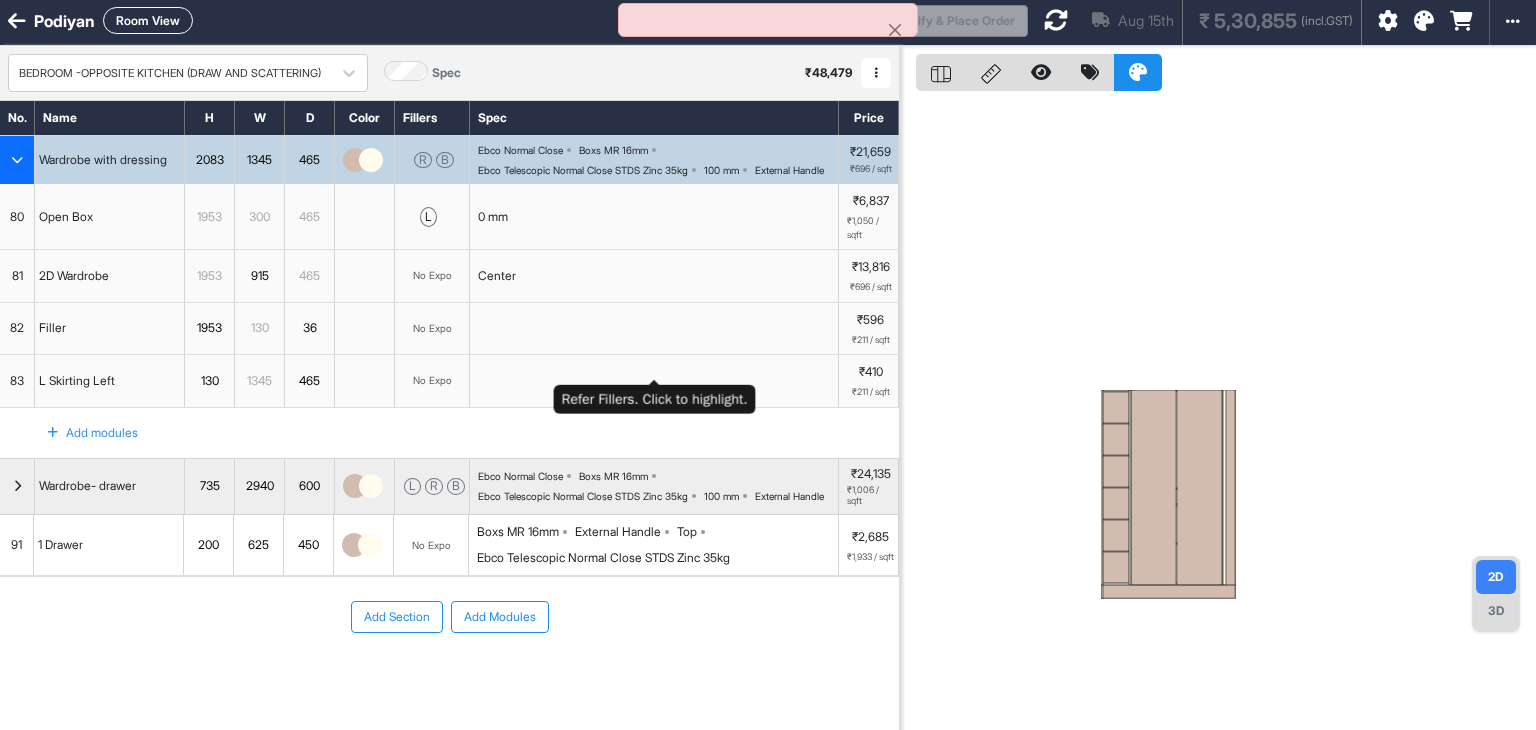 scroll, scrollTop: 0, scrollLeft: 0, axis: both 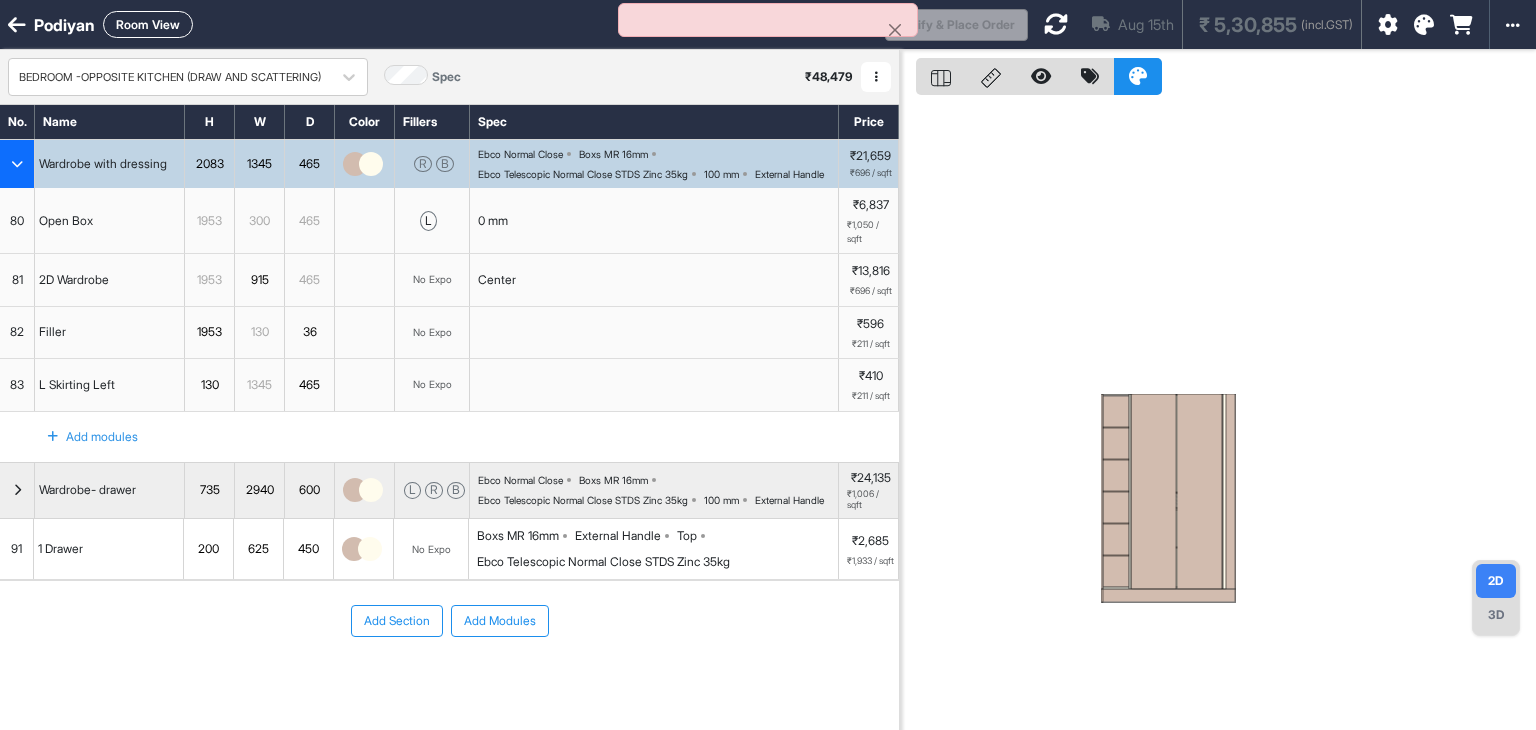 click at bounding box center [363, 164] 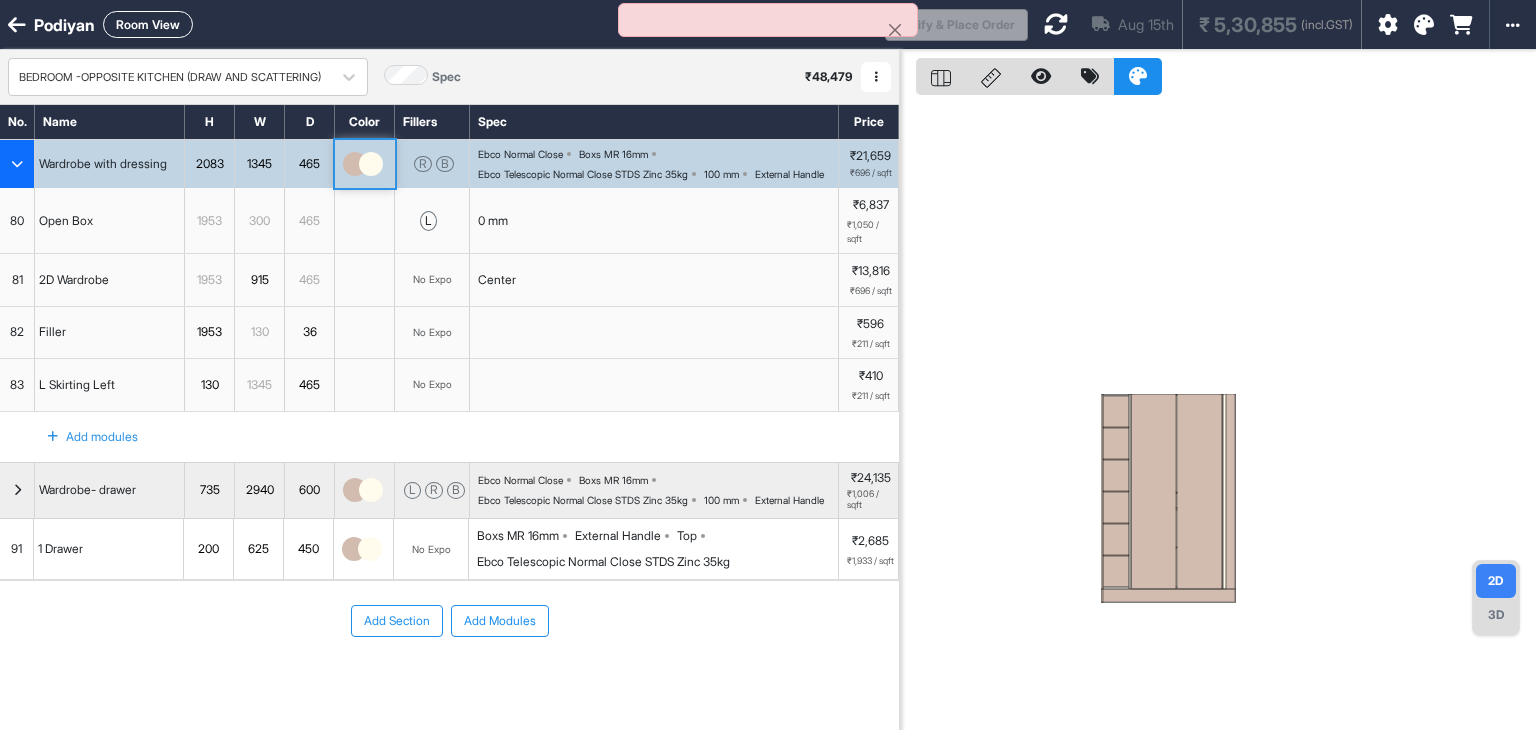 click at bounding box center (355, 164) 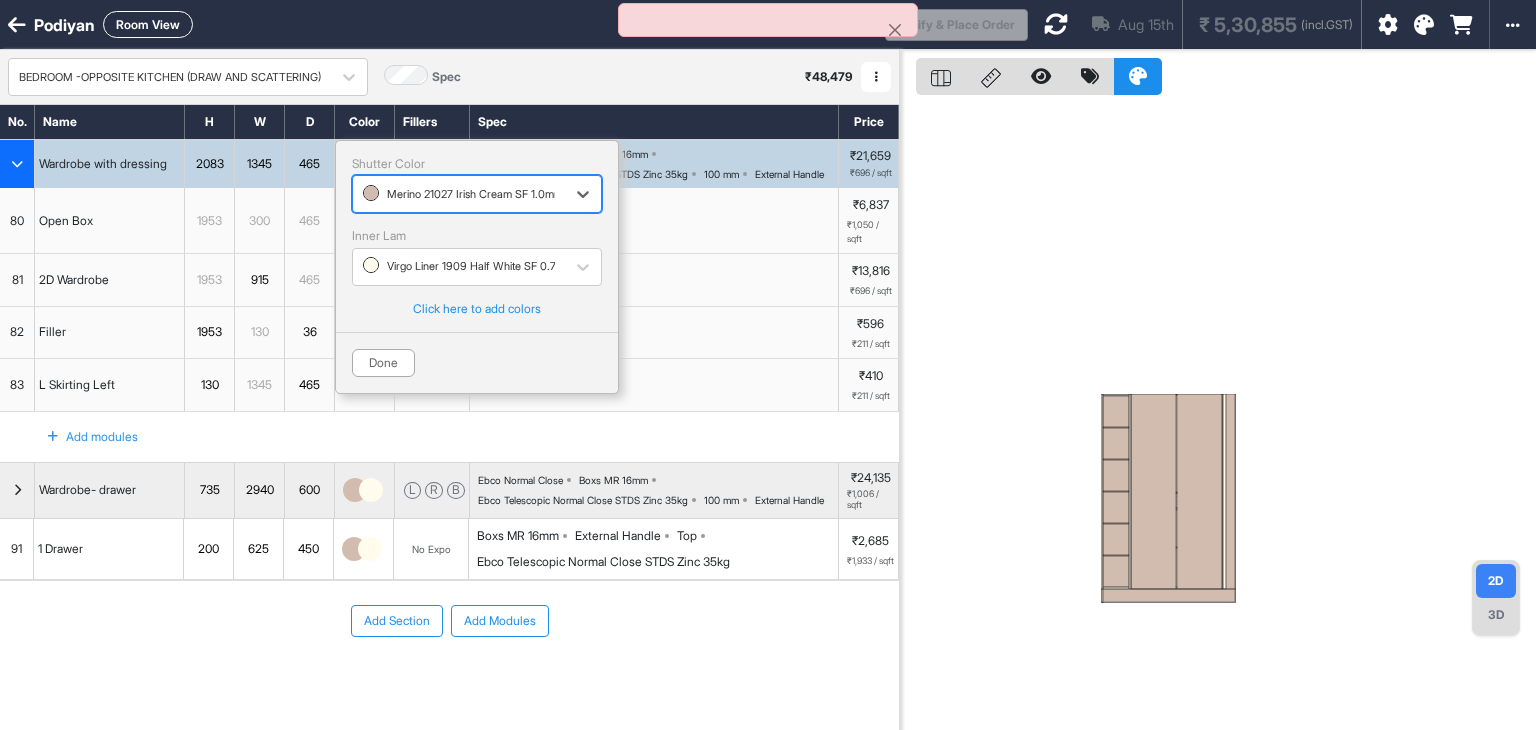 click at bounding box center [1218, 415] 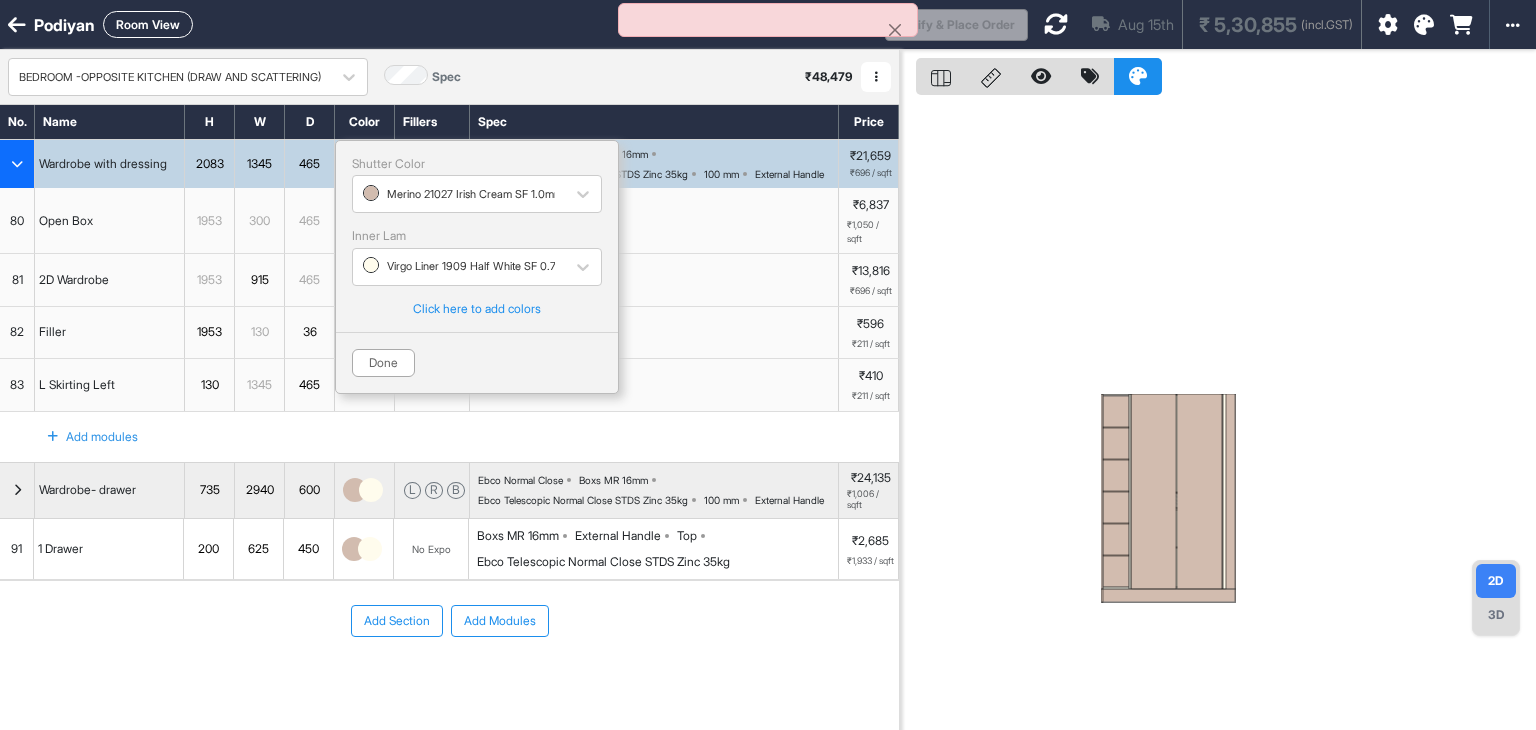 click at bounding box center [1218, 415] 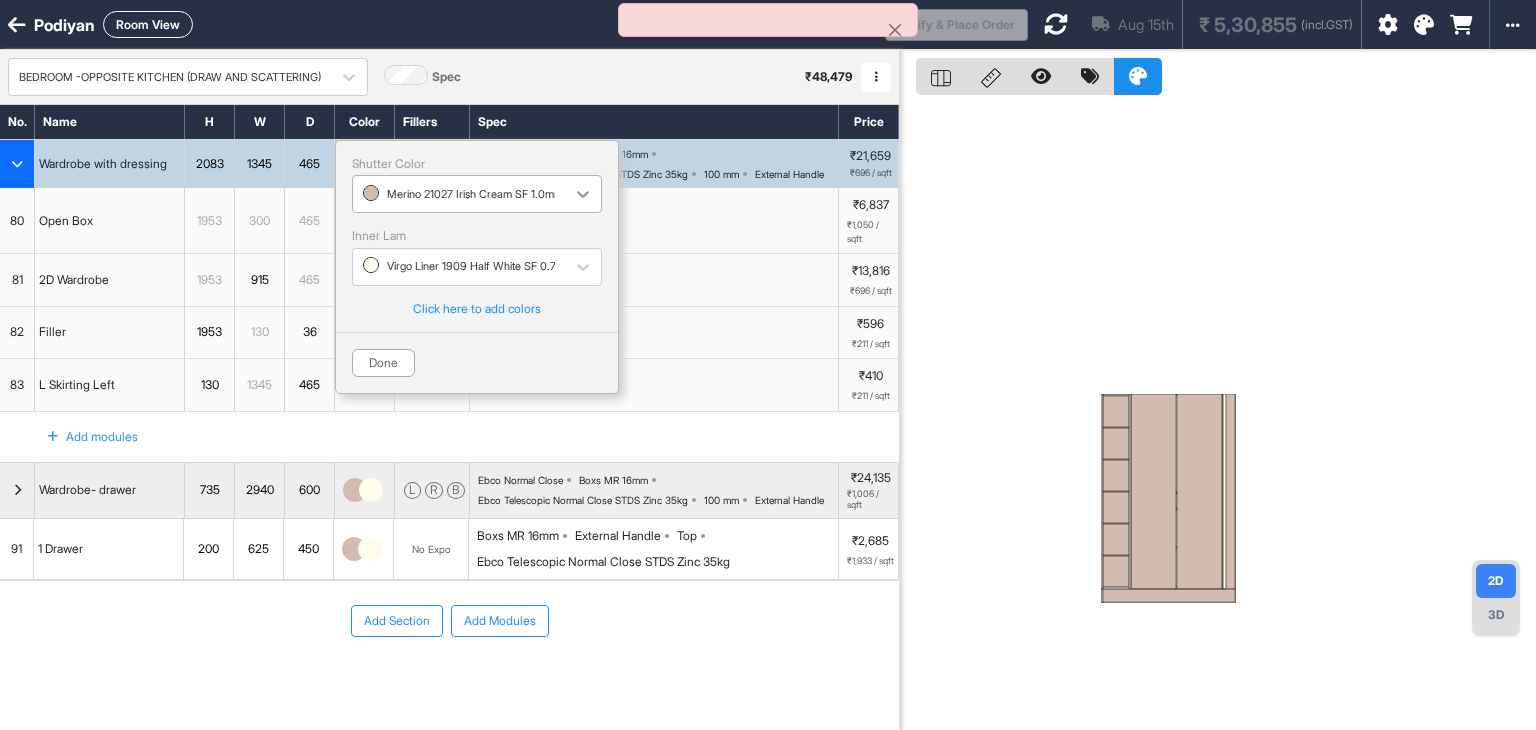 click 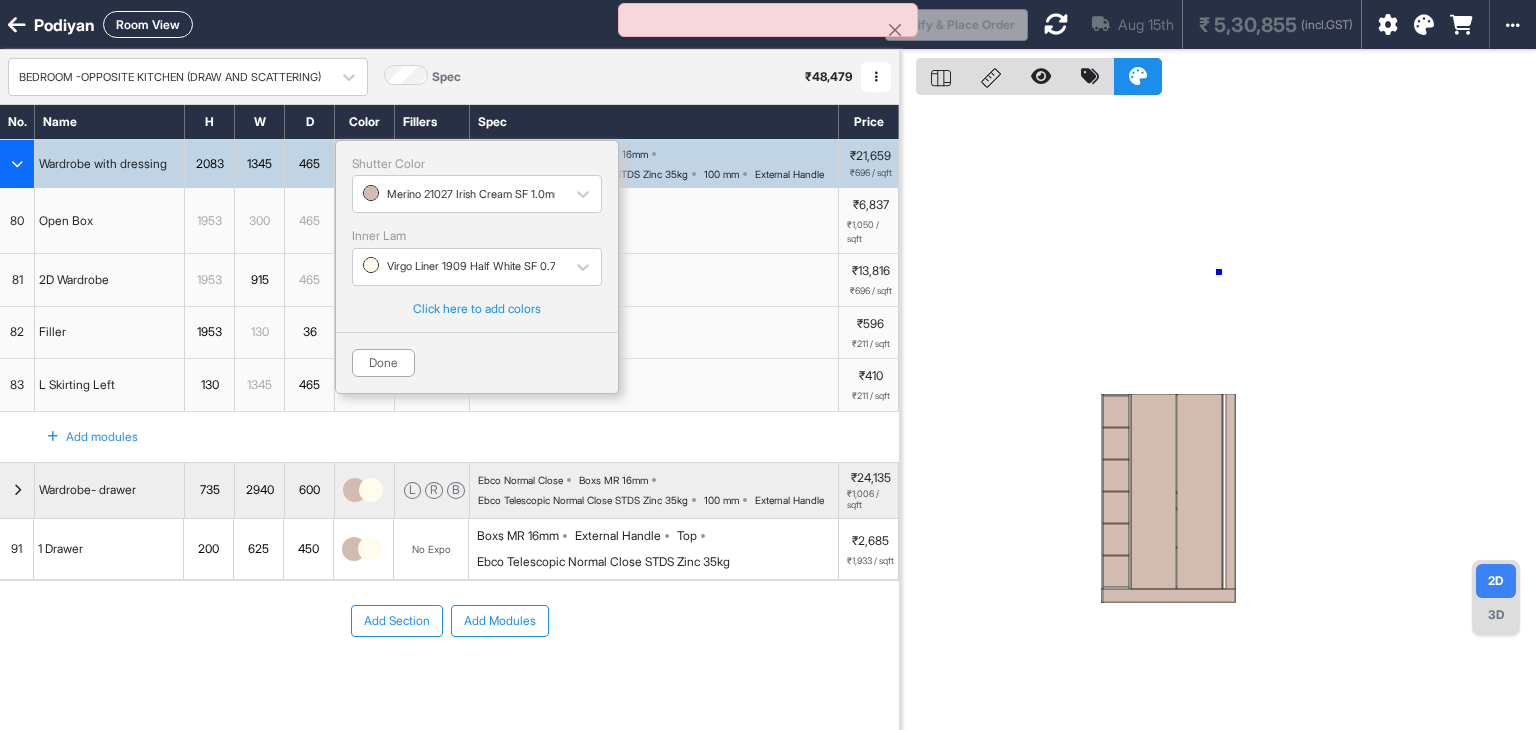 click at bounding box center (1218, 415) 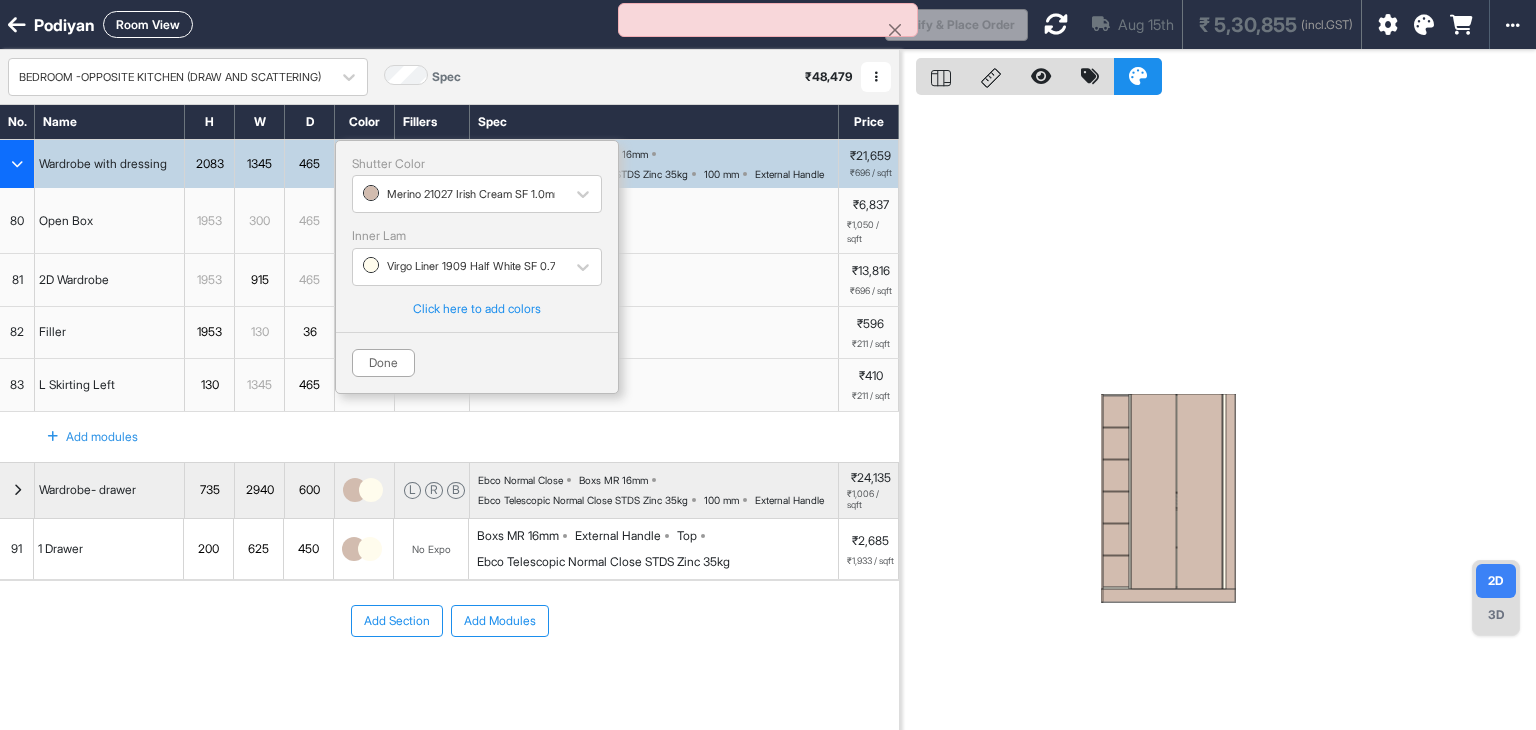 click at bounding box center [1417, 24] 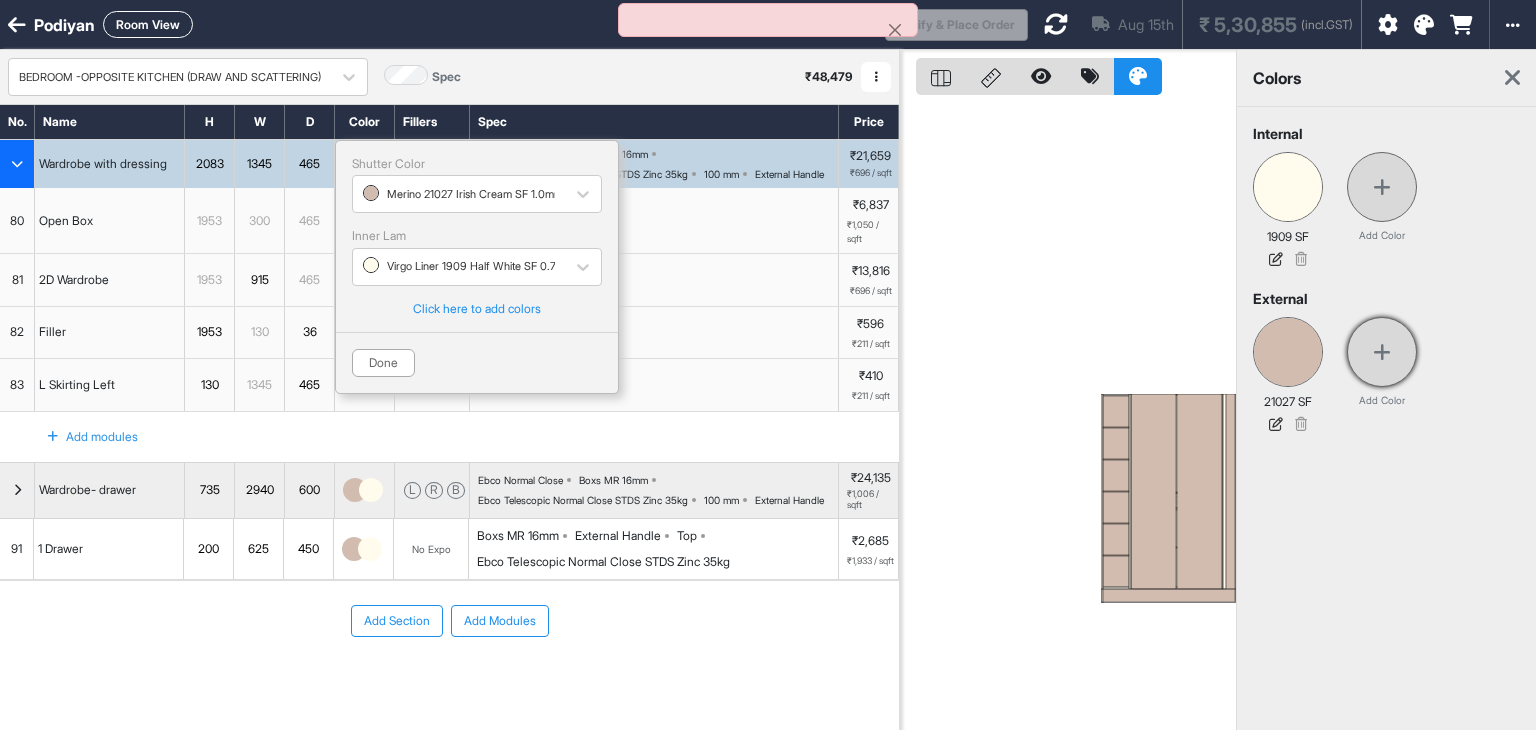 click at bounding box center [1382, 352] 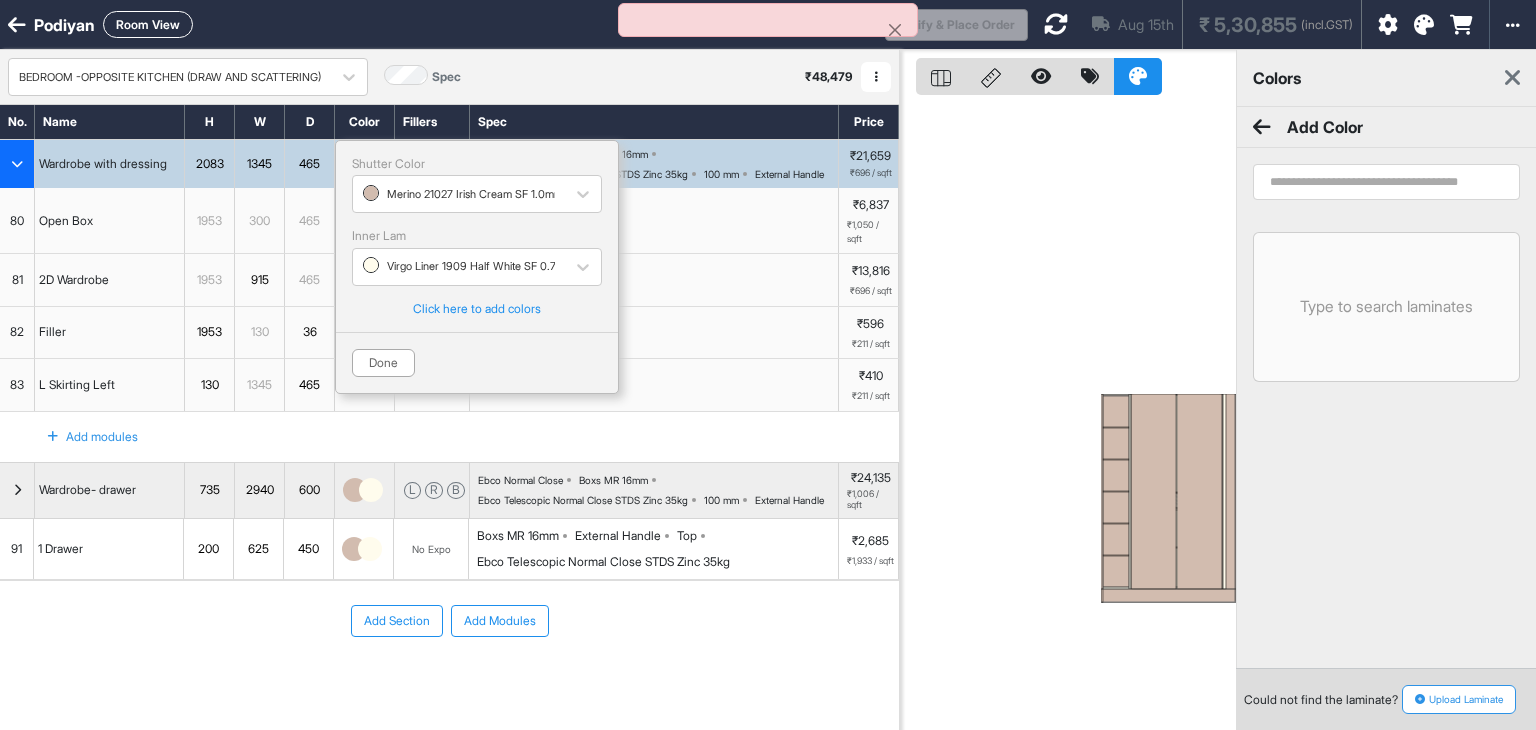 click at bounding box center (1386, 182) 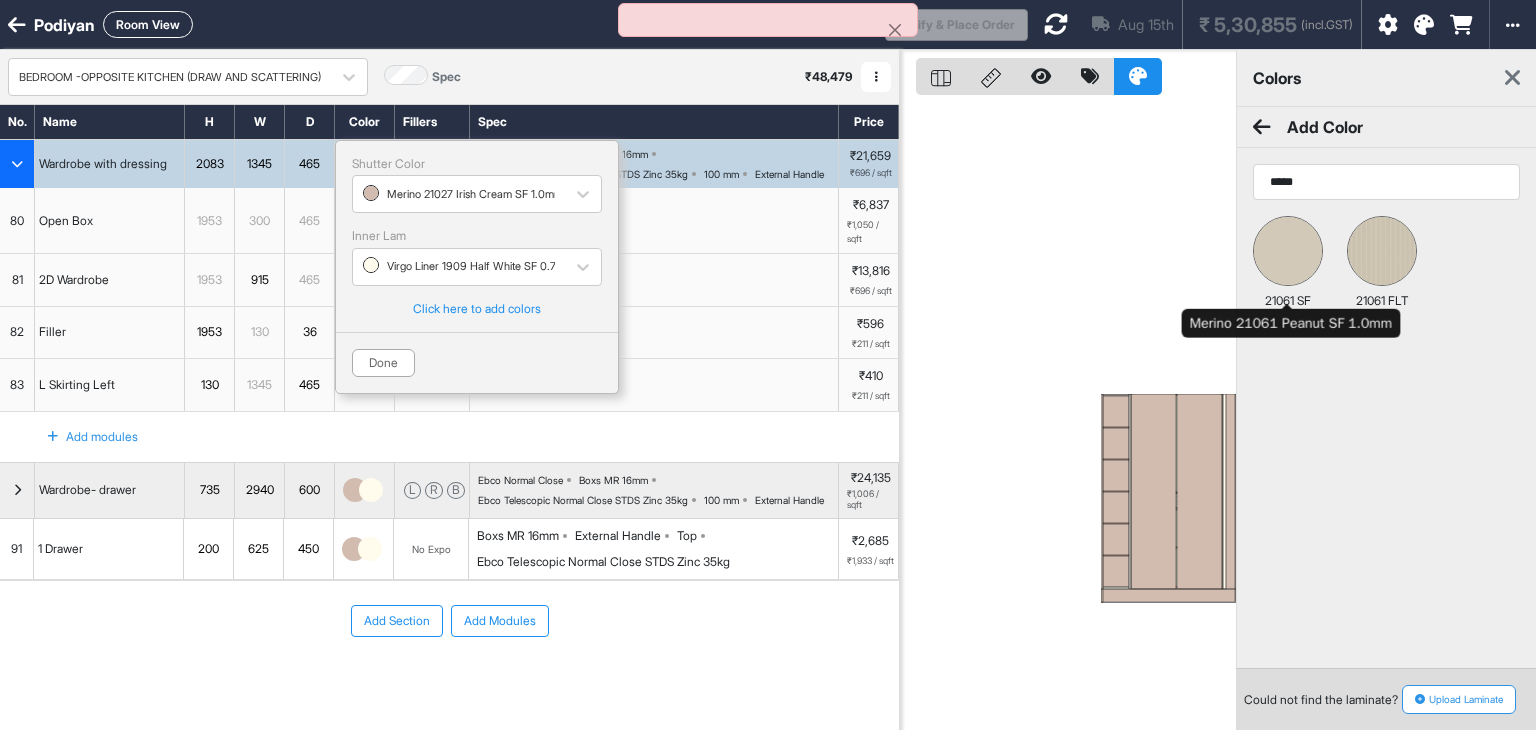 type on "*****" 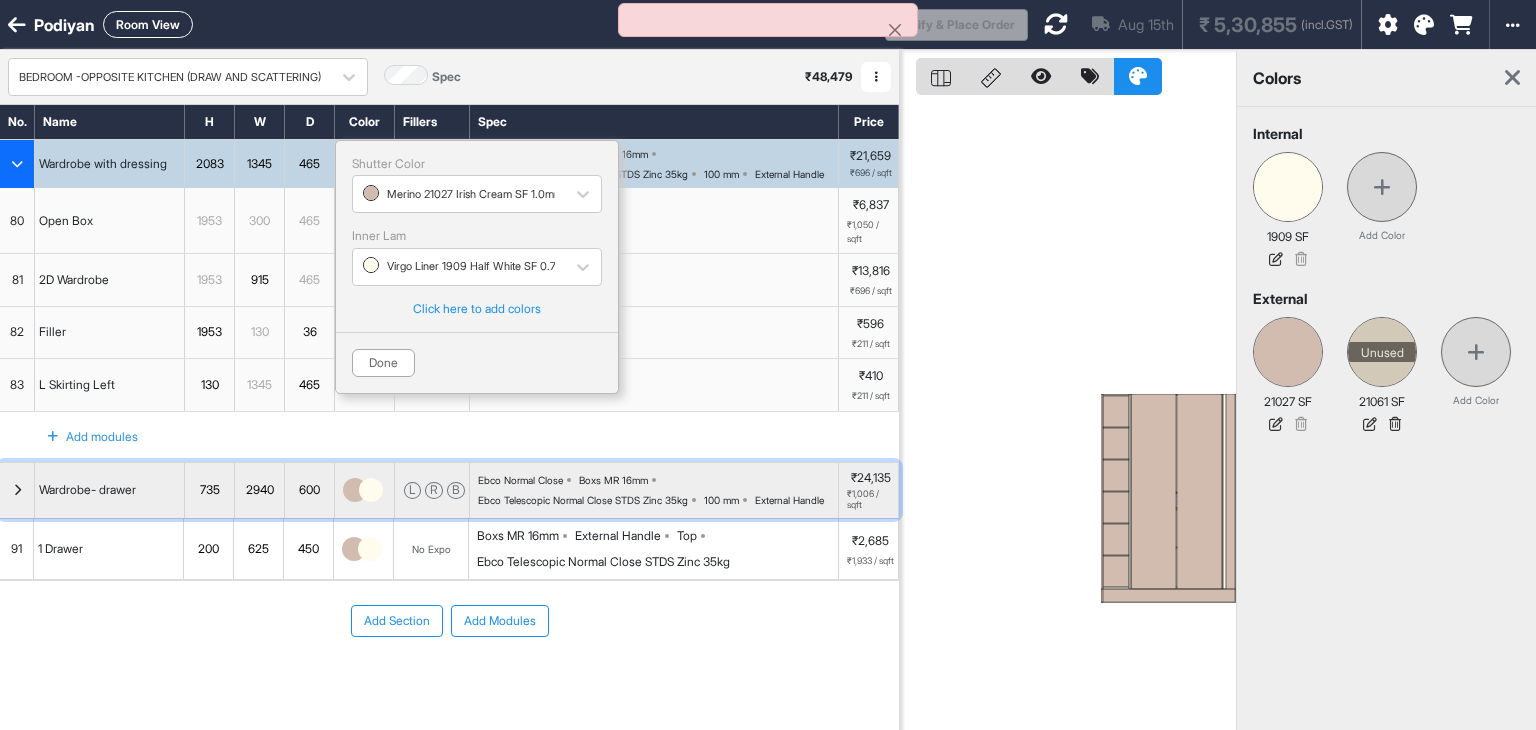 click at bounding box center (355, 490) 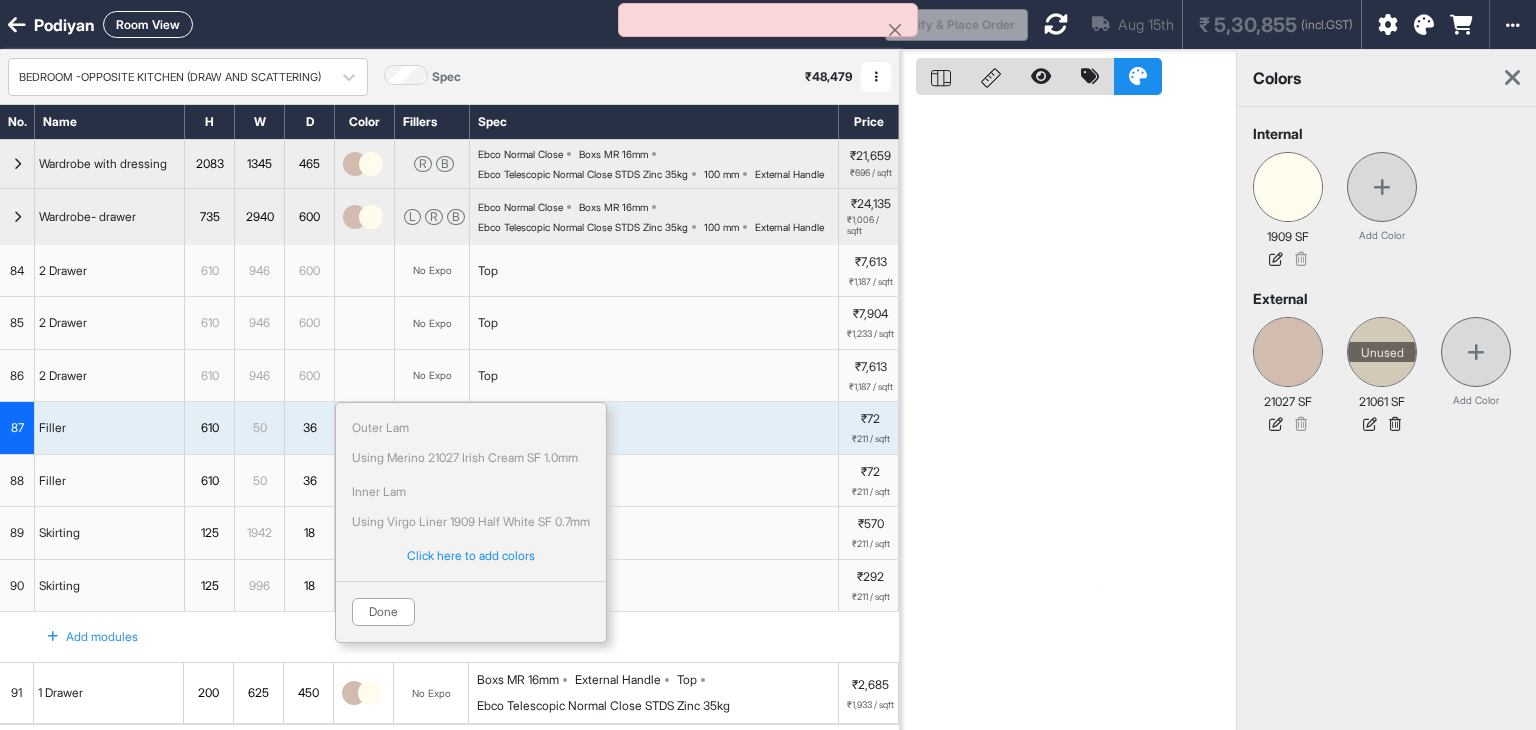 click at bounding box center [371, 217] 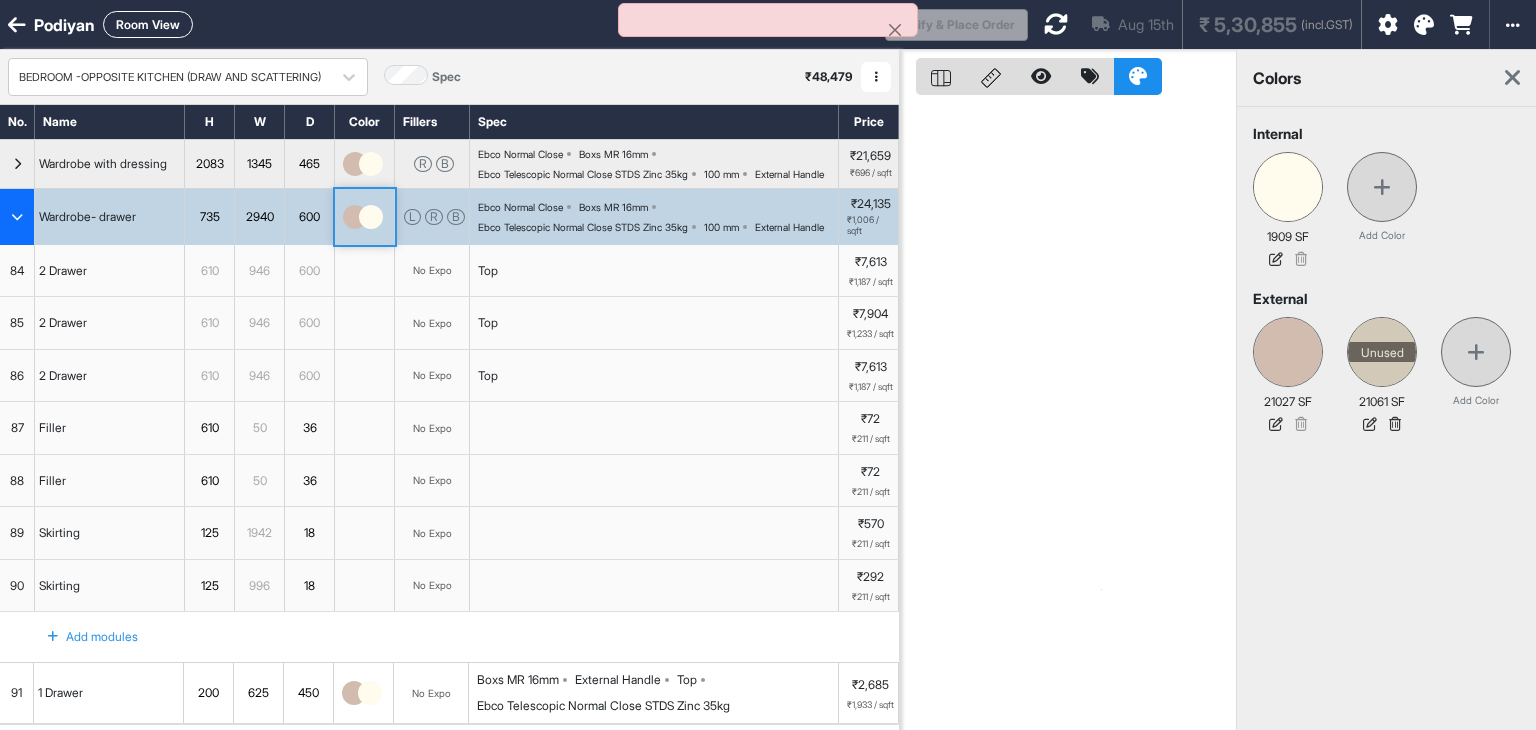 click at bounding box center (371, 217) 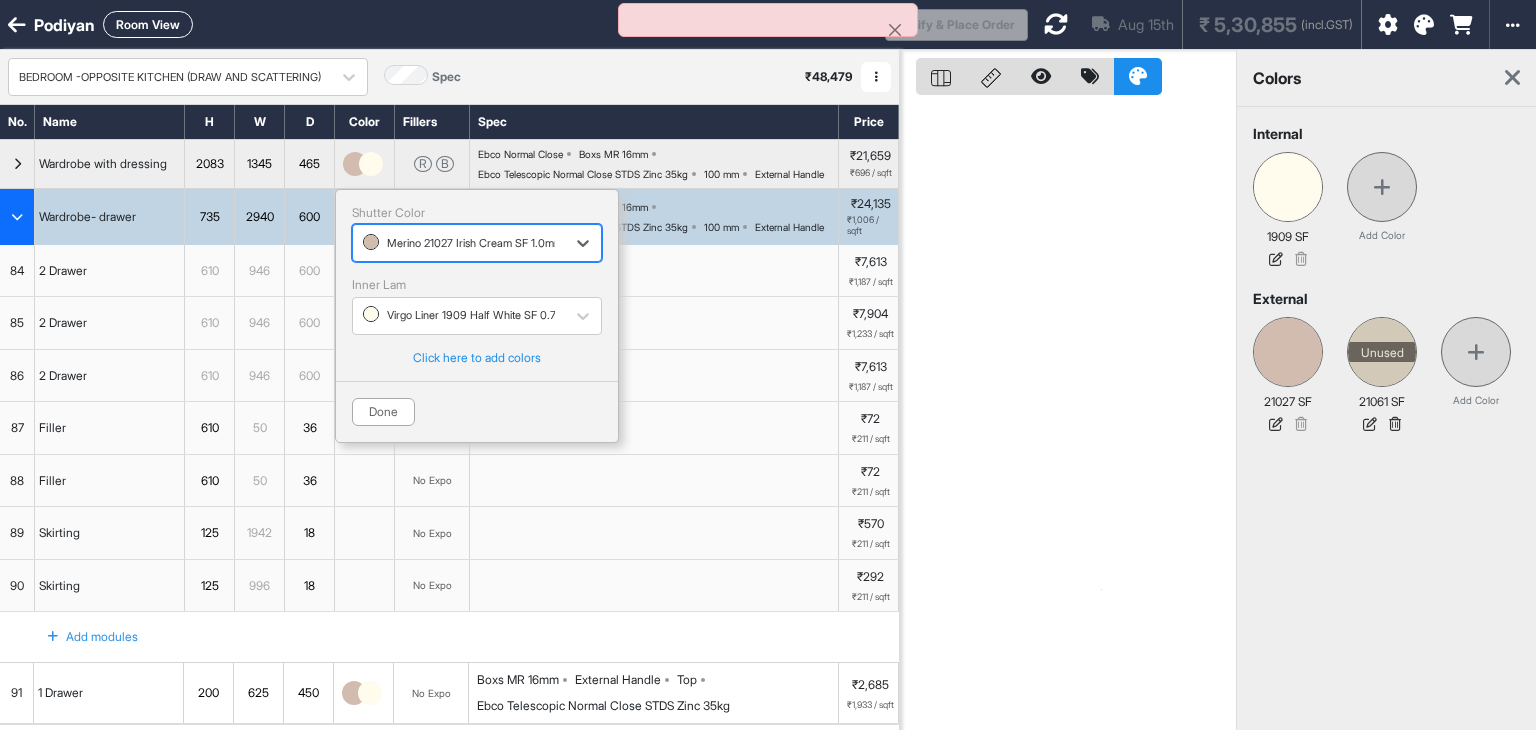 click at bounding box center (459, 243) 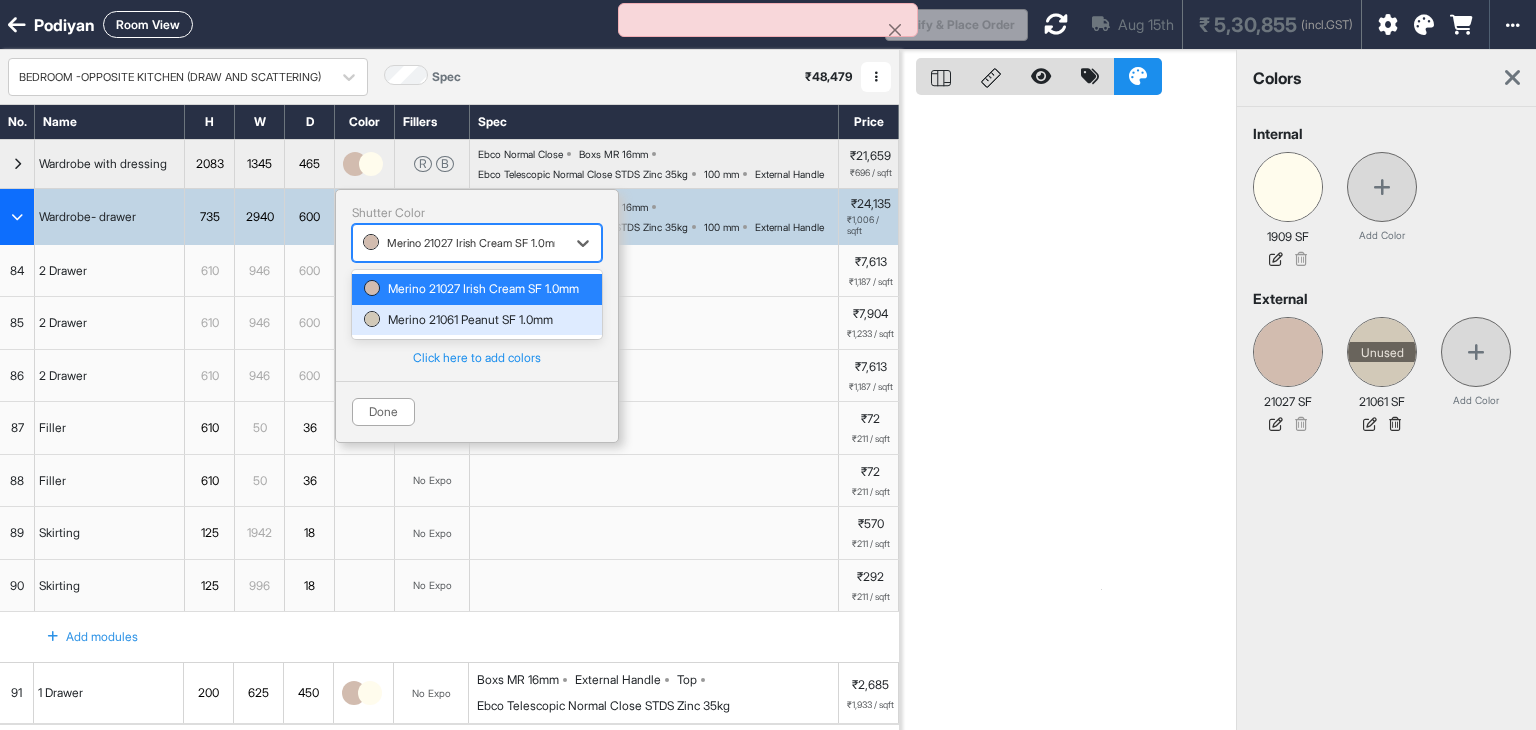 click on "Merino 21061 Peanut SF 1.0mm" at bounding box center (477, 320) 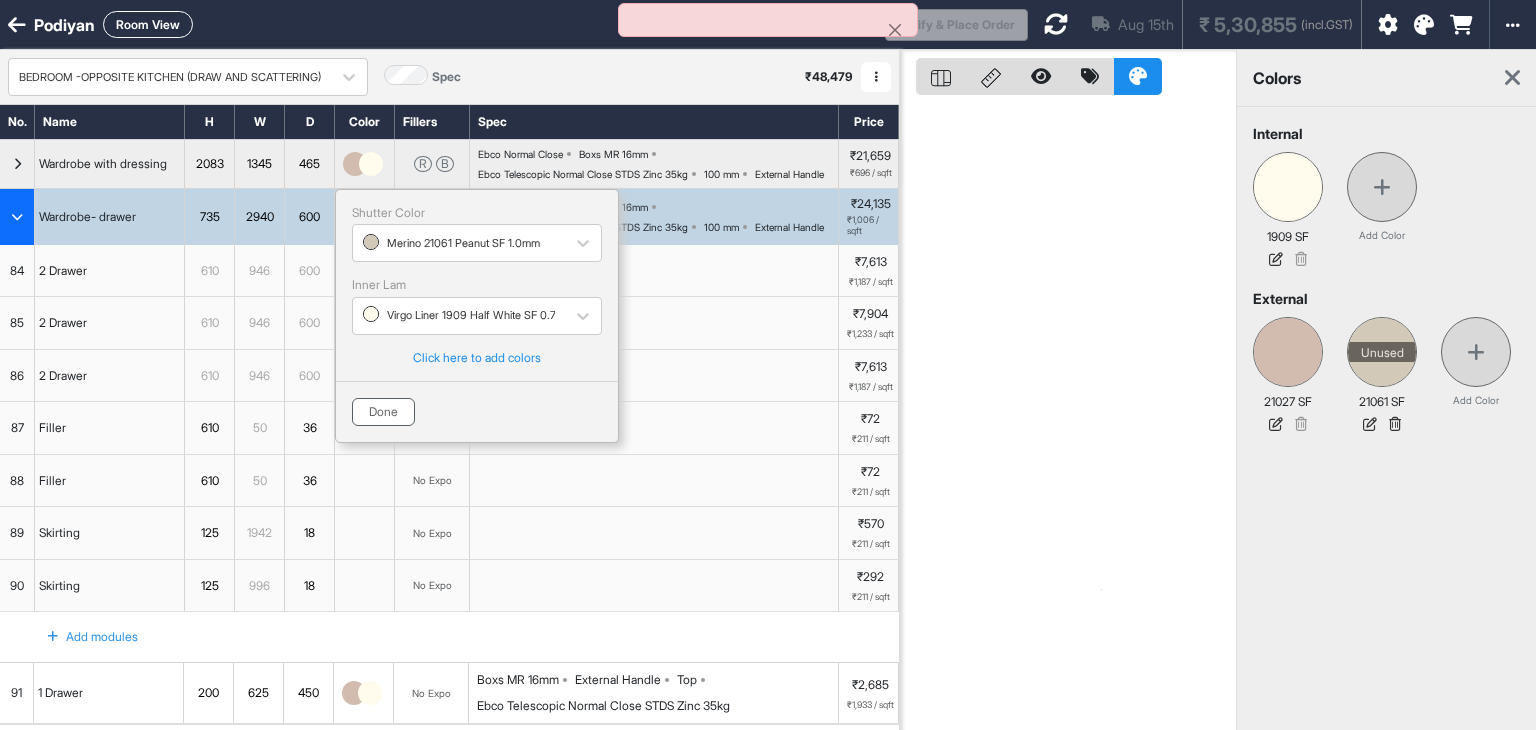 click on "Done" at bounding box center [383, 412] 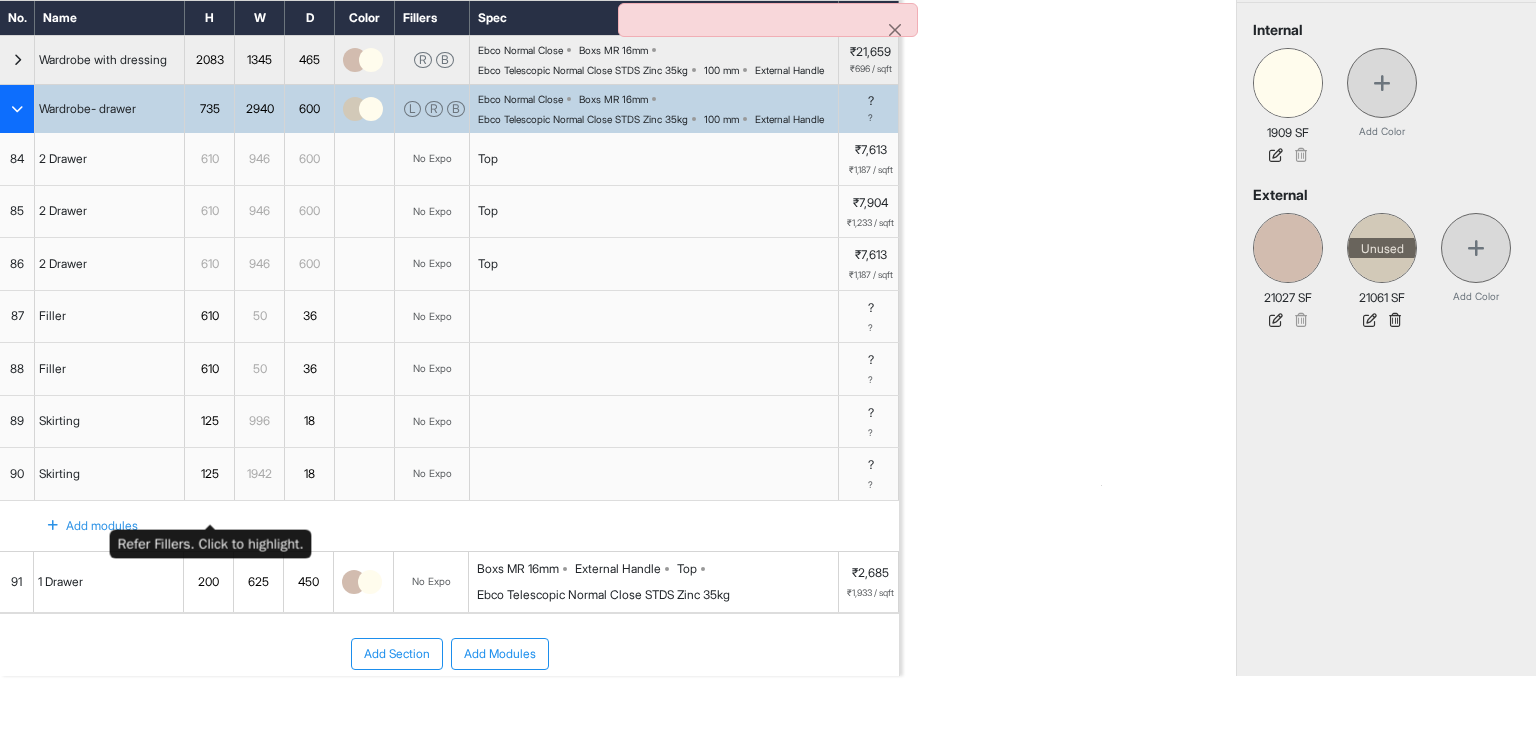 scroll, scrollTop: 100, scrollLeft: 0, axis: vertical 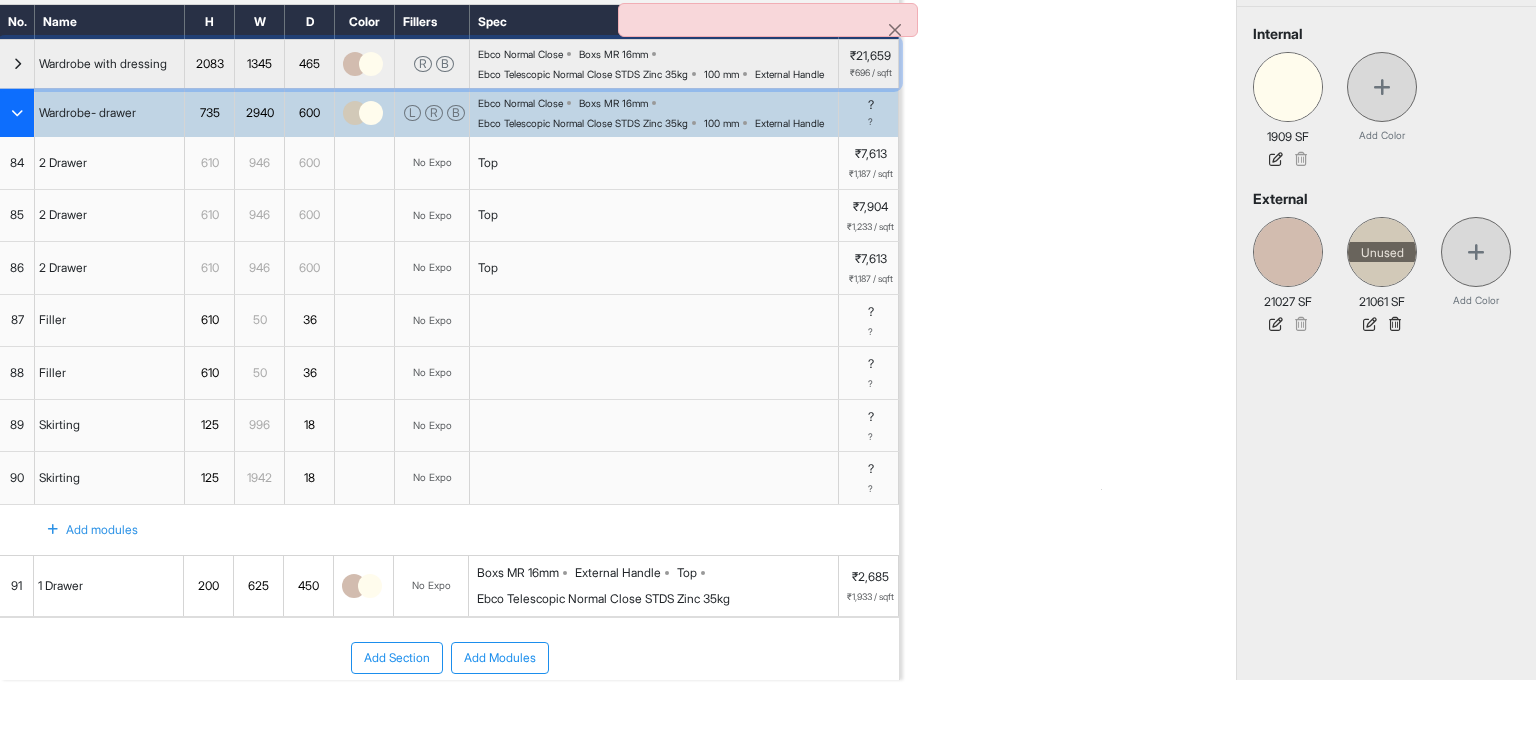 click at bounding box center (355, 64) 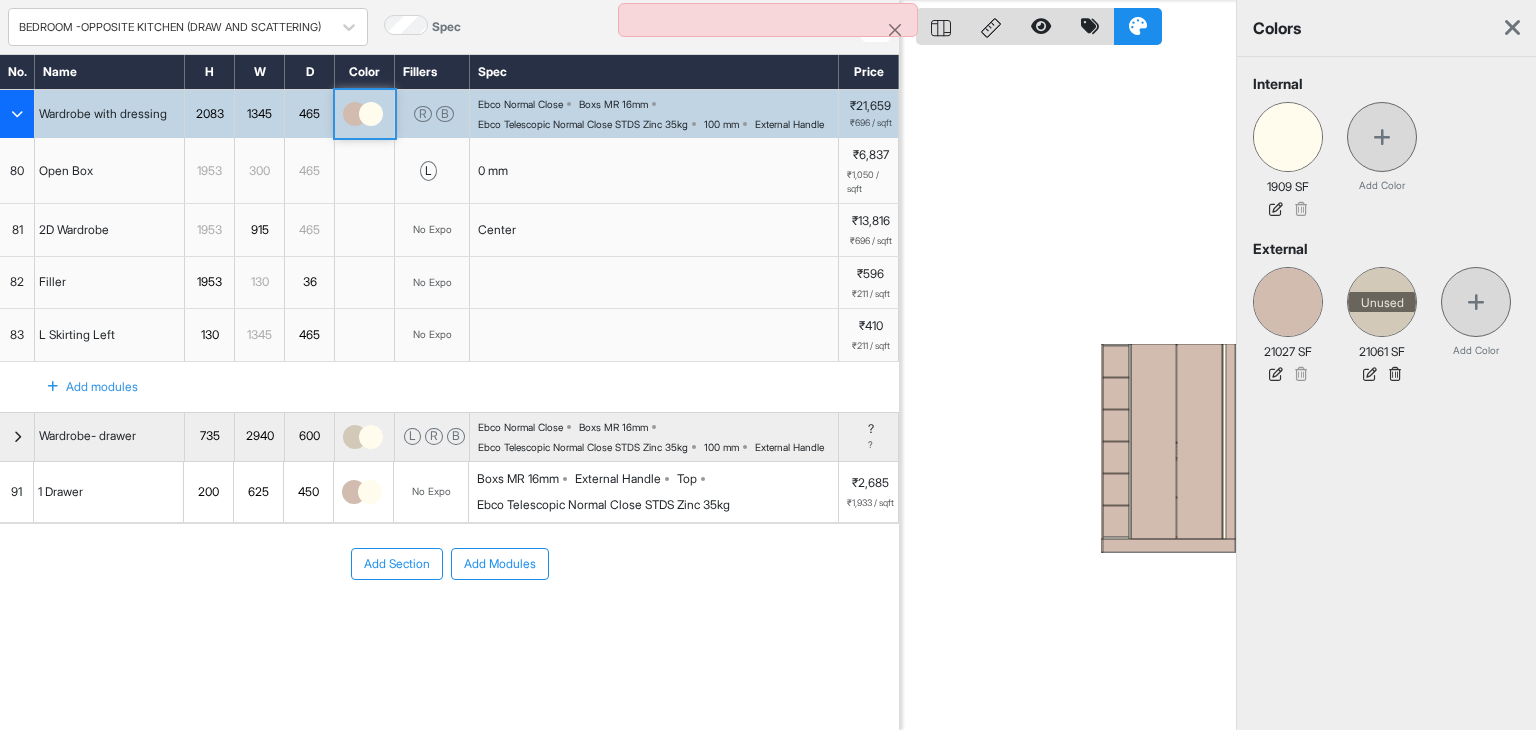 click at bounding box center [355, 114] 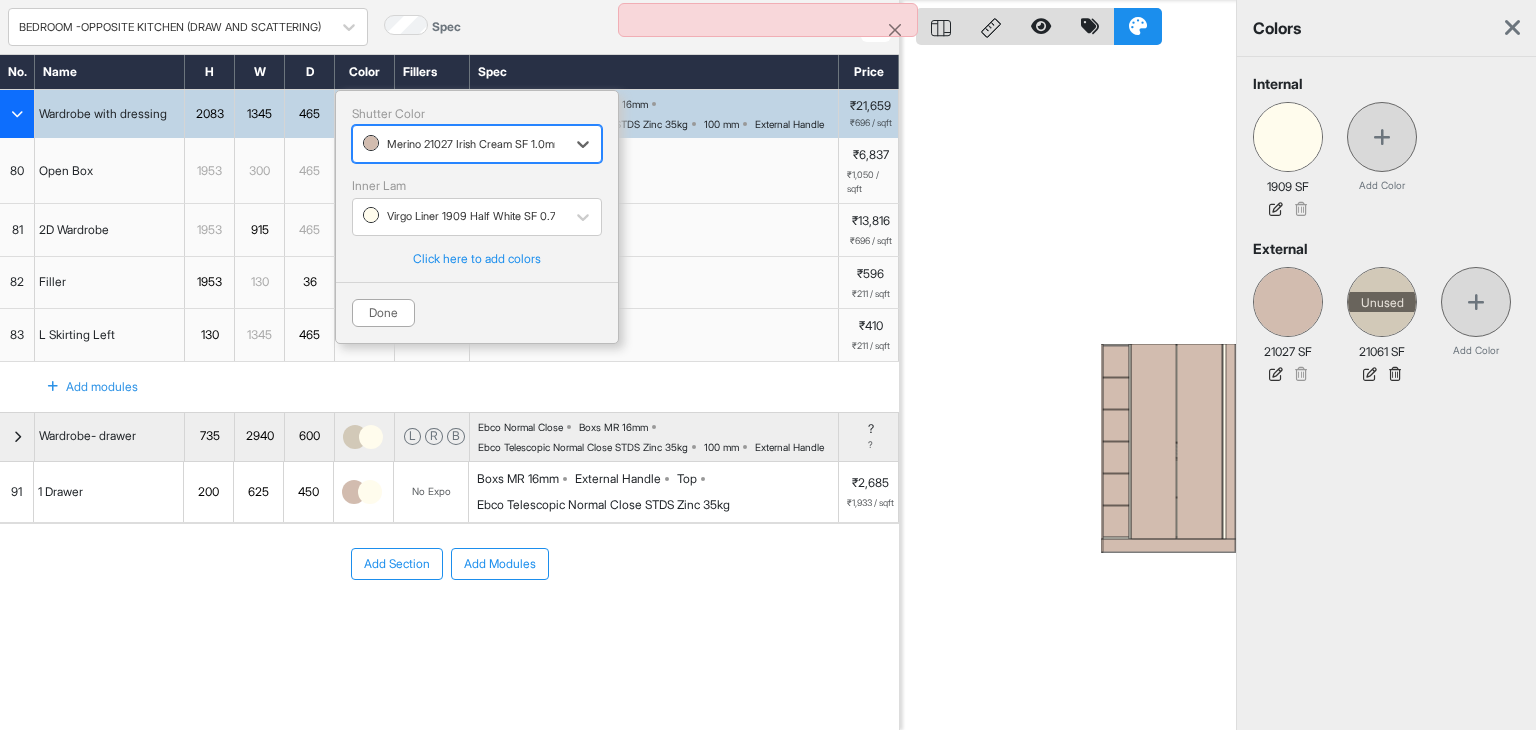 click at bounding box center [459, 144] 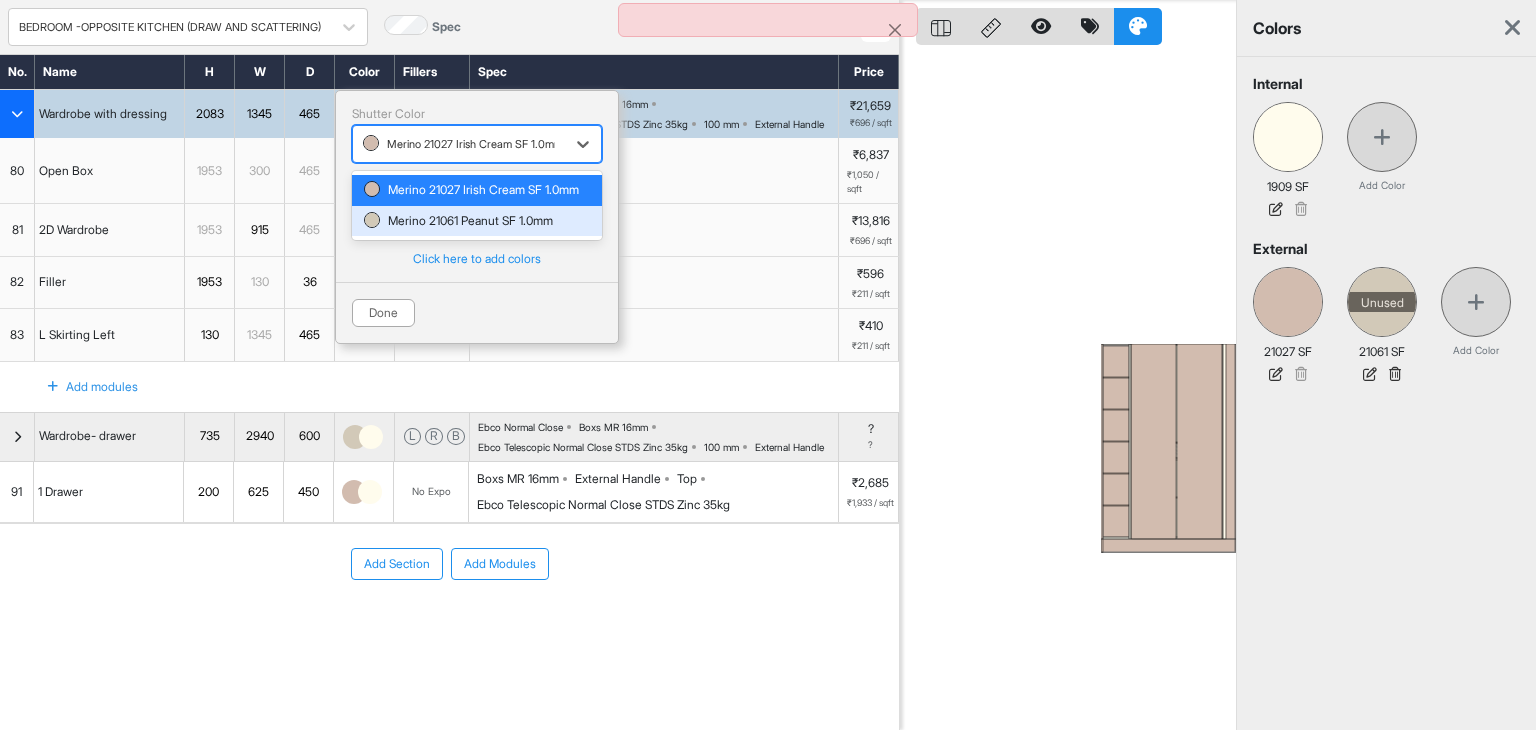click on "Merino 21061 Peanut SF 1.0mm" at bounding box center (477, 221) 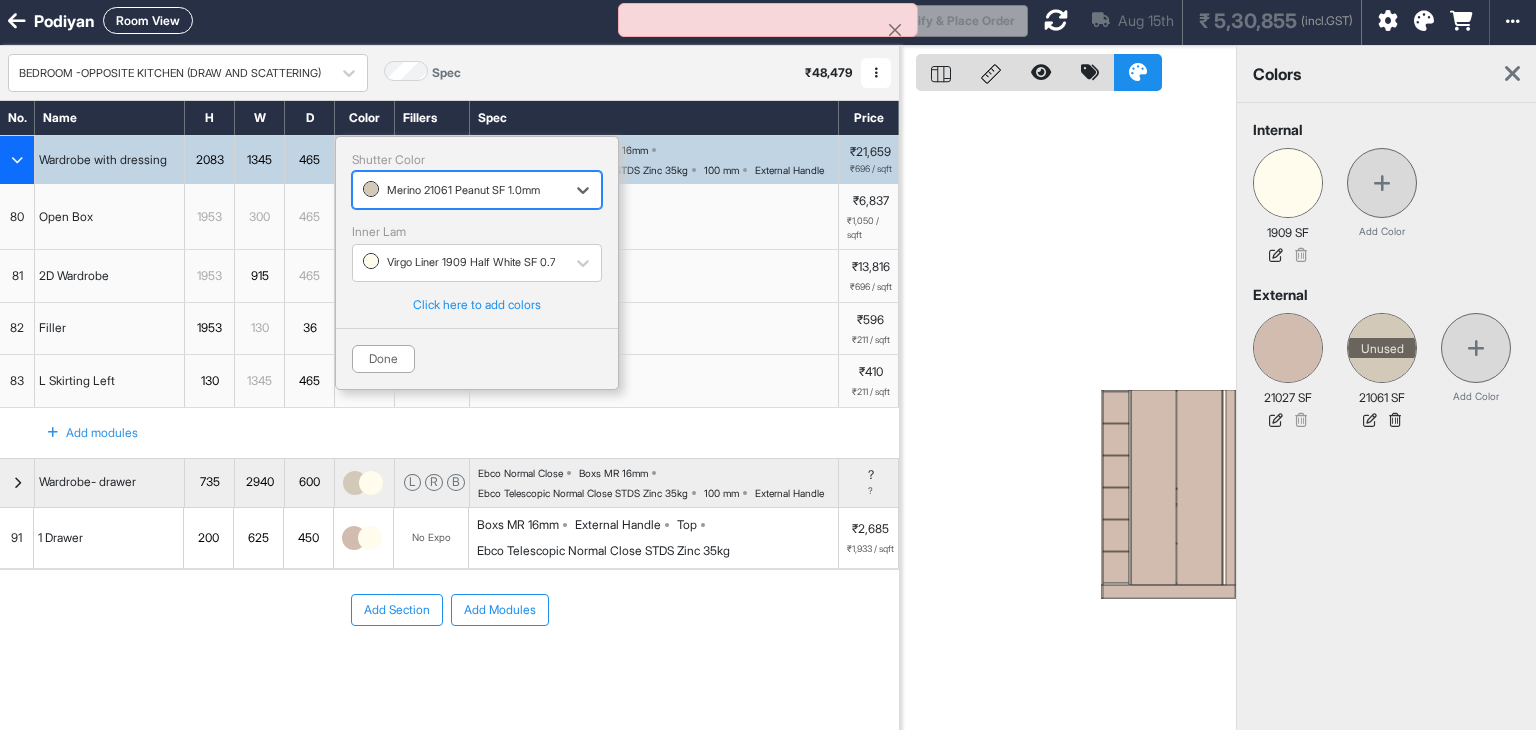 scroll, scrollTop: 0, scrollLeft: 0, axis: both 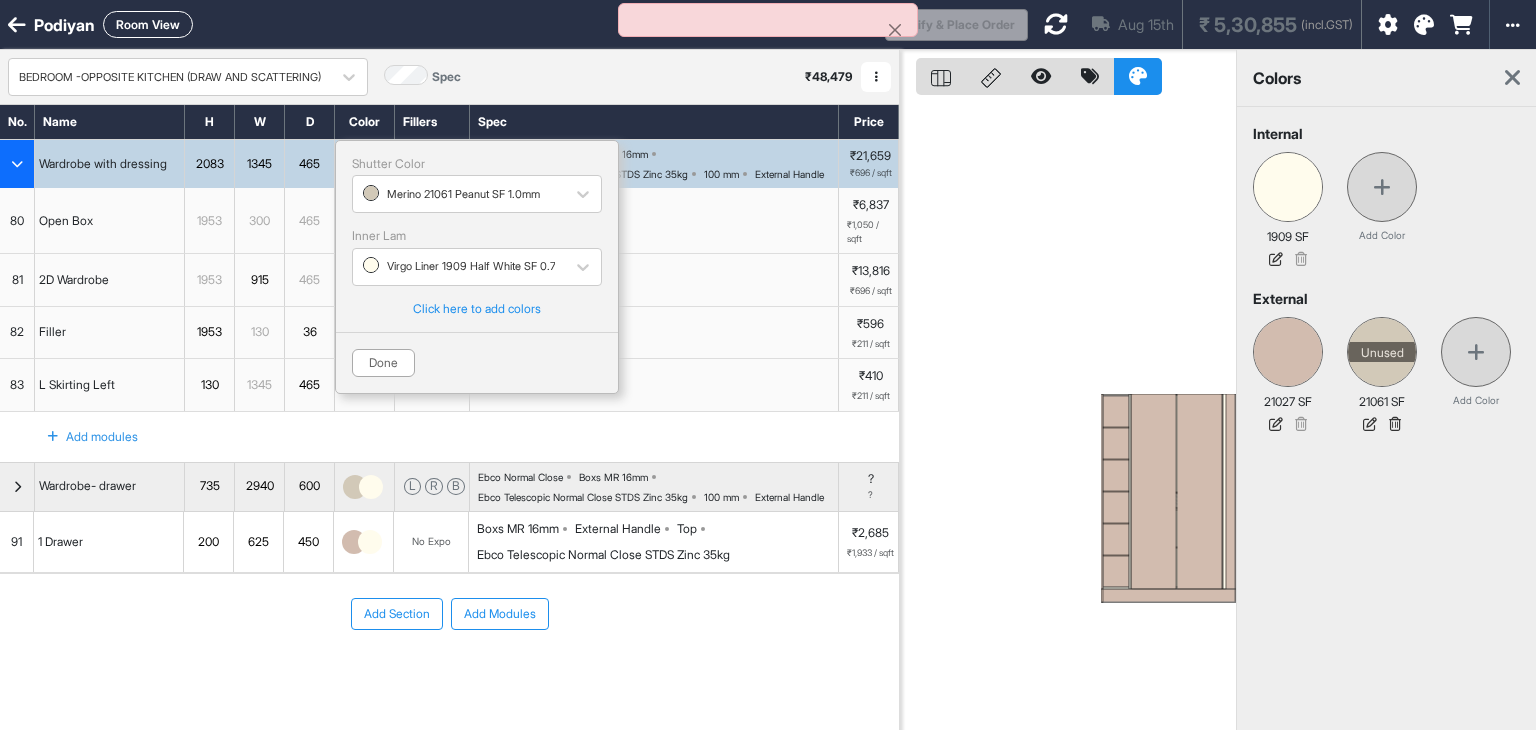 click on "Done" at bounding box center [383, 363] 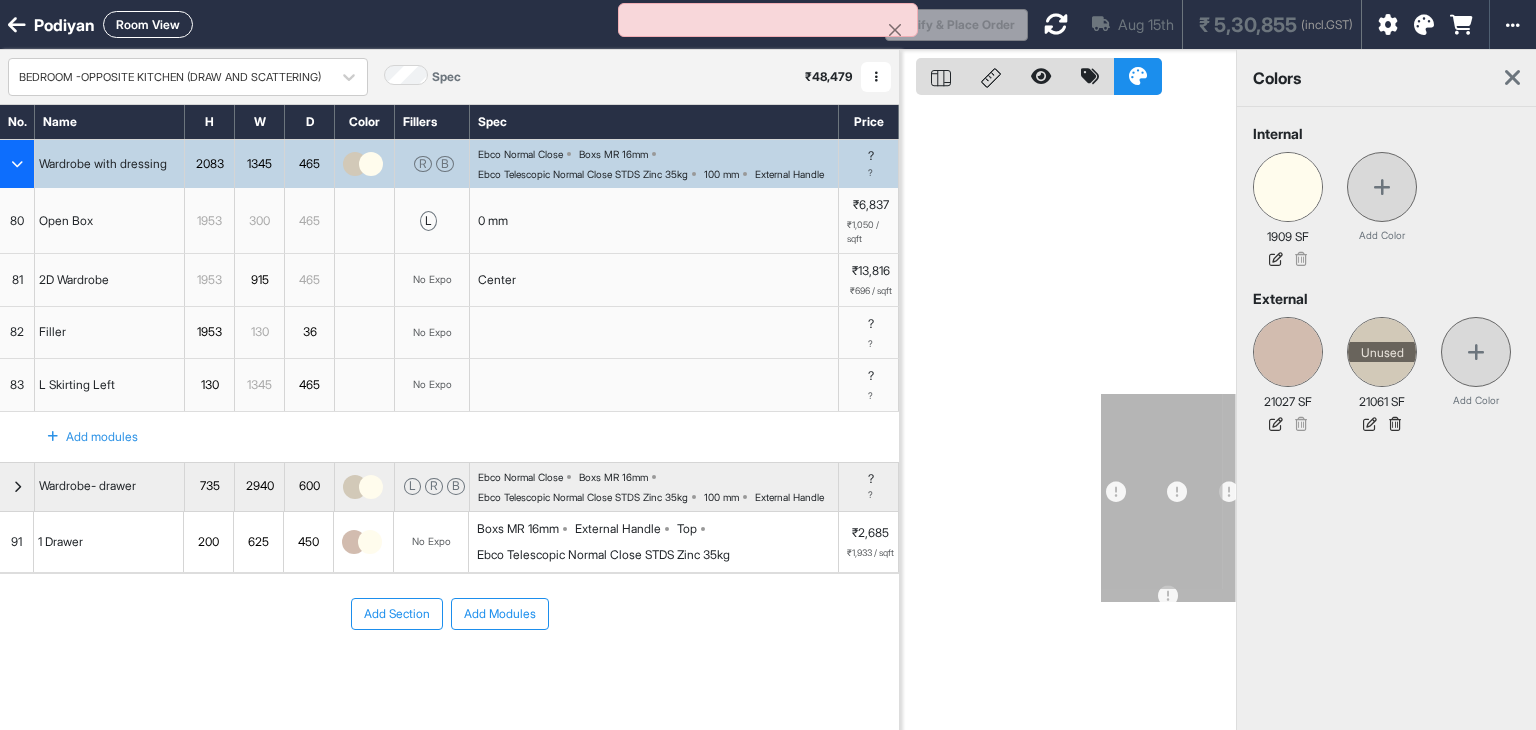 click on "Room View" at bounding box center (148, 24) 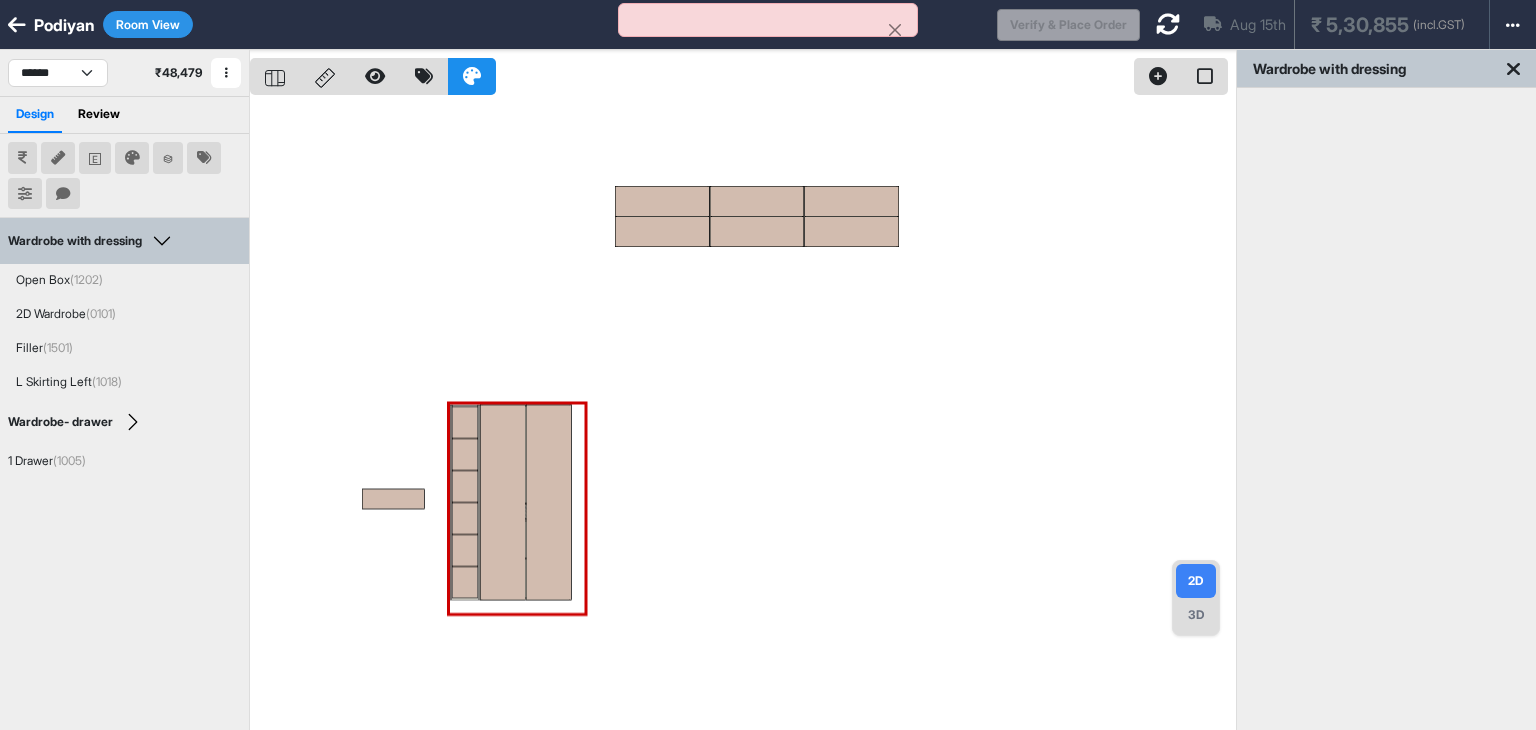 click at bounding box center [743, 415] 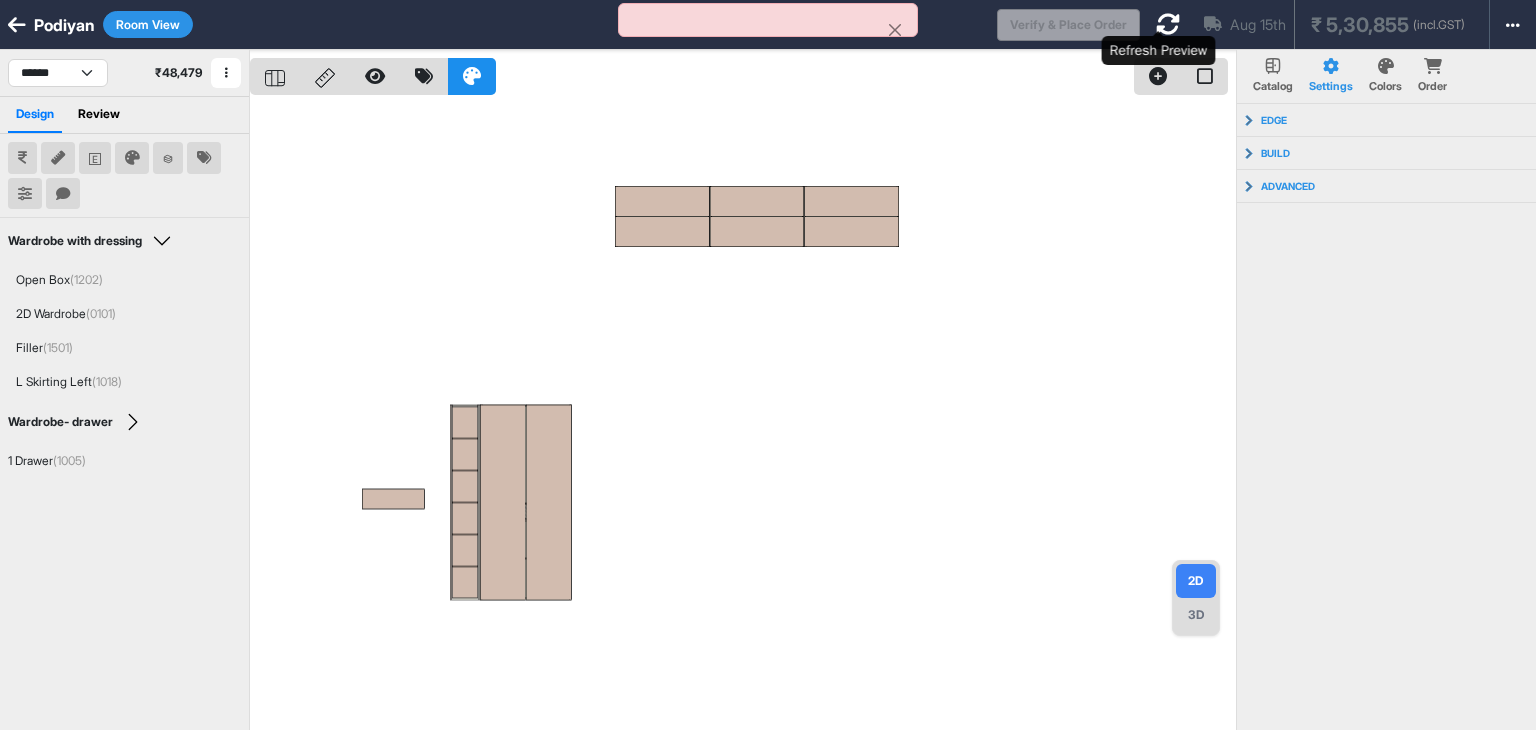 click at bounding box center [1168, 24] 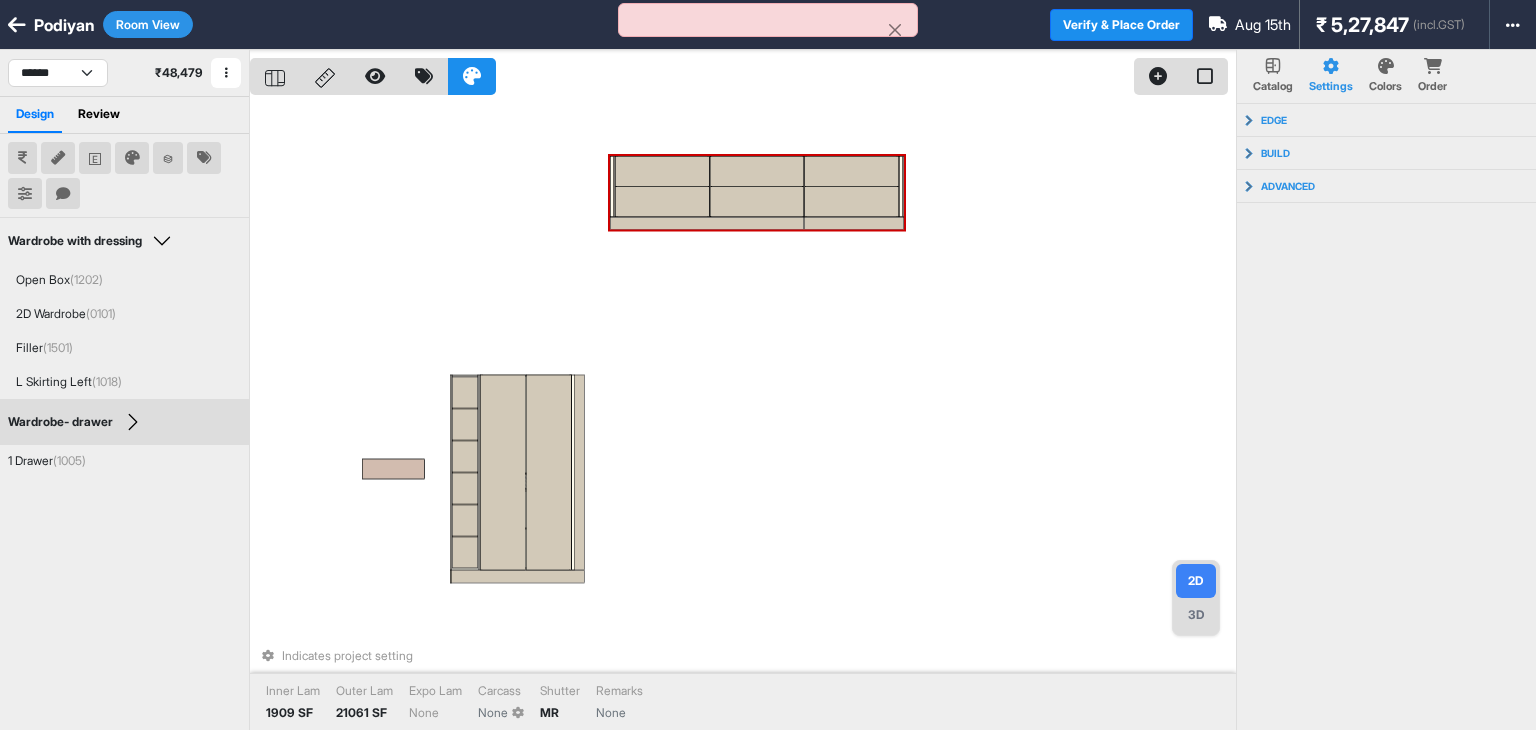 click on "3D" at bounding box center [1196, 615] 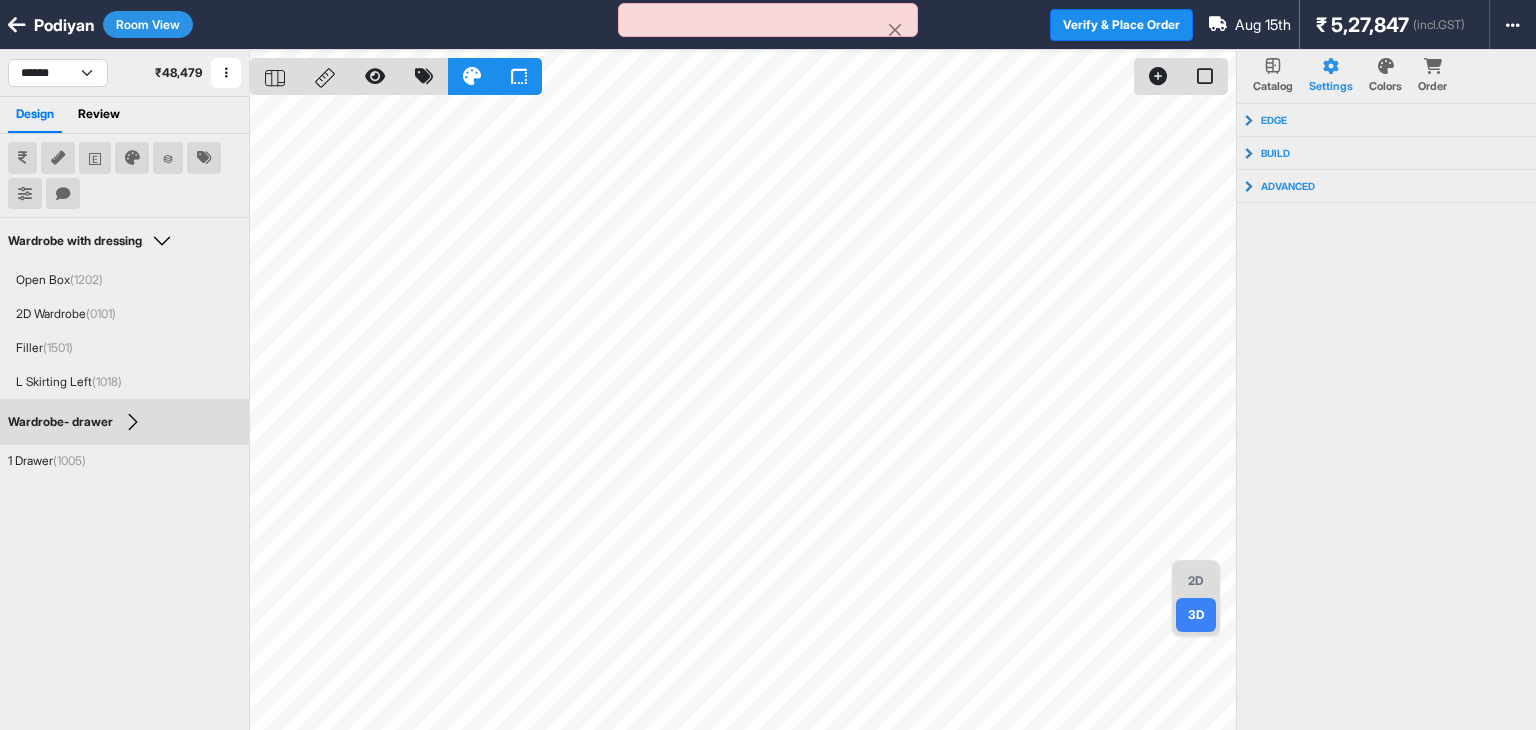 click at bounding box center [17, 25] 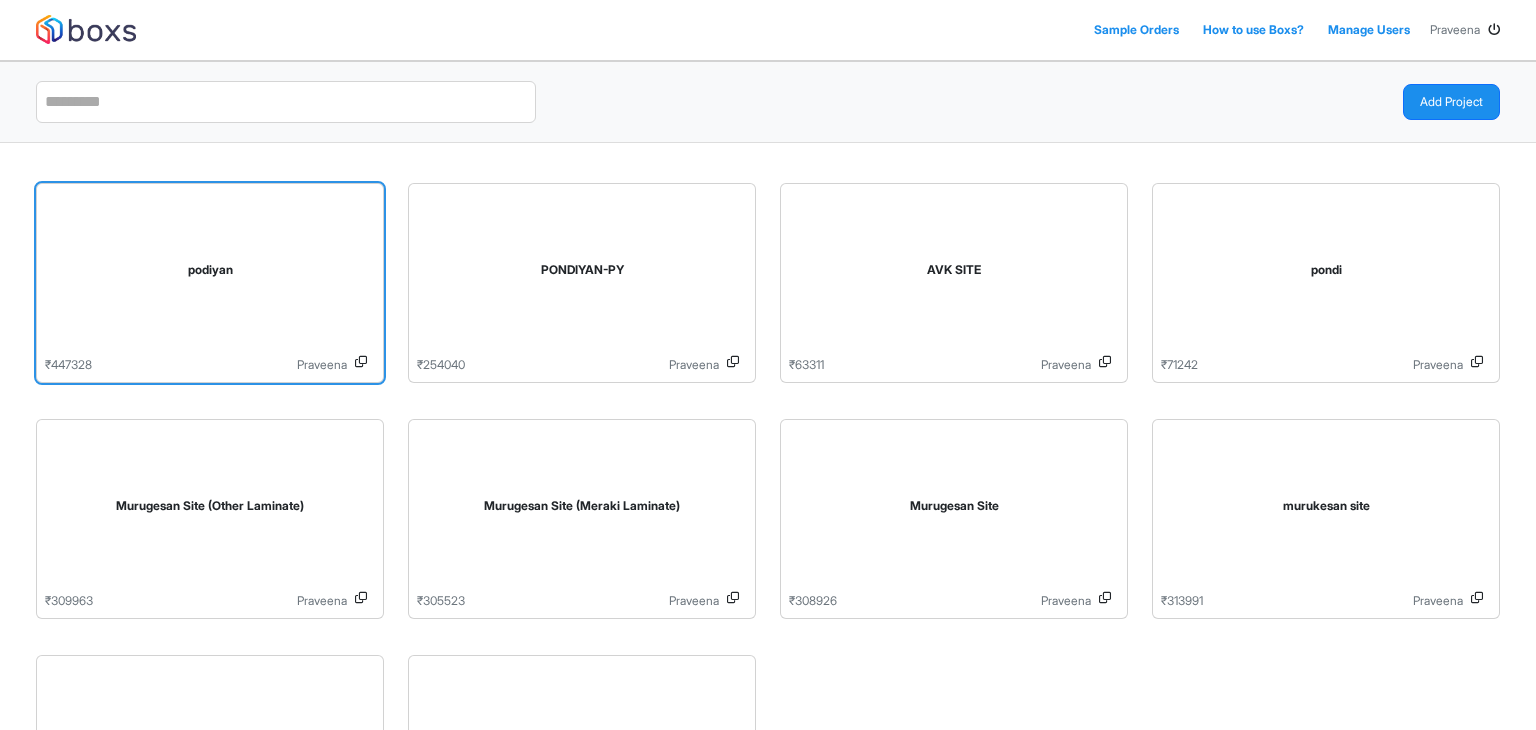 click on "podiyan" at bounding box center [210, 274] 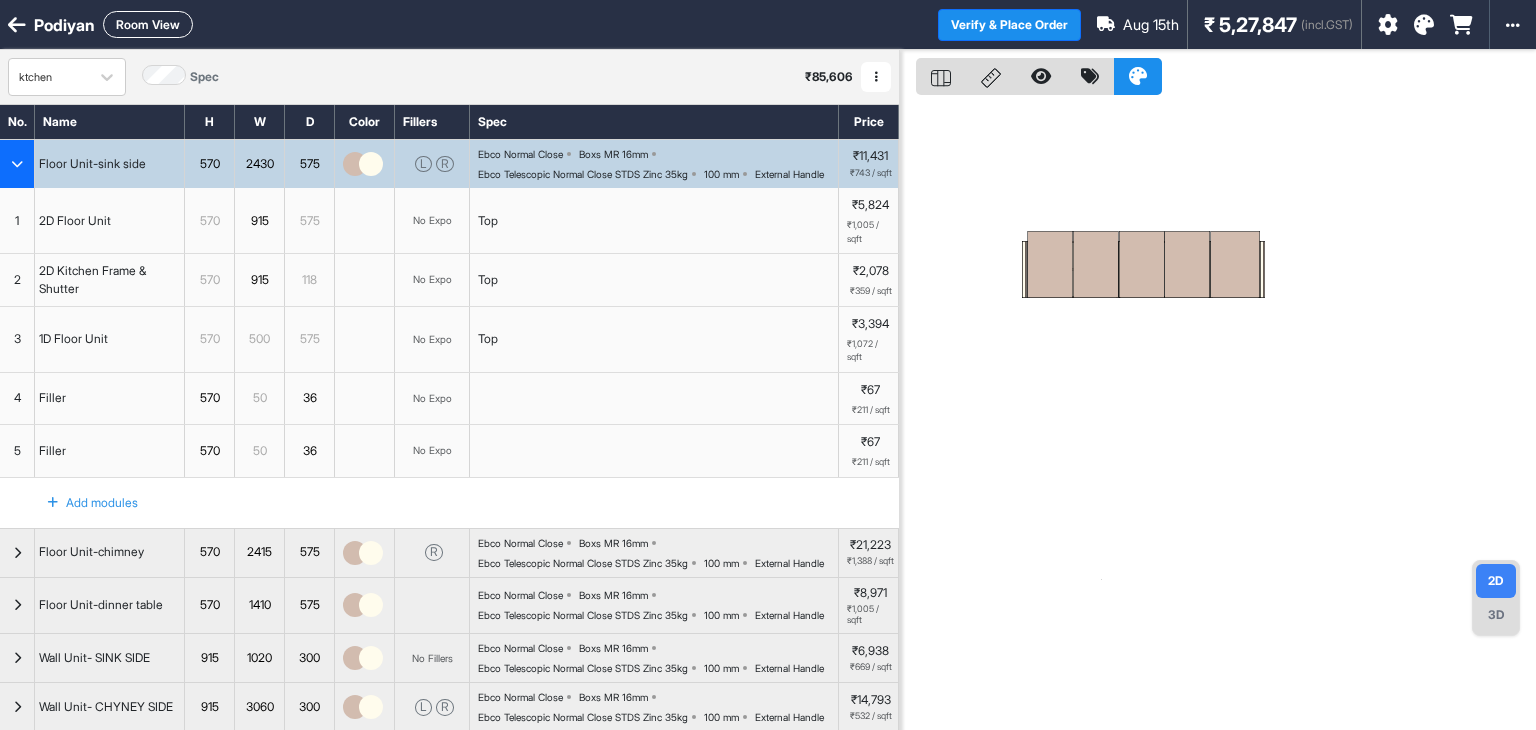 click at bounding box center [1424, 25] 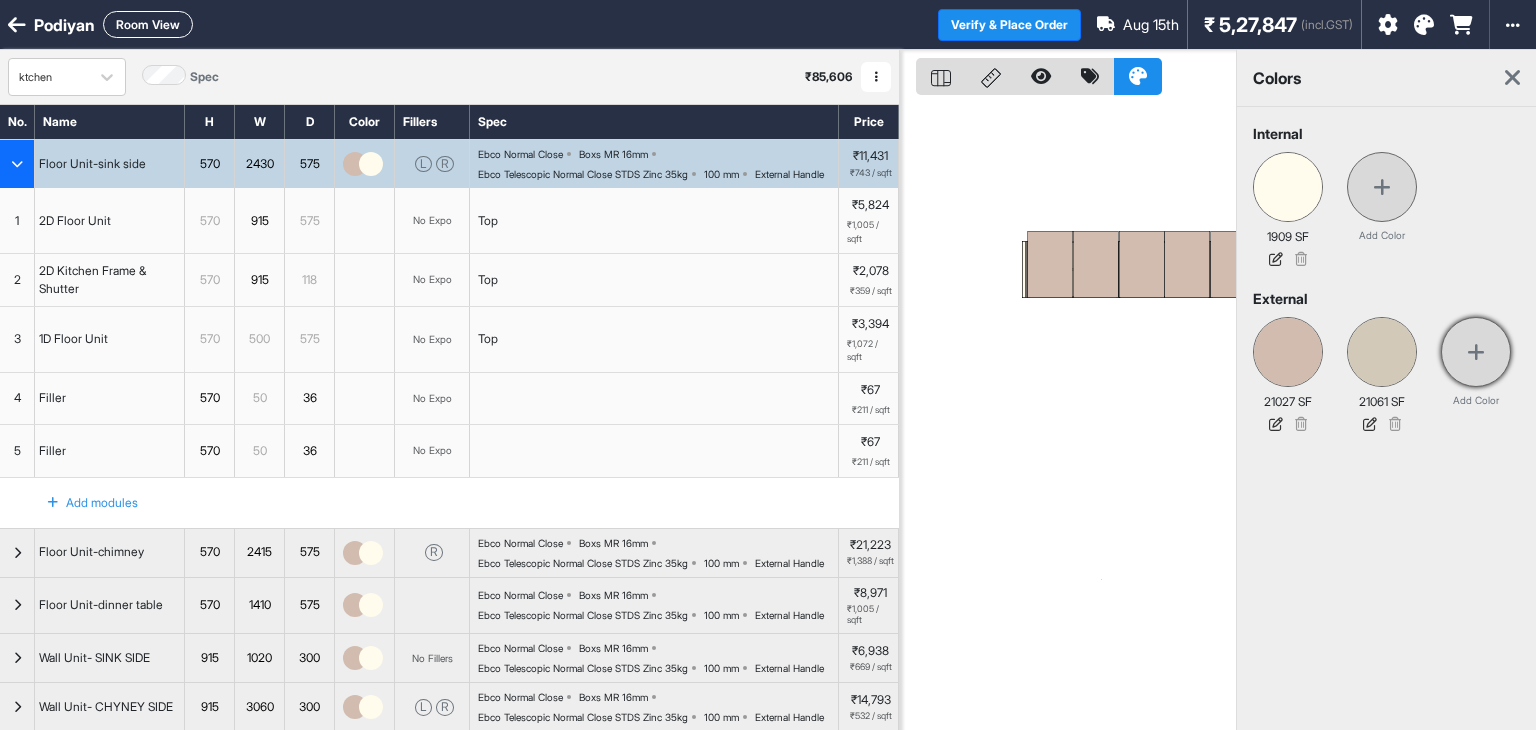 click at bounding box center [1476, 352] 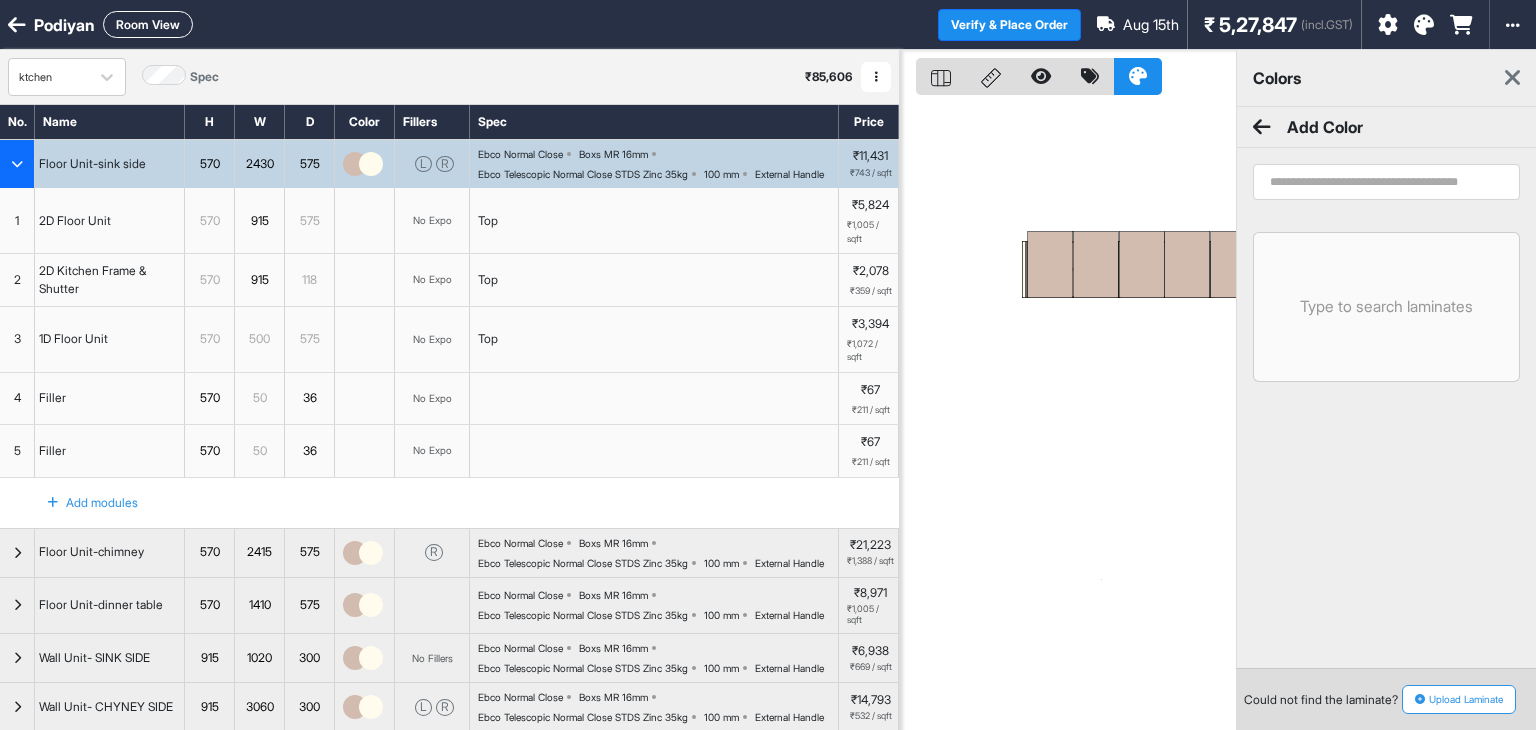 click at bounding box center [1386, 182] 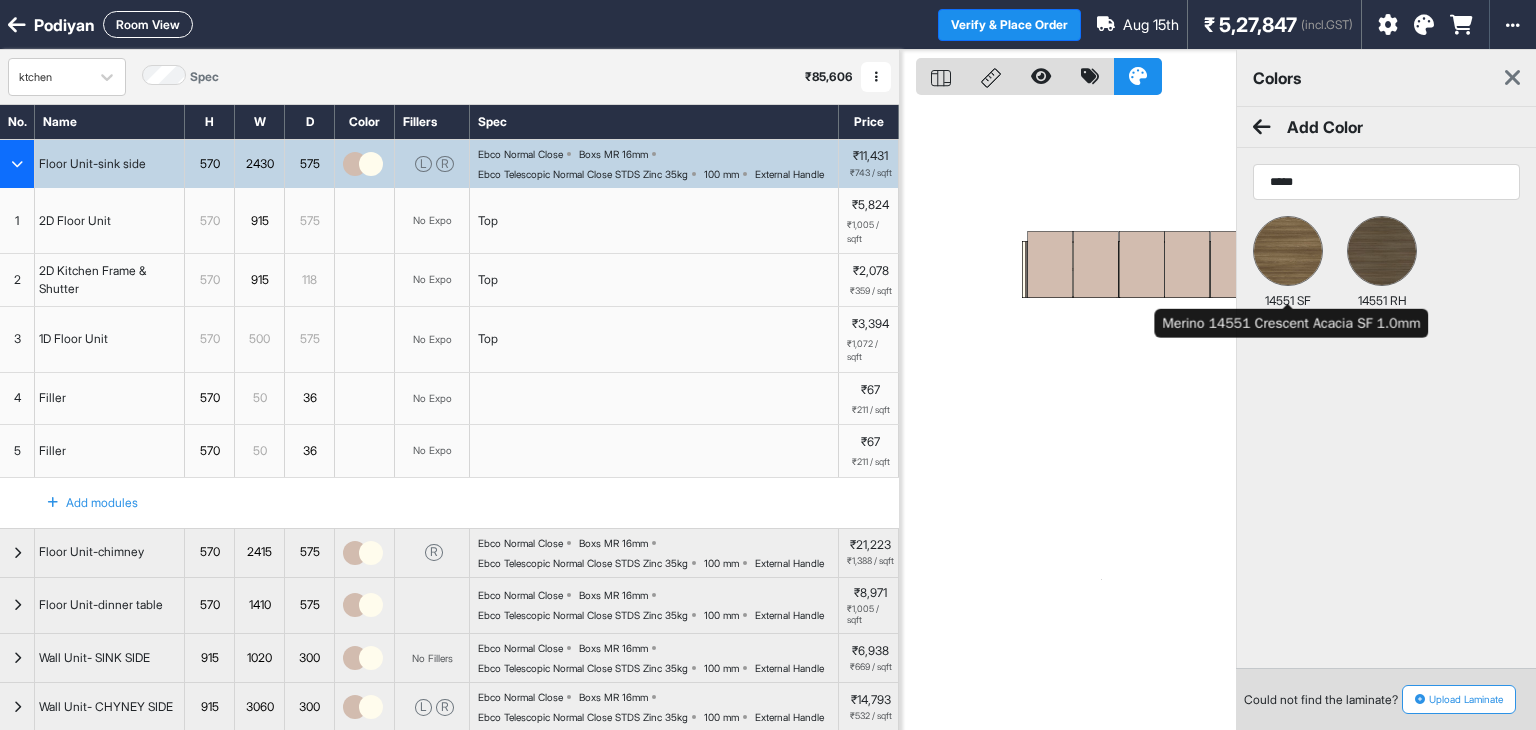 type on "*****" 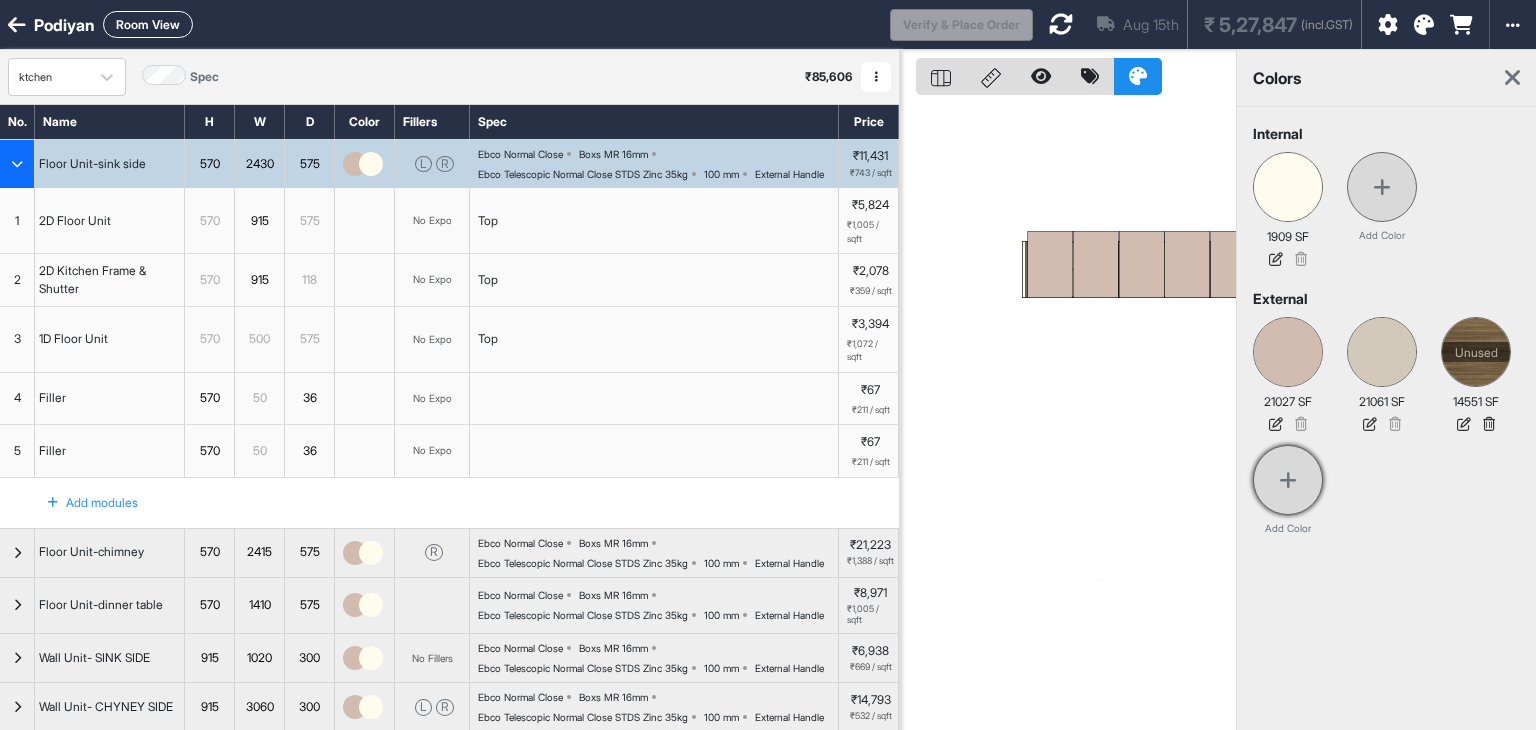 click at bounding box center (1288, 480) 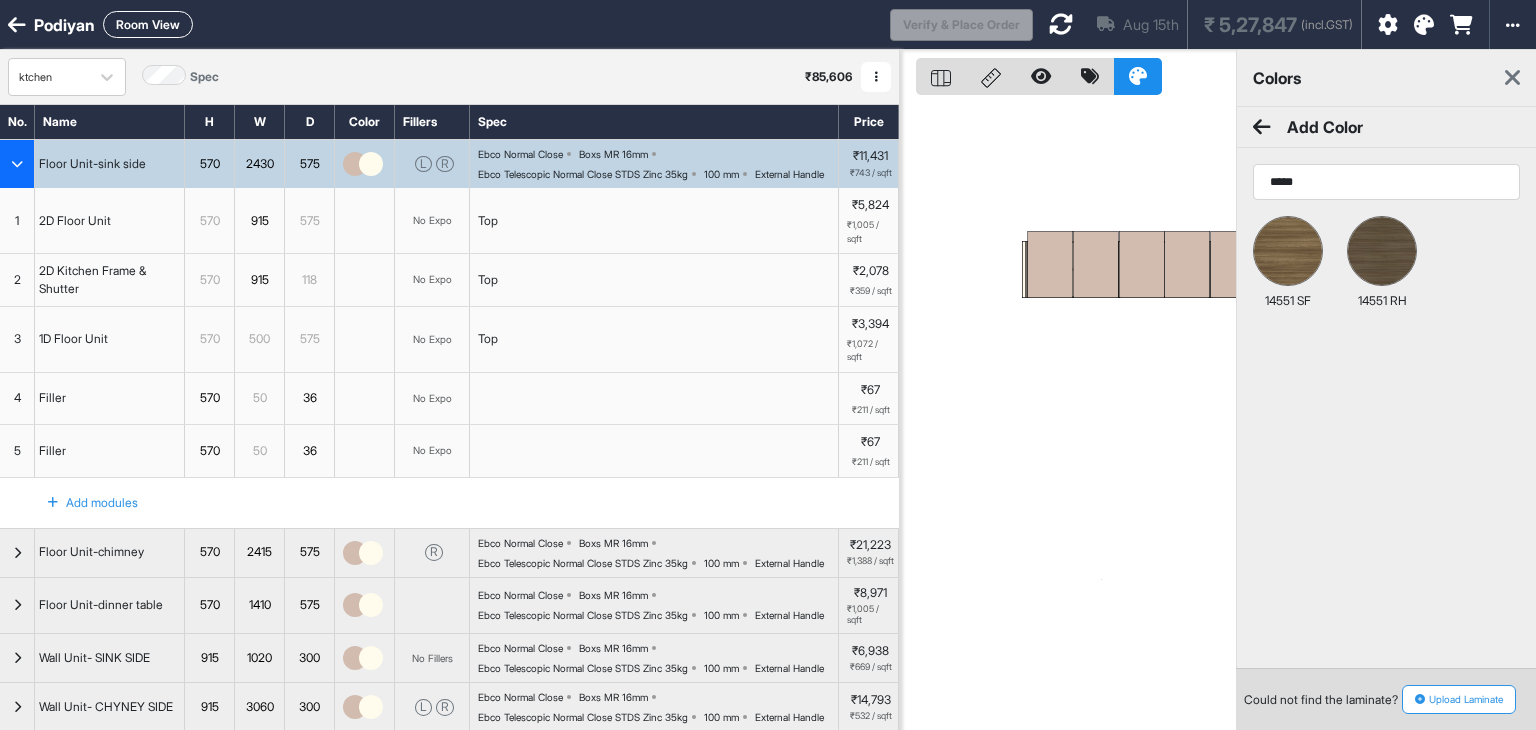 type on "*****" 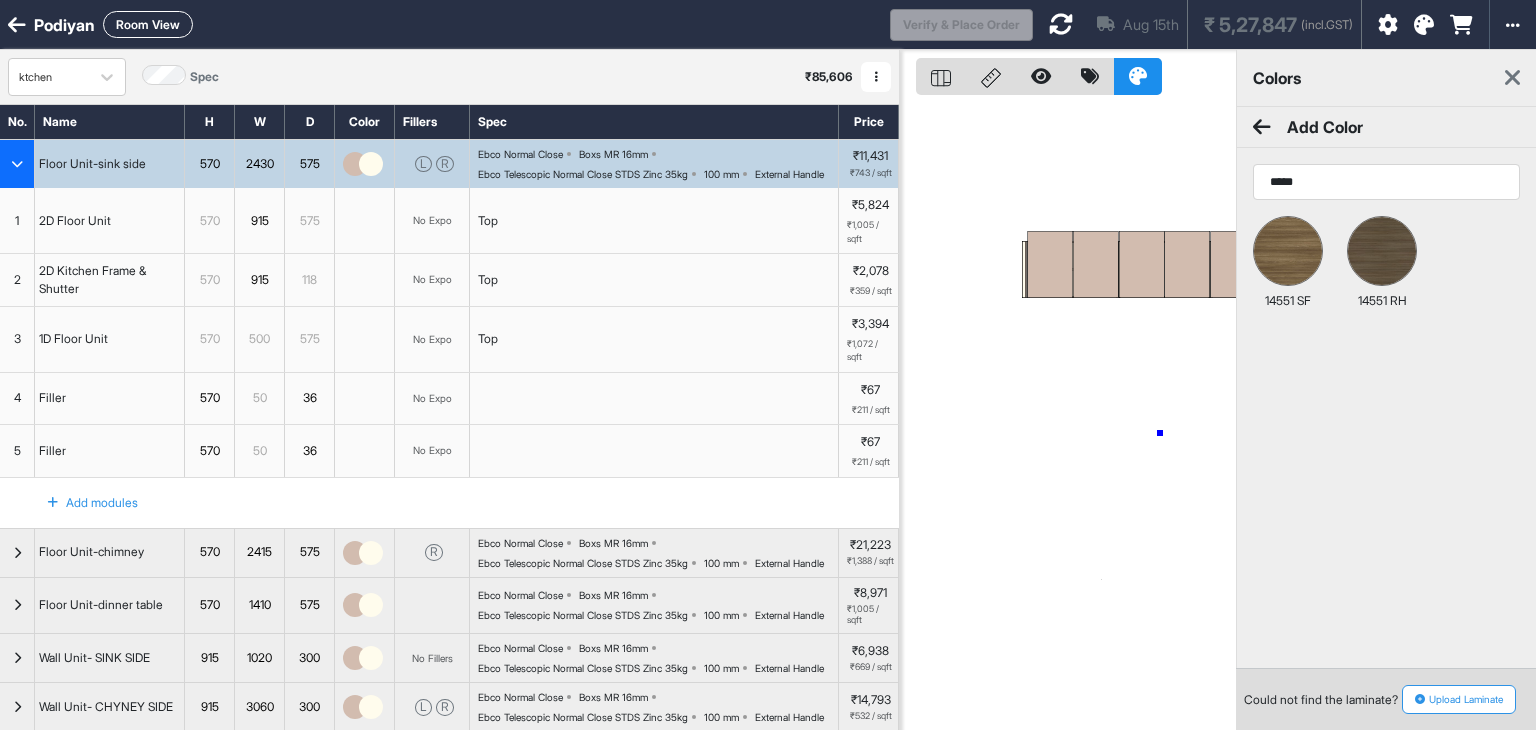 click at bounding box center (1068, 415) 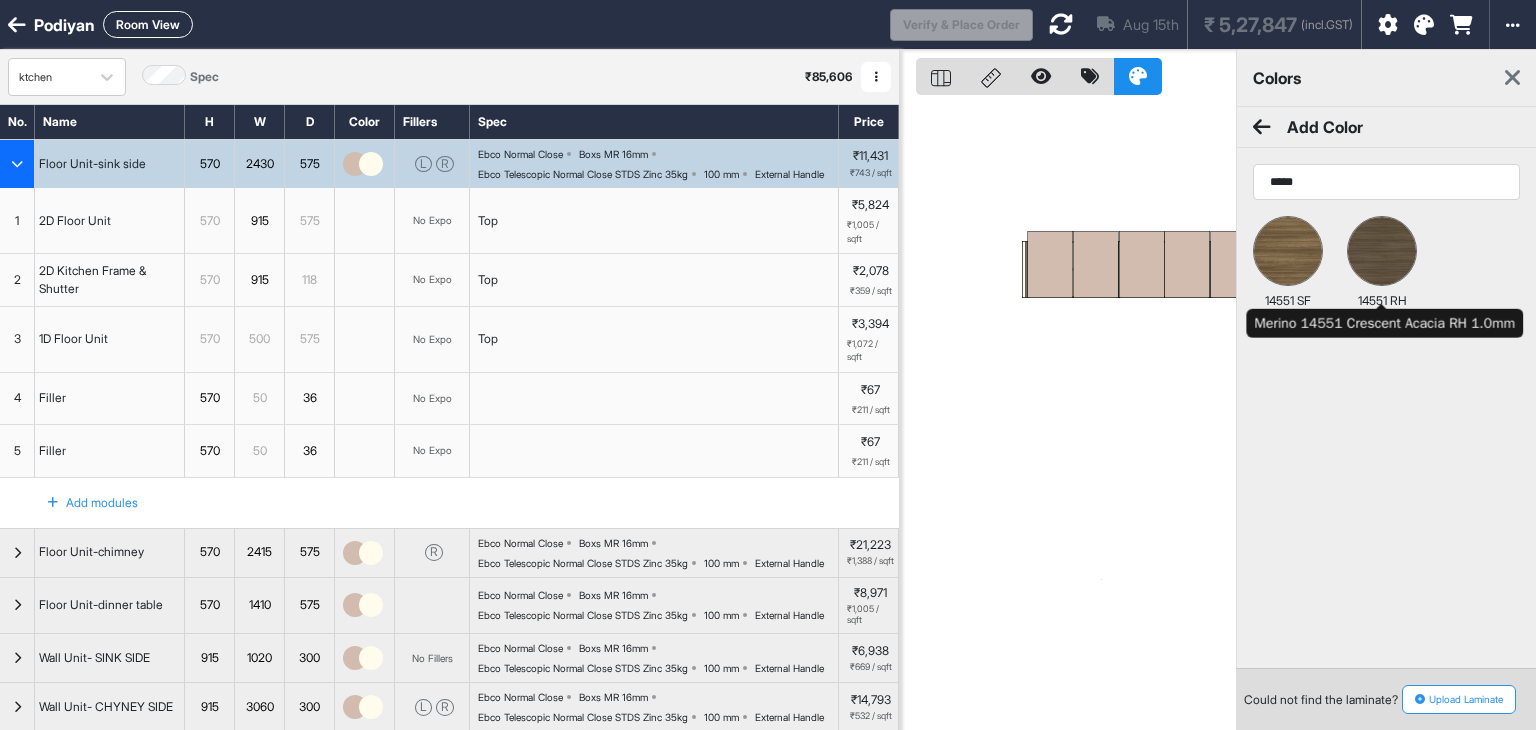click at bounding box center (1382, 251) 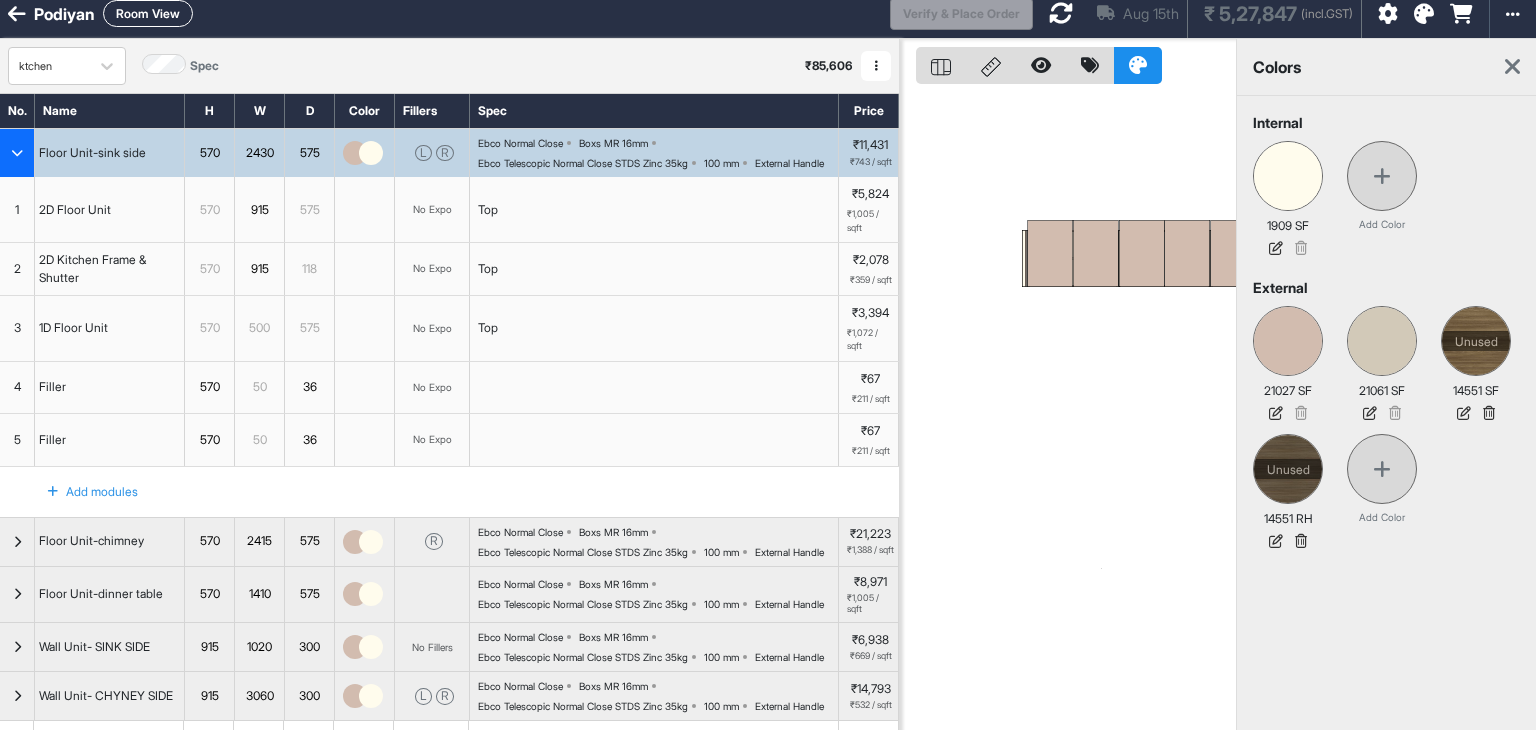 scroll, scrollTop: 0, scrollLeft: 0, axis: both 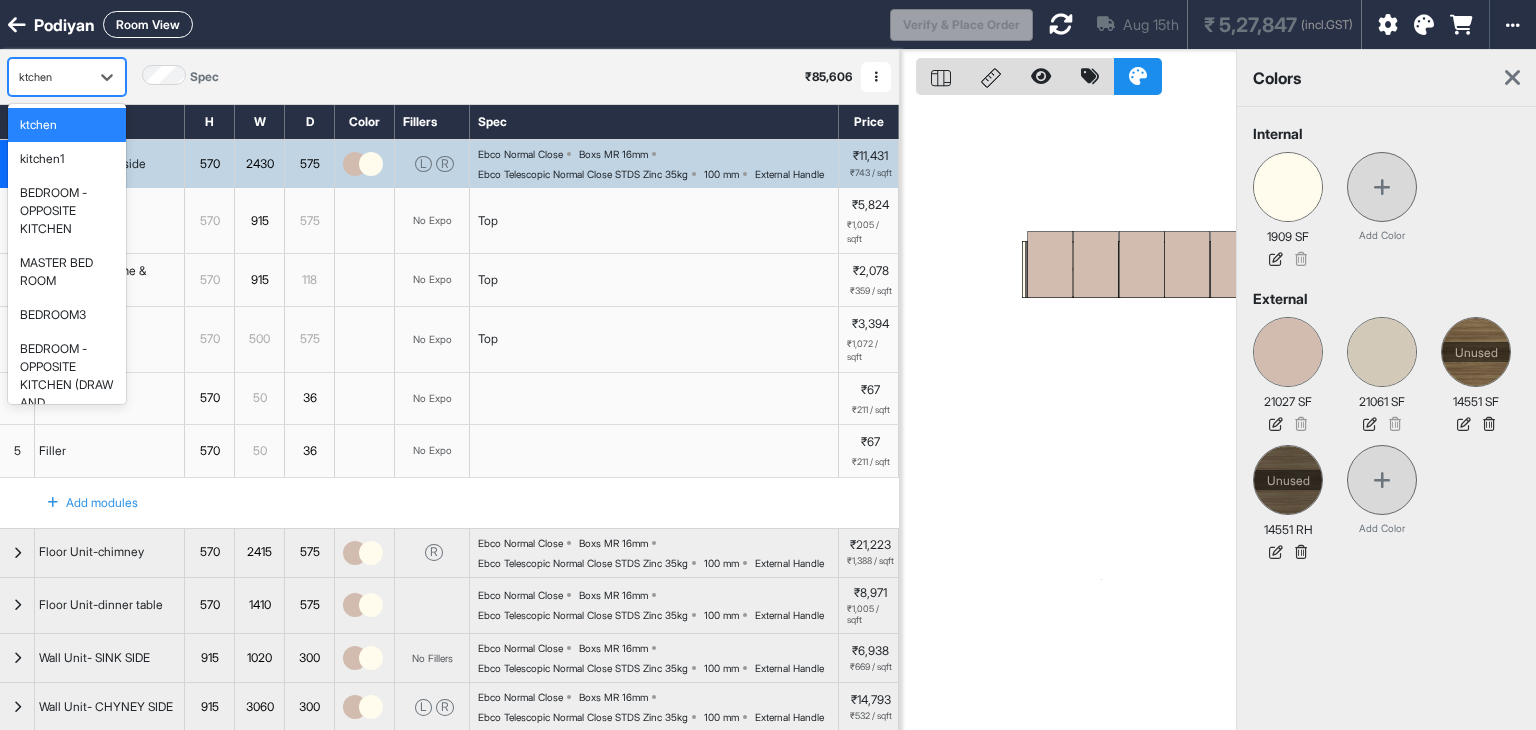 click on "ktchen" at bounding box center (49, 77) 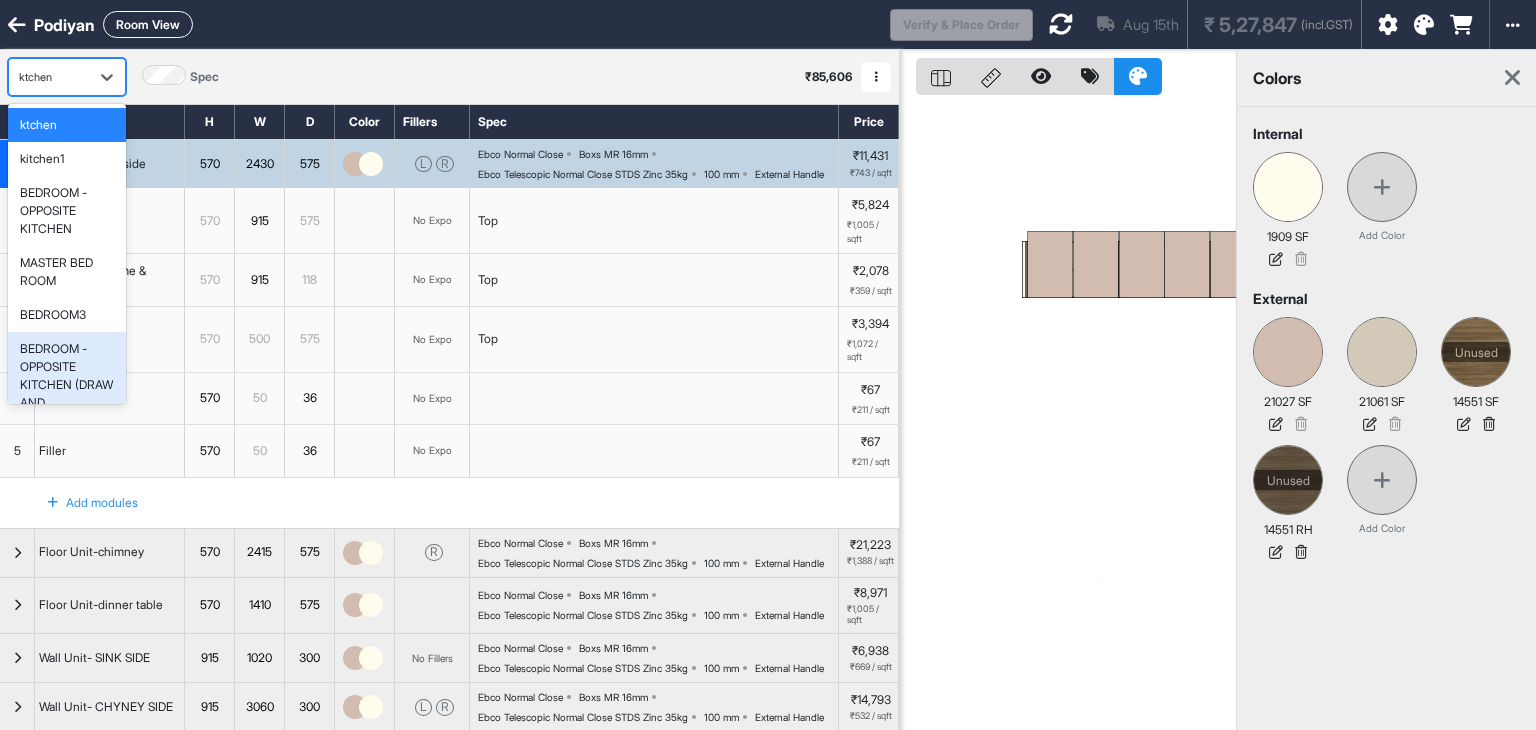 click on "BEDROOM -OPPOSITE KITCHEN (DRAW AND SCATTERING)" at bounding box center [67, 385] 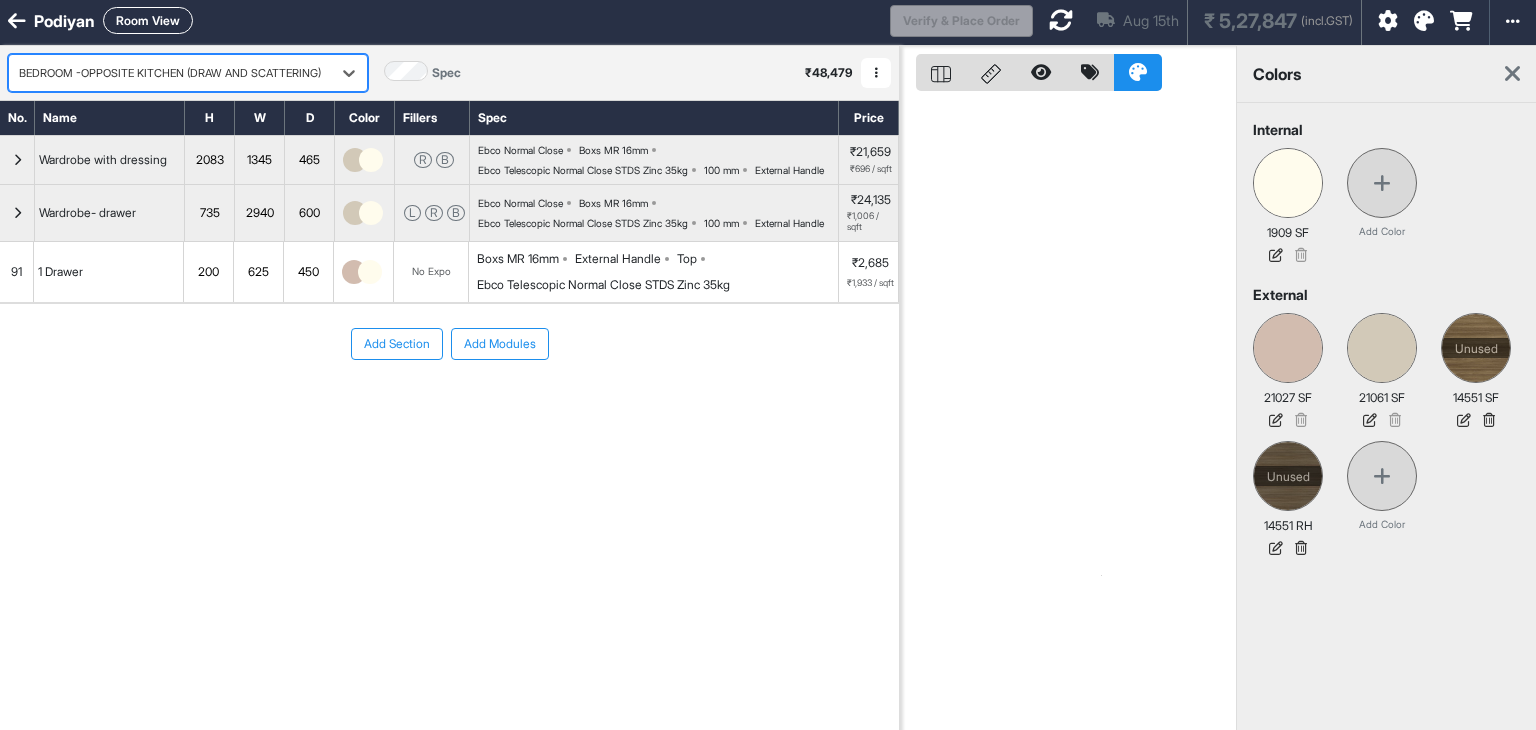 scroll, scrollTop: 0, scrollLeft: 0, axis: both 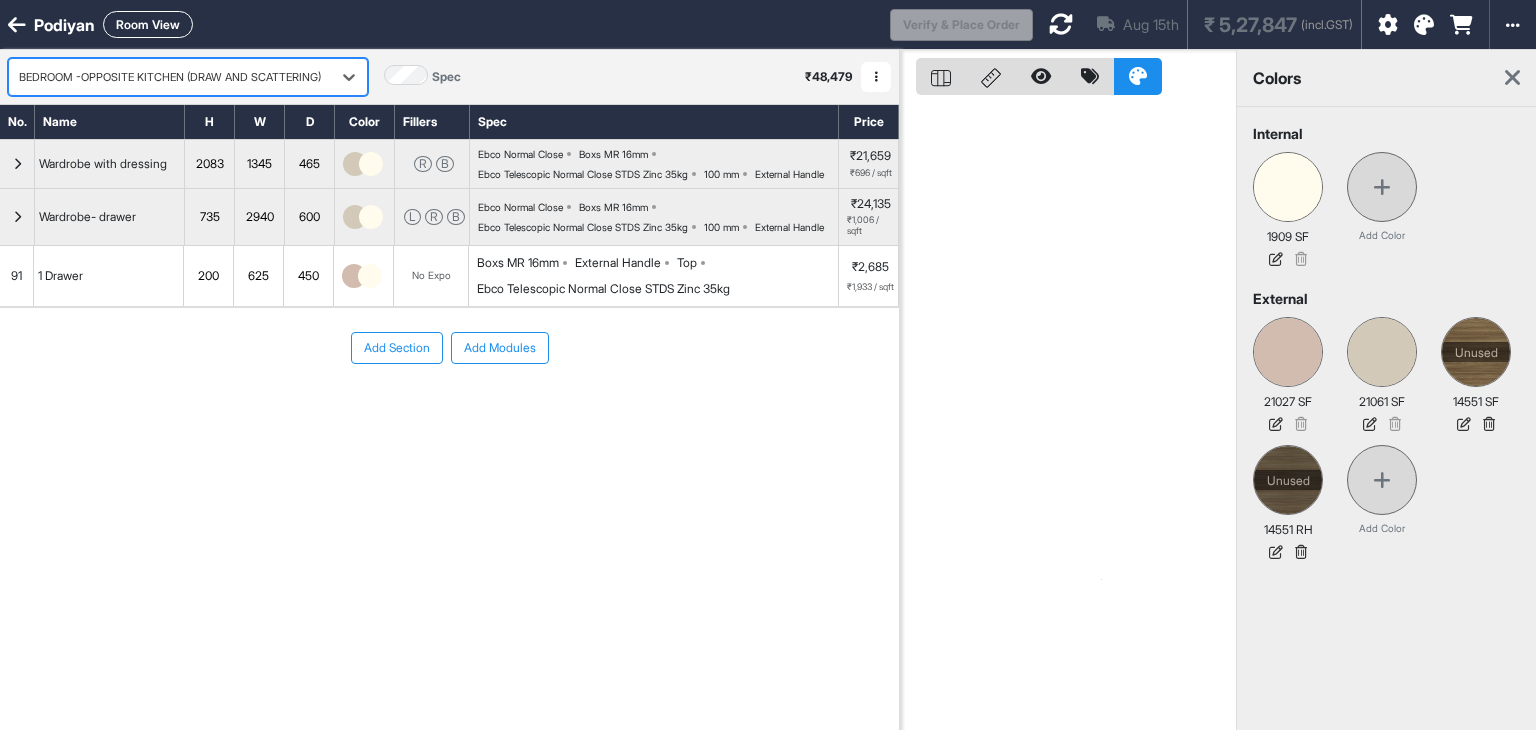 click on "Room View" at bounding box center (148, 24) 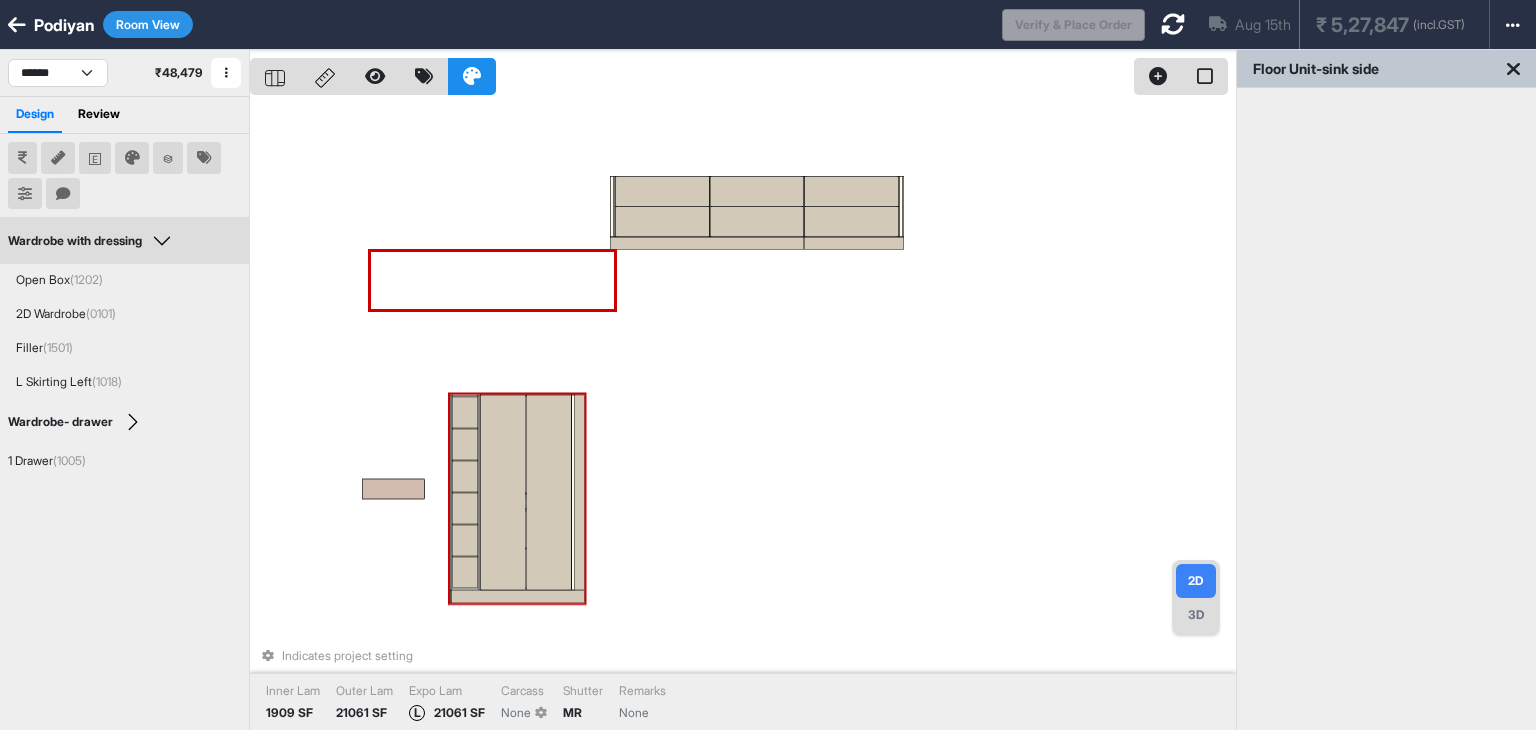 click at bounding box center (465, 508) 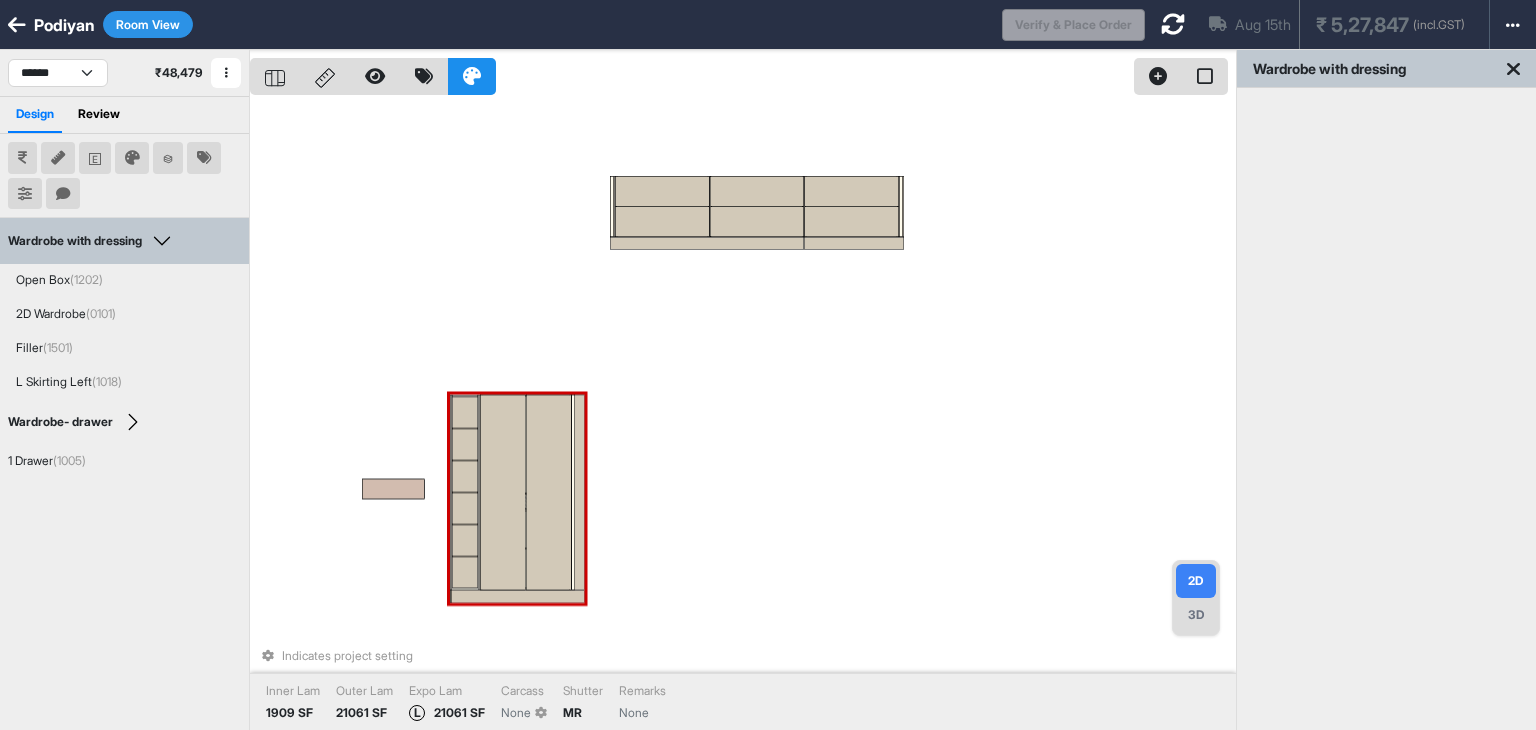 click at bounding box center (465, 508) 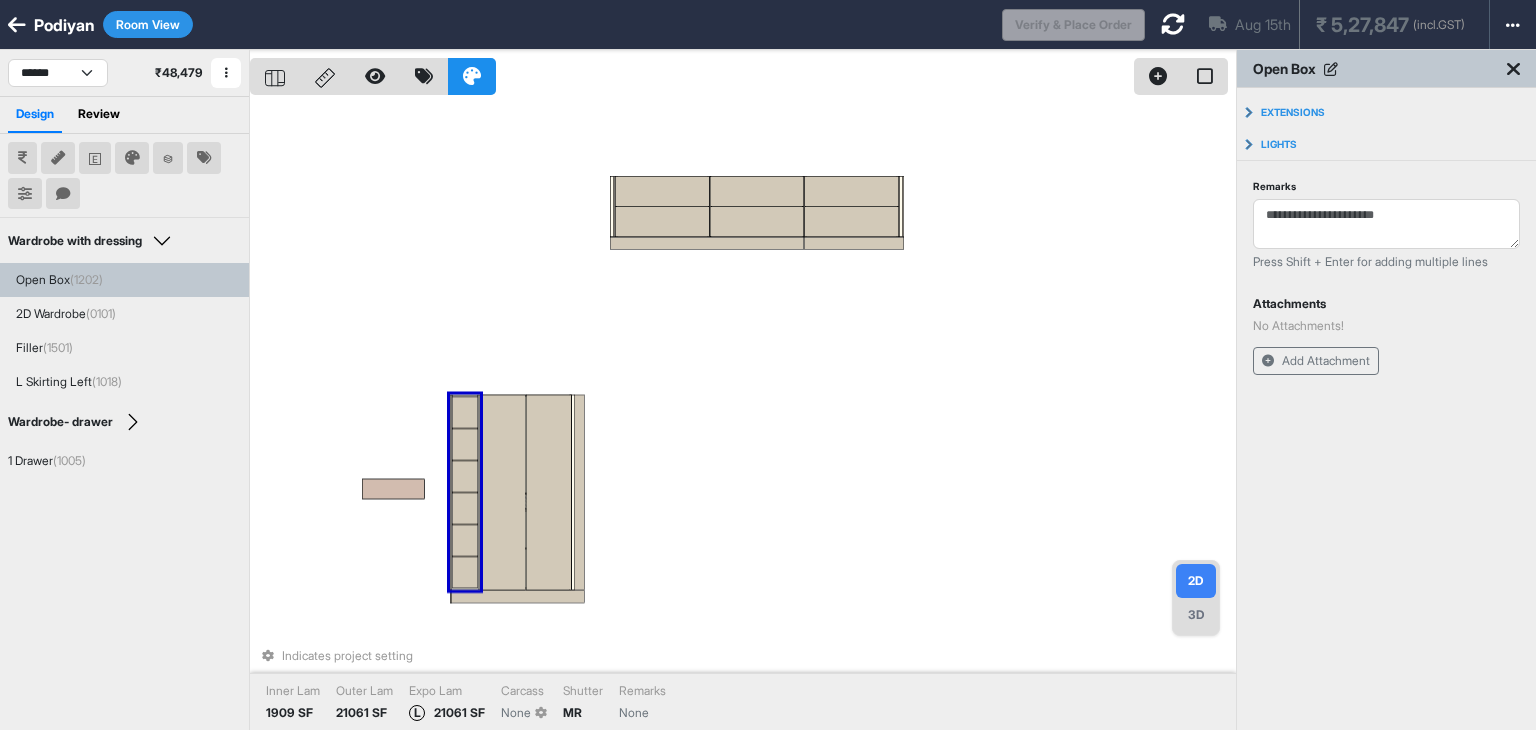 click at bounding box center (465, 508) 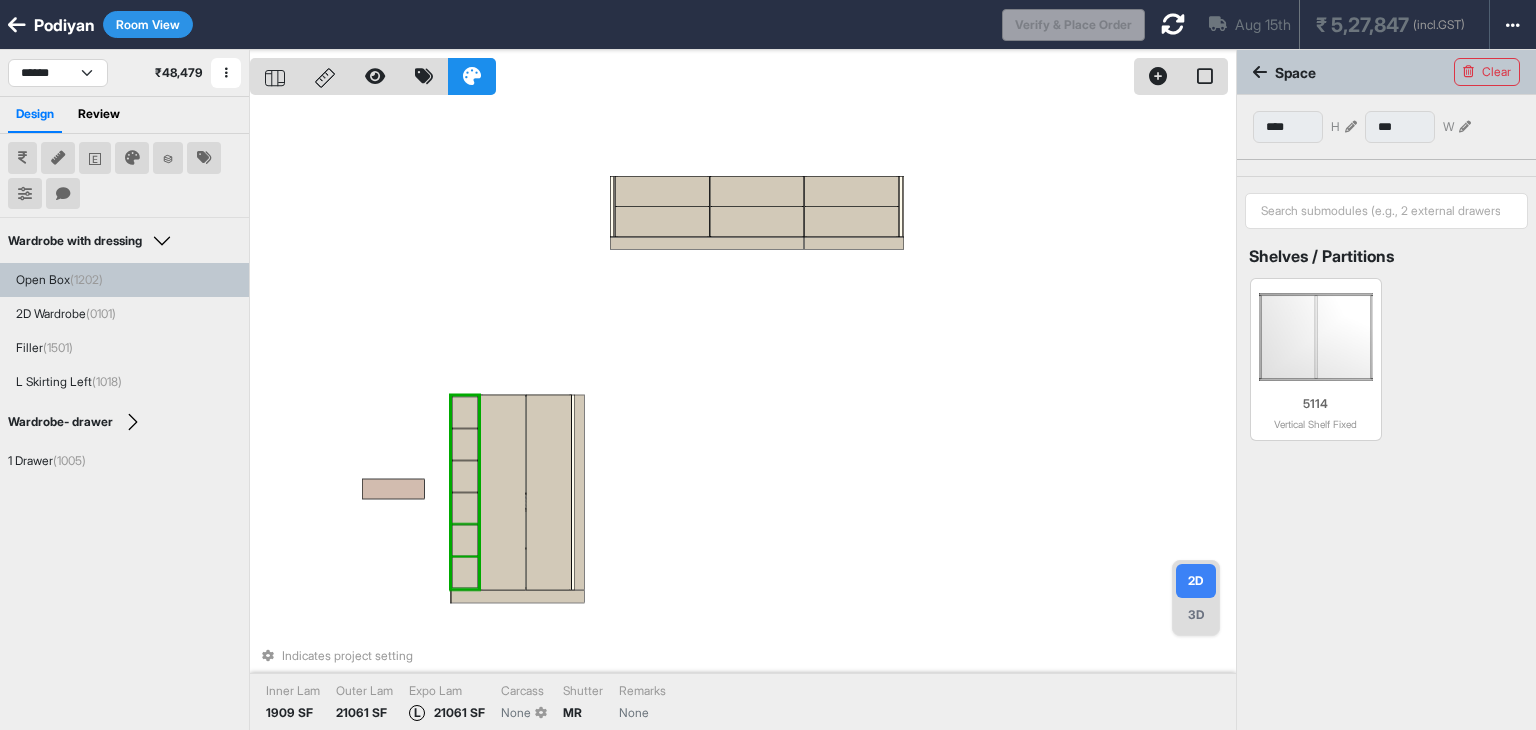 click at bounding box center [465, 540] 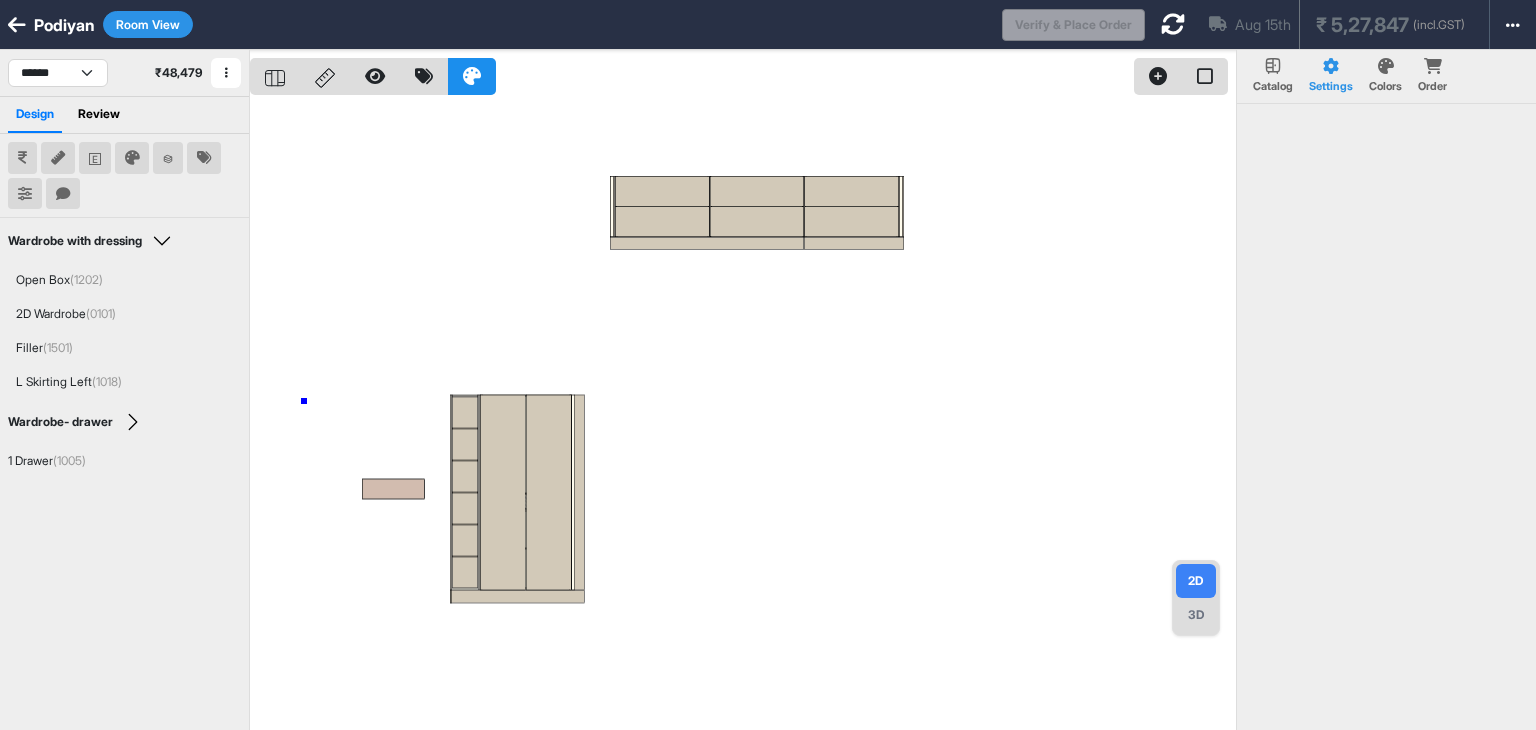 click at bounding box center [743, 415] 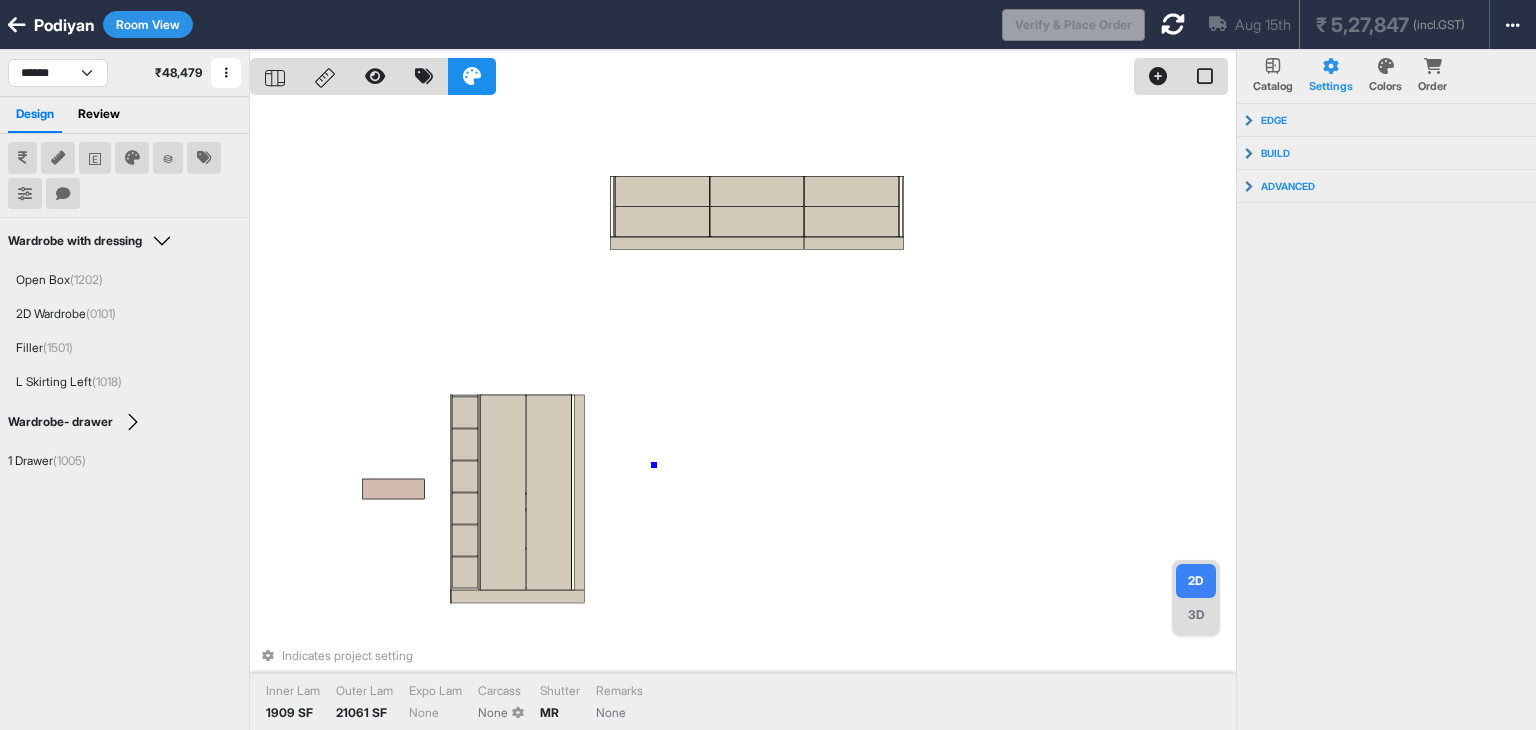 click on "Indicates project setting Inner Lam 1909 SF Outer Lam 21061 SF Expo Lam None Carcass None Shutter MR Remarks None" at bounding box center (743, 415) 